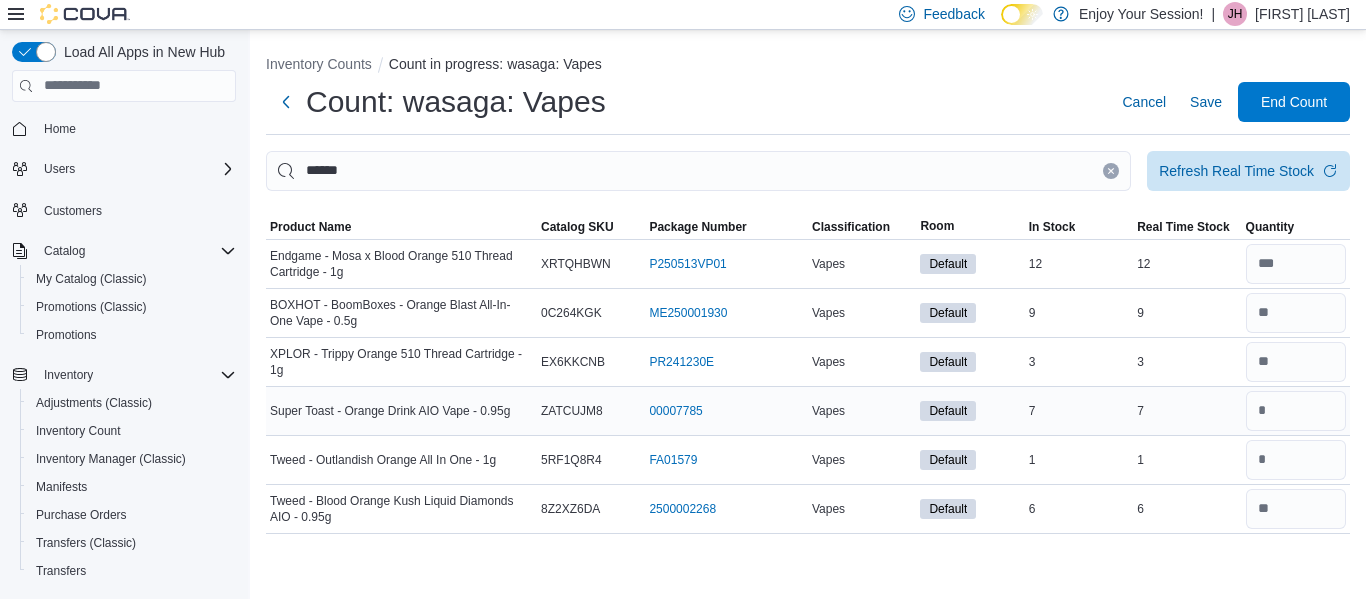 scroll, scrollTop: 0, scrollLeft: 0, axis: both 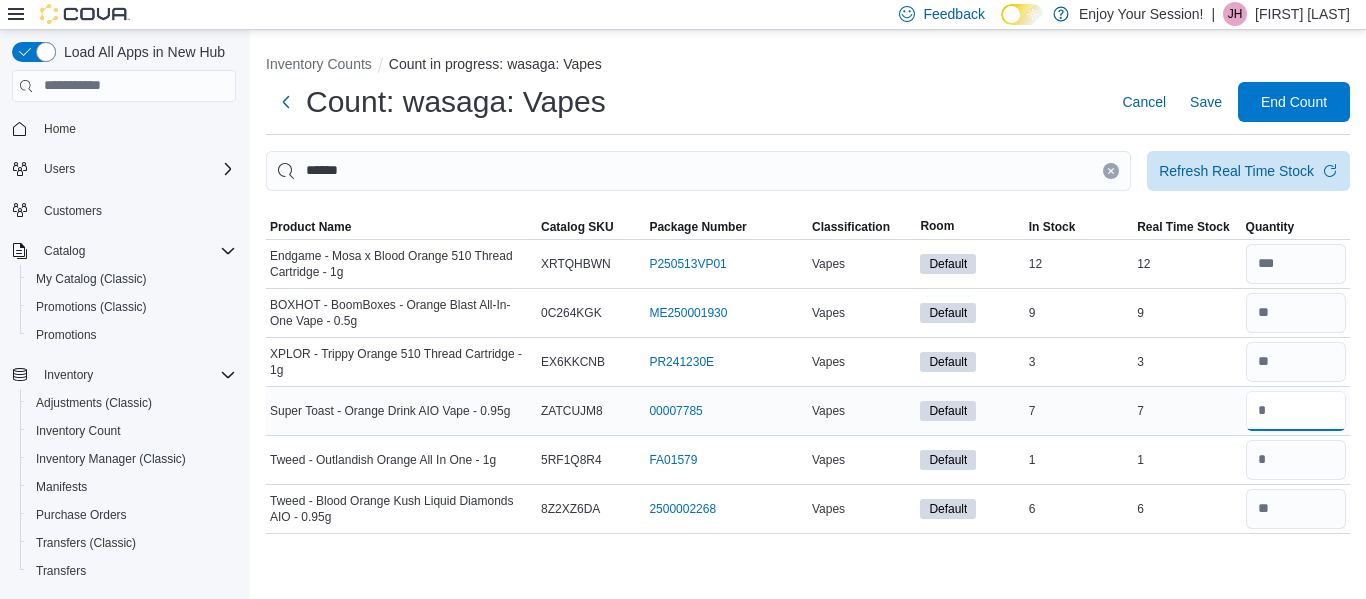 click at bounding box center (1296, 411) 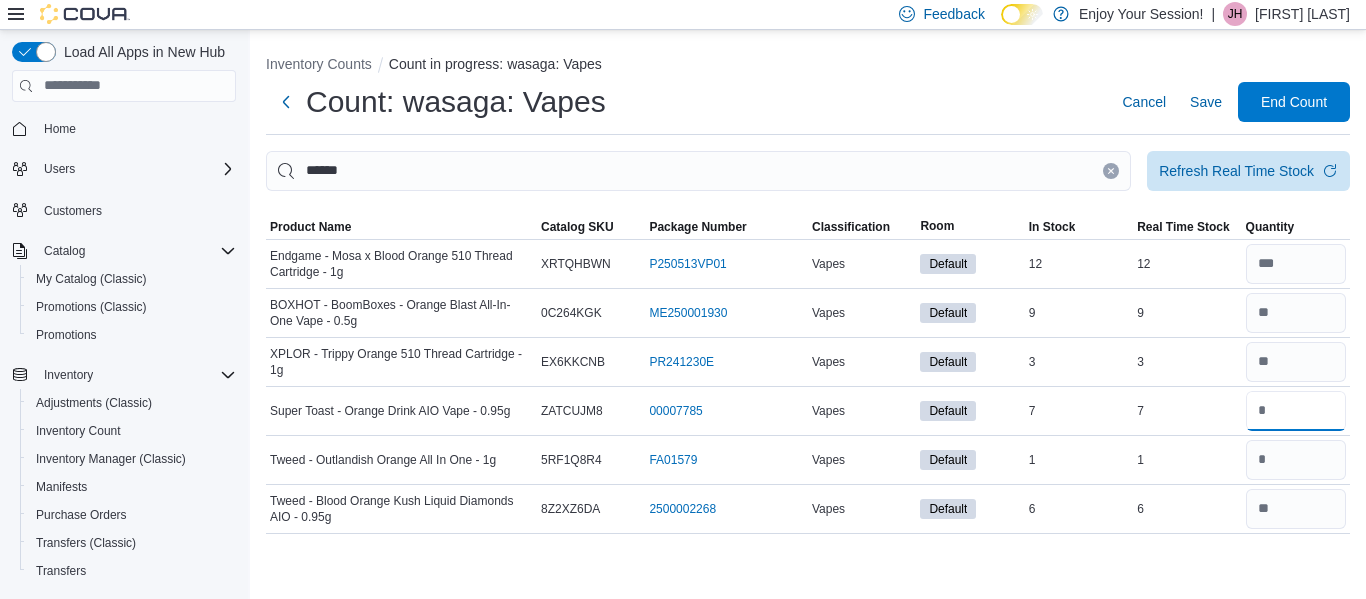 type on "*" 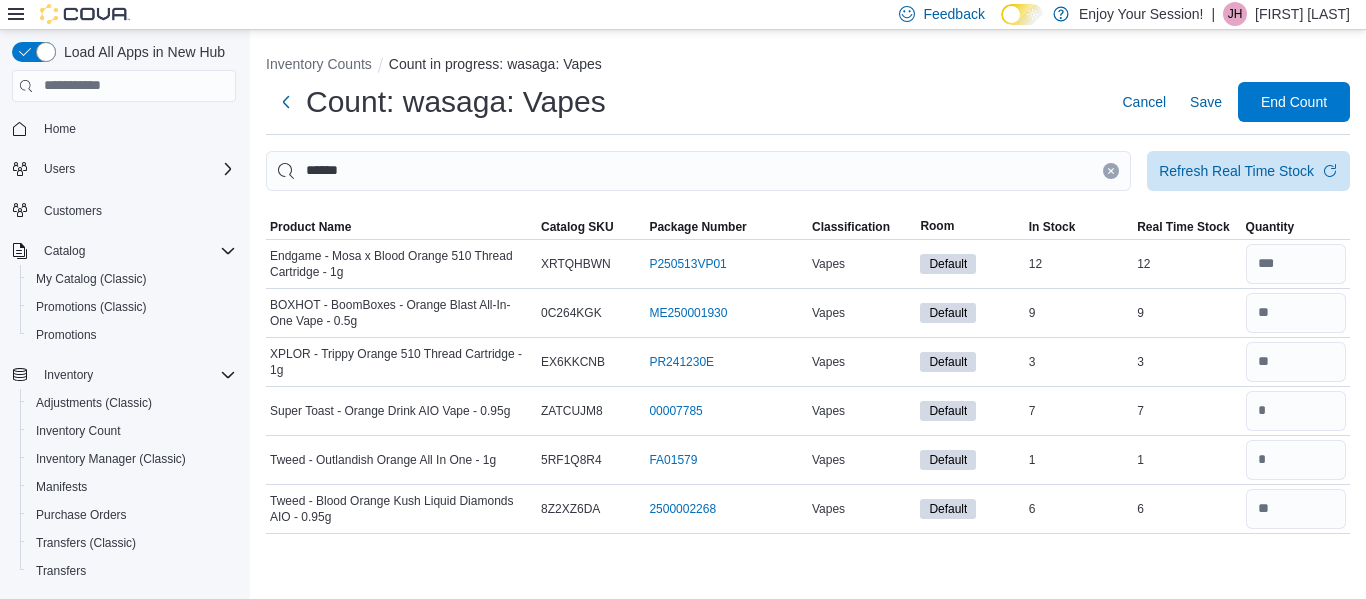 click 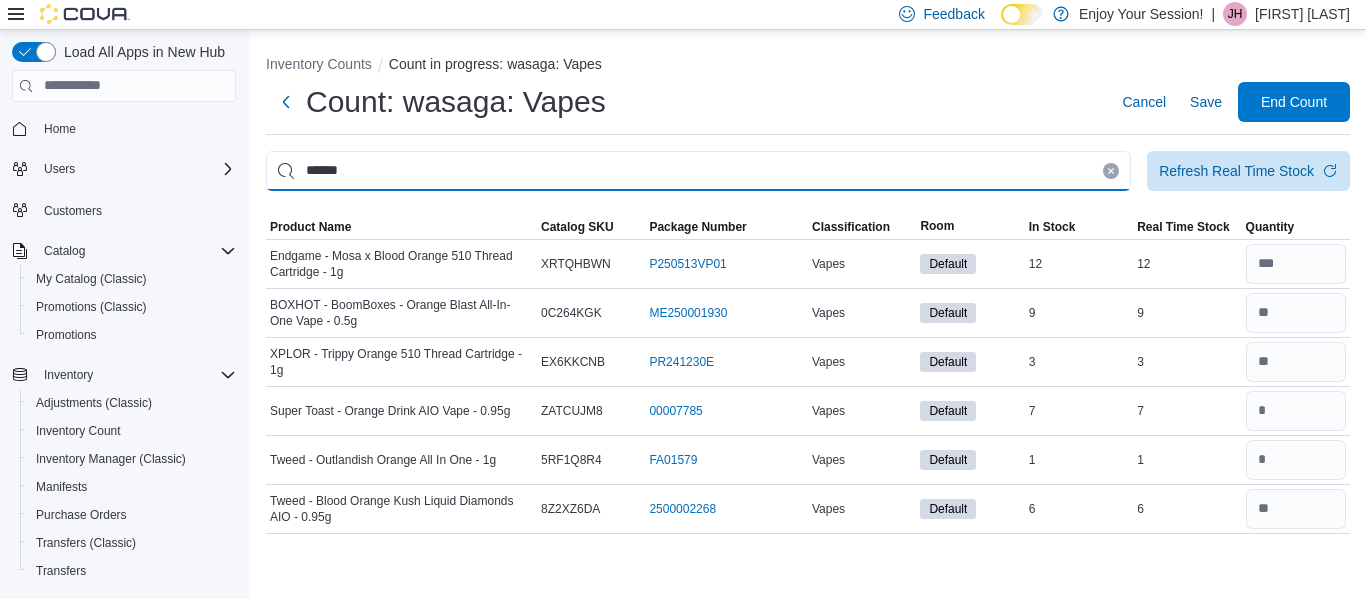 type 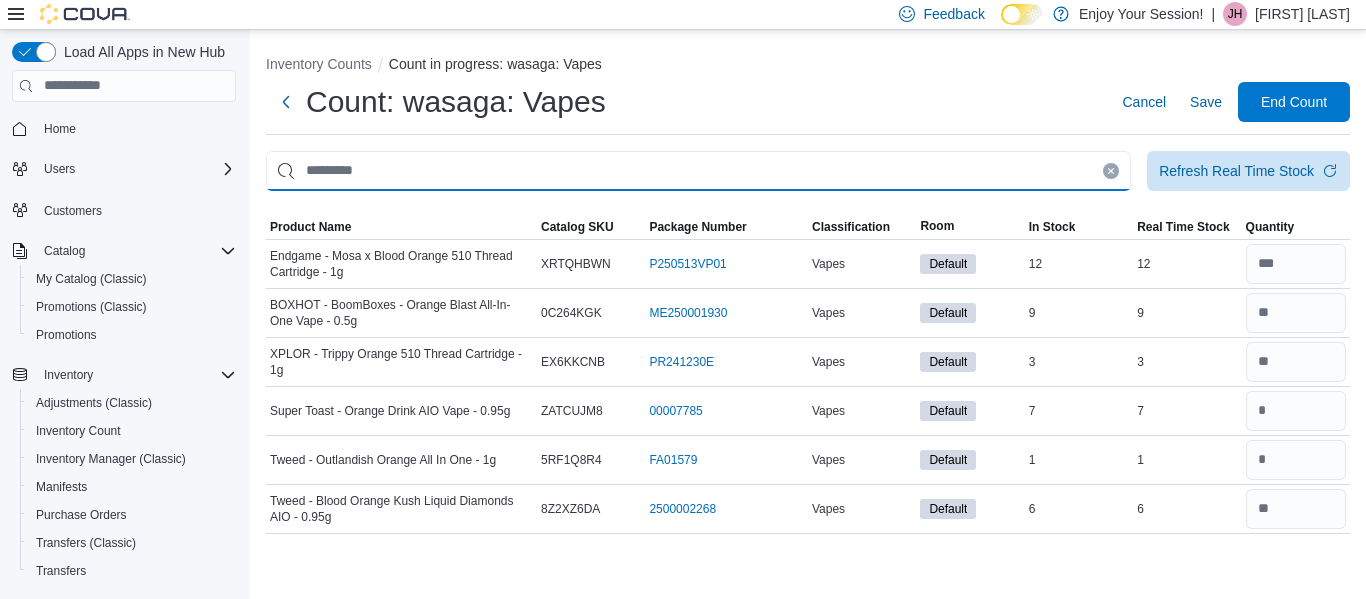 type 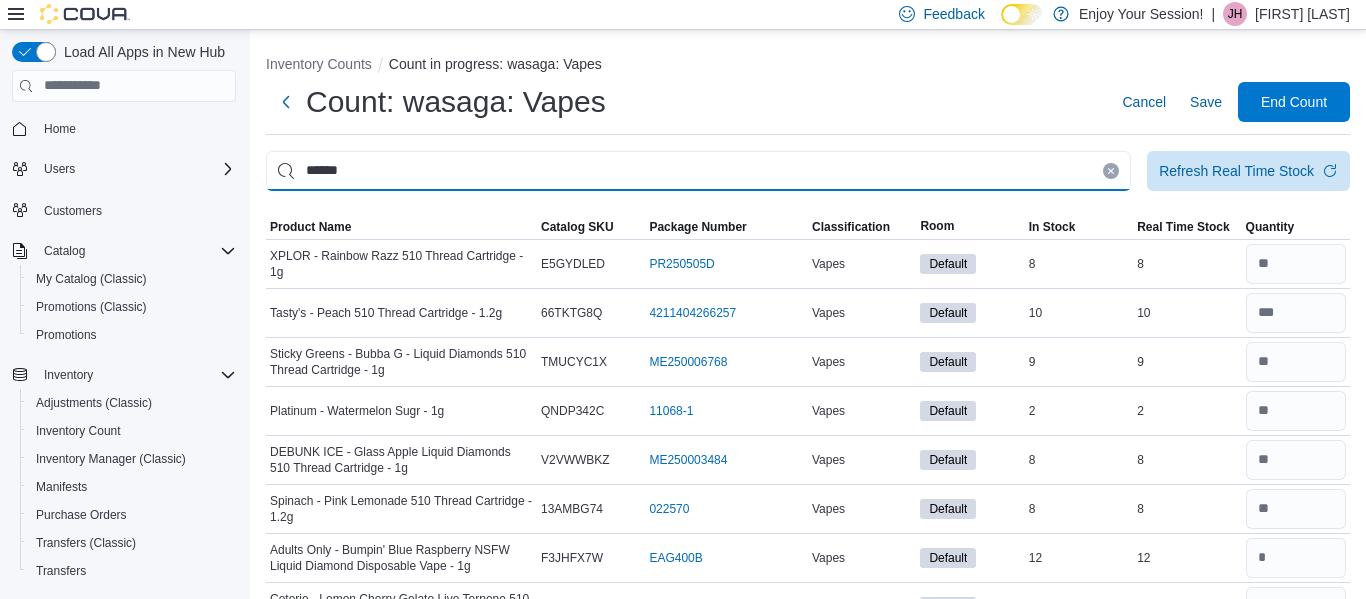 type on "******" 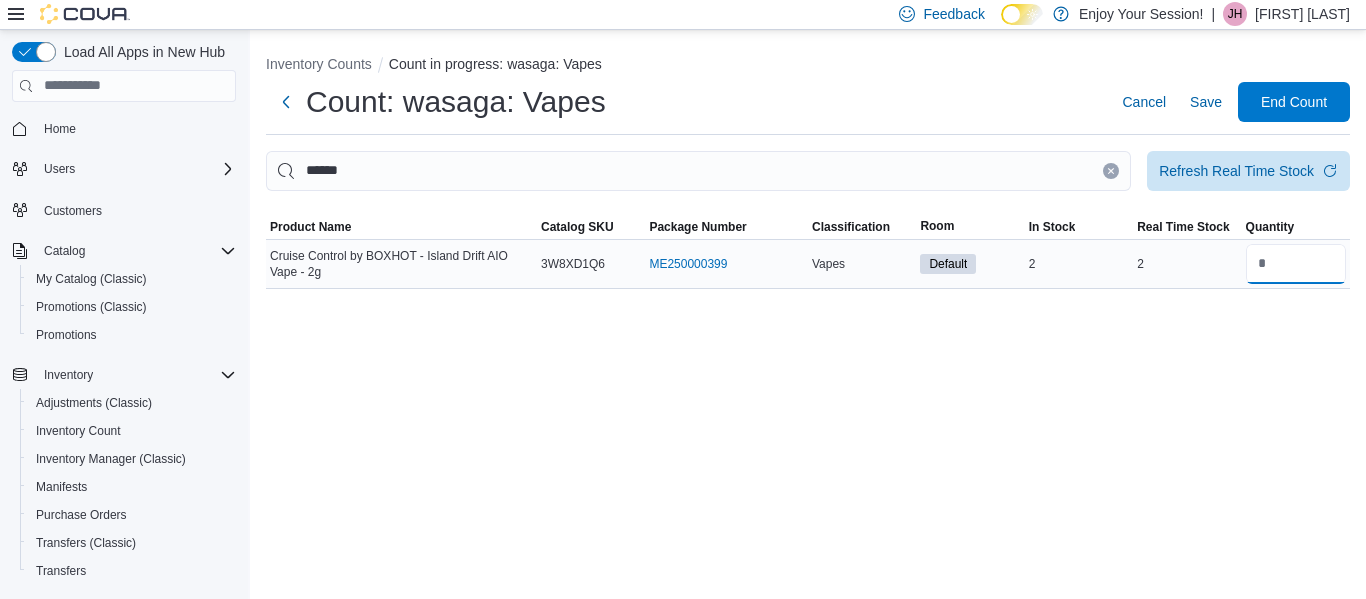click at bounding box center [1296, 264] 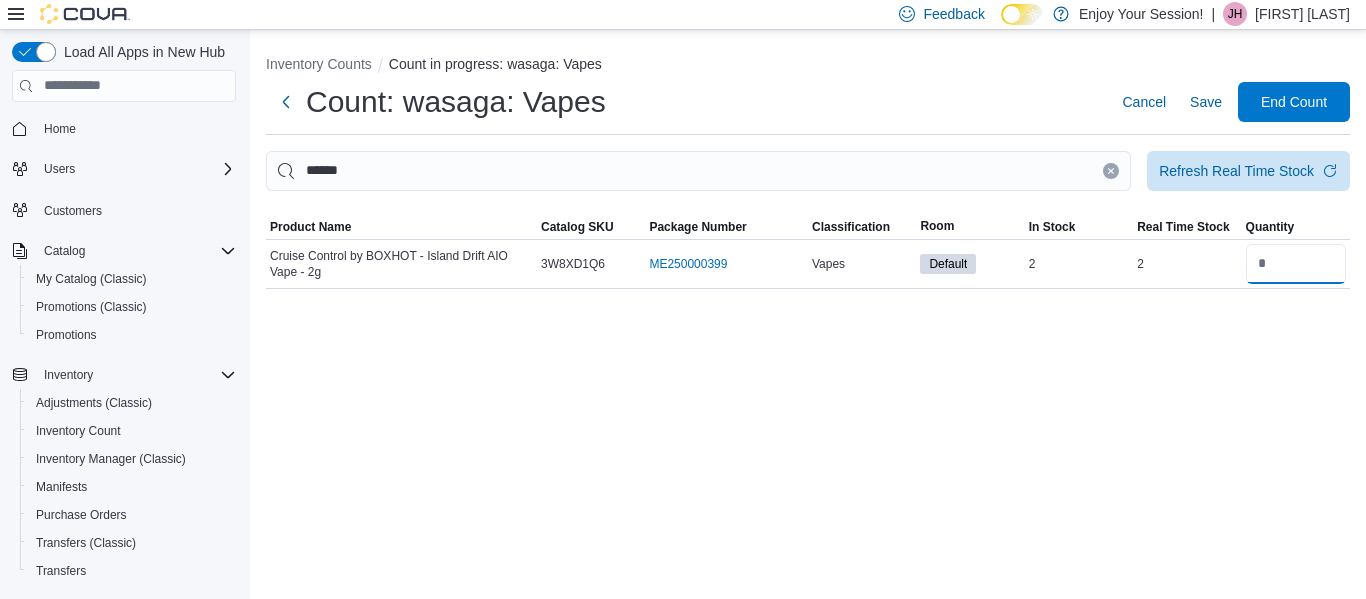 type on "*" 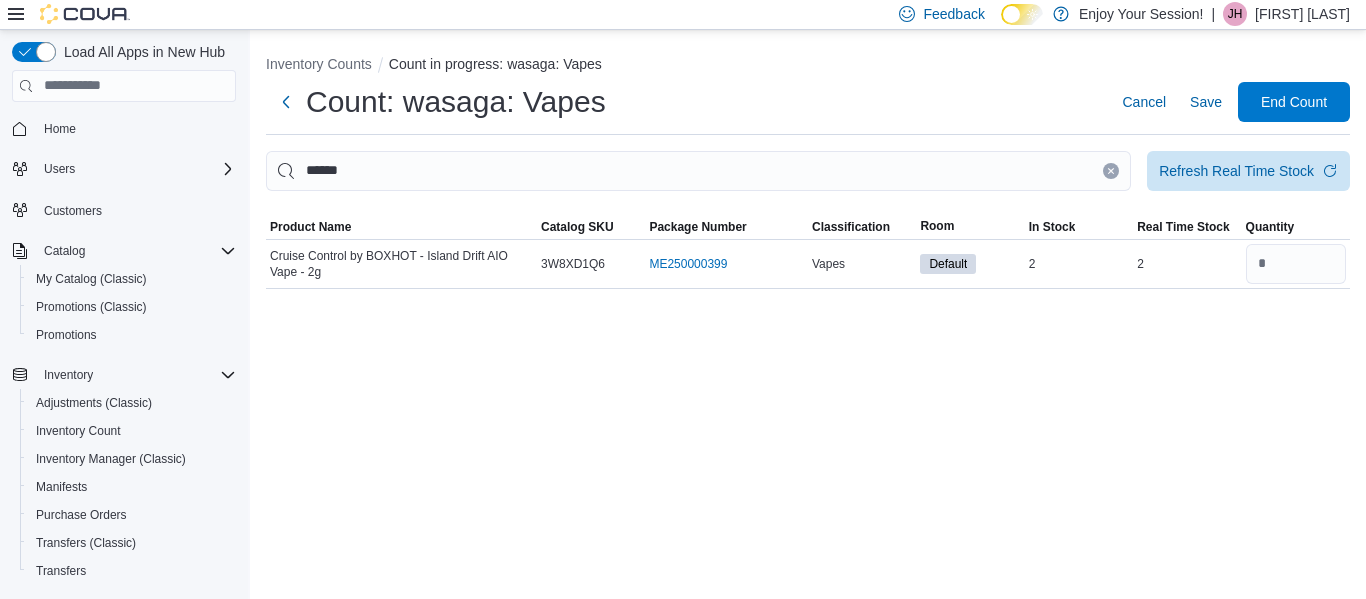 click 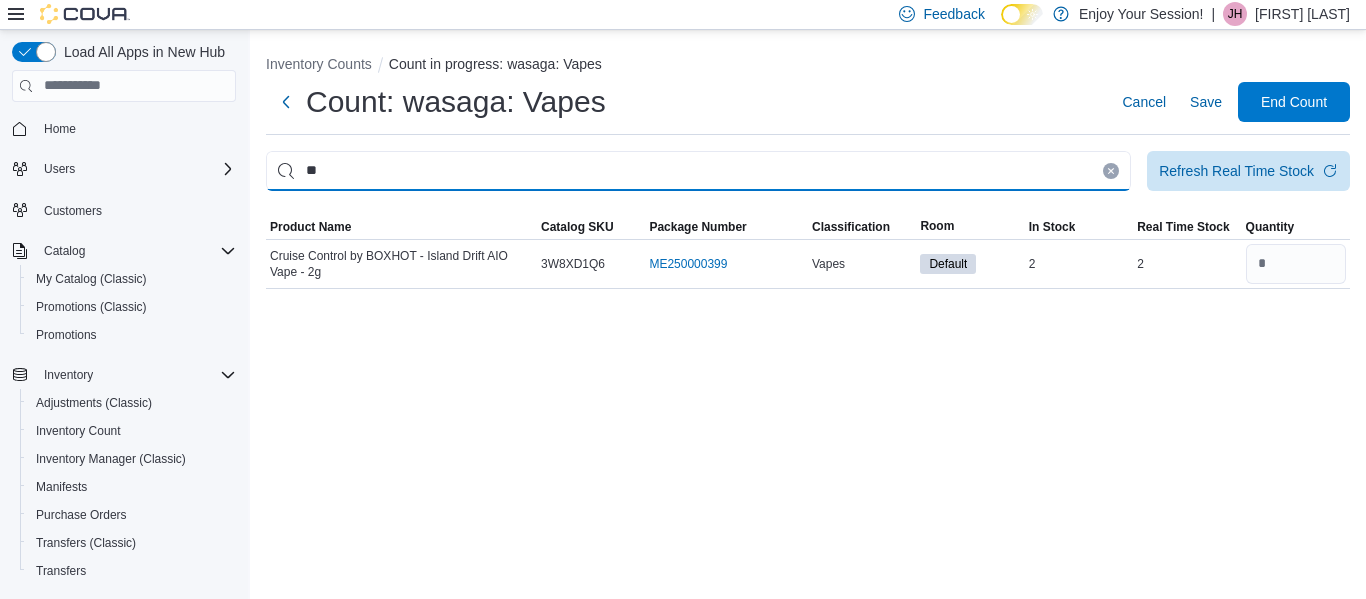 type on "***" 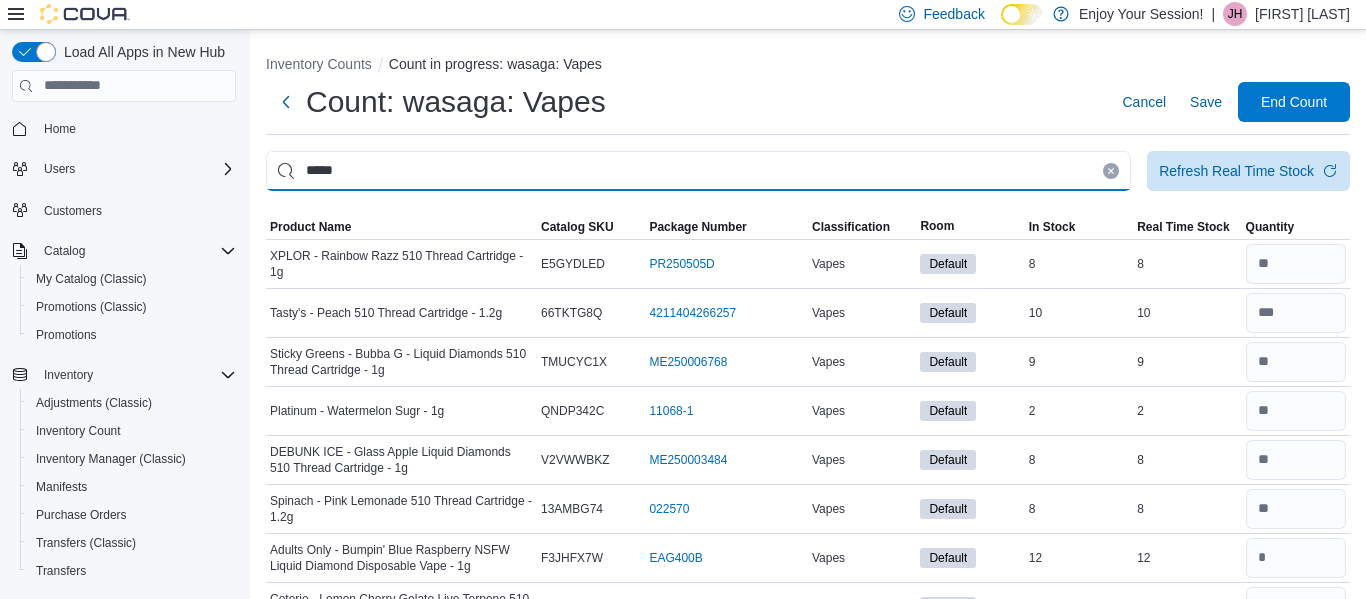 type on "*****" 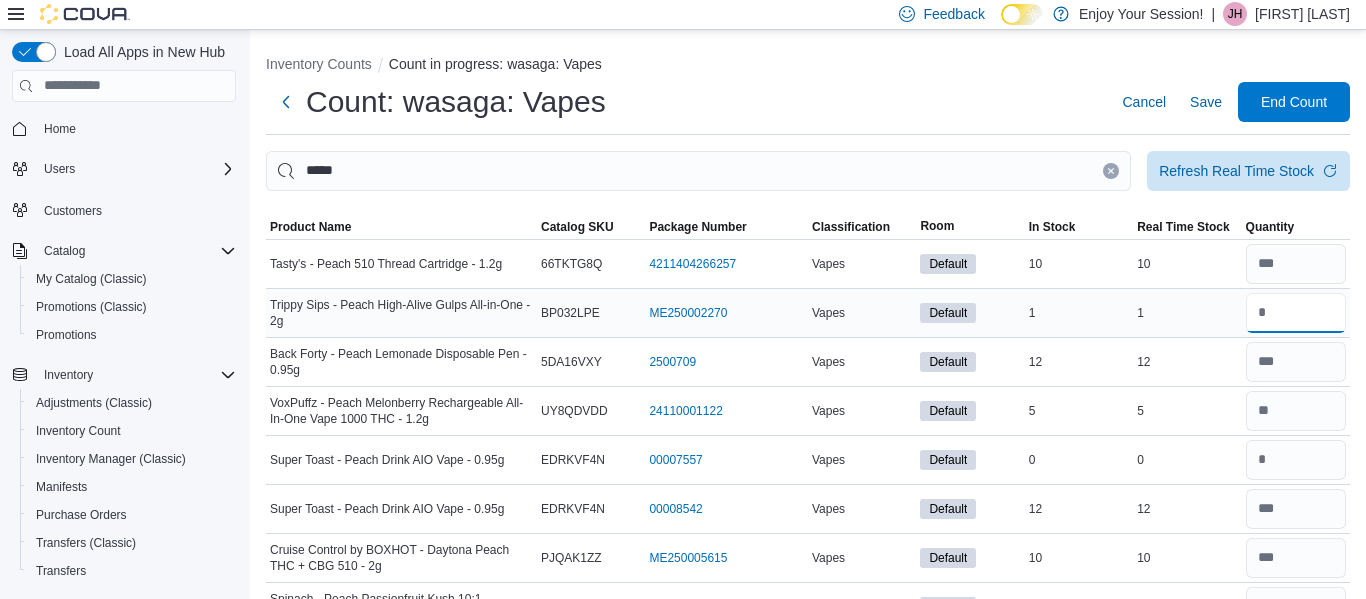 click at bounding box center [1296, 313] 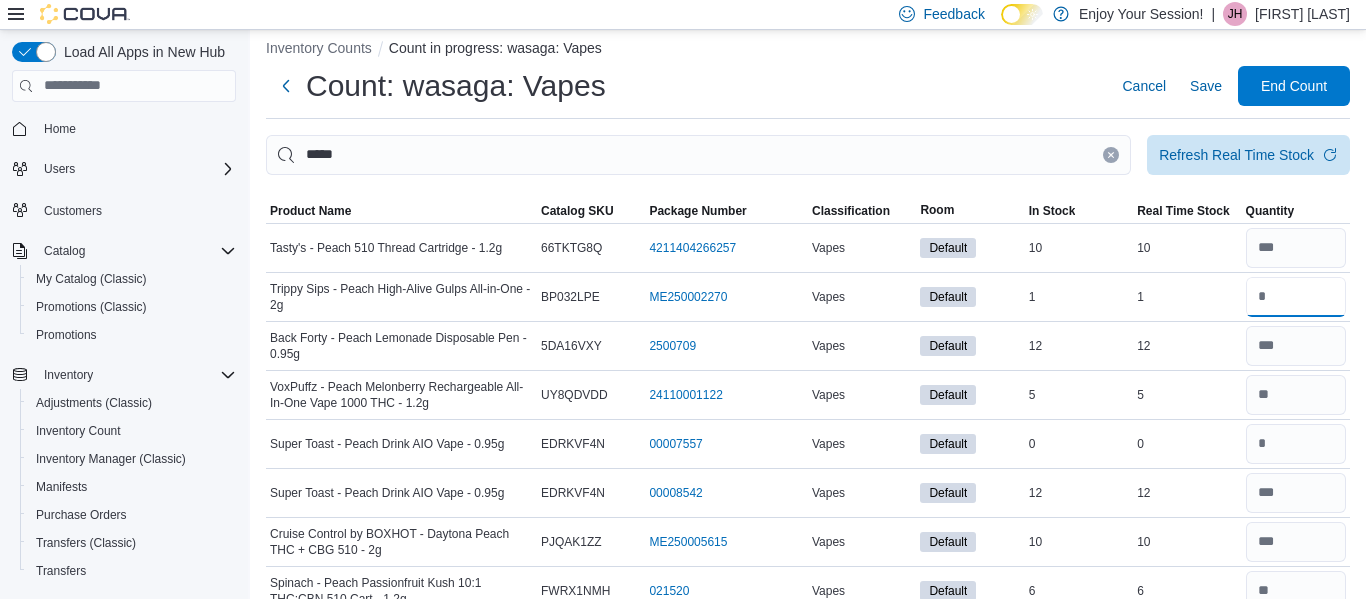scroll, scrollTop: 0, scrollLeft: 0, axis: both 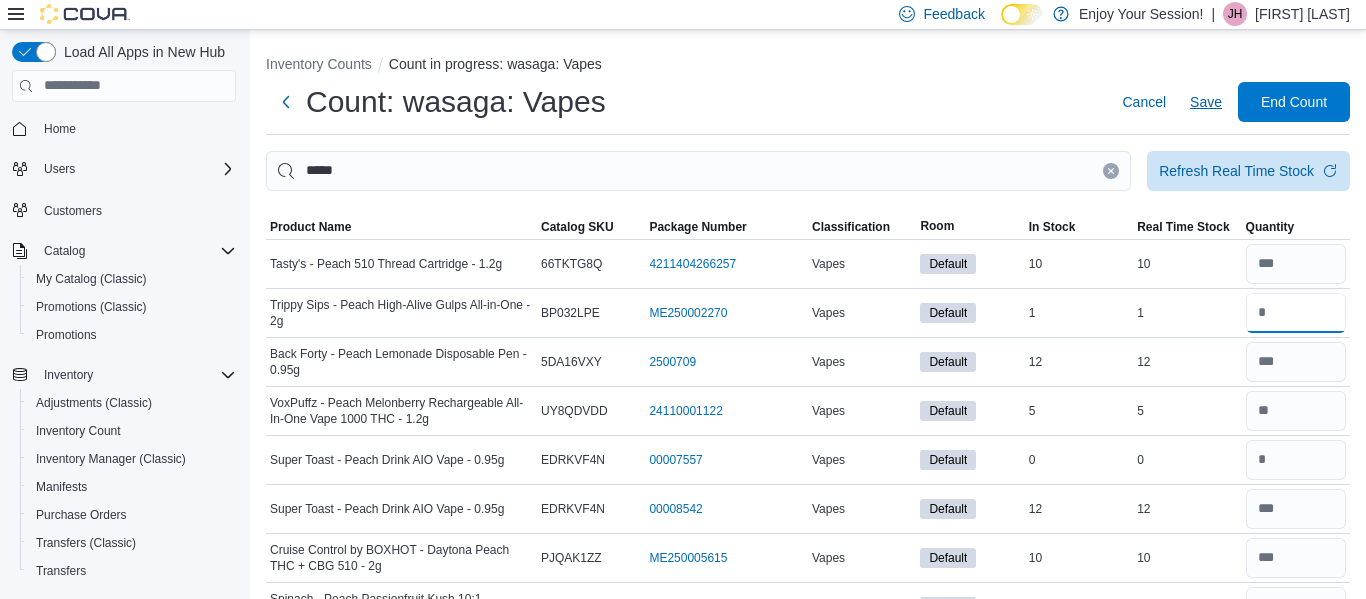 type on "*" 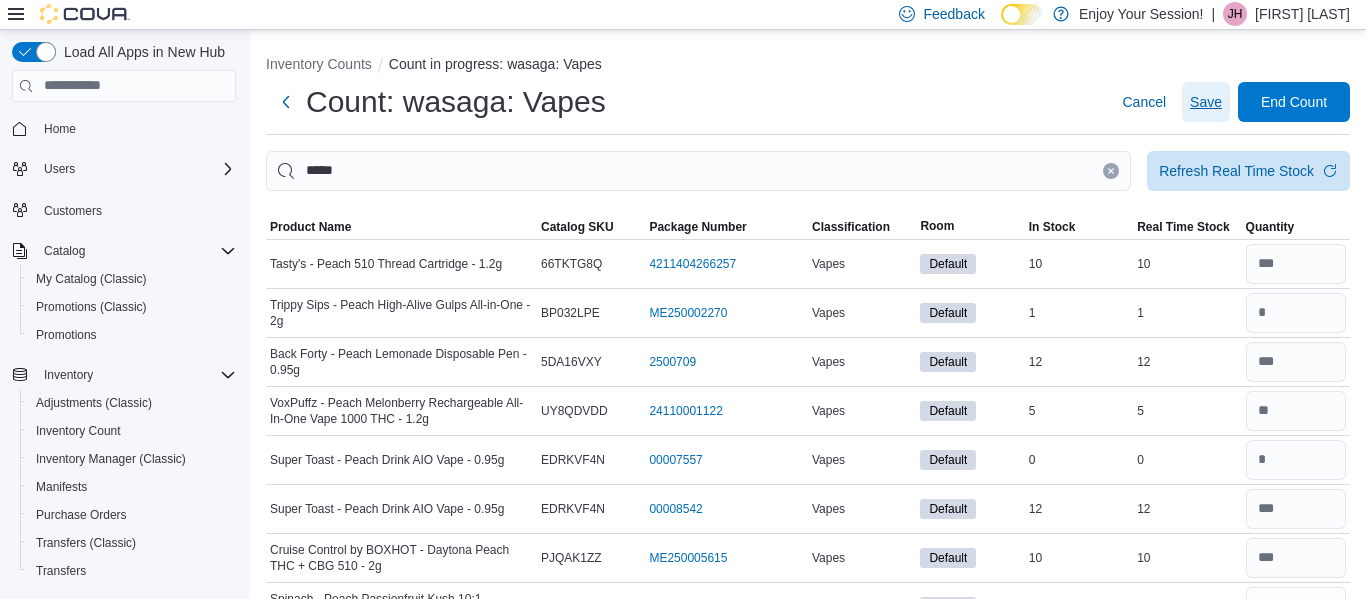 click on "Save" at bounding box center [1206, 102] 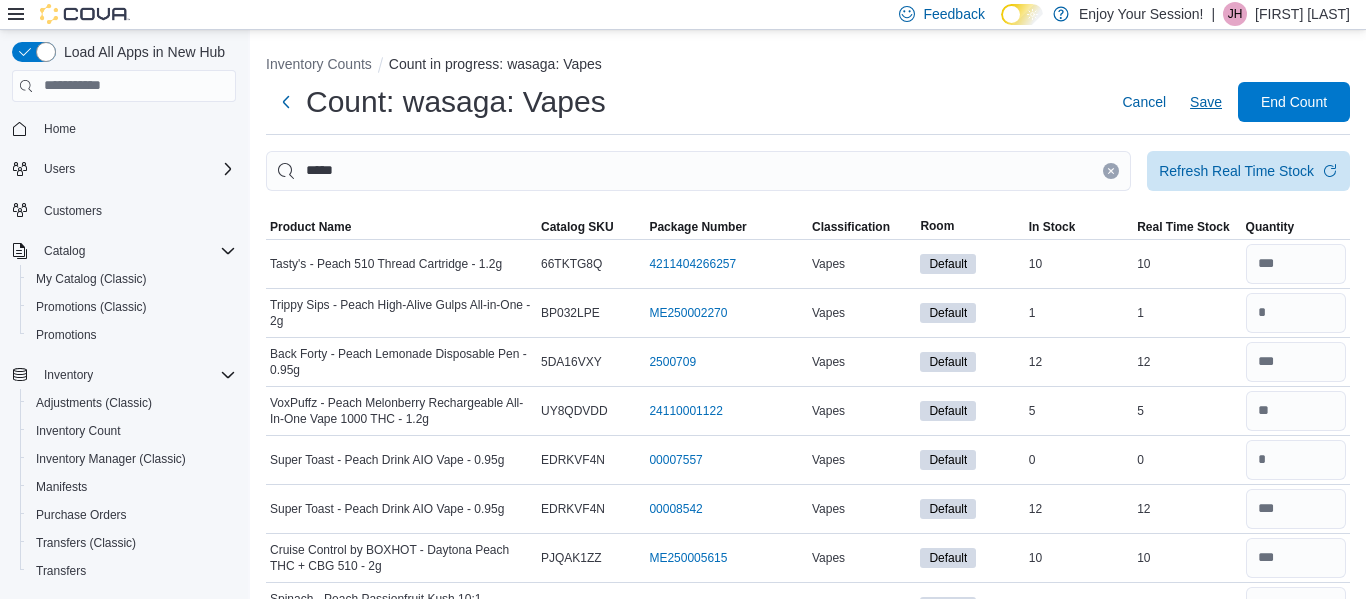 type 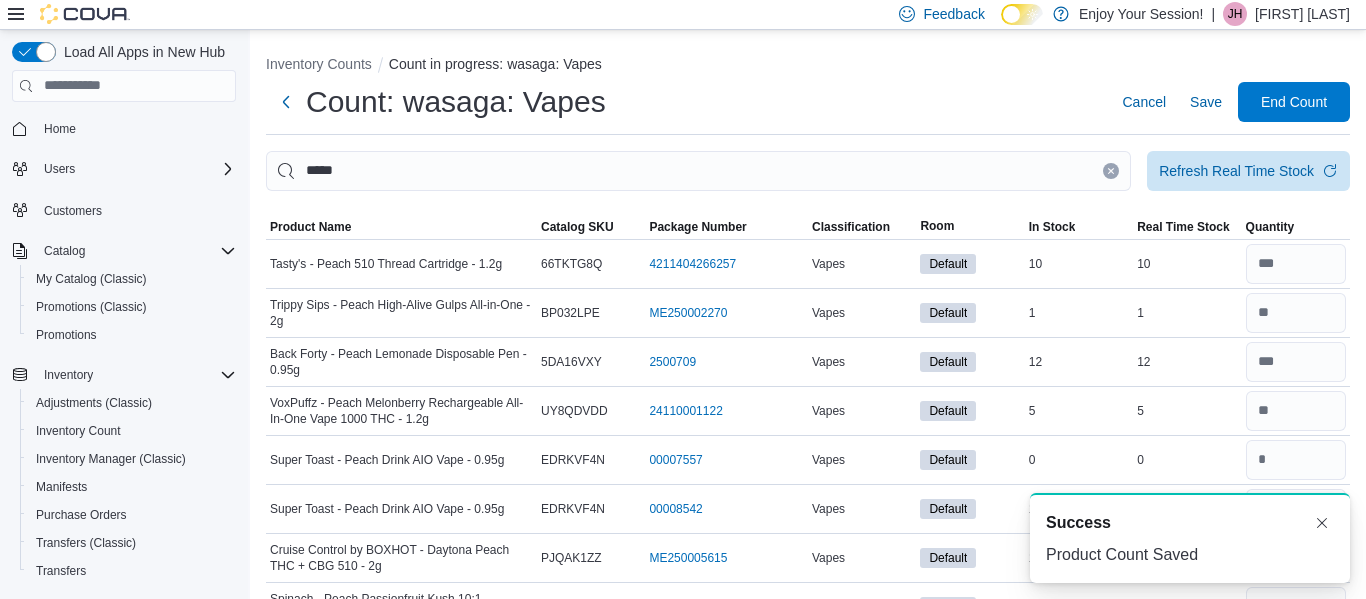 scroll, scrollTop: 0, scrollLeft: 0, axis: both 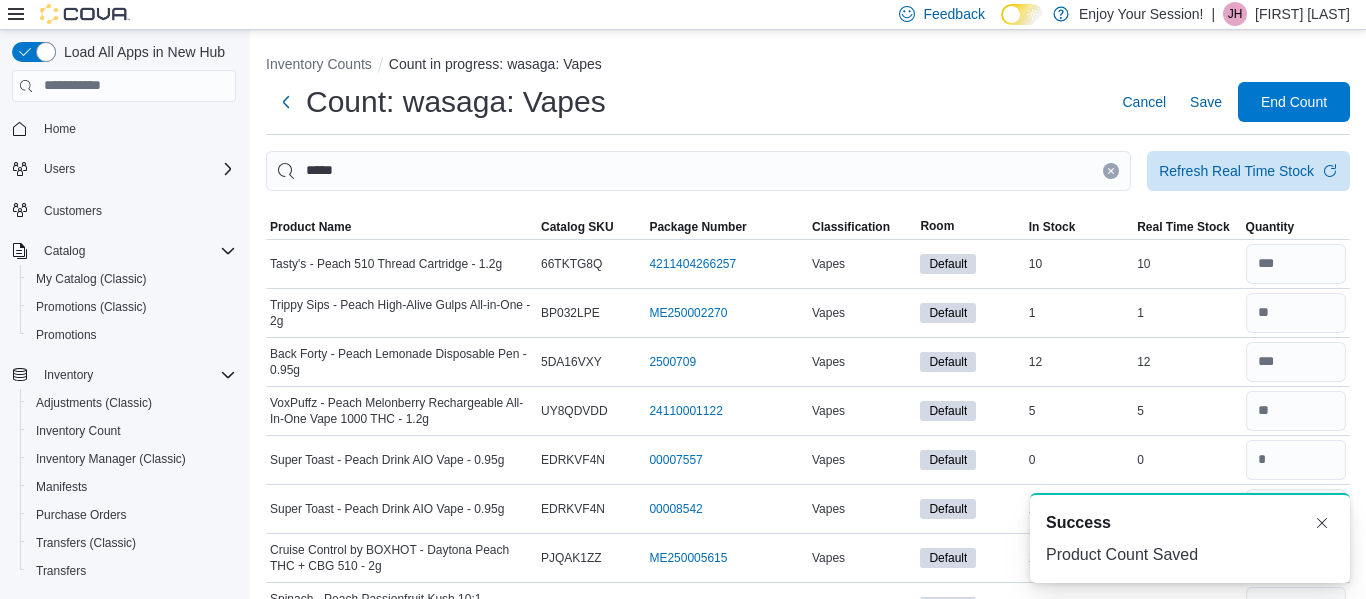 click 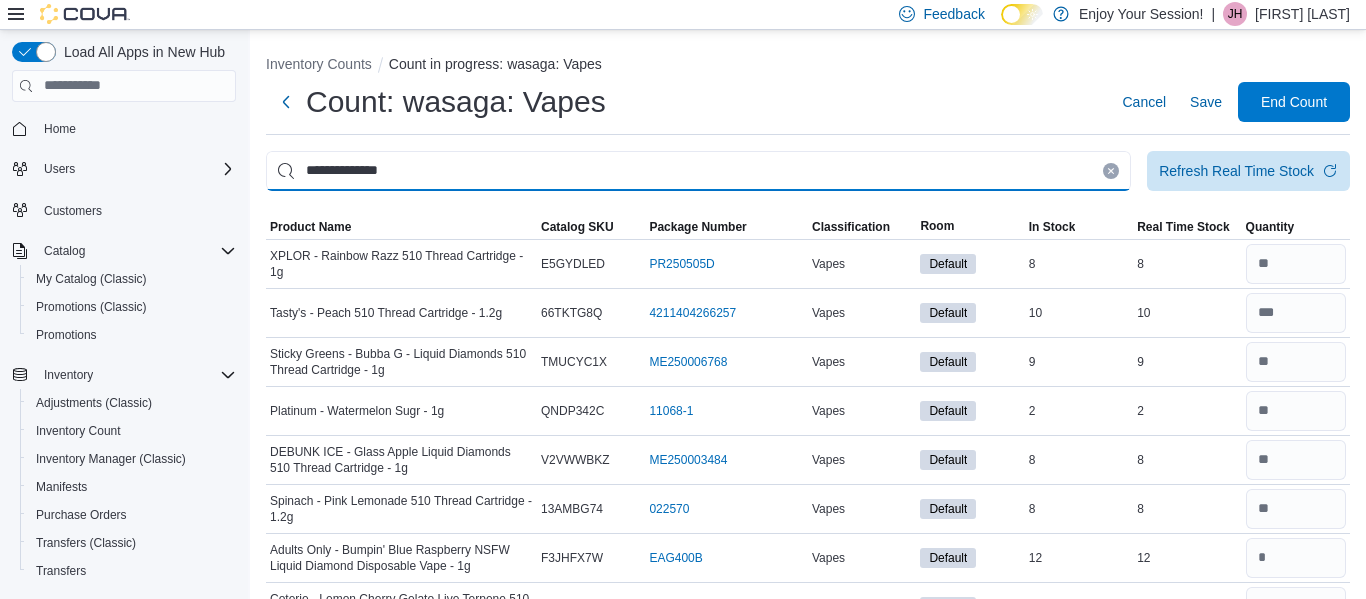 type on "**********" 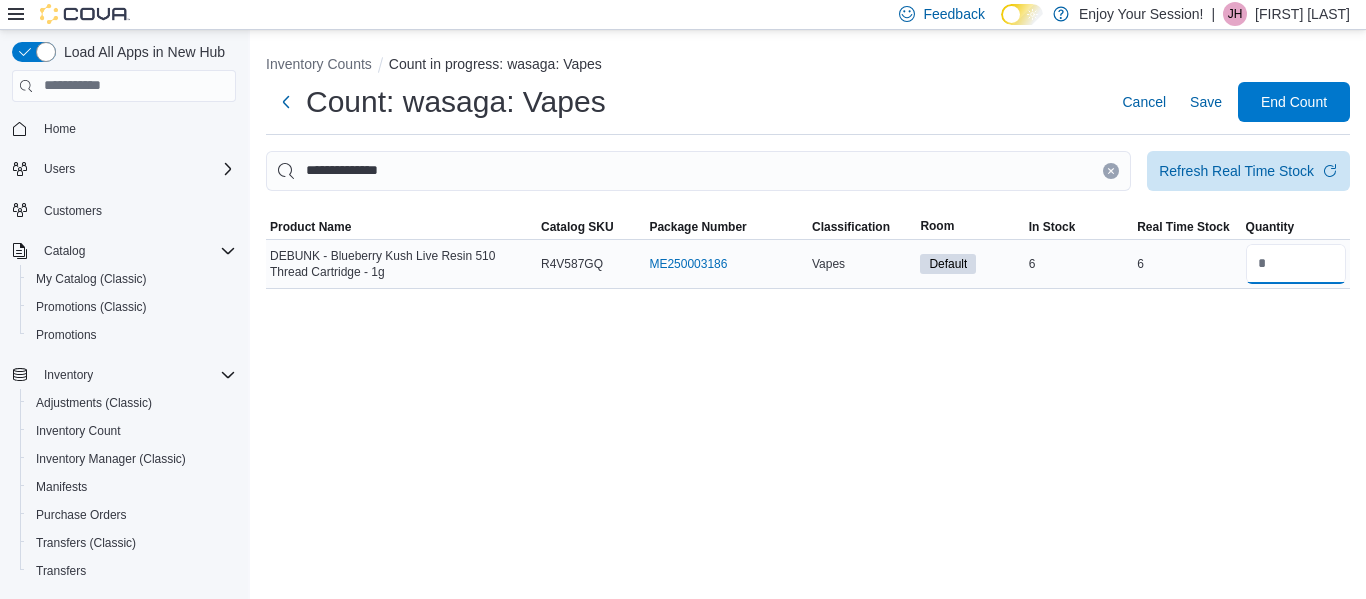 click at bounding box center (1296, 264) 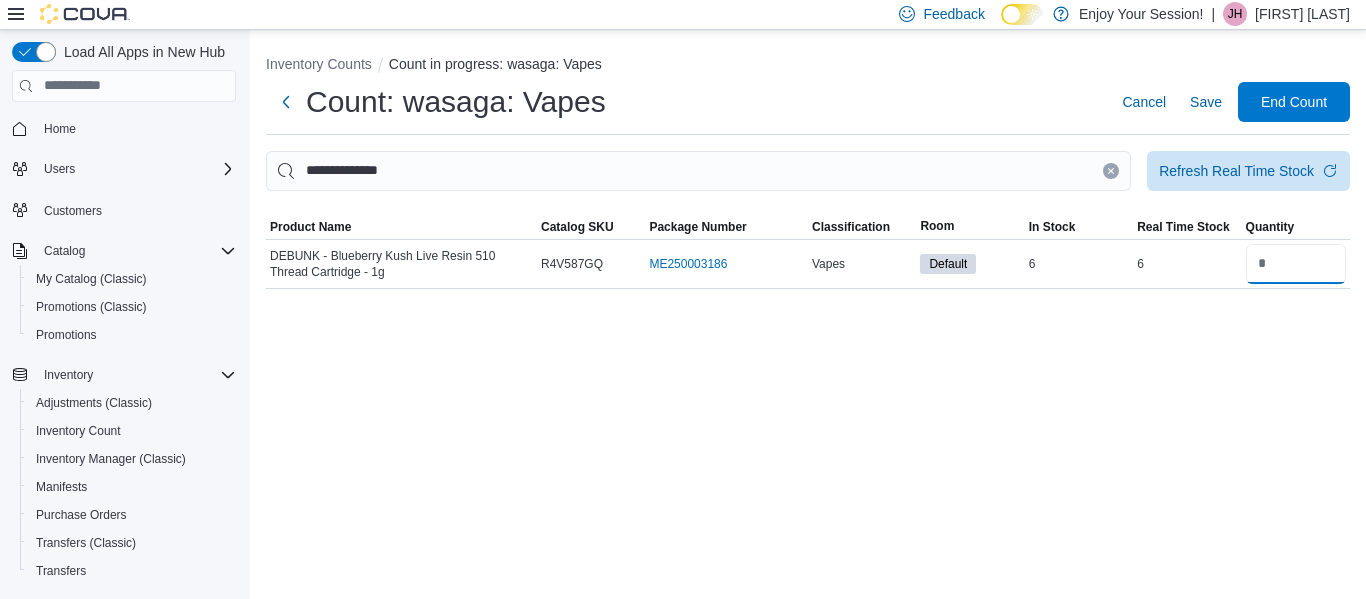 type on "*" 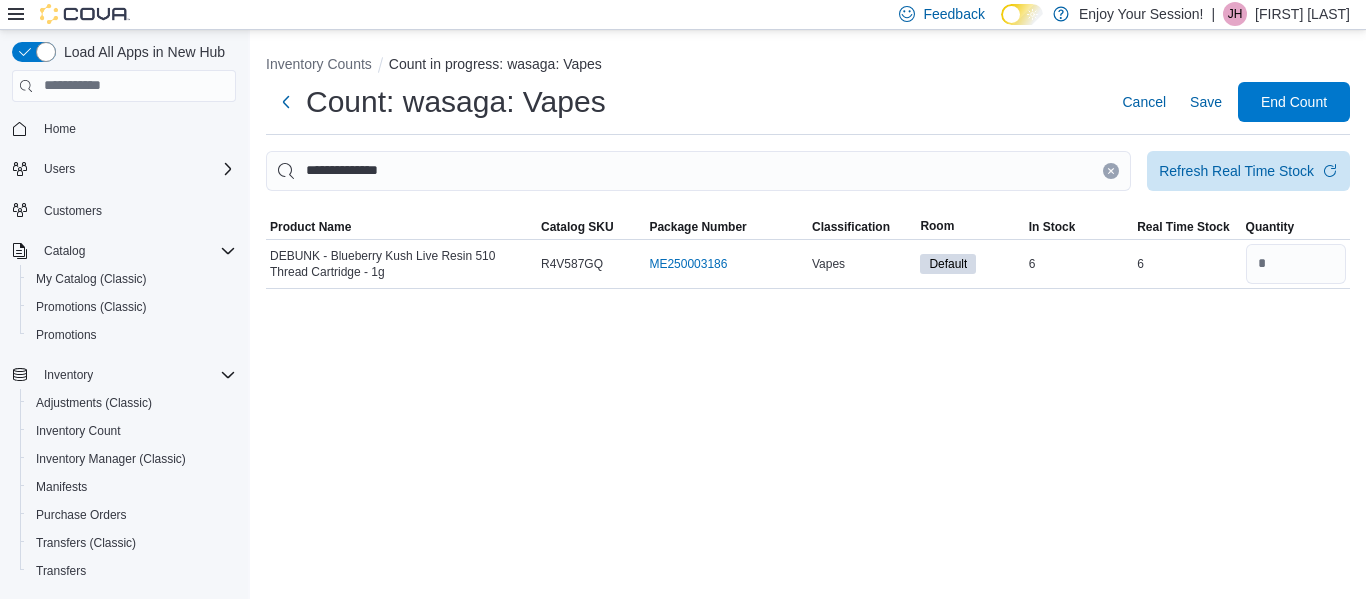 click at bounding box center (1111, 171) 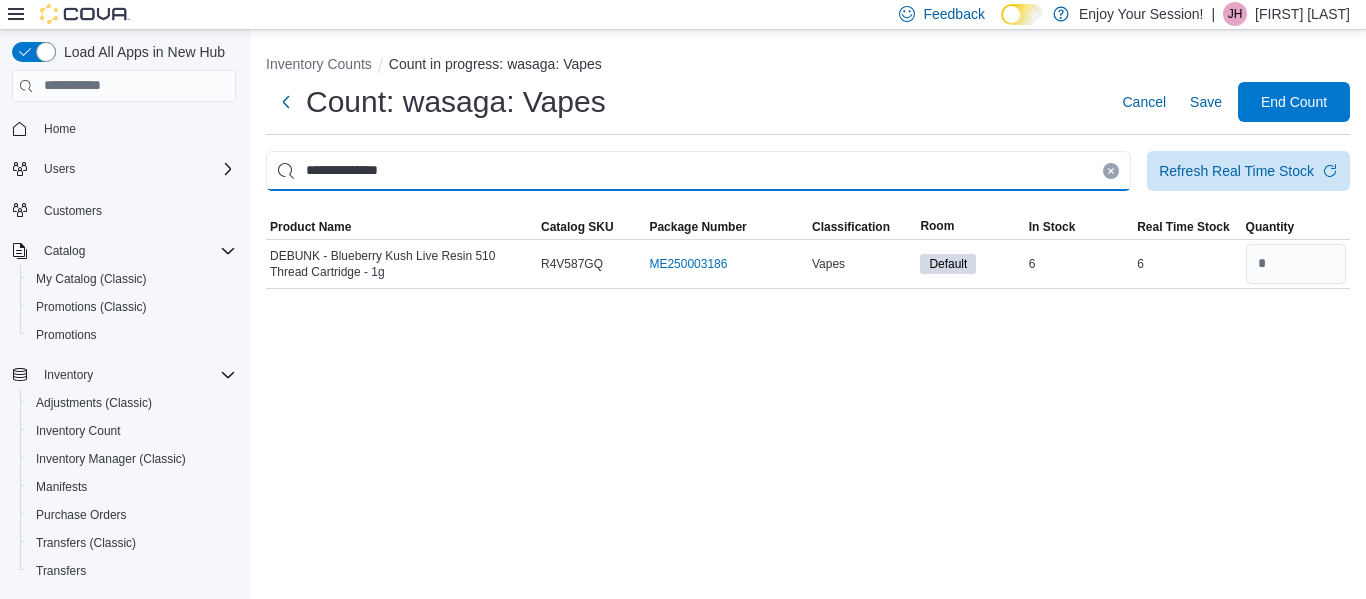 type 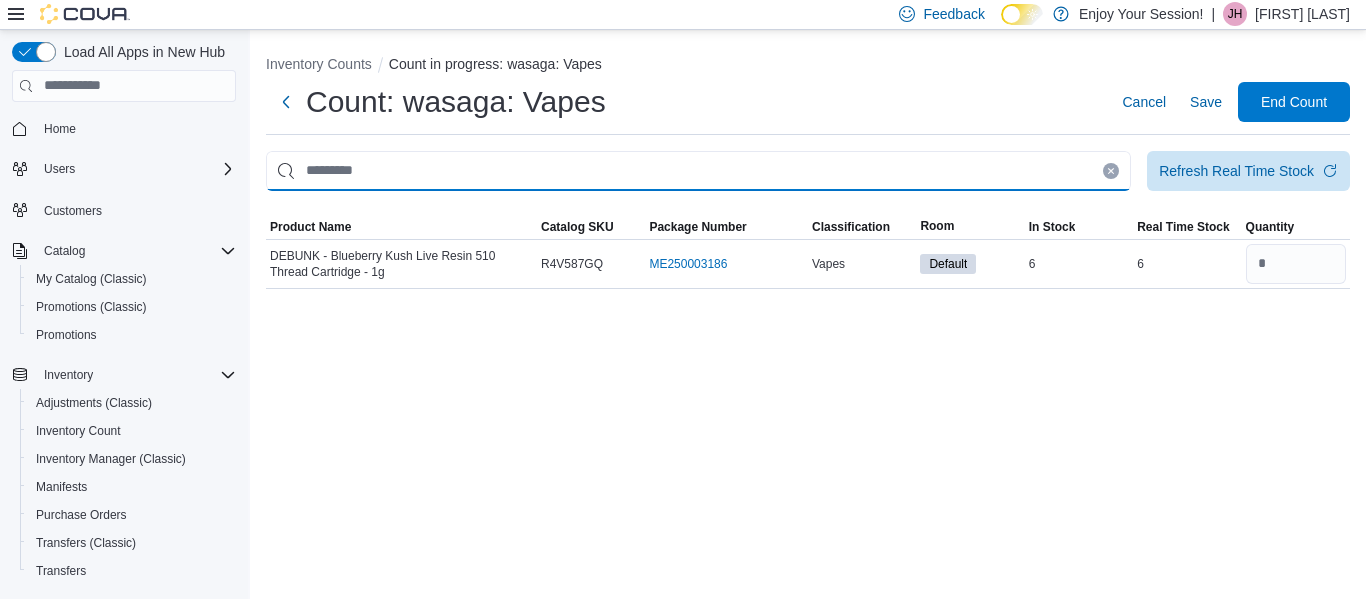 type 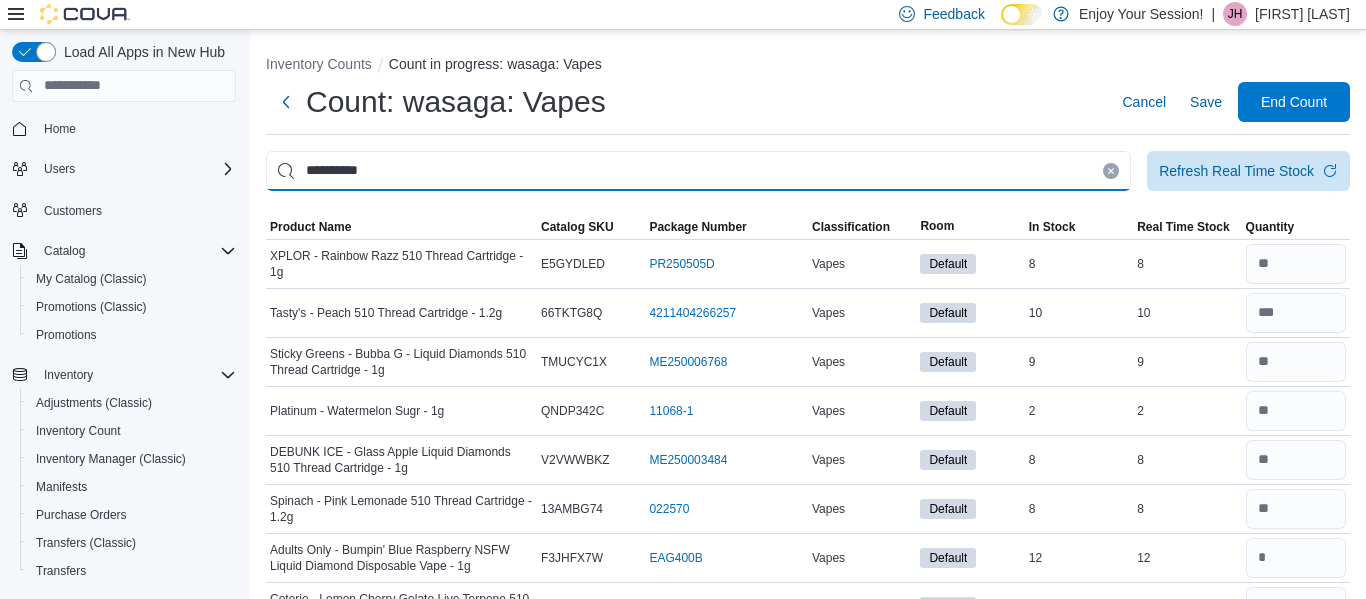 type on "**********" 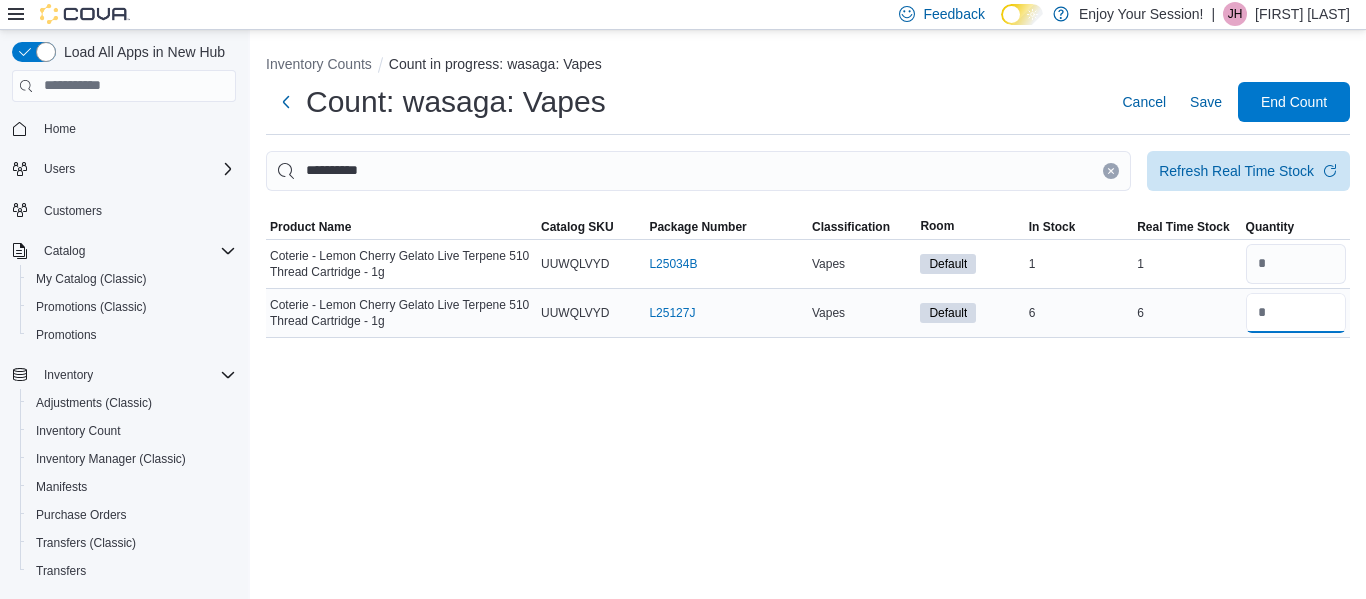 click at bounding box center (1296, 313) 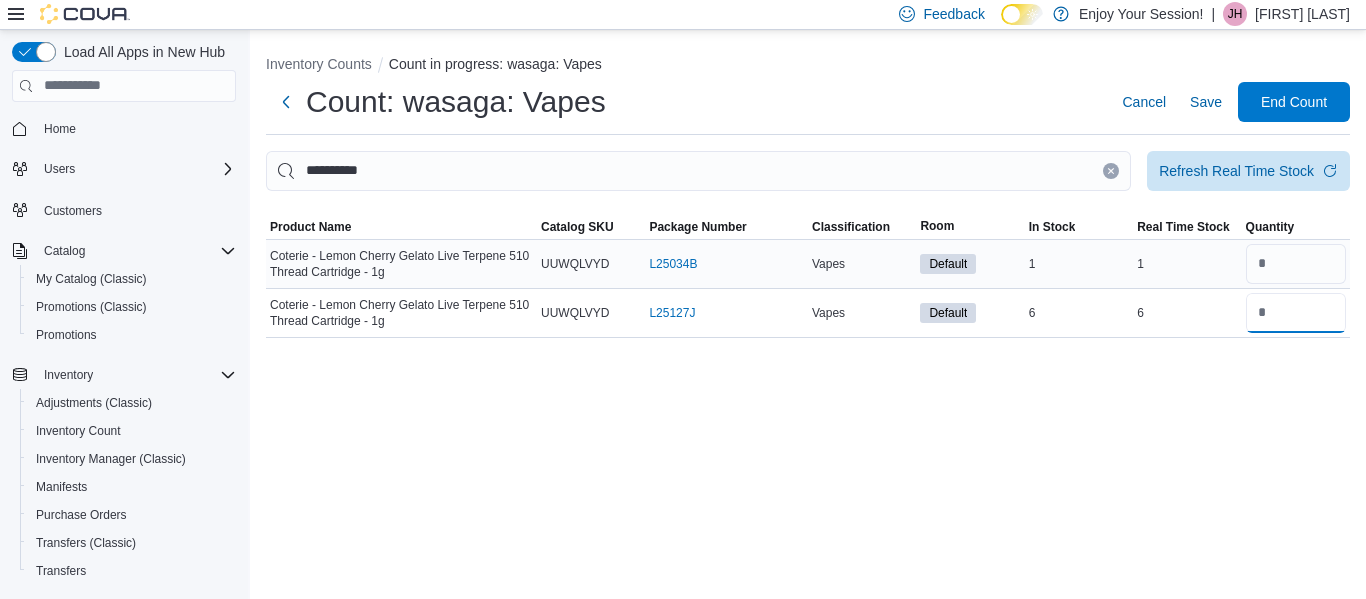 type on "*" 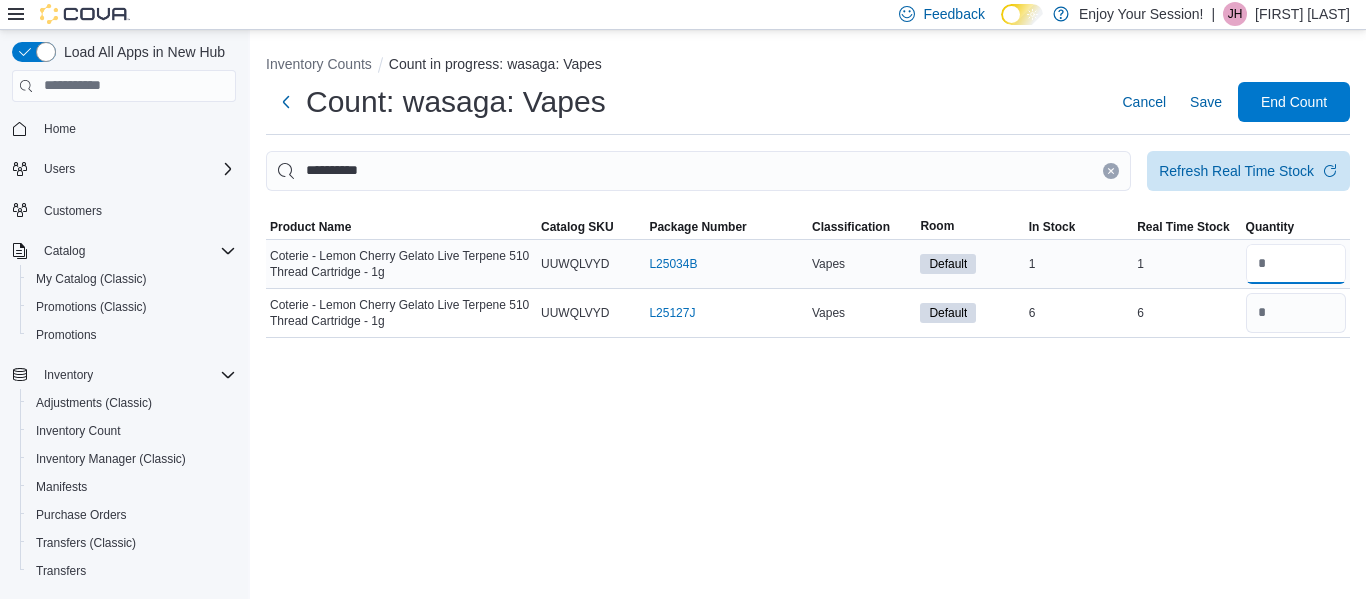 click at bounding box center [1296, 264] 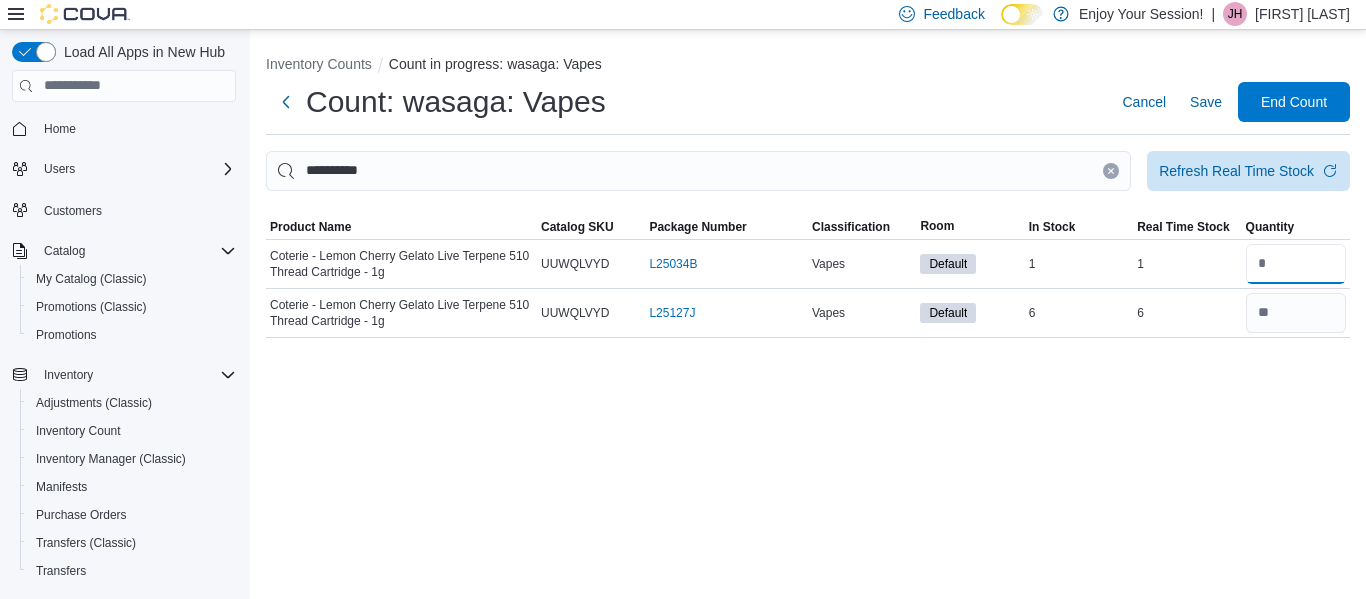 type on "*" 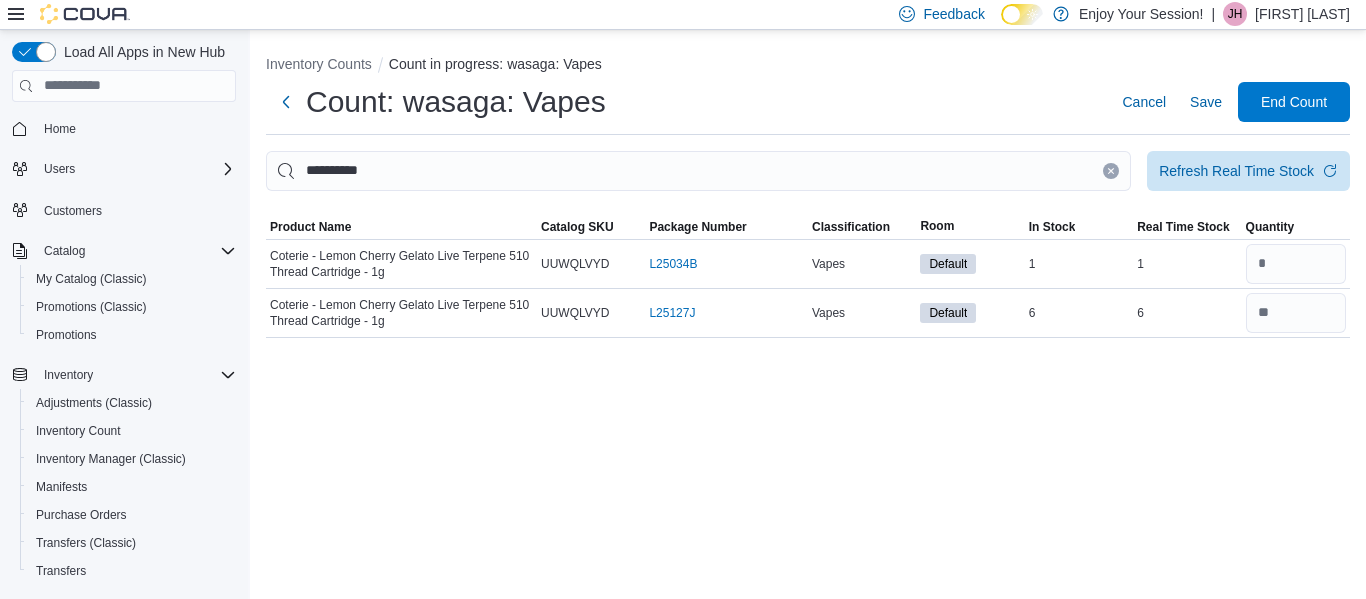 click 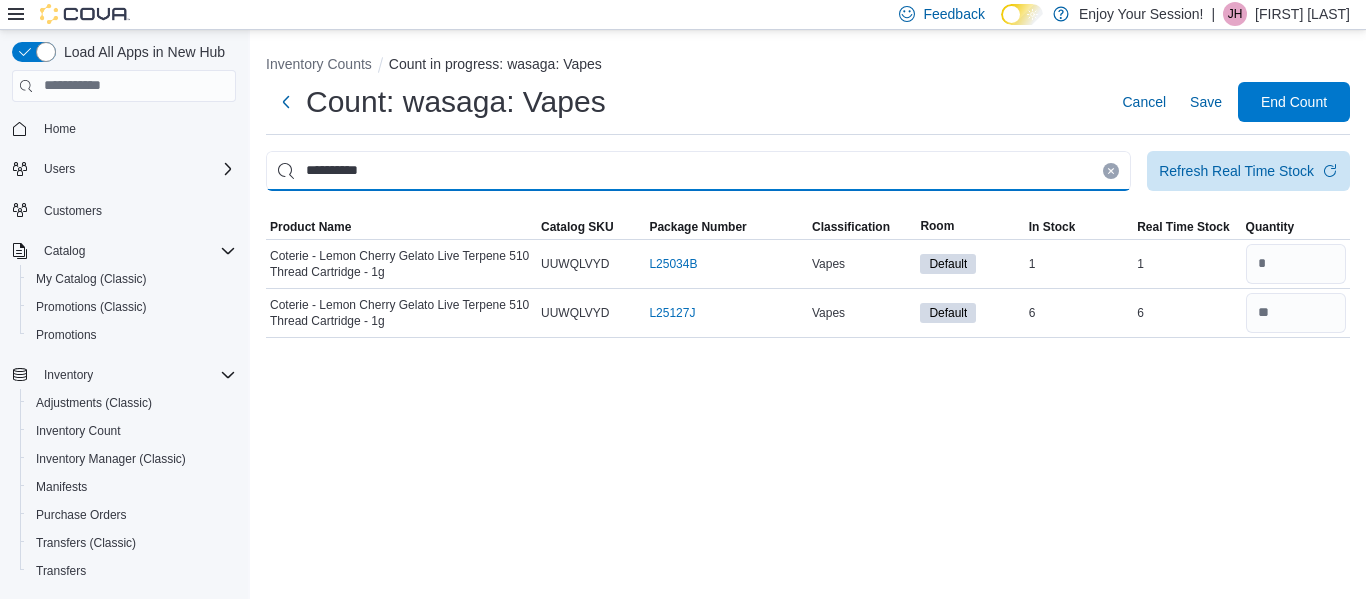 type 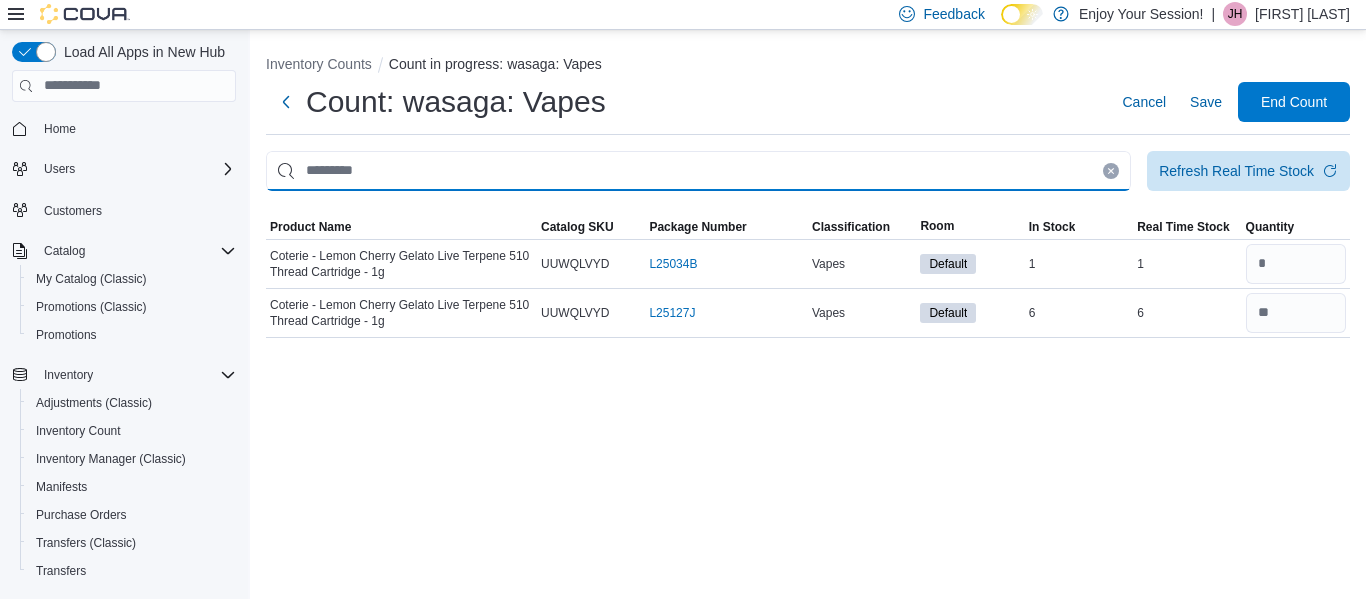 type 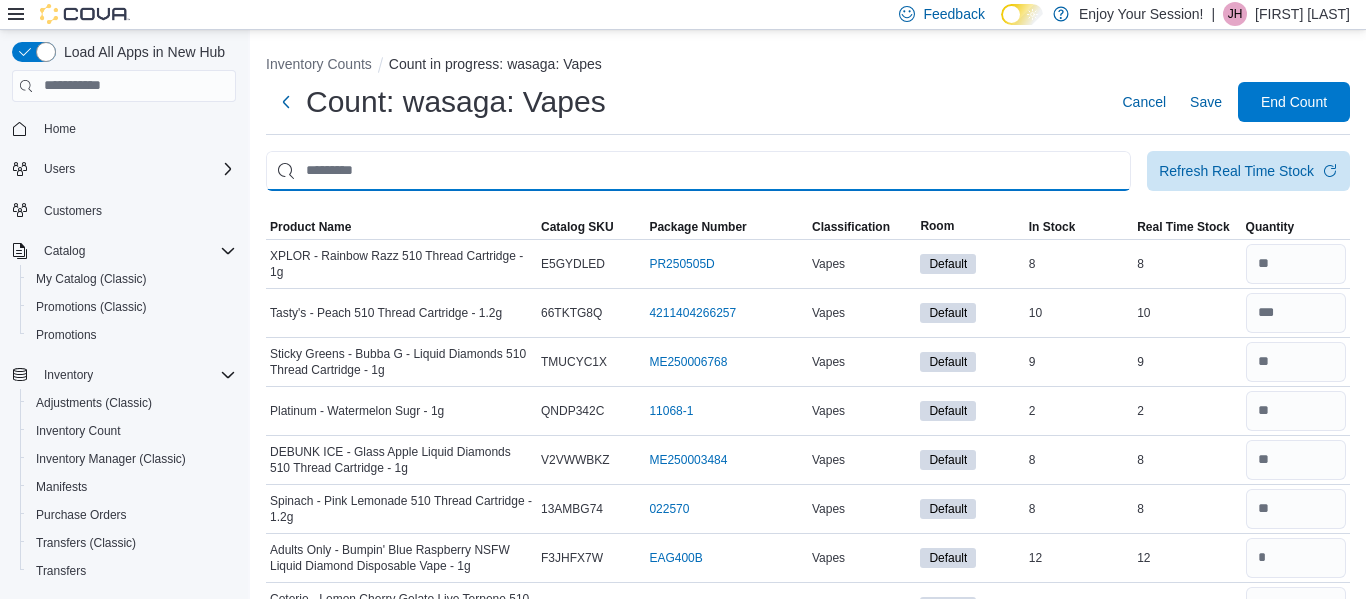 click at bounding box center [698, 171] 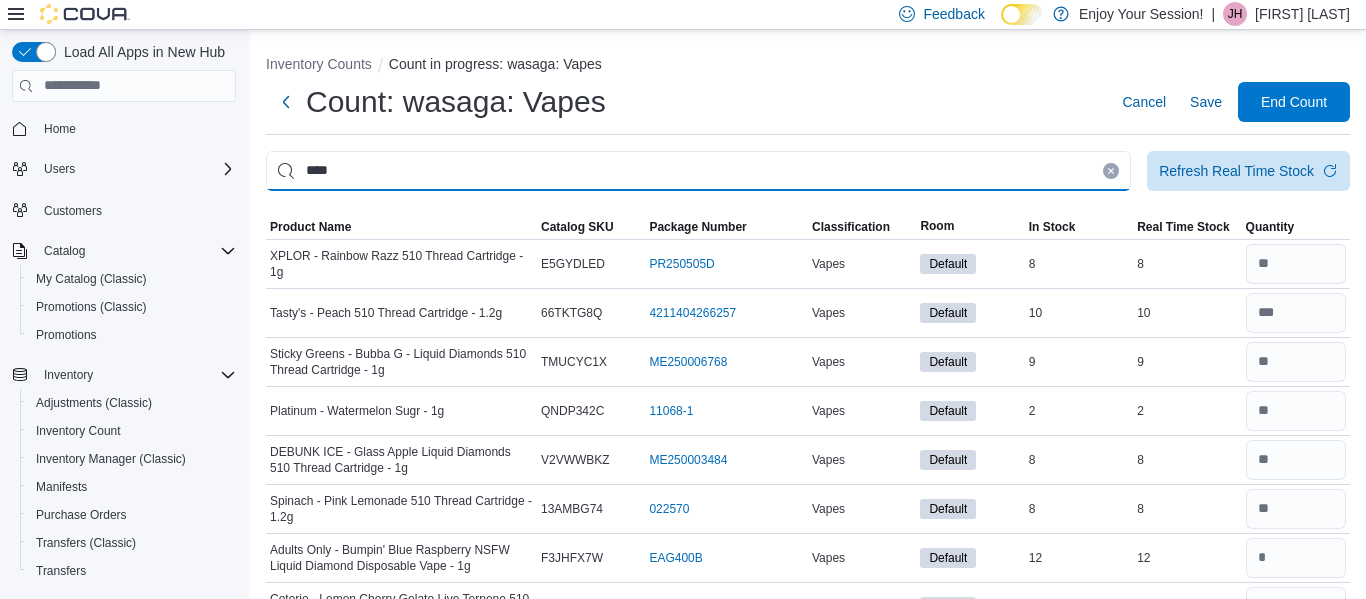 type on "****" 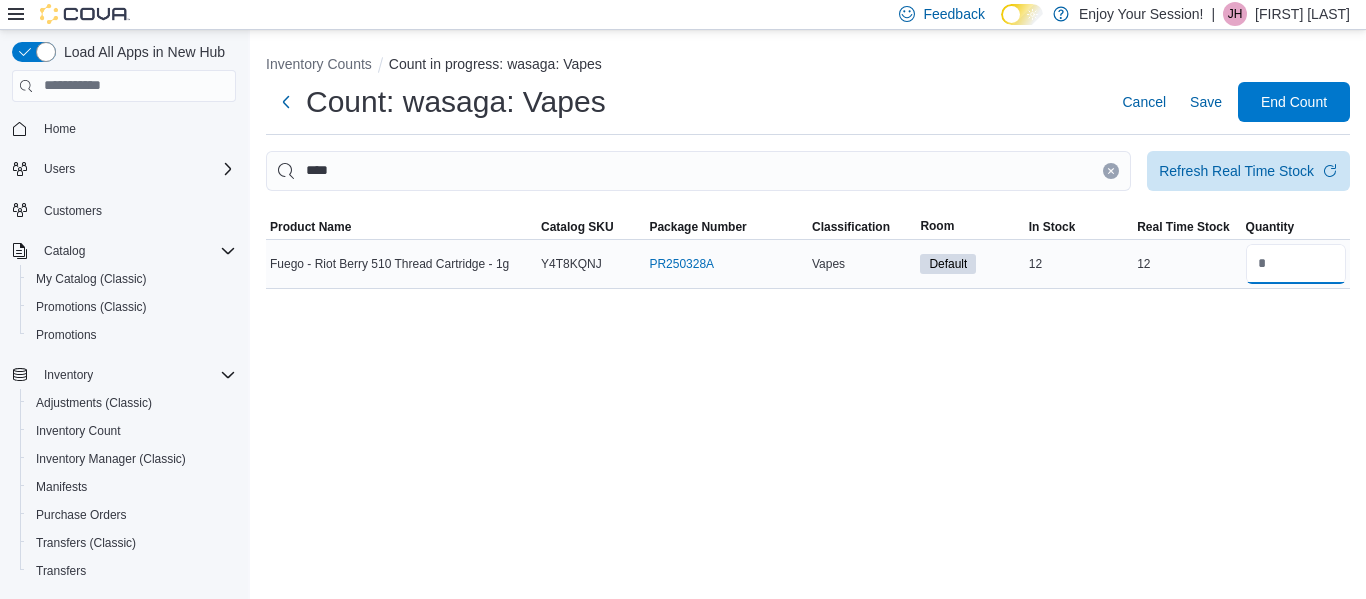 click at bounding box center [1296, 264] 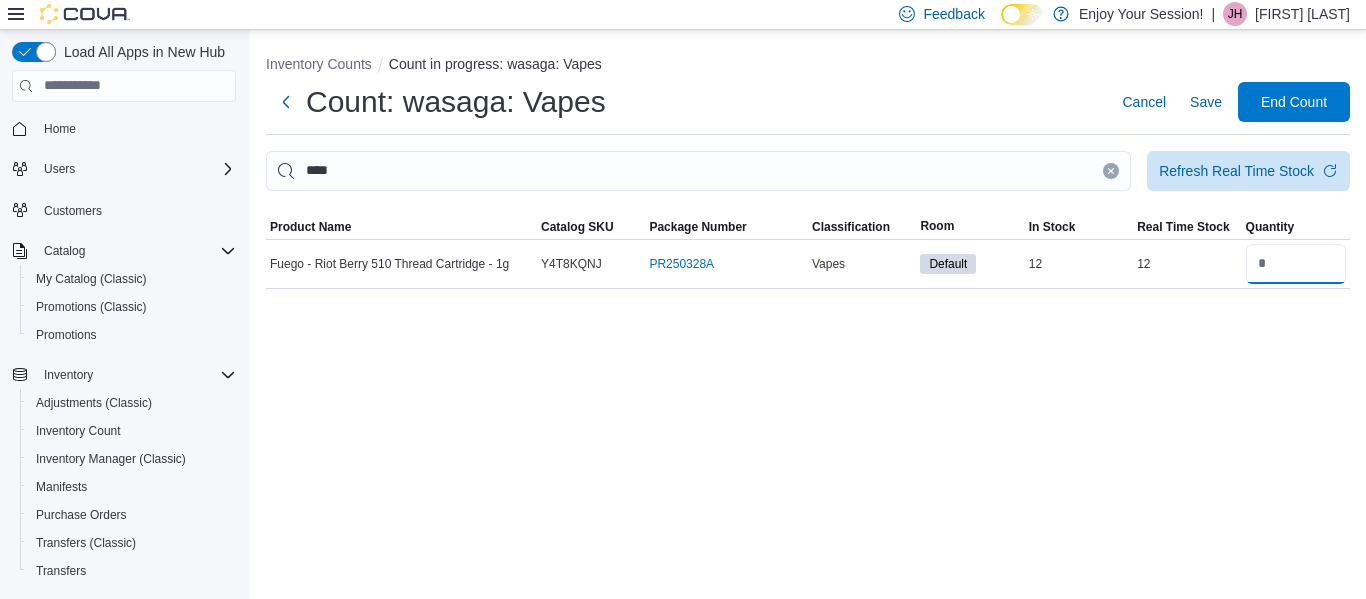 type on "**" 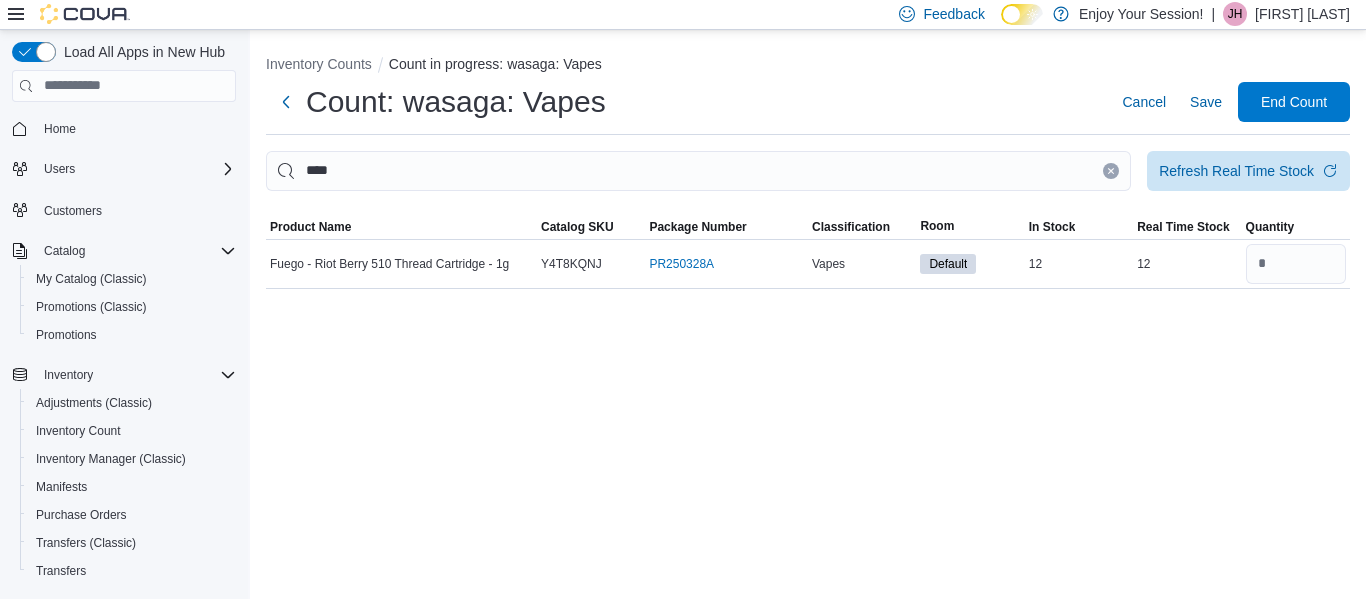 click 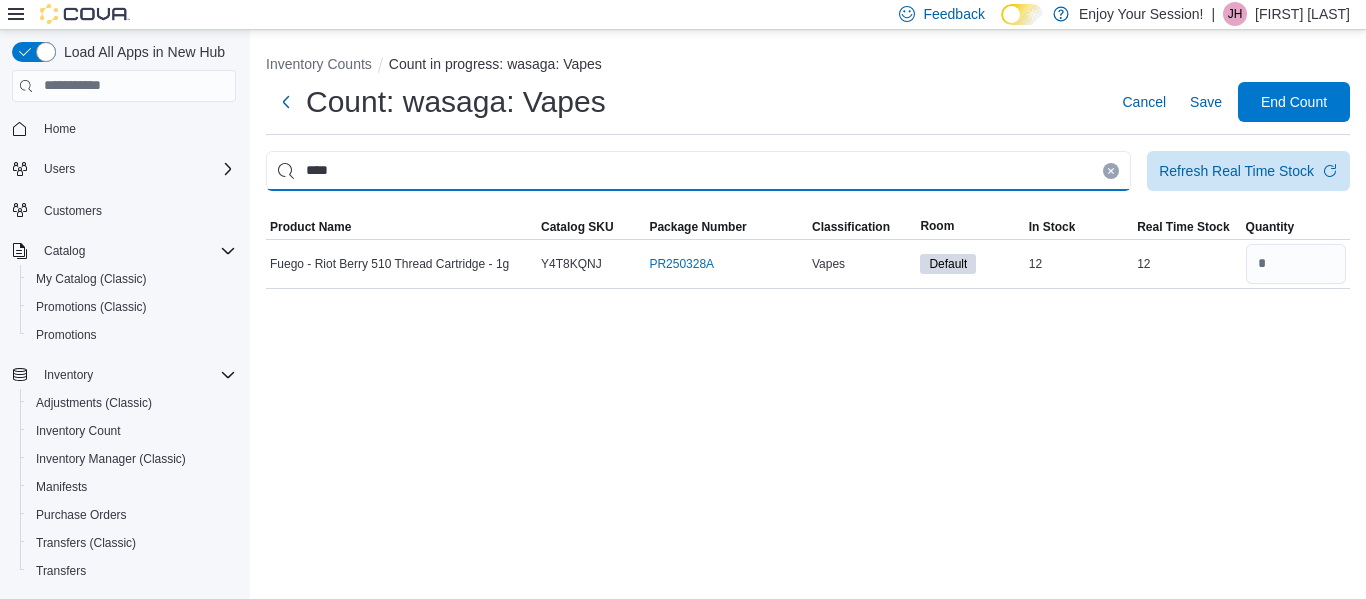 type 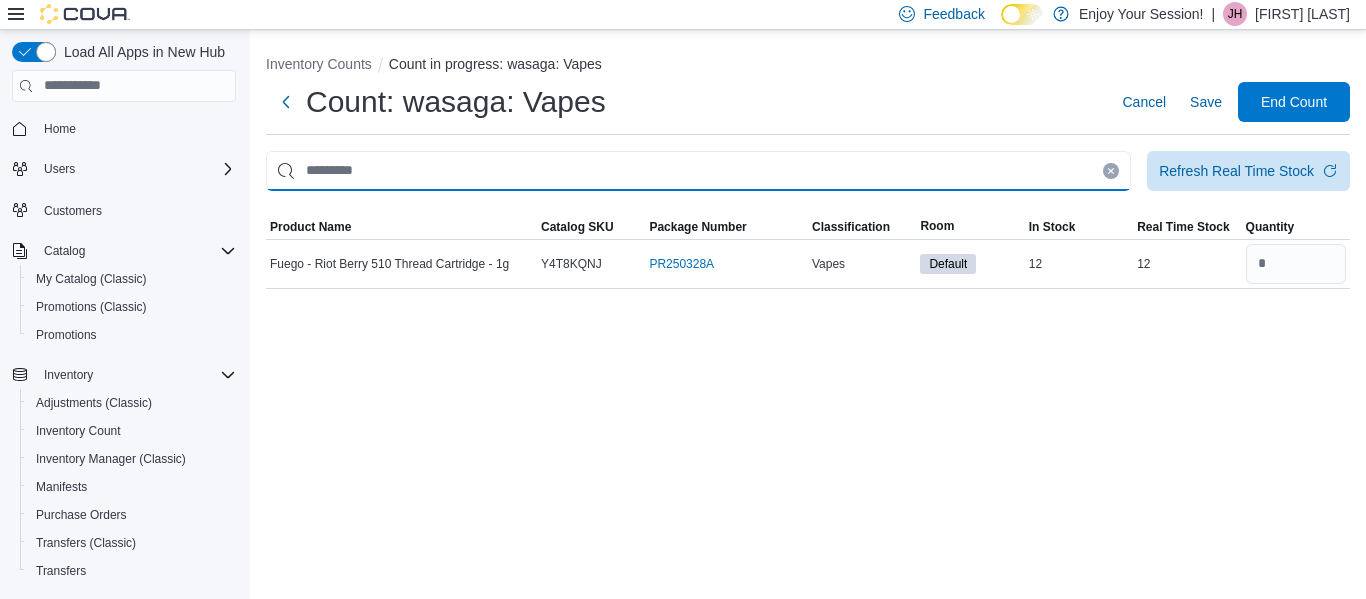 type 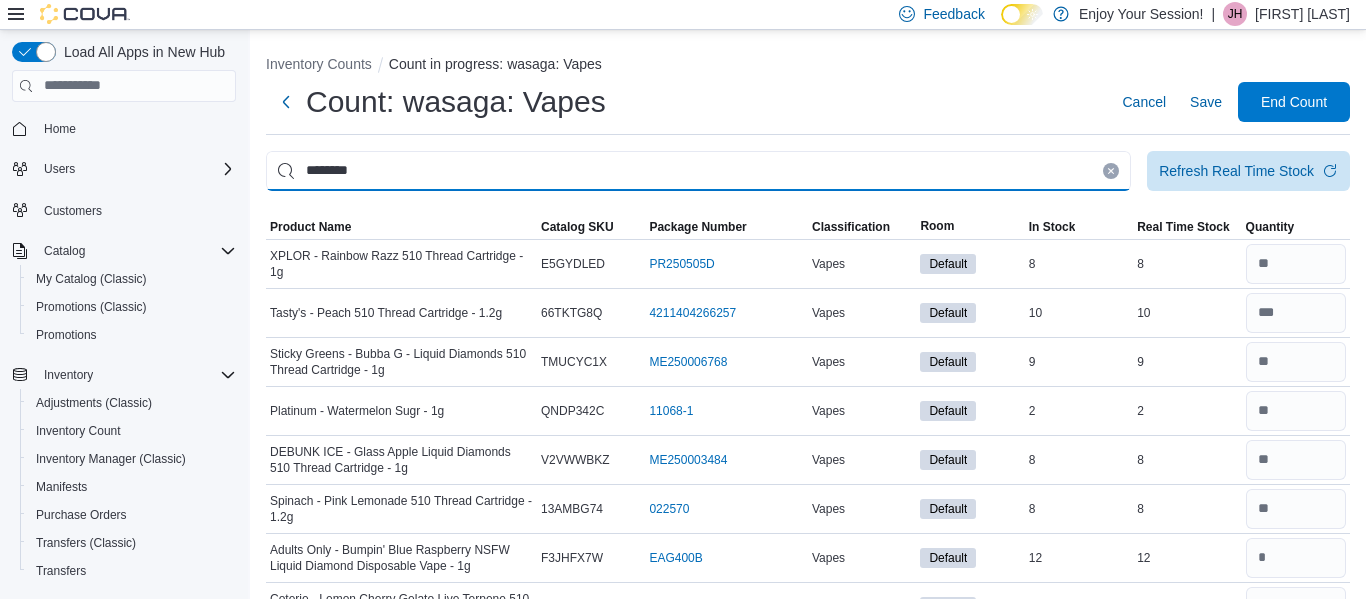 type on "********" 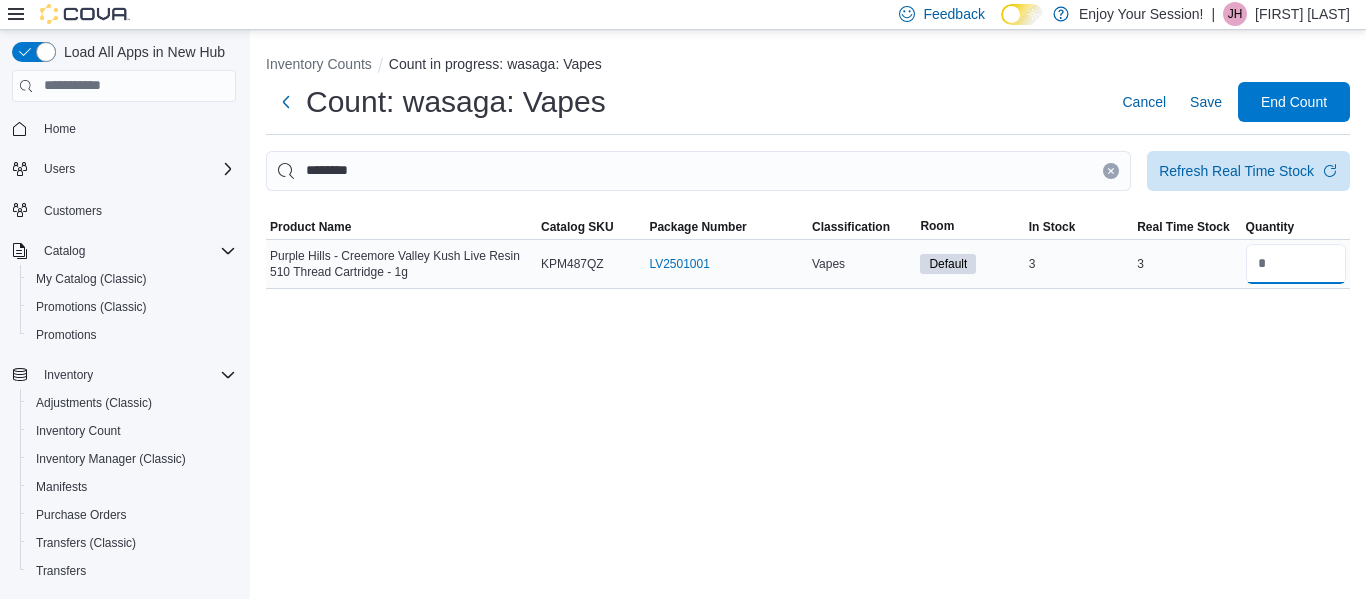 click at bounding box center (1296, 264) 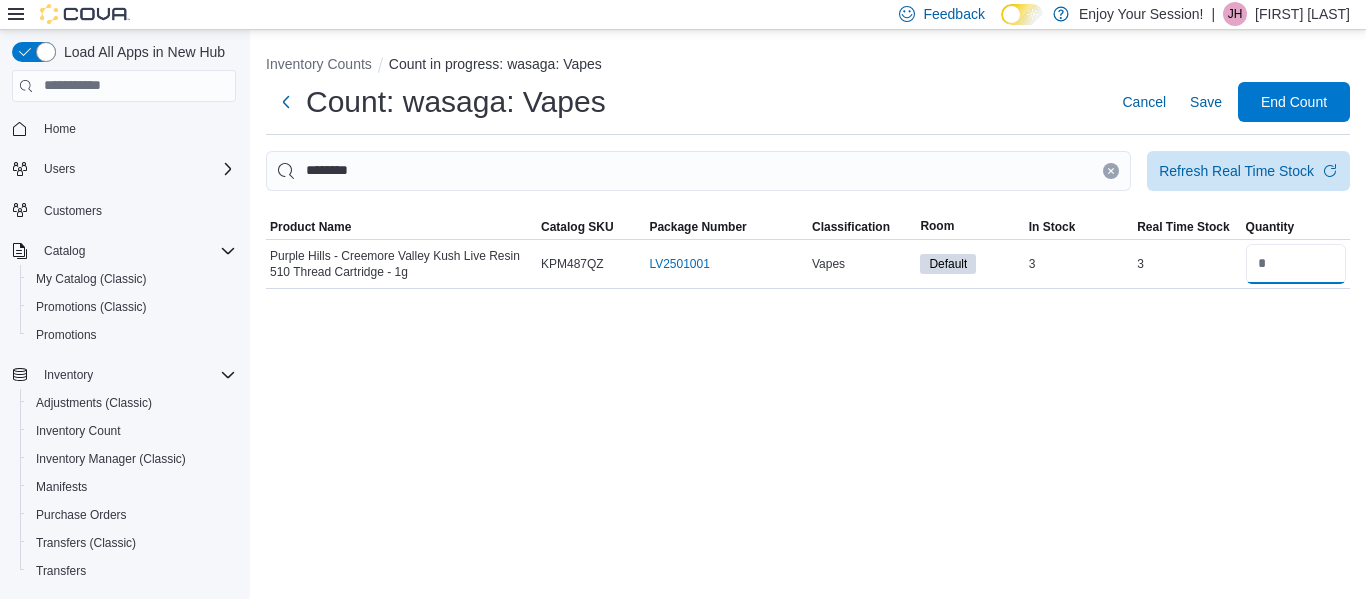 type on "*" 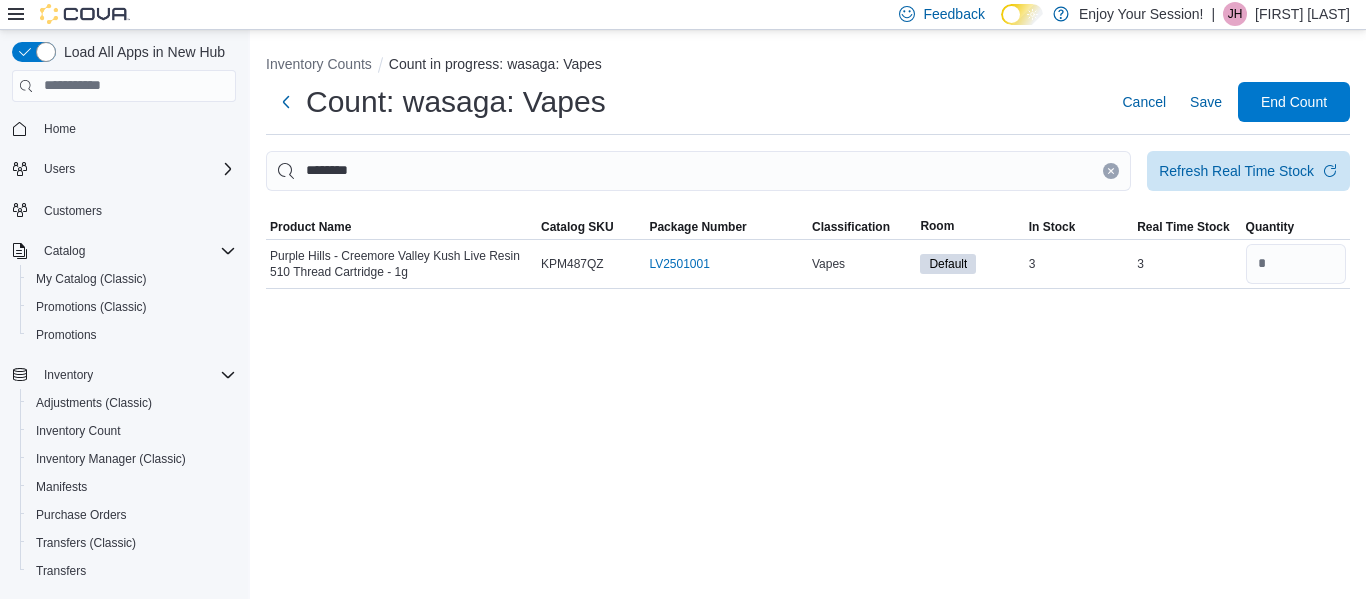 click 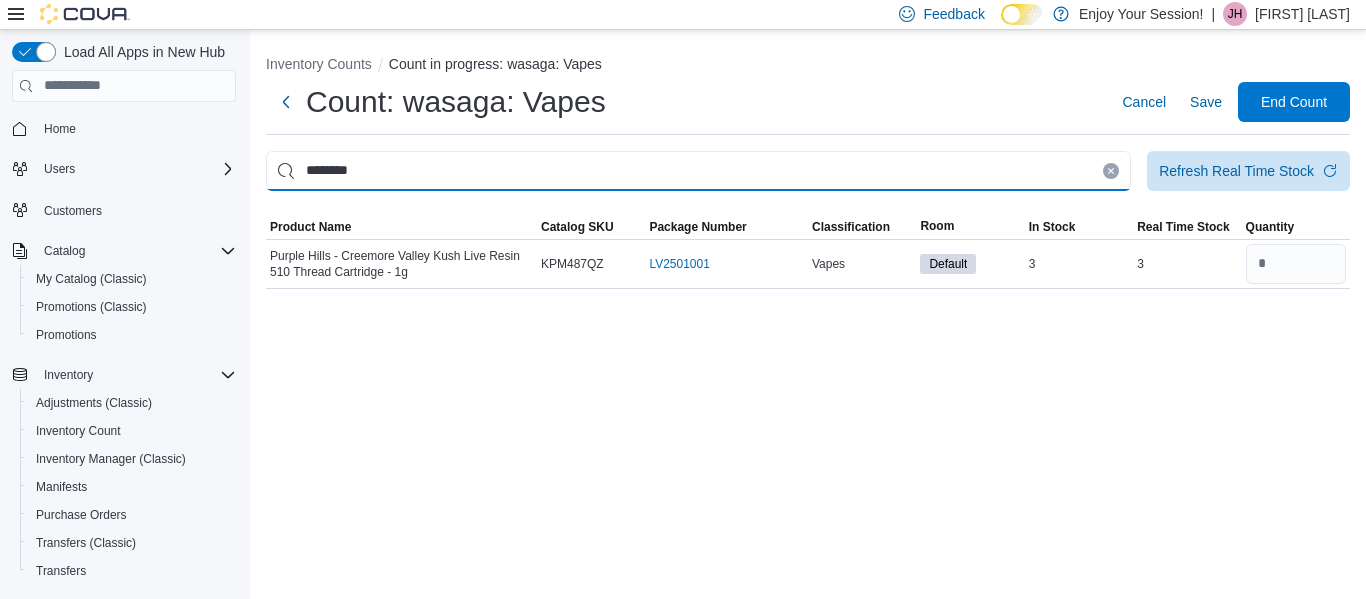 type 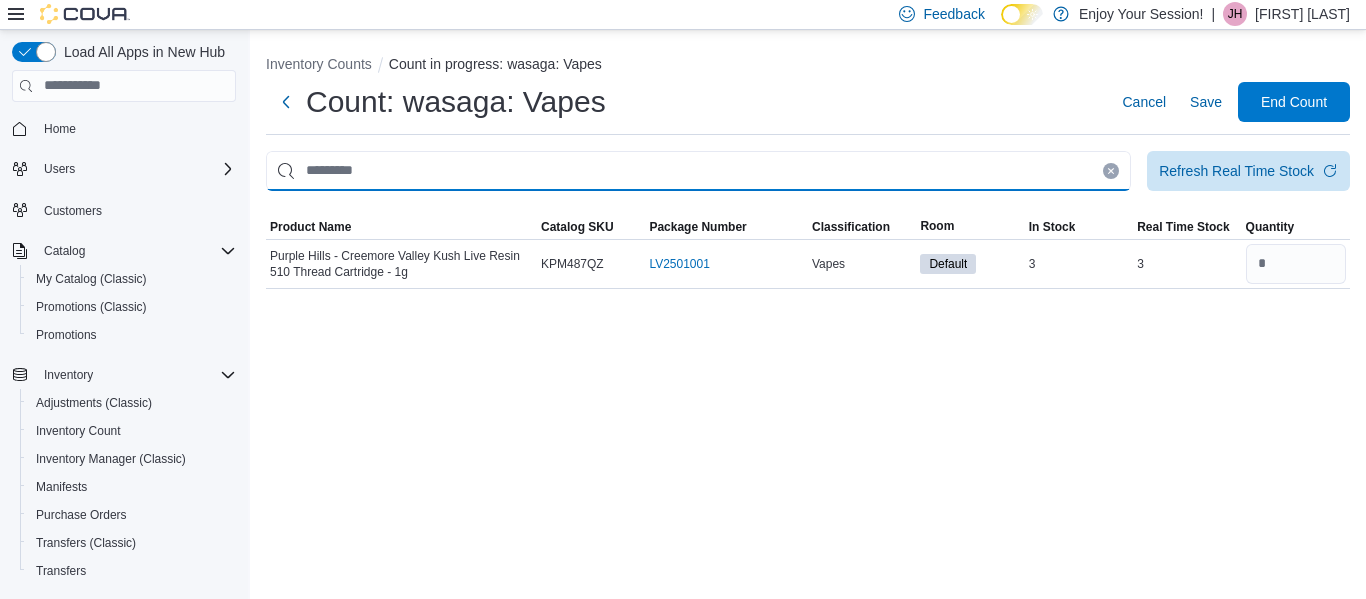 type 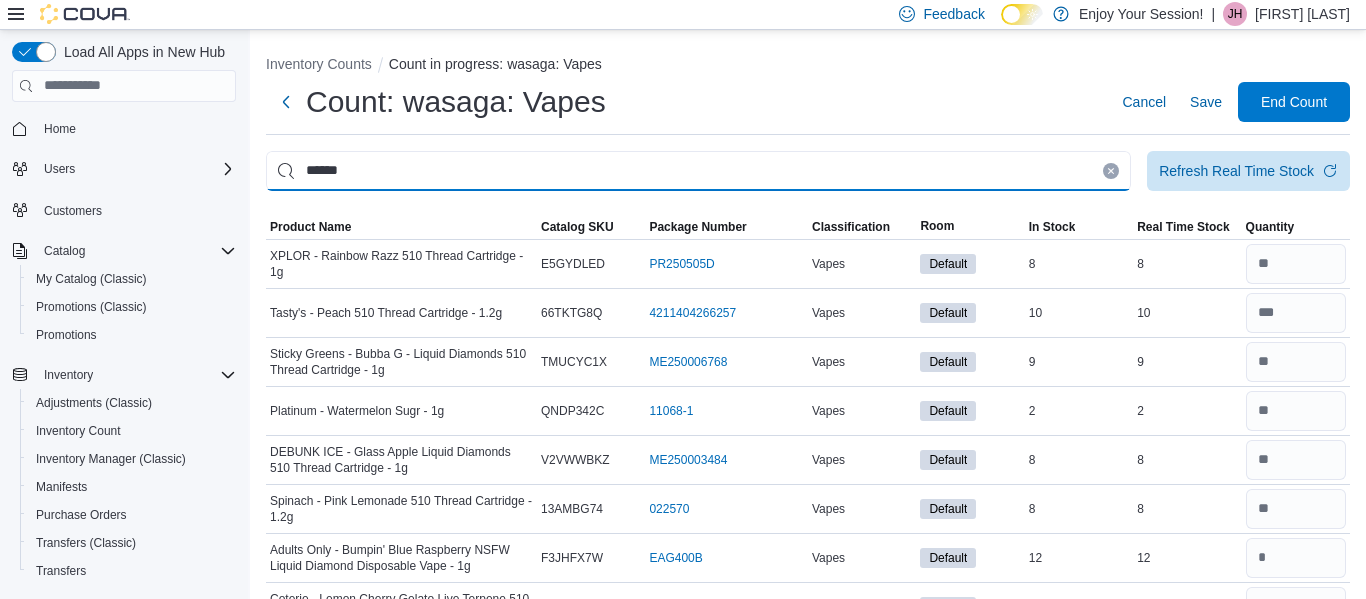 type on "******" 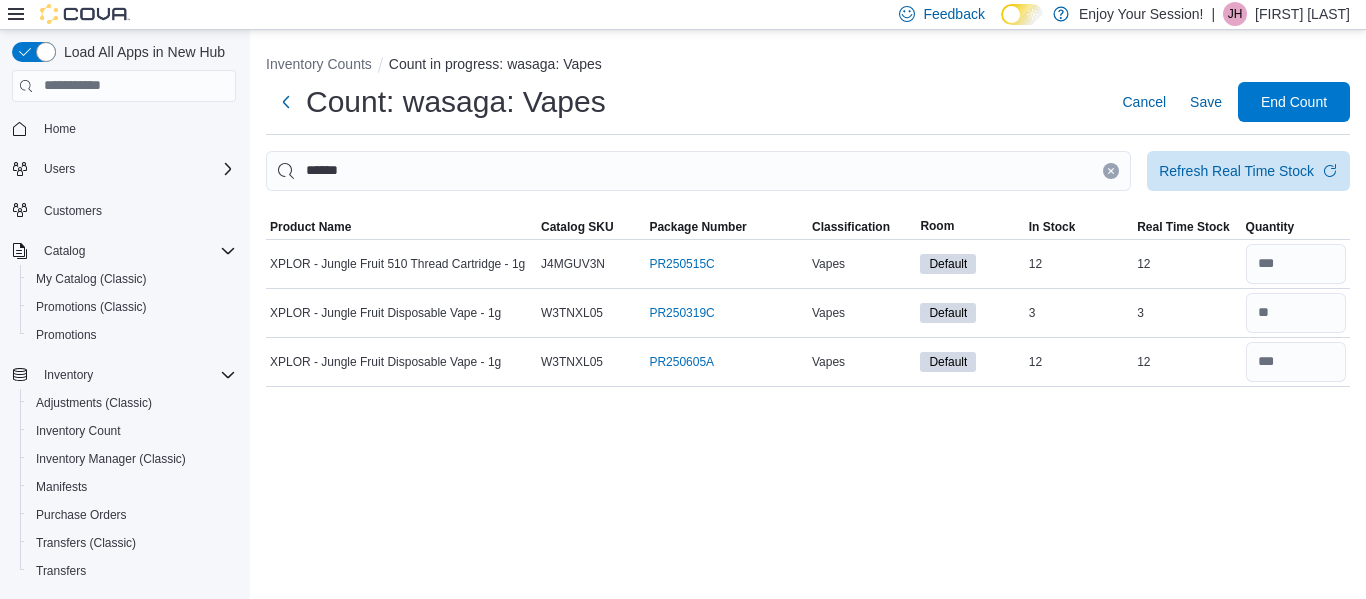 click 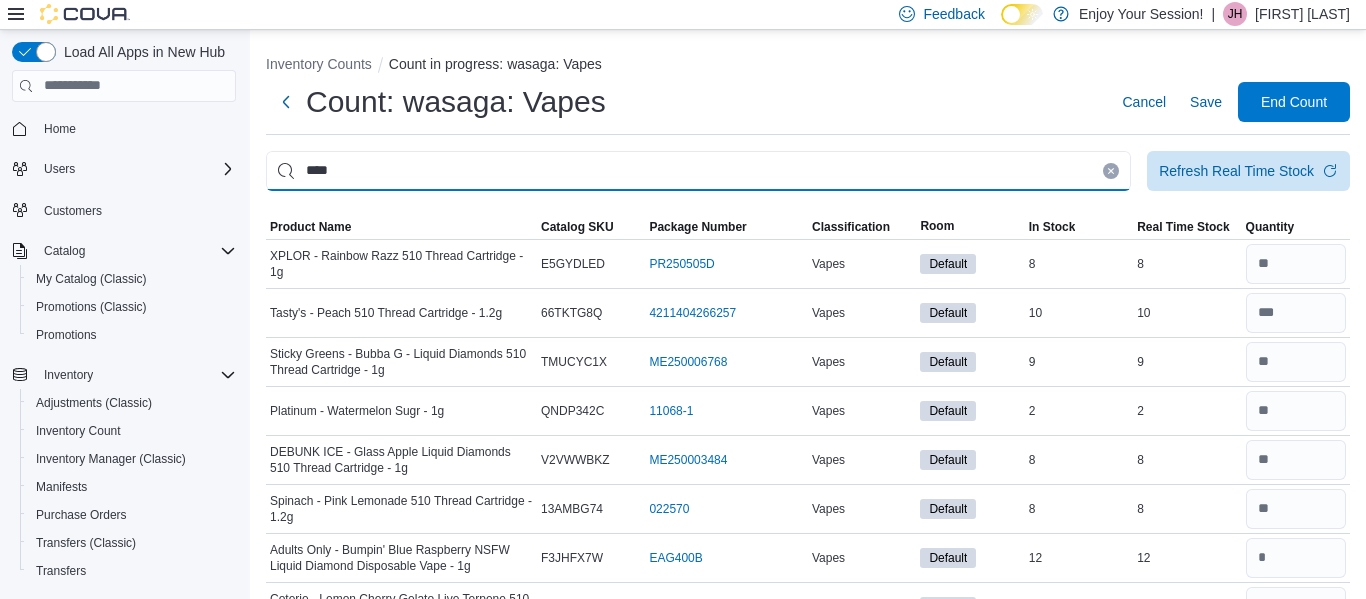 type on "****" 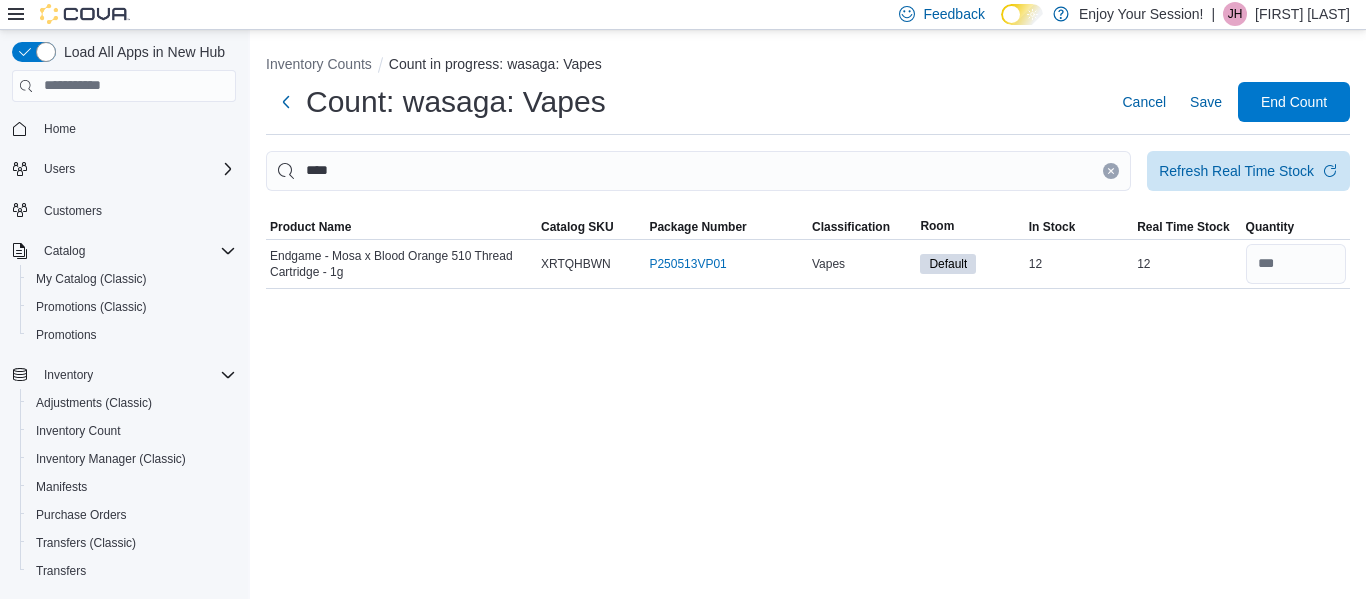 click 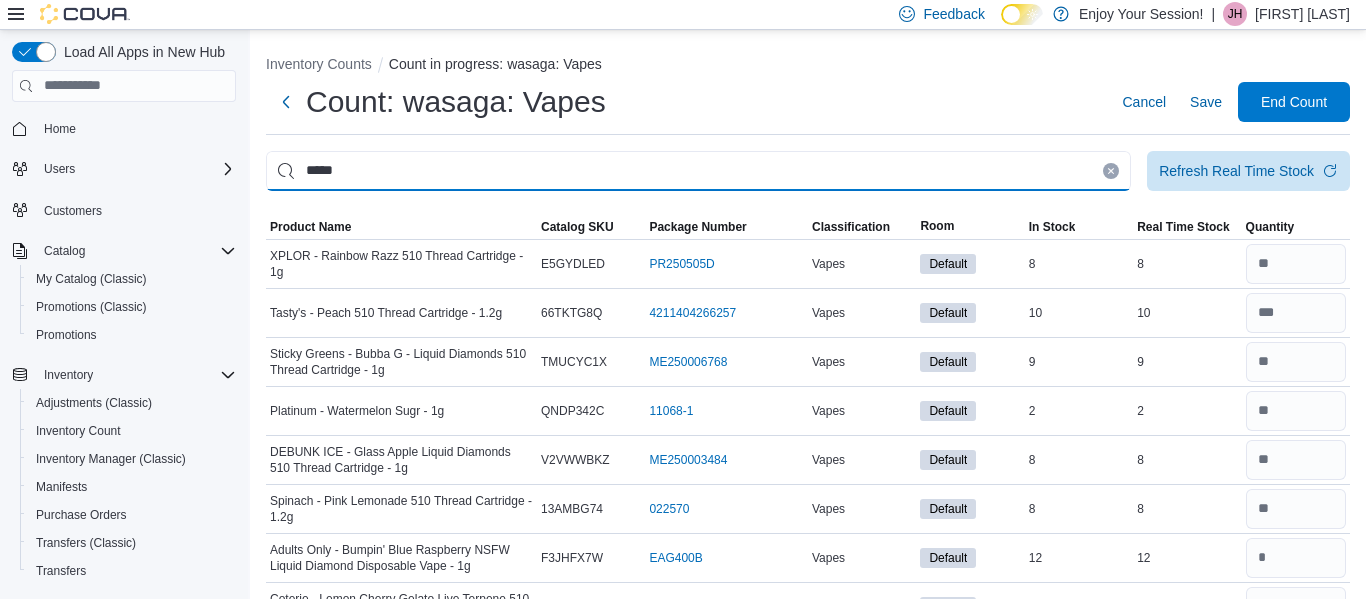type on "*****" 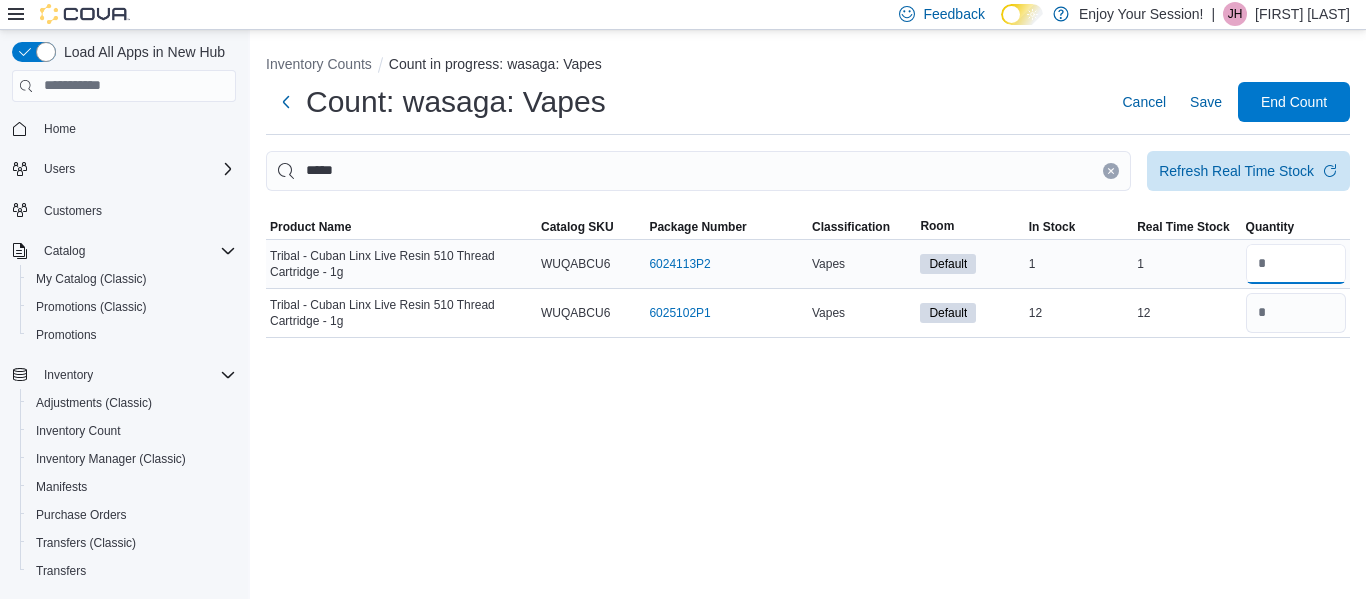 click at bounding box center (1296, 264) 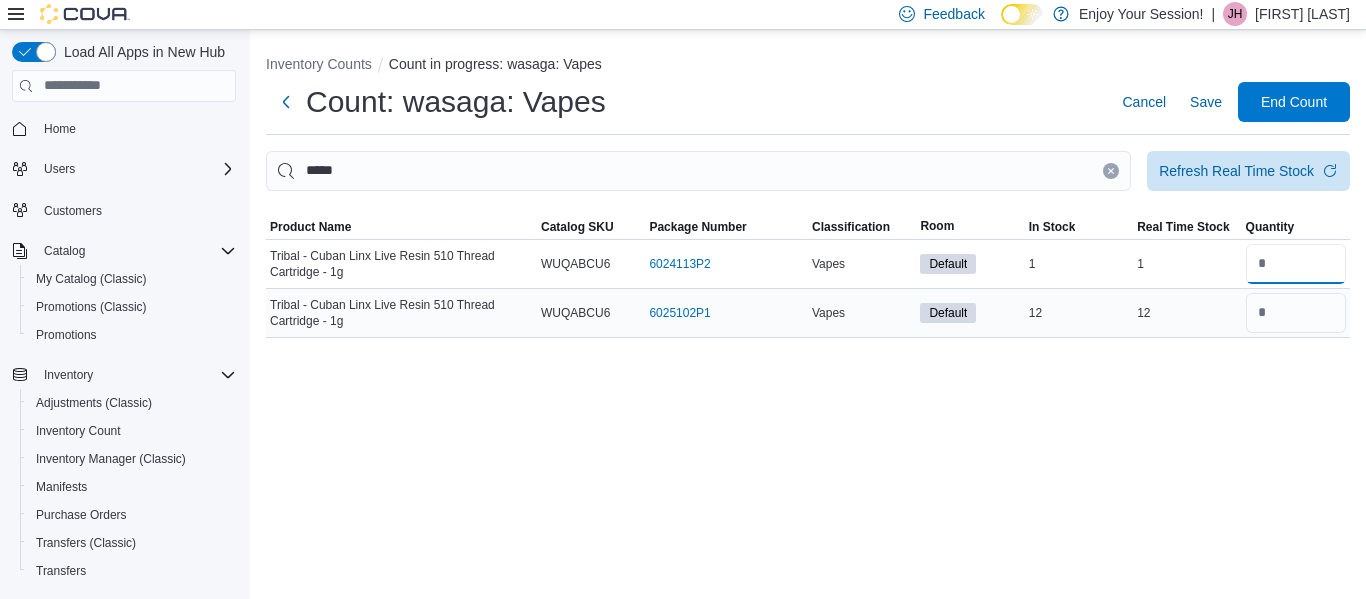 type on "*" 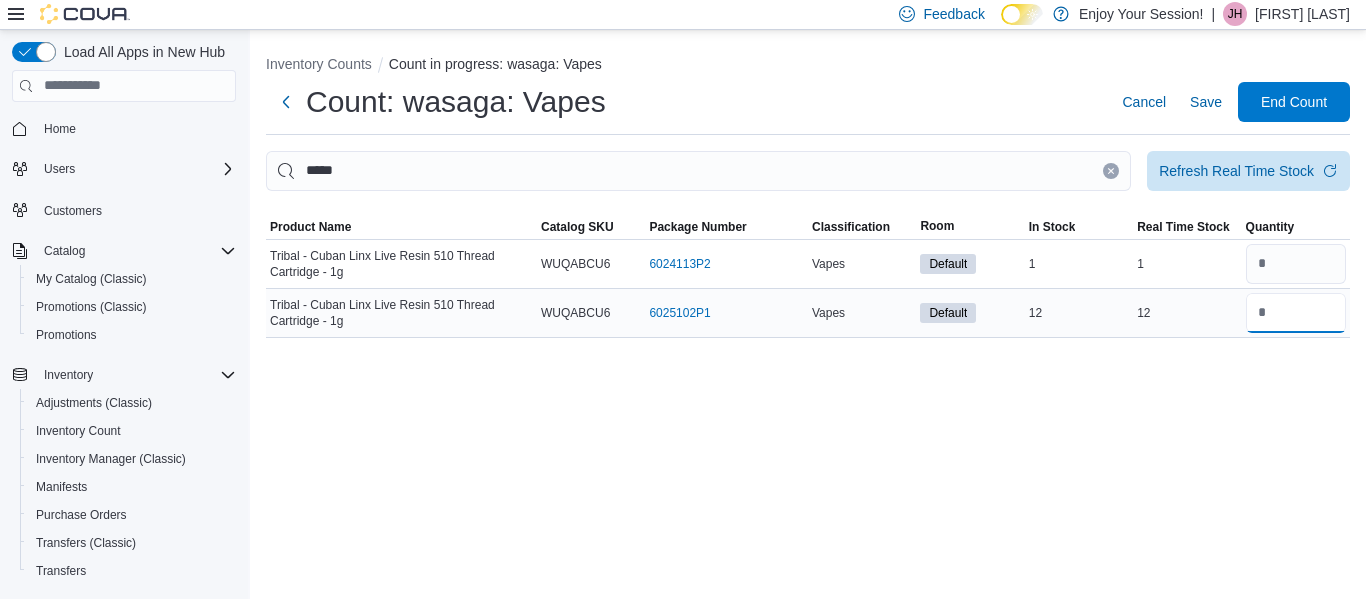 click at bounding box center (1296, 313) 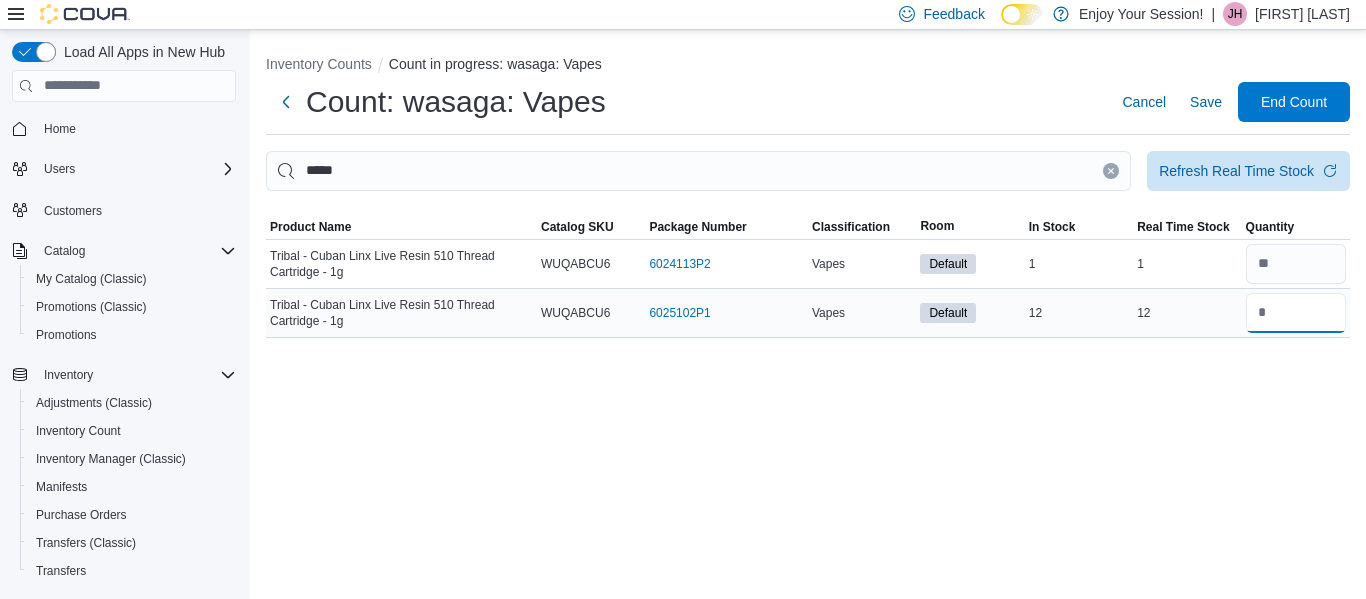 type on "*" 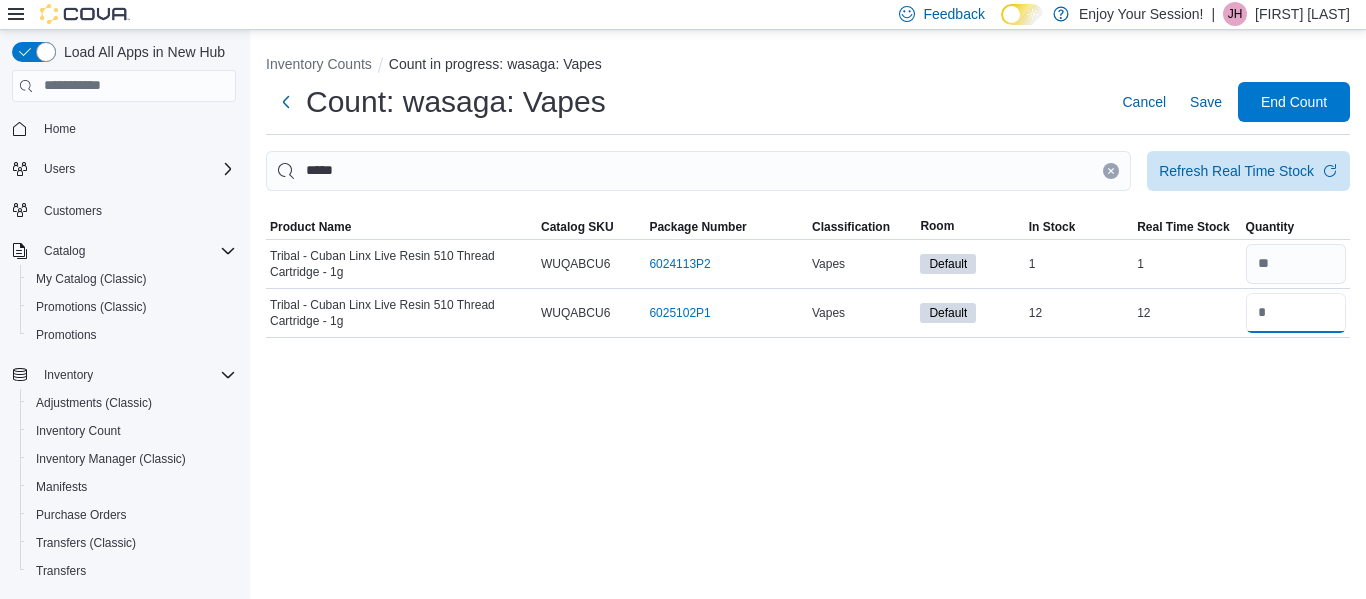 type on "**" 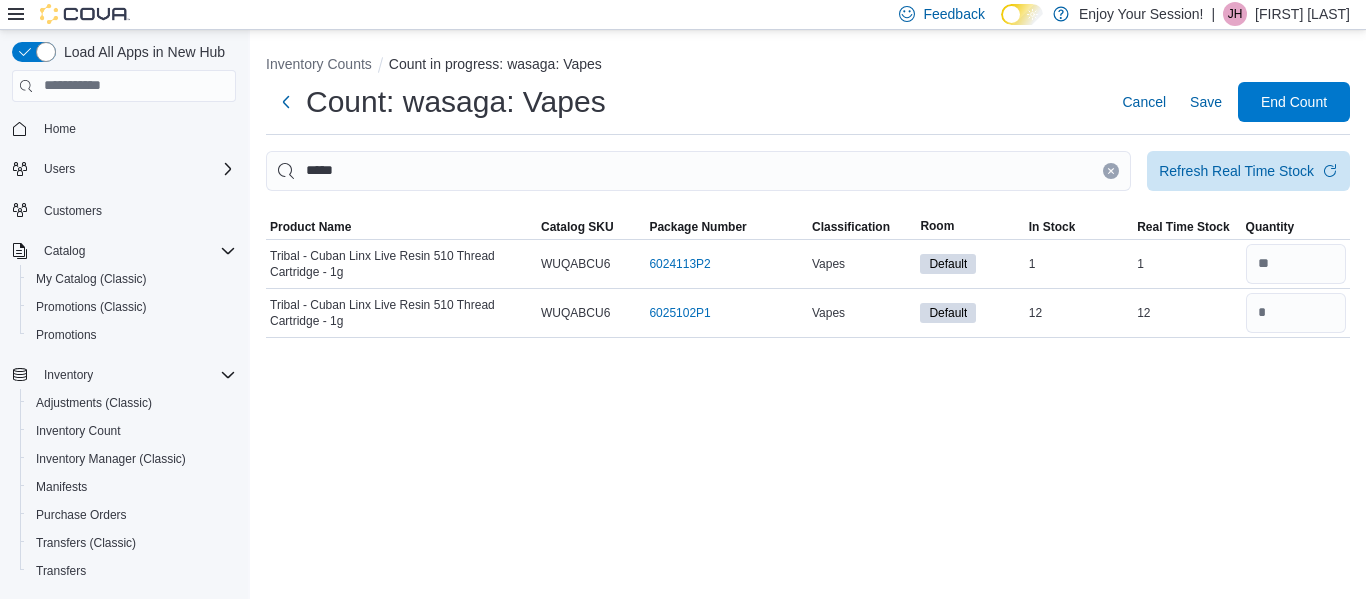 click 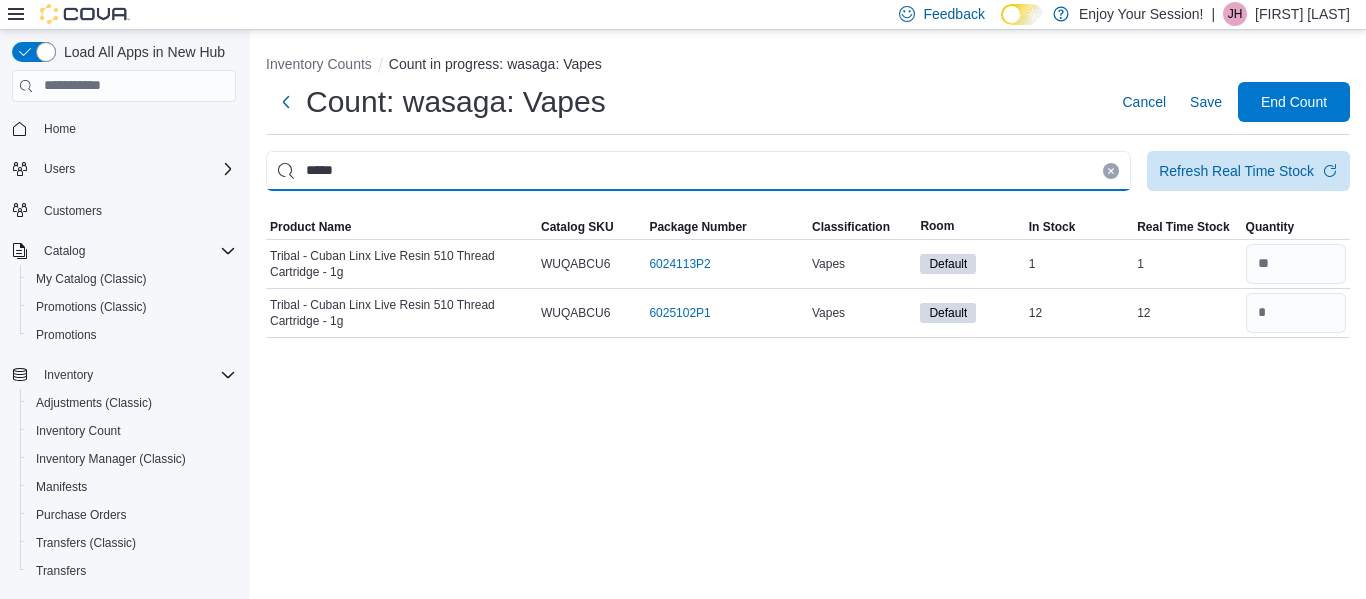 type 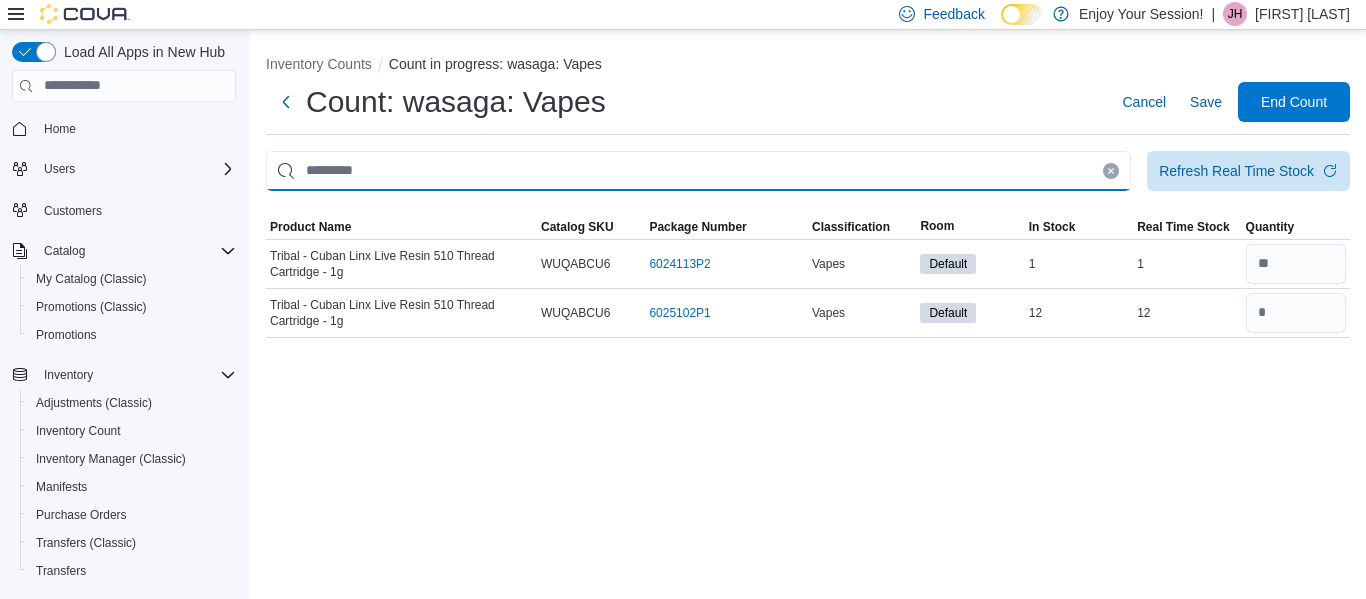 type 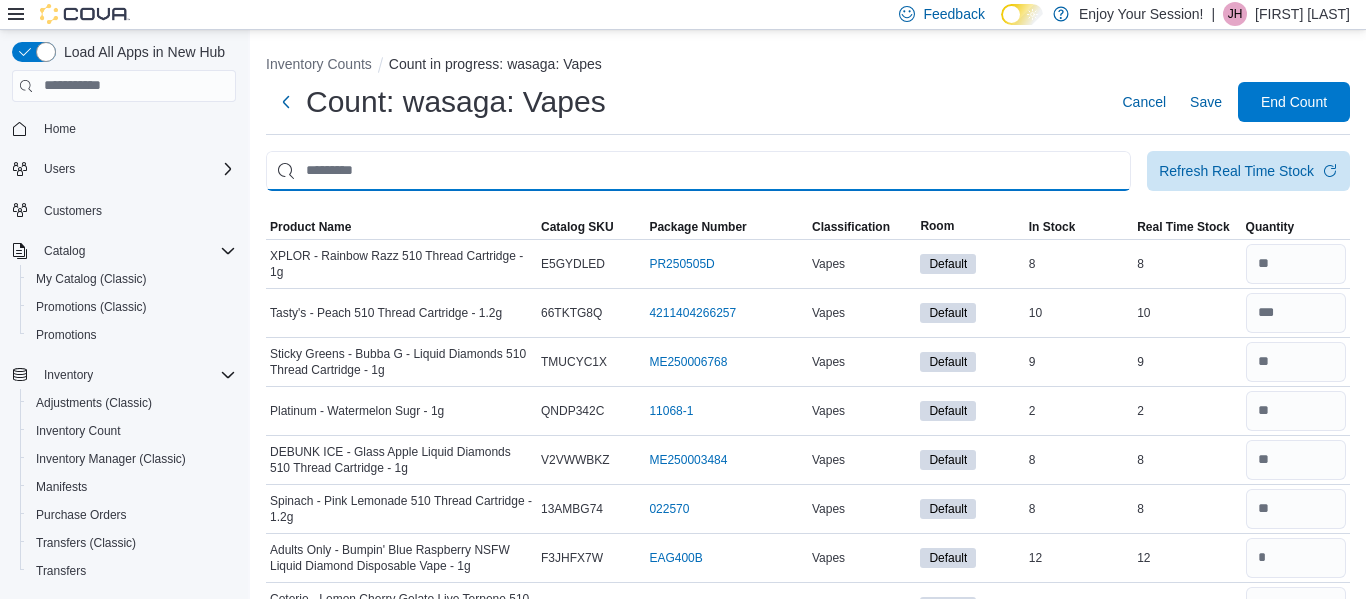 click at bounding box center (698, 171) 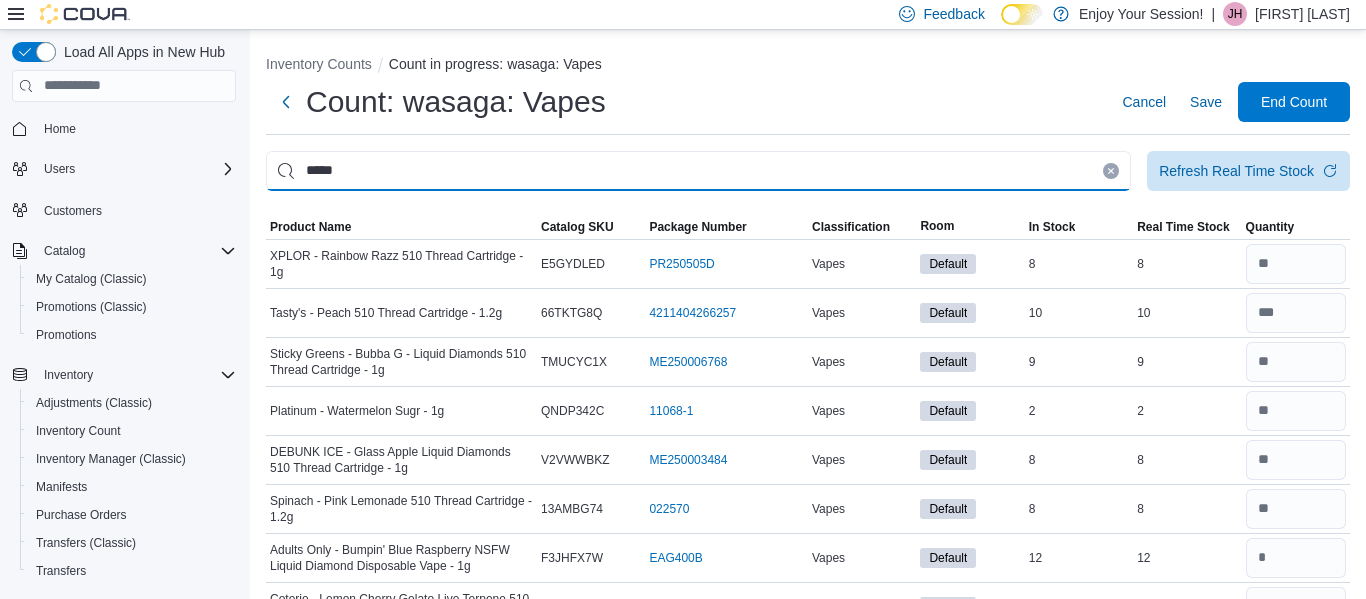 type on "*****" 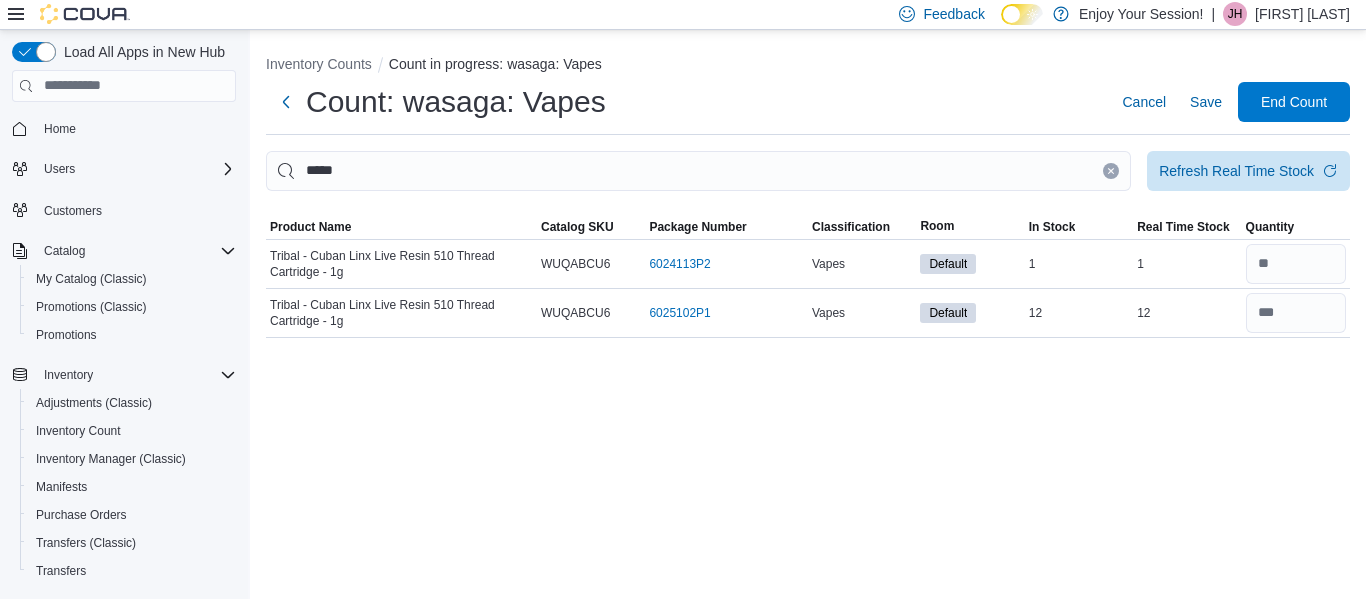 click 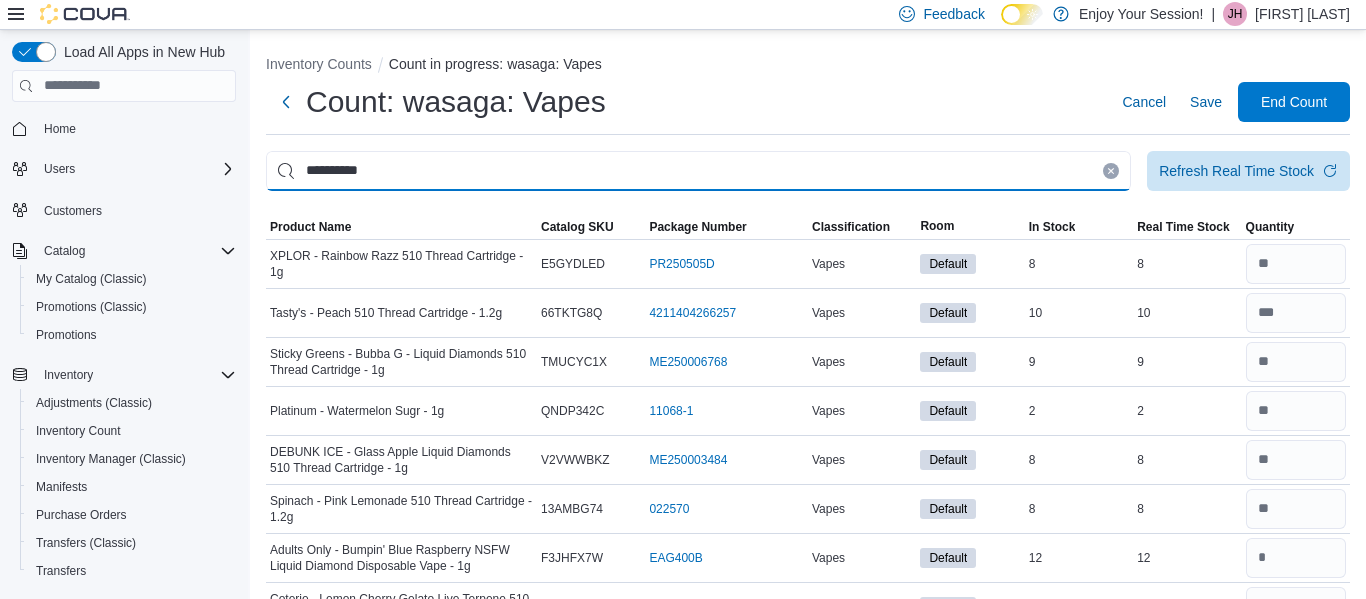 type on "**********" 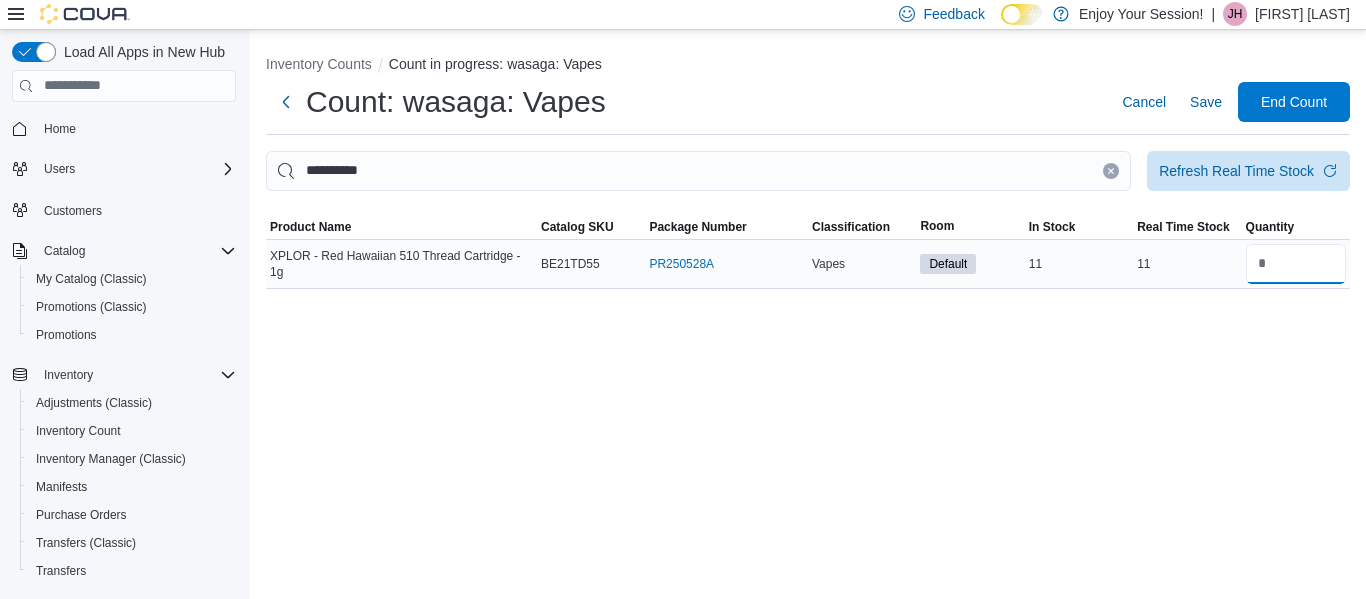 click at bounding box center [1296, 264] 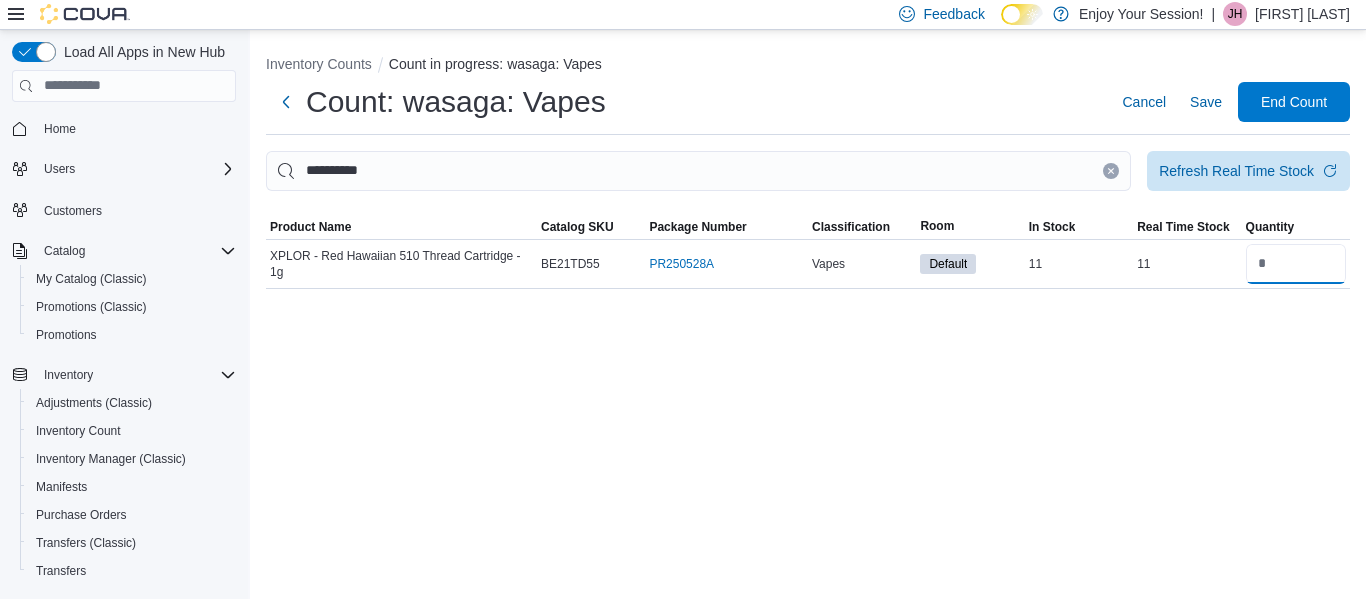 type on "**" 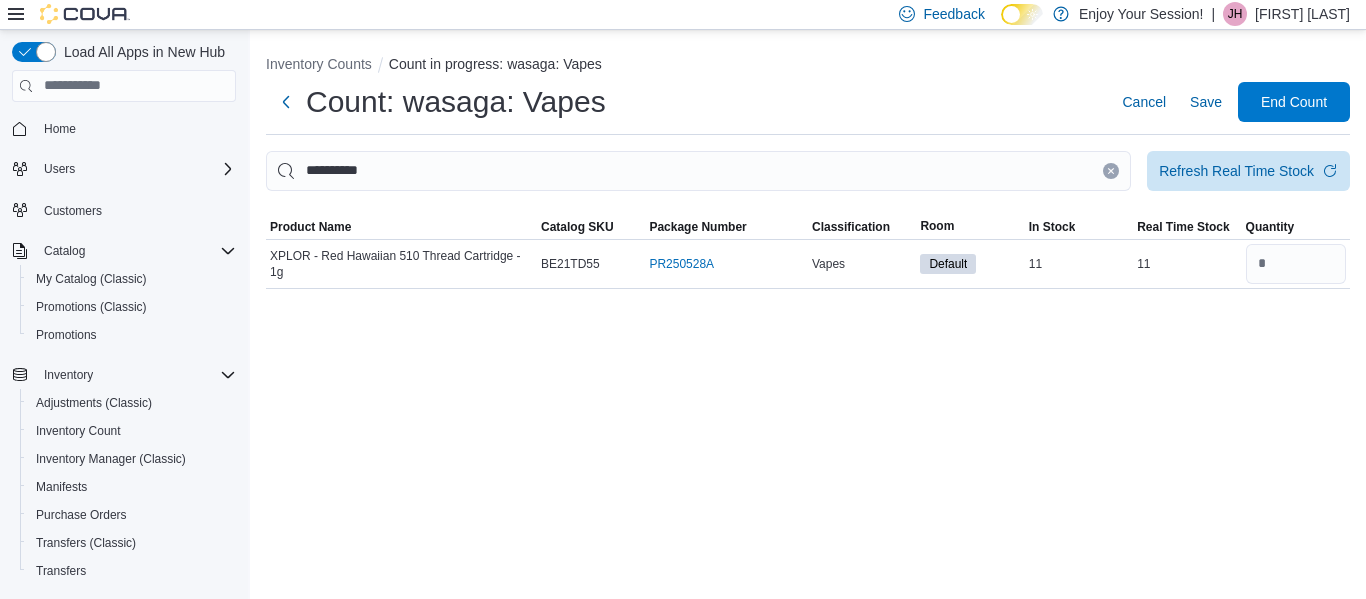 click 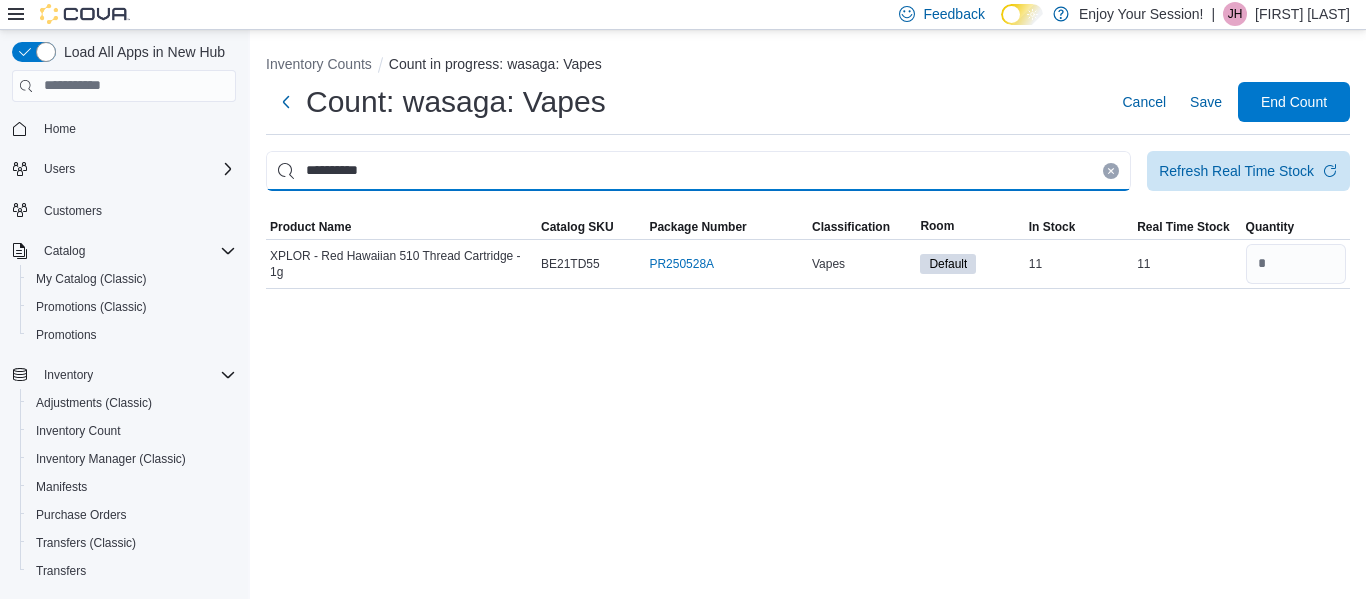 type 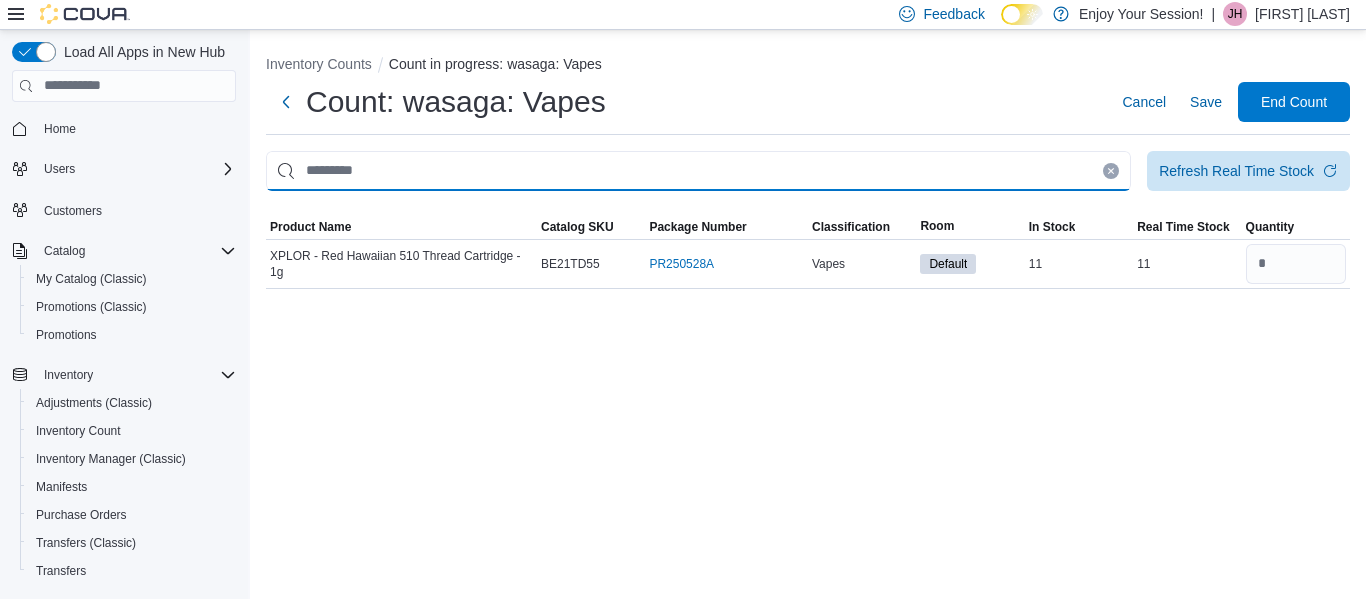 type 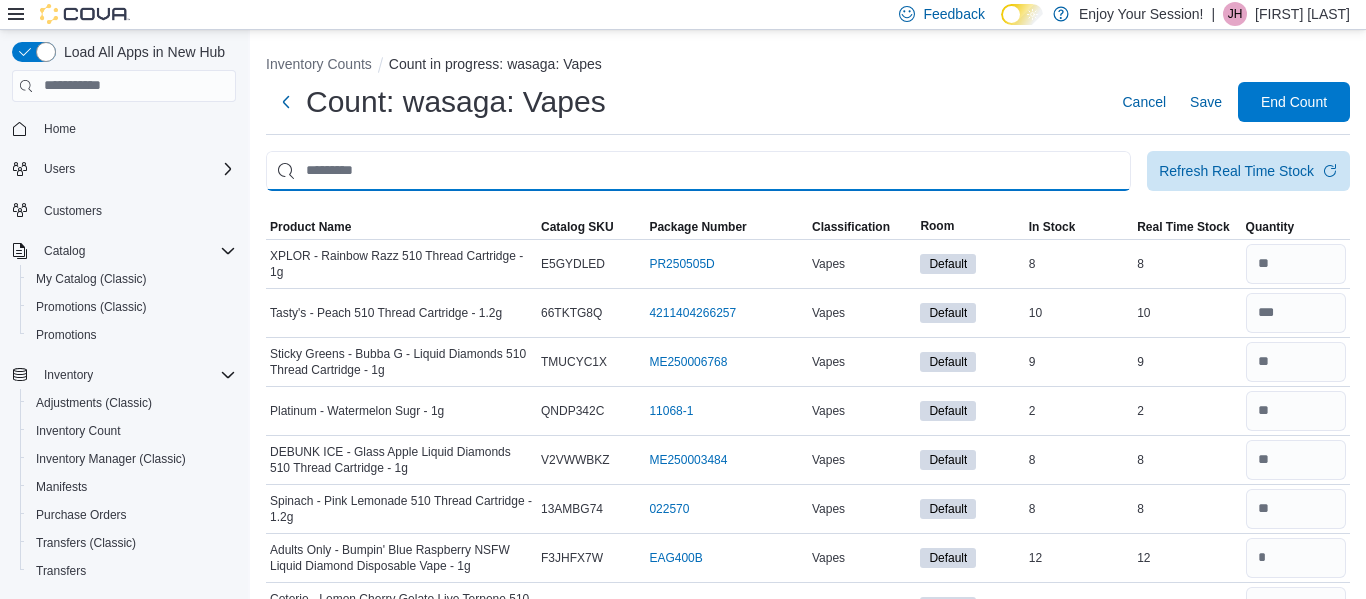 click at bounding box center [698, 171] 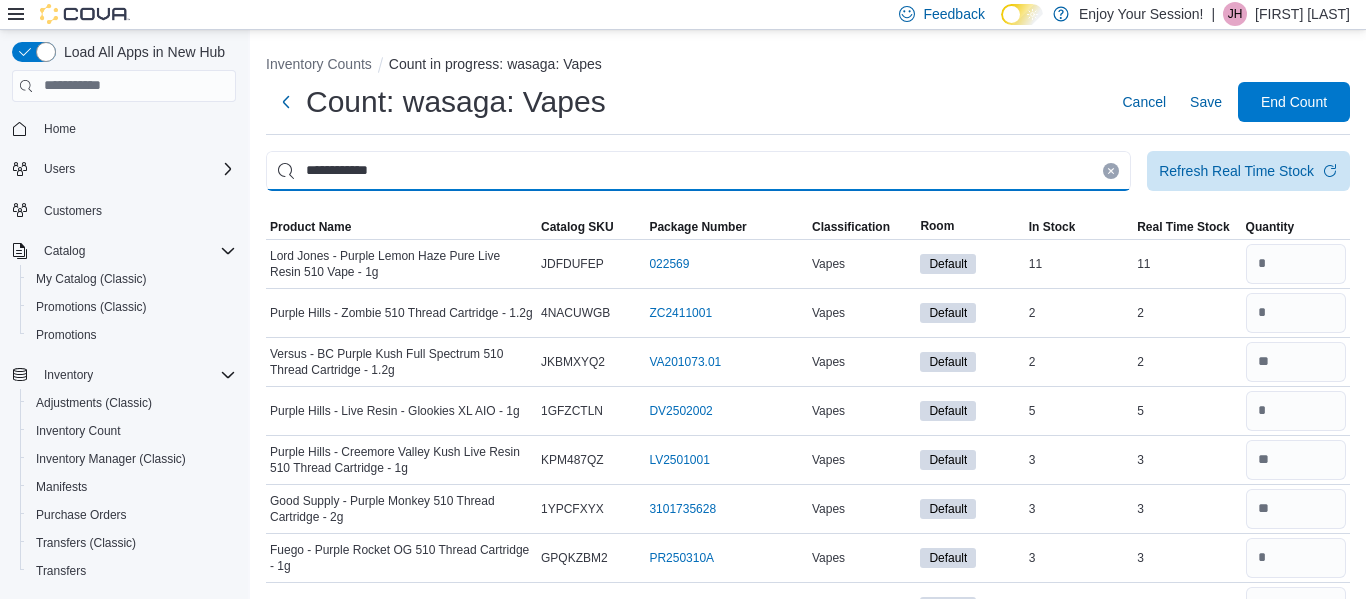 type on "**********" 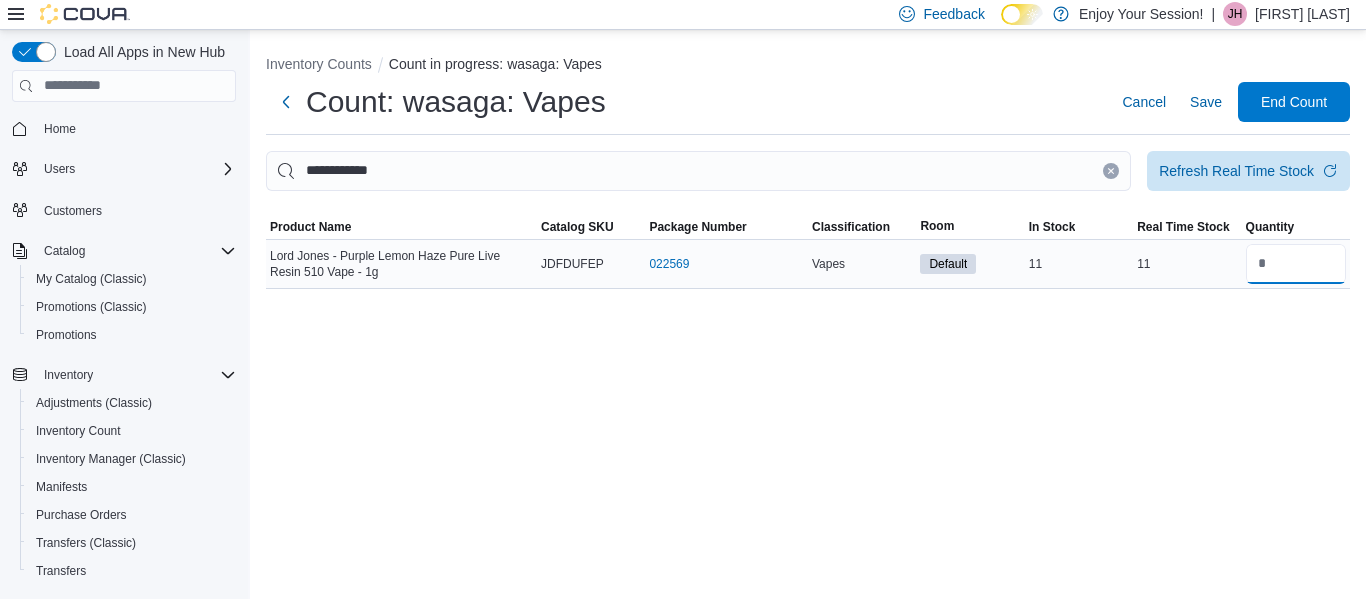 click at bounding box center [1296, 264] 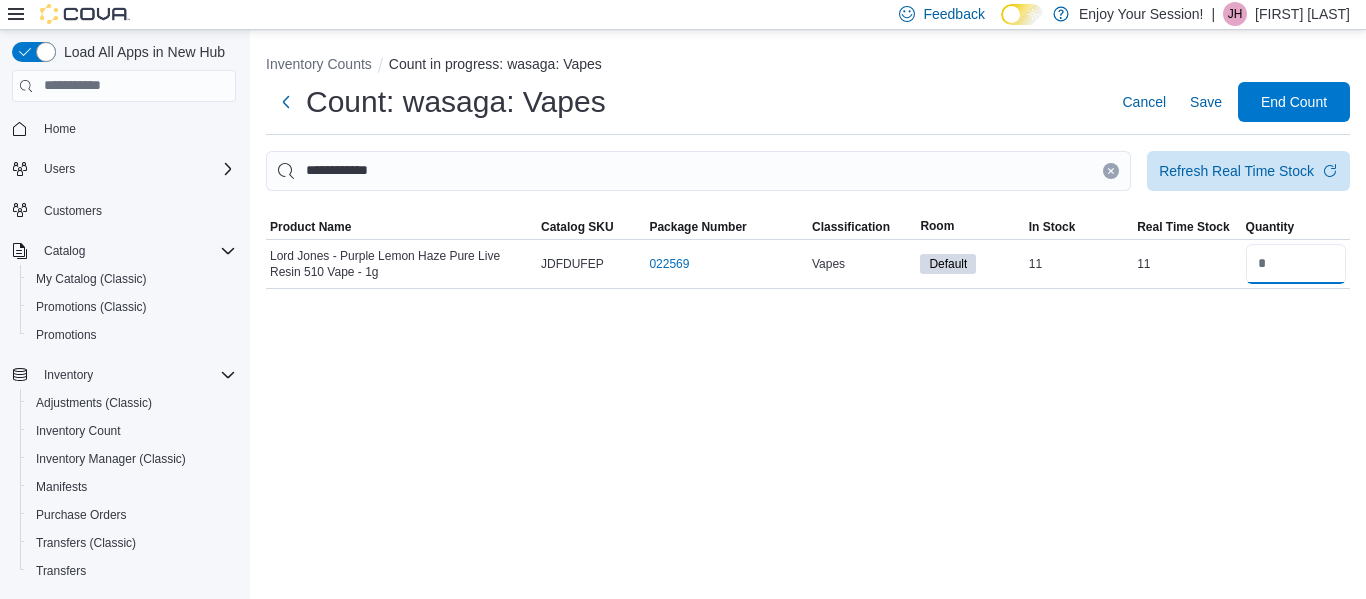 type on "**" 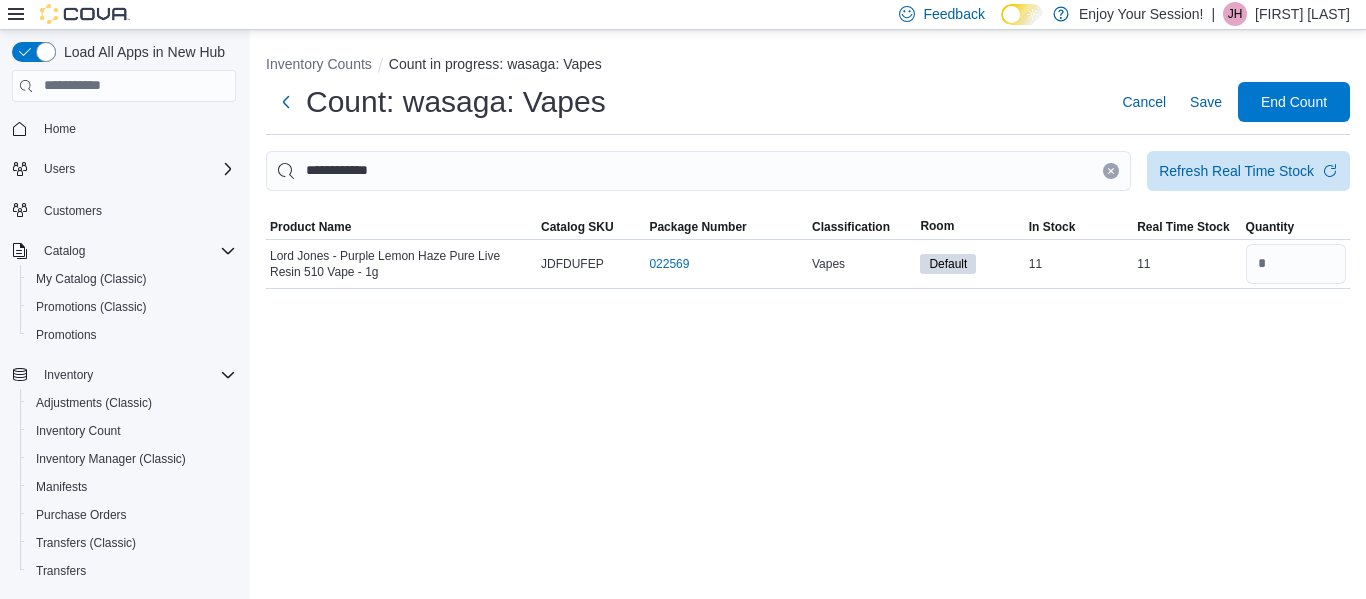 click 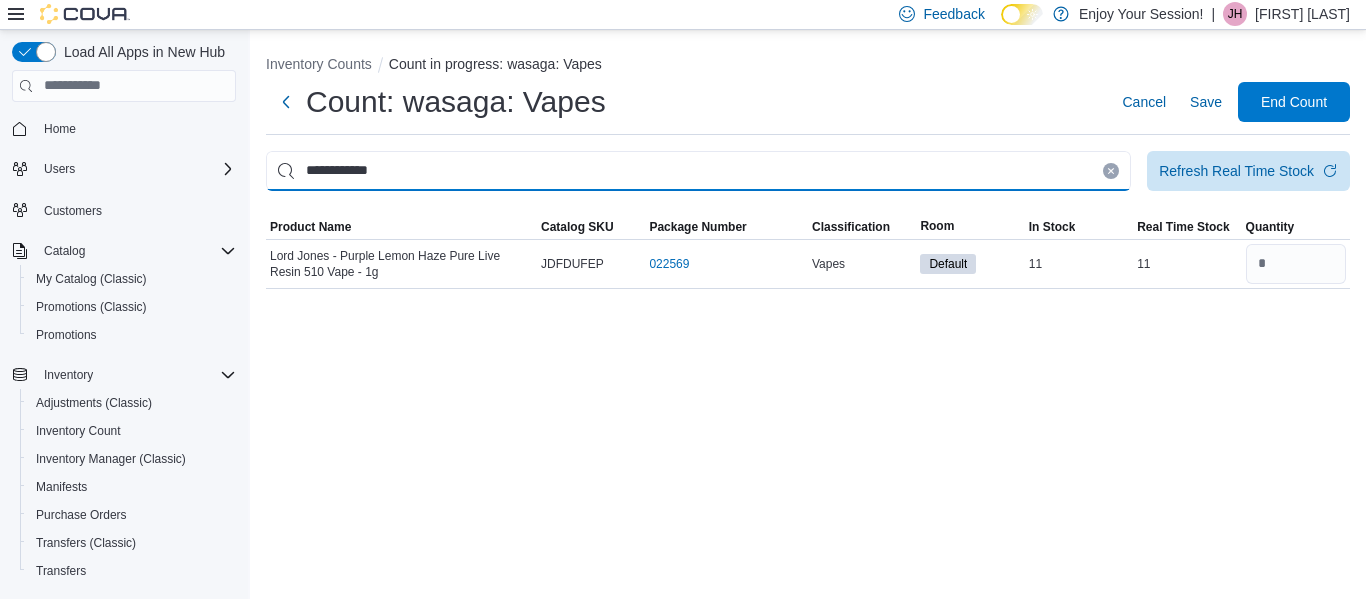 type 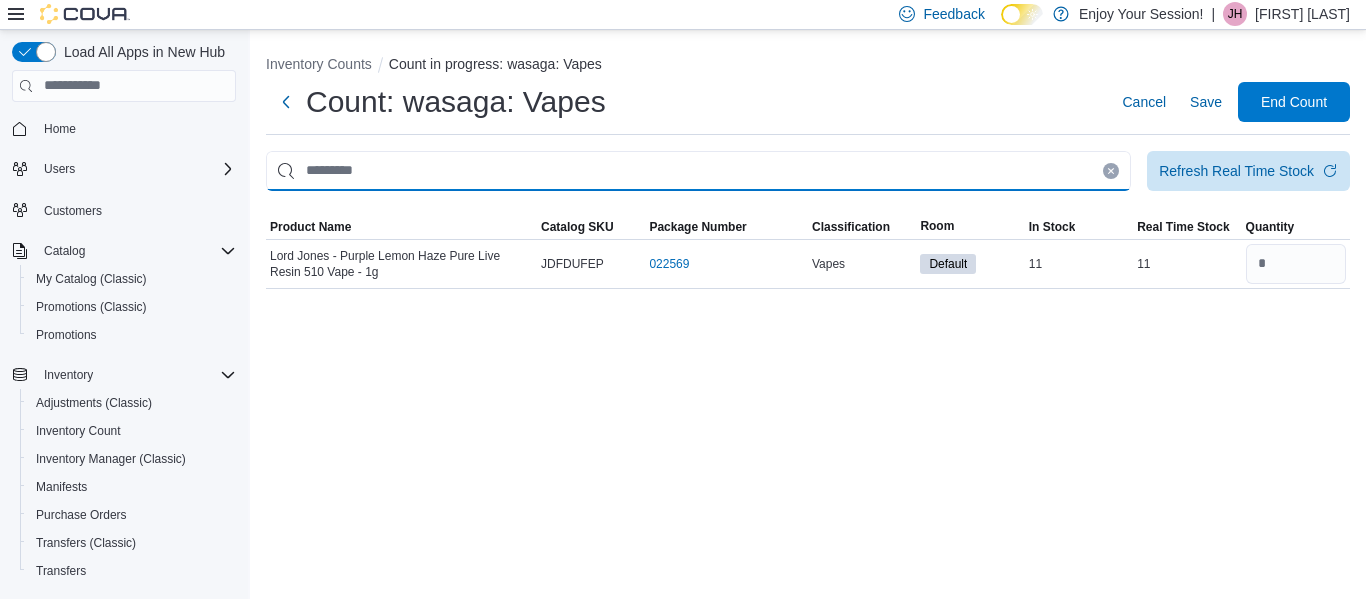 type 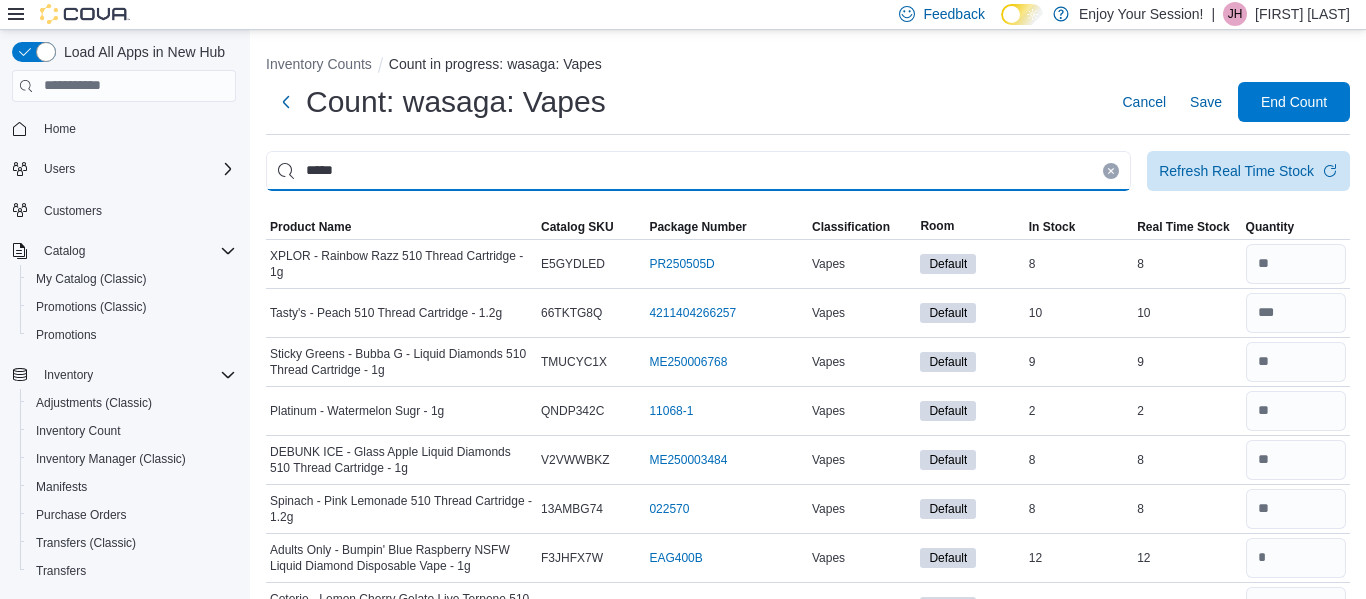 type on "*****" 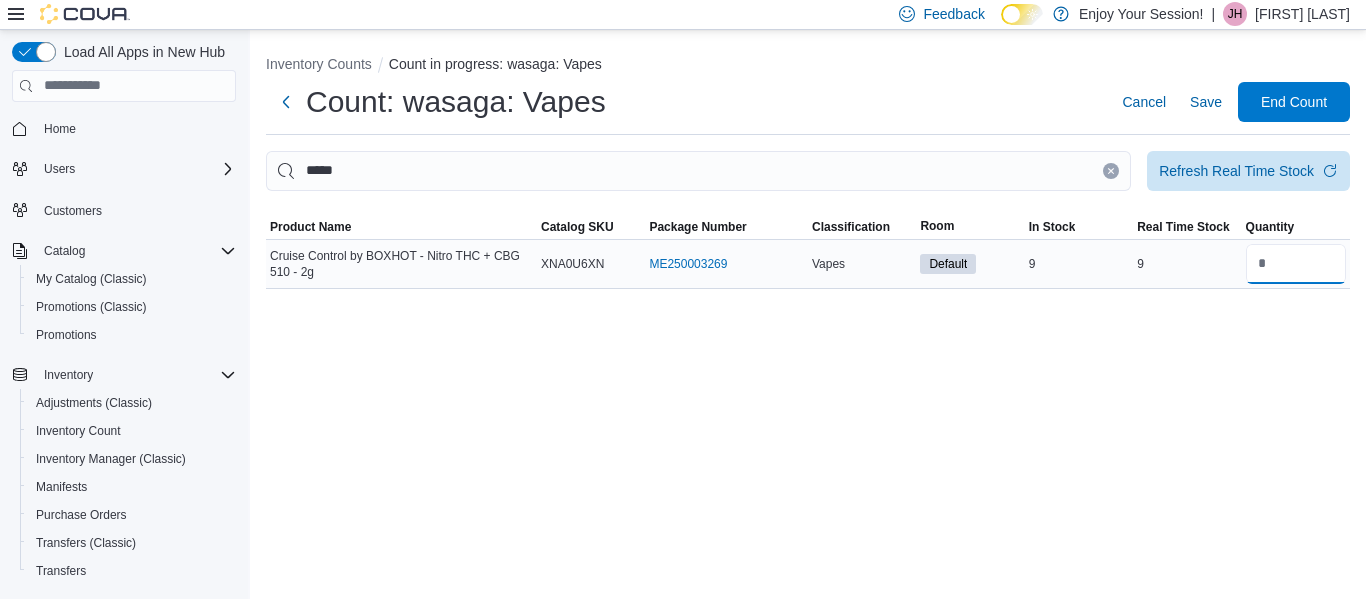 click at bounding box center [1296, 264] 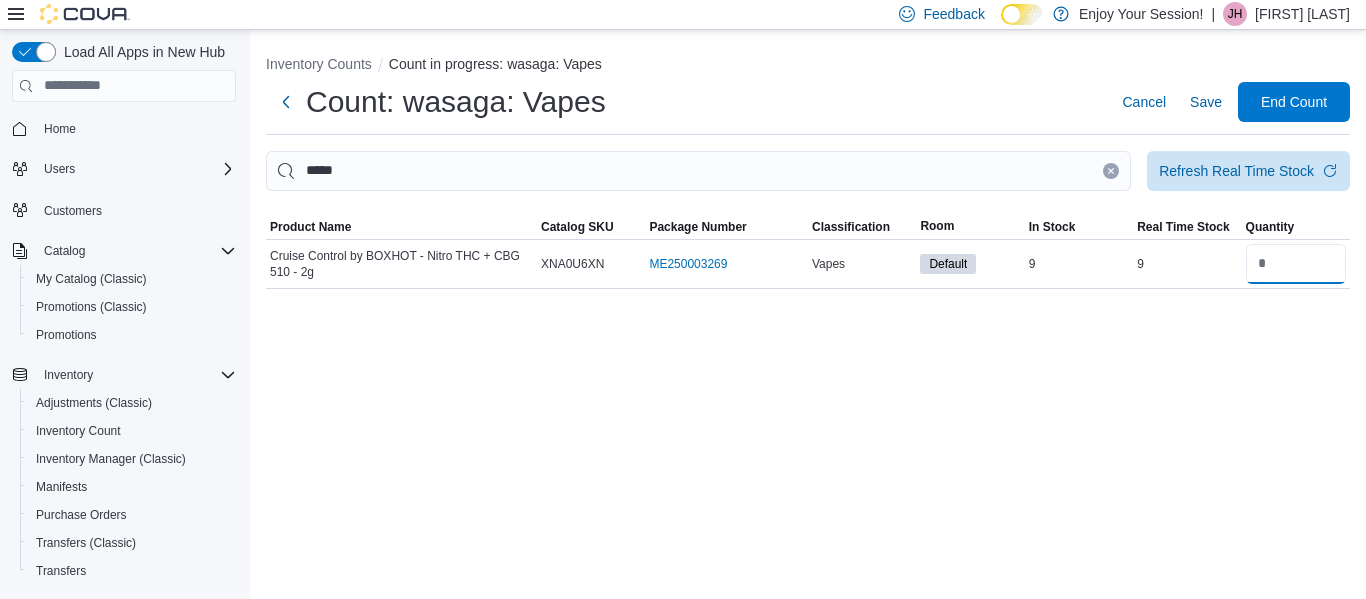 type on "*" 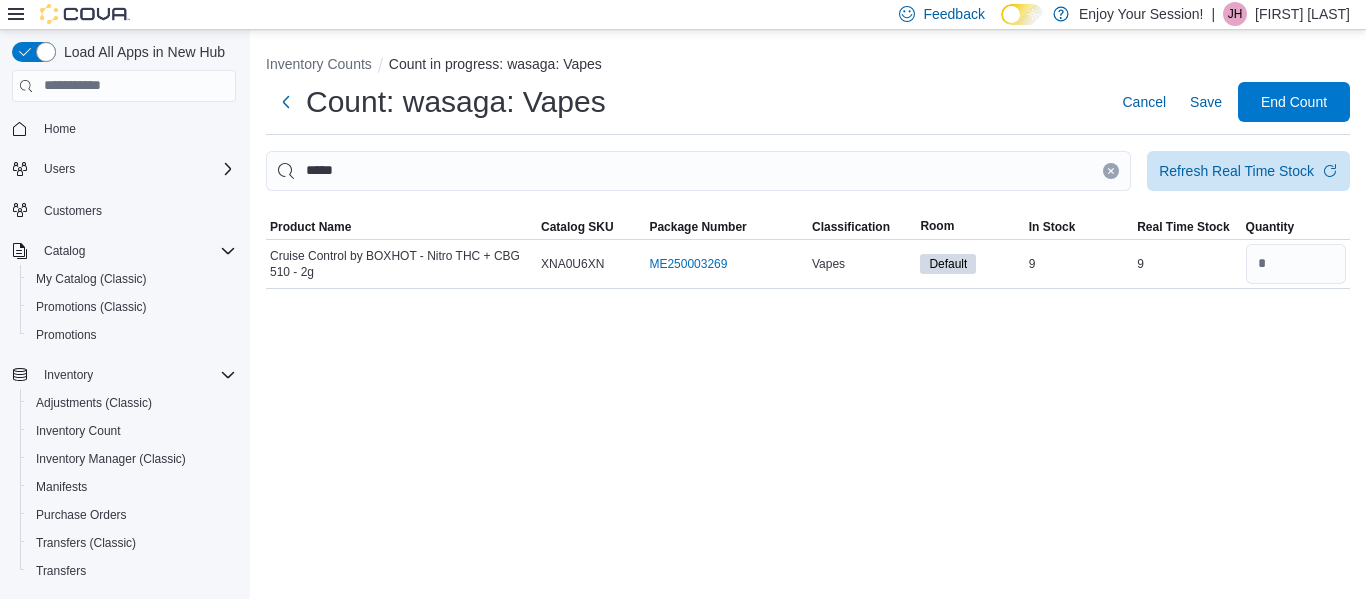 click 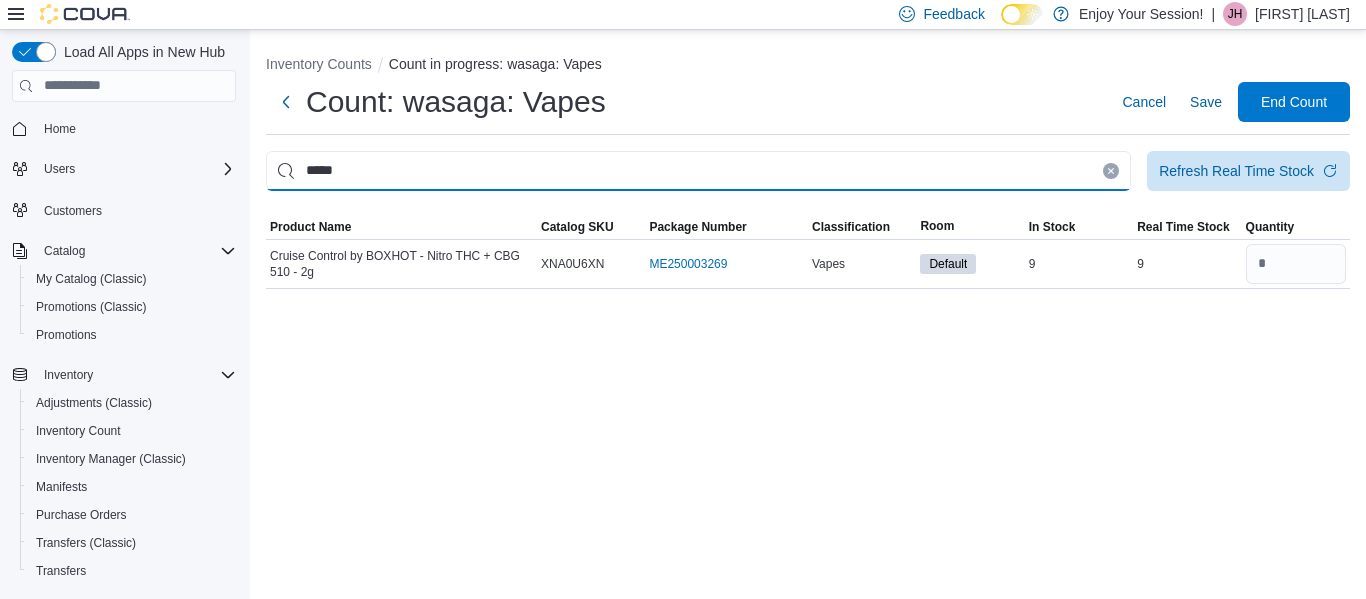 type 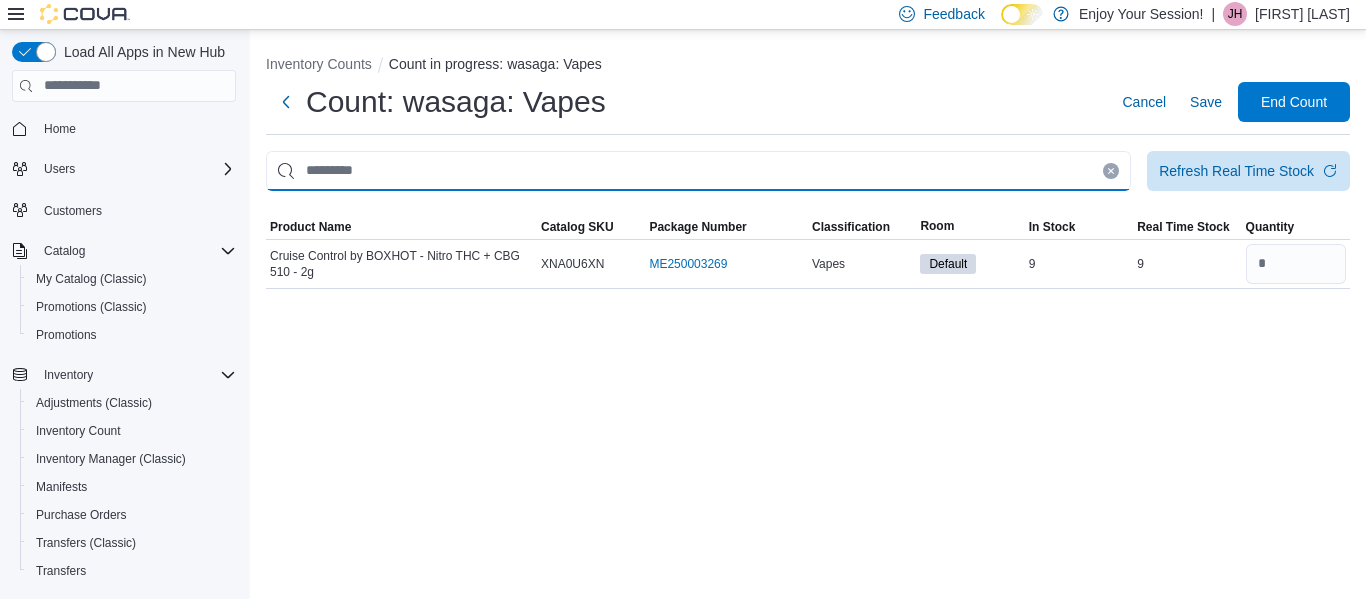 type 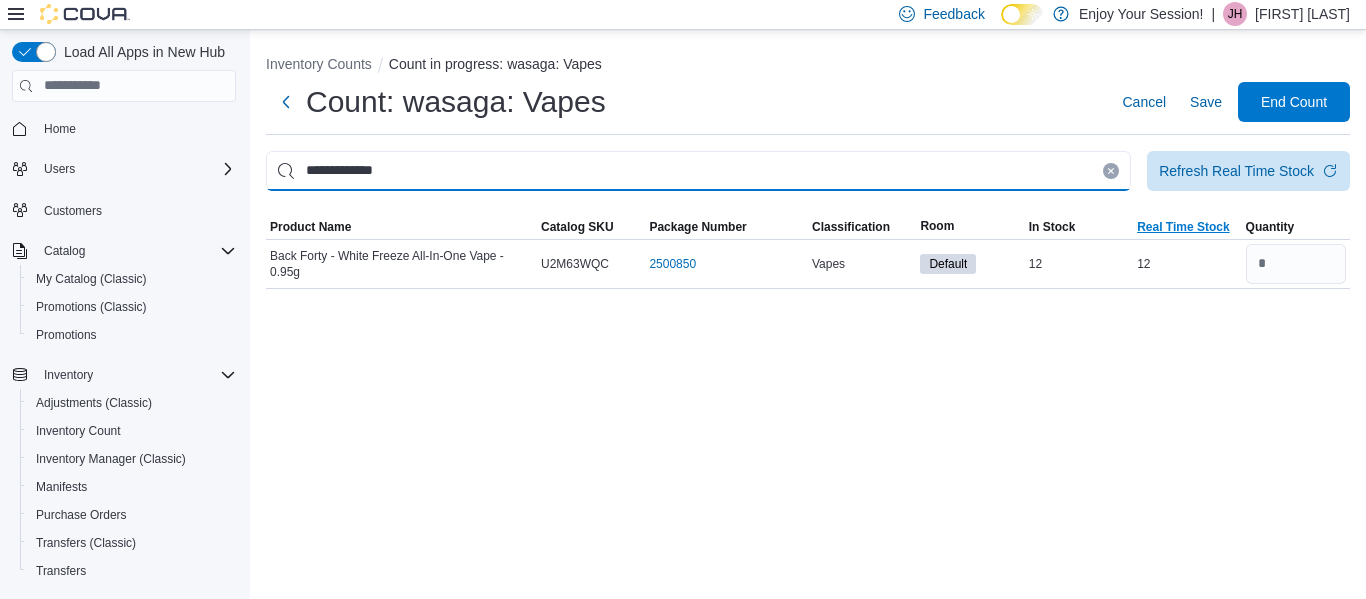 type on "**********" 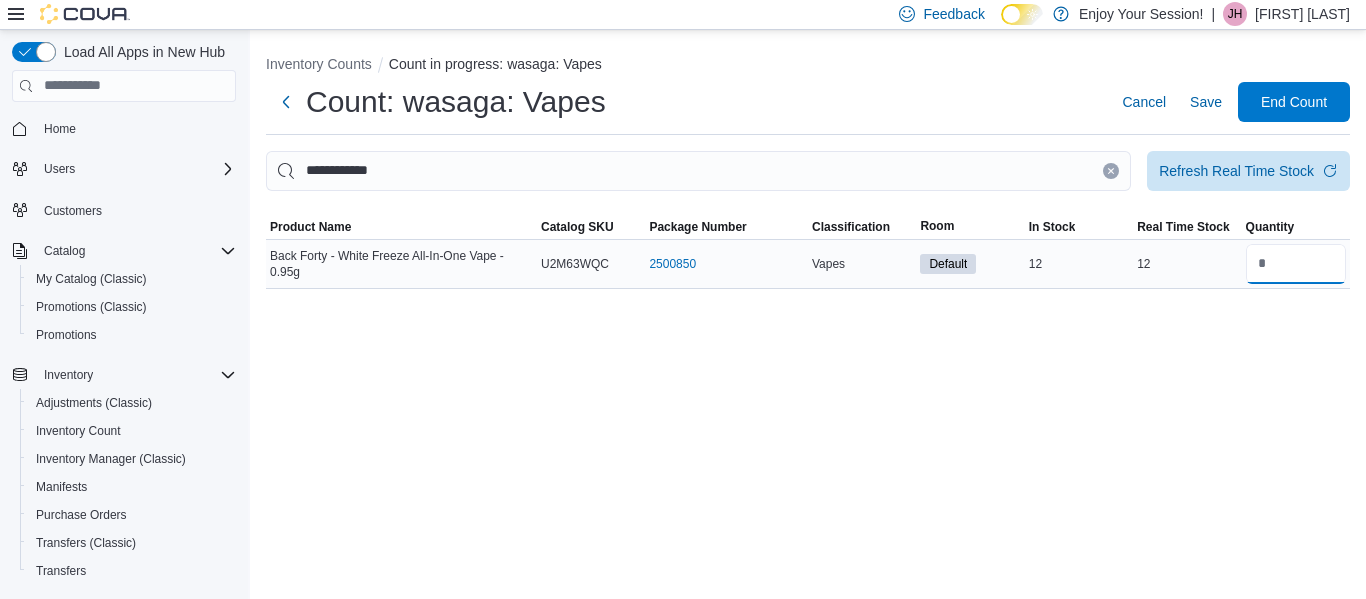 click at bounding box center [1296, 264] 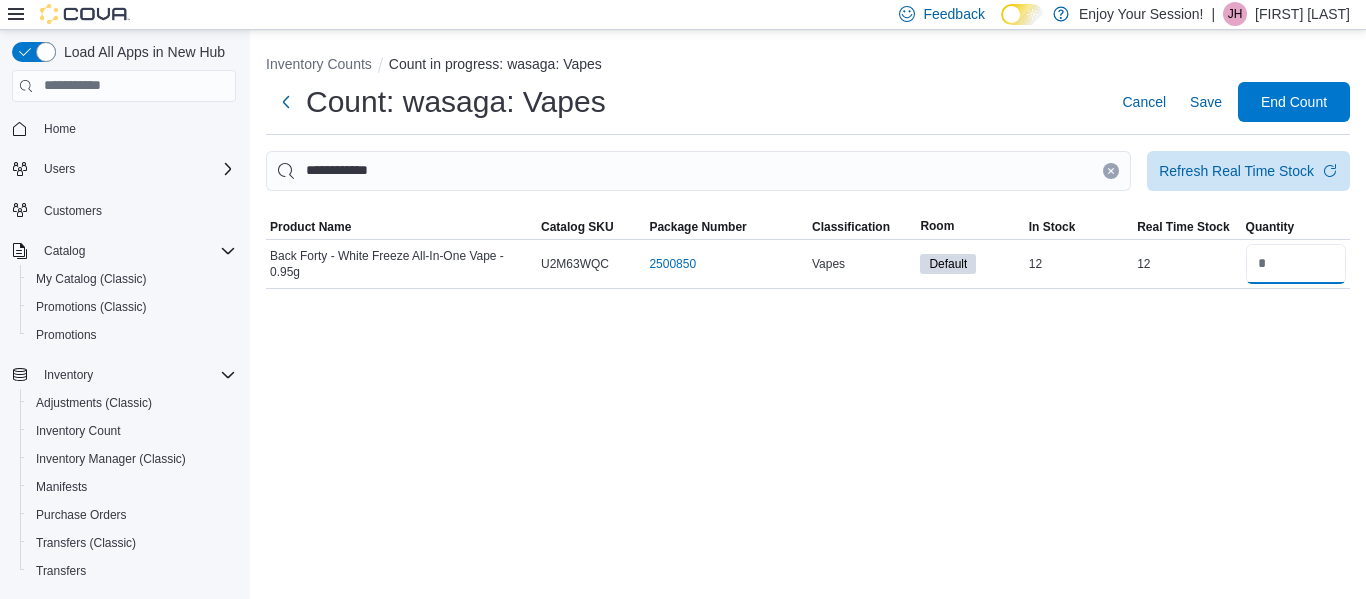 type on "**" 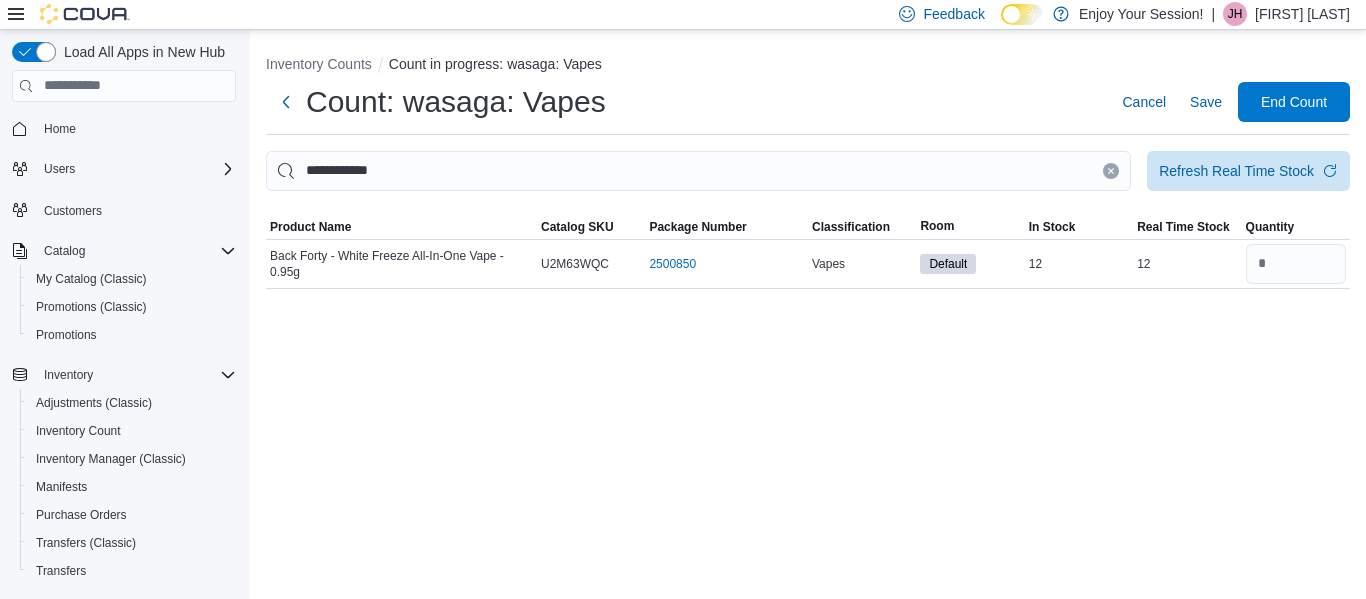 click 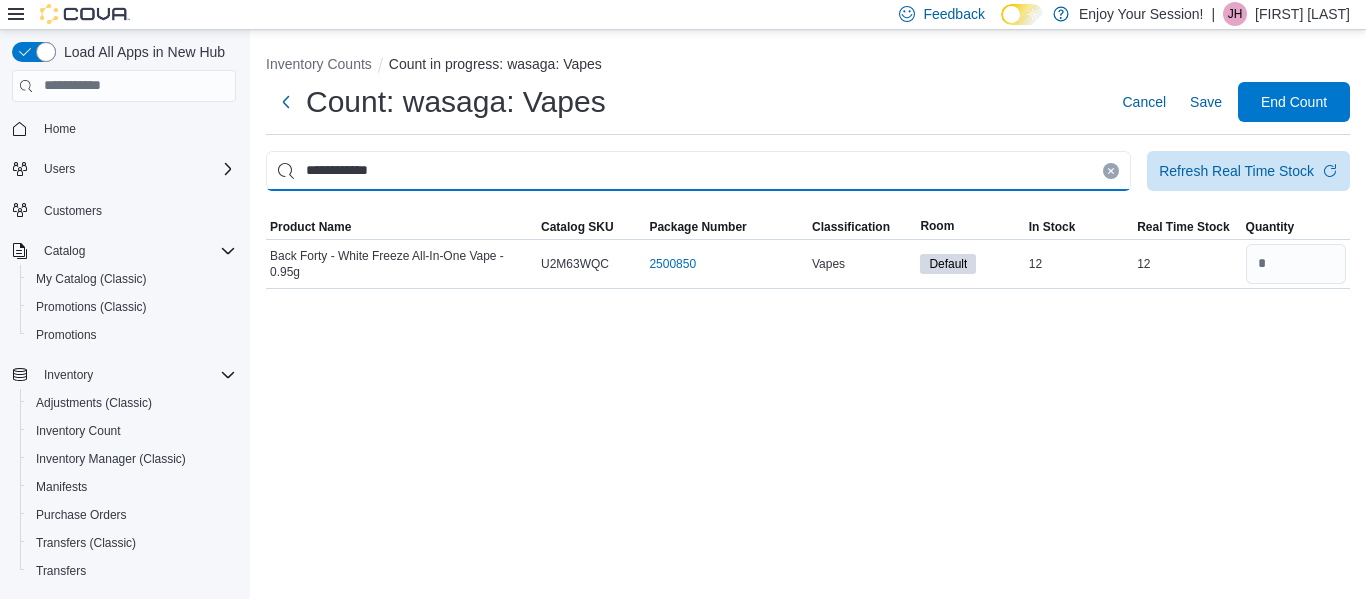 type 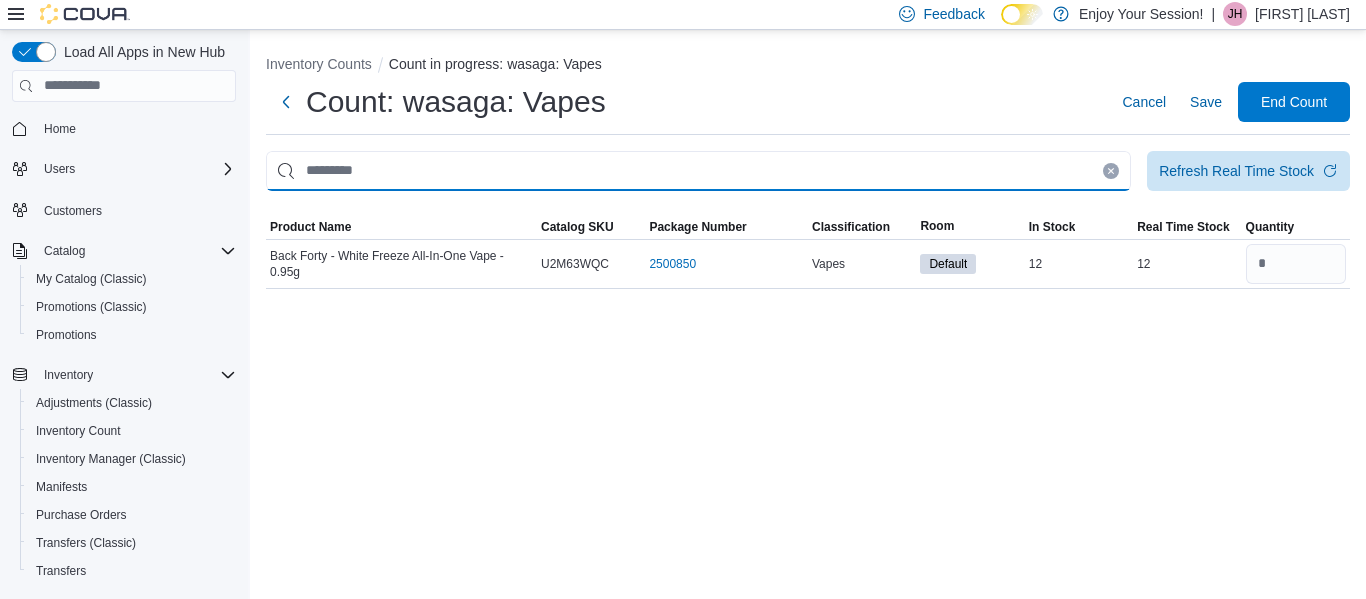 type 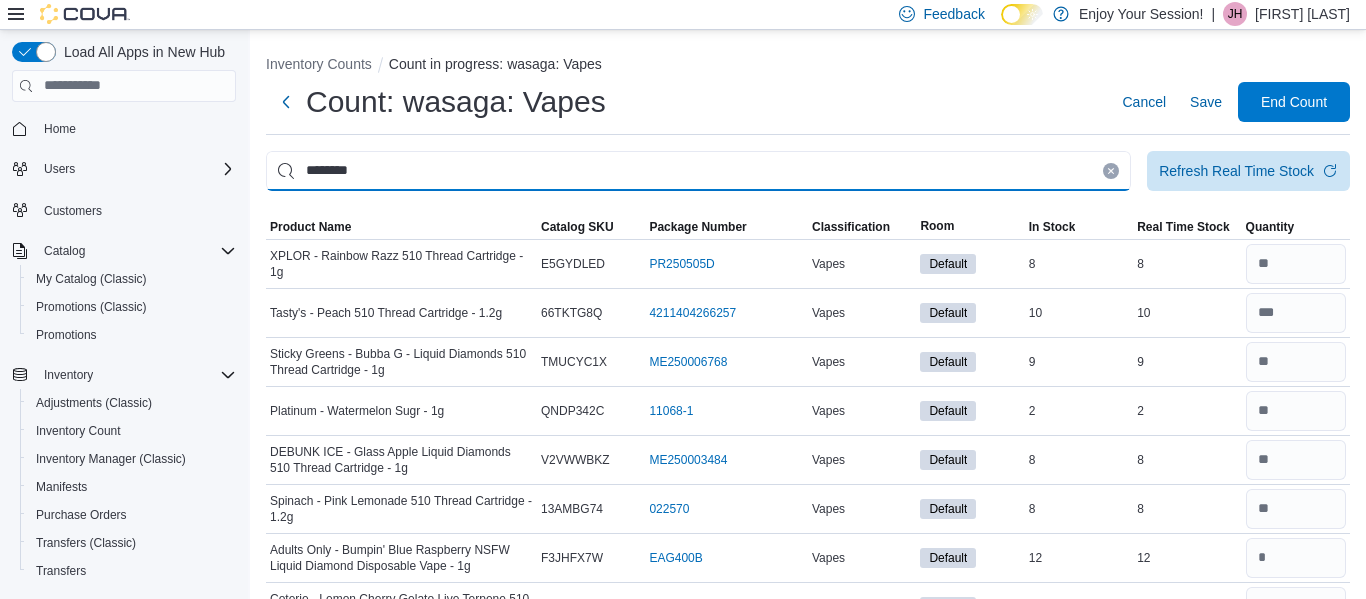 type on "********" 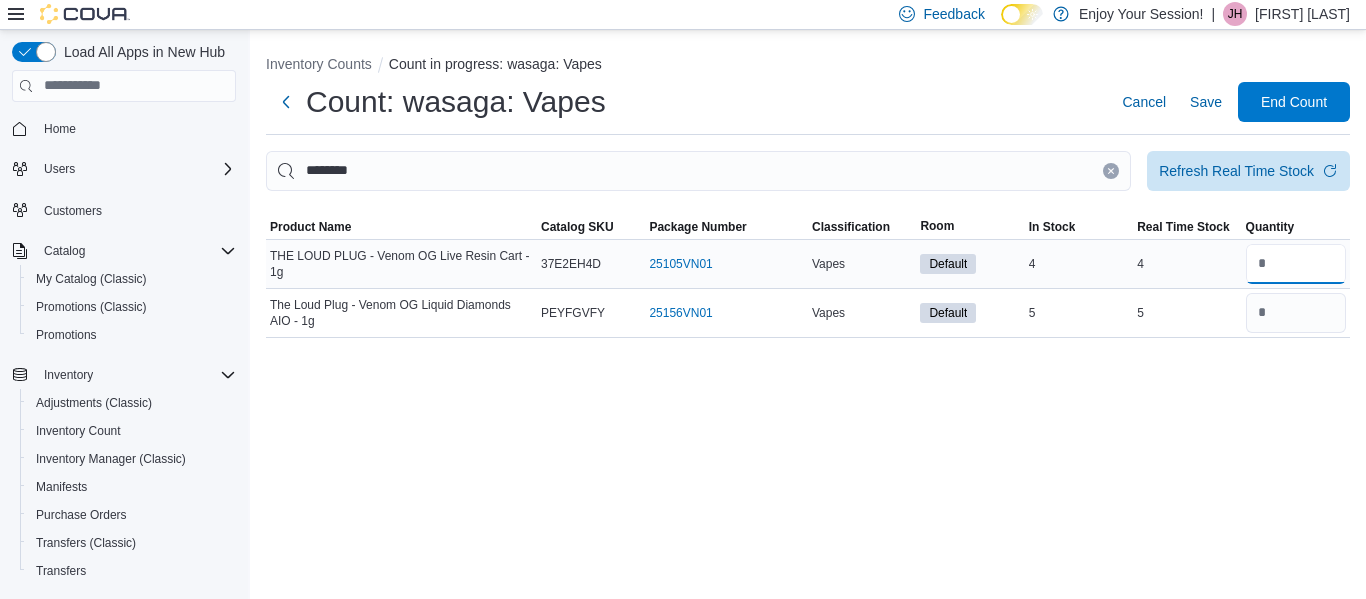 click at bounding box center [1296, 264] 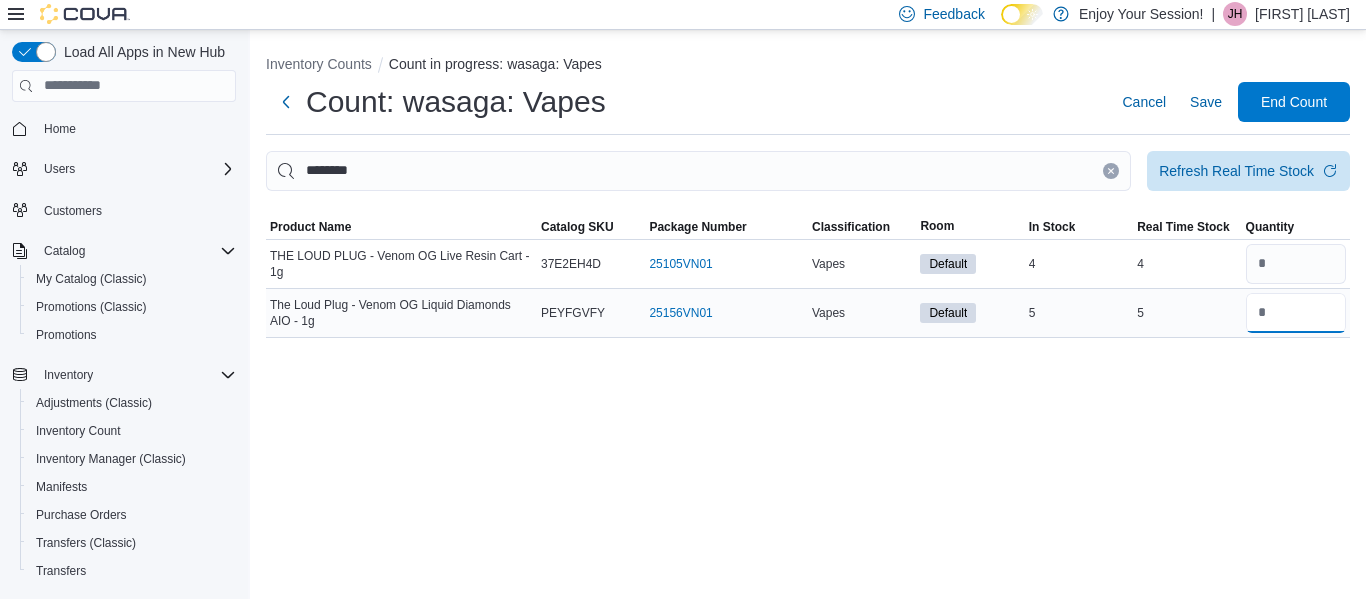 click at bounding box center [1296, 313] 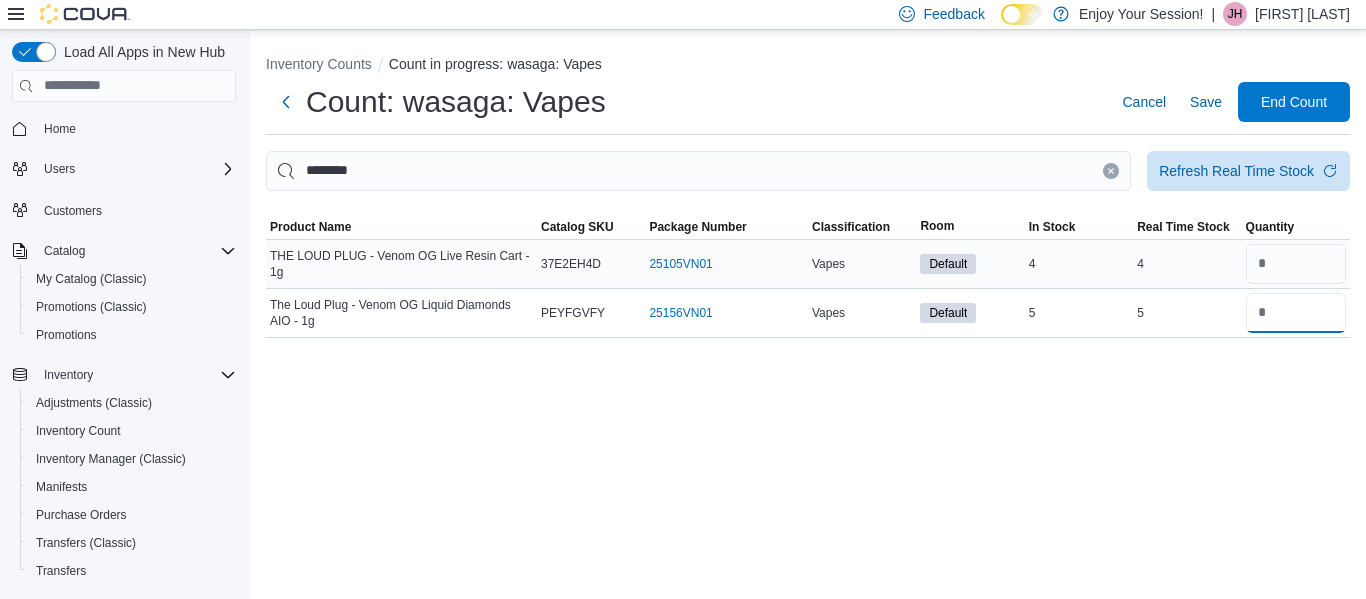 type on "*" 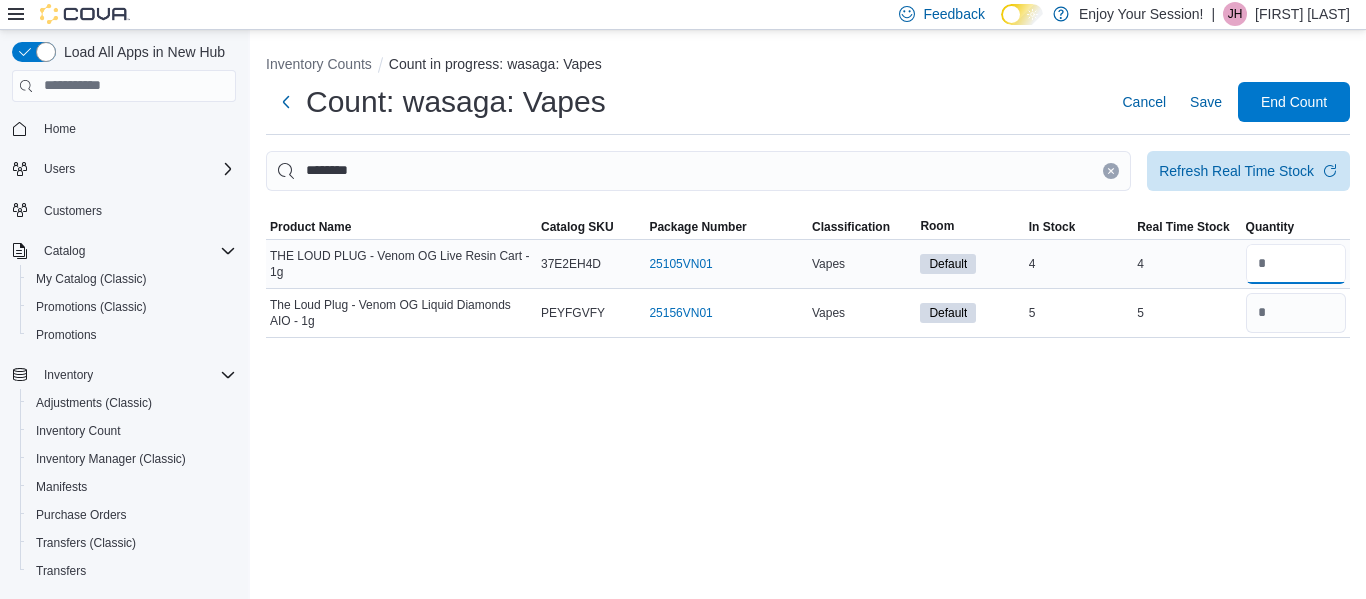 click at bounding box center (1296, 264) 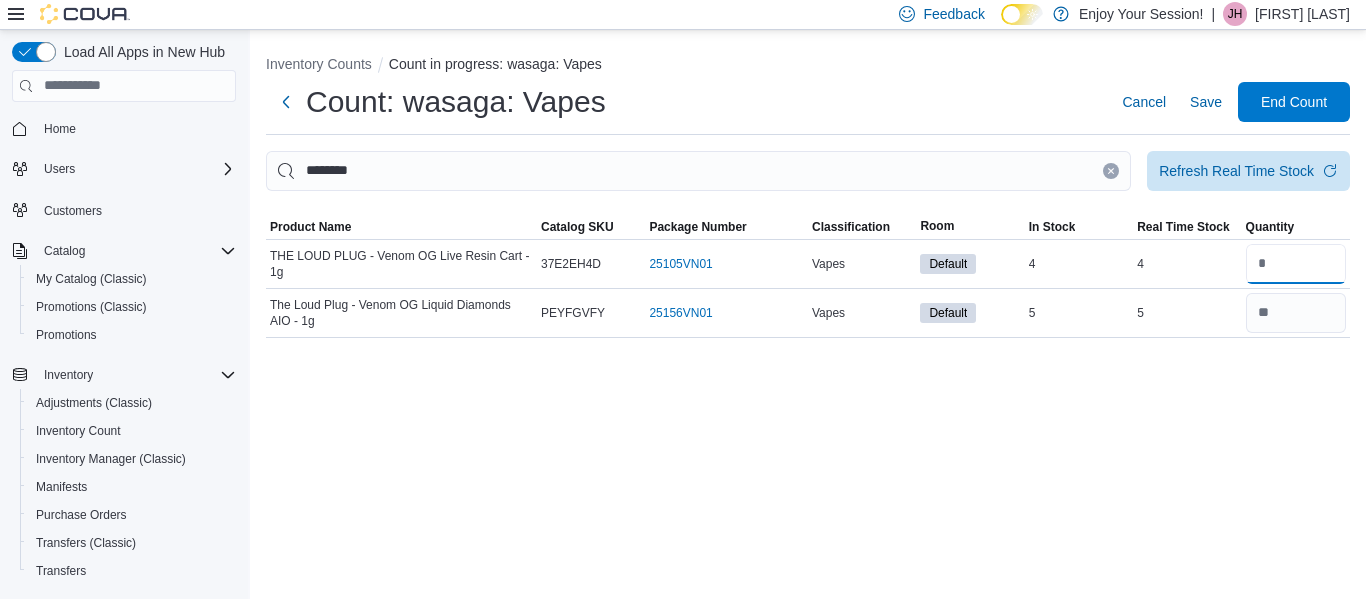 type on "*" 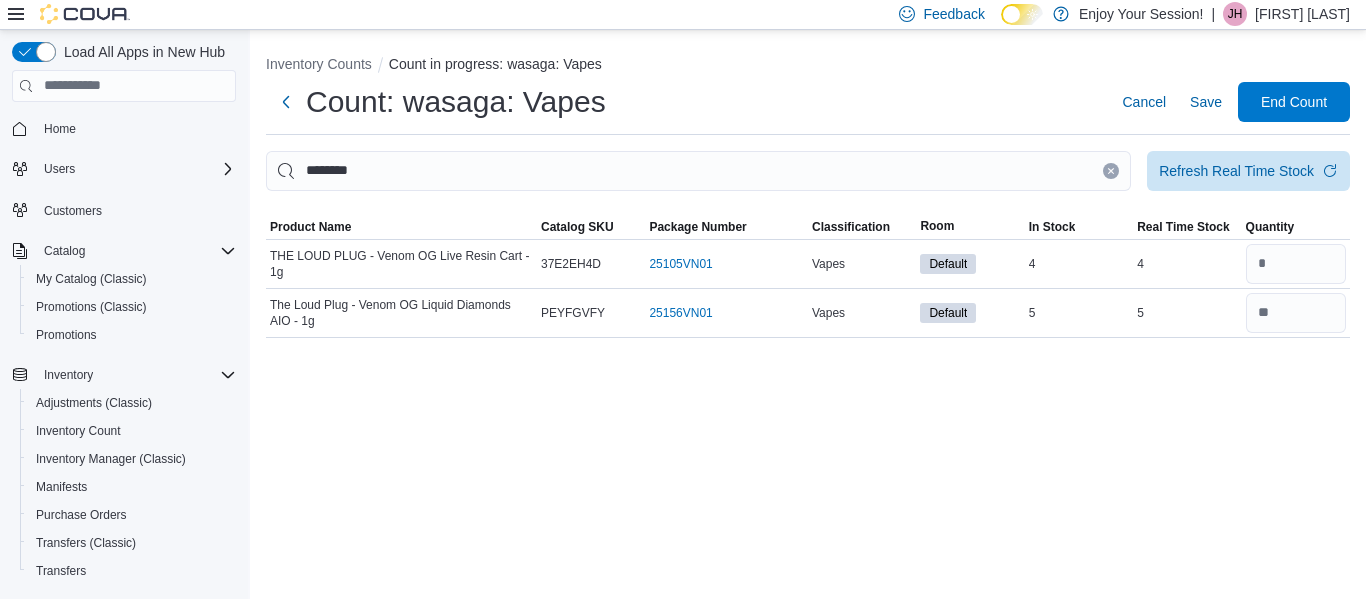 click 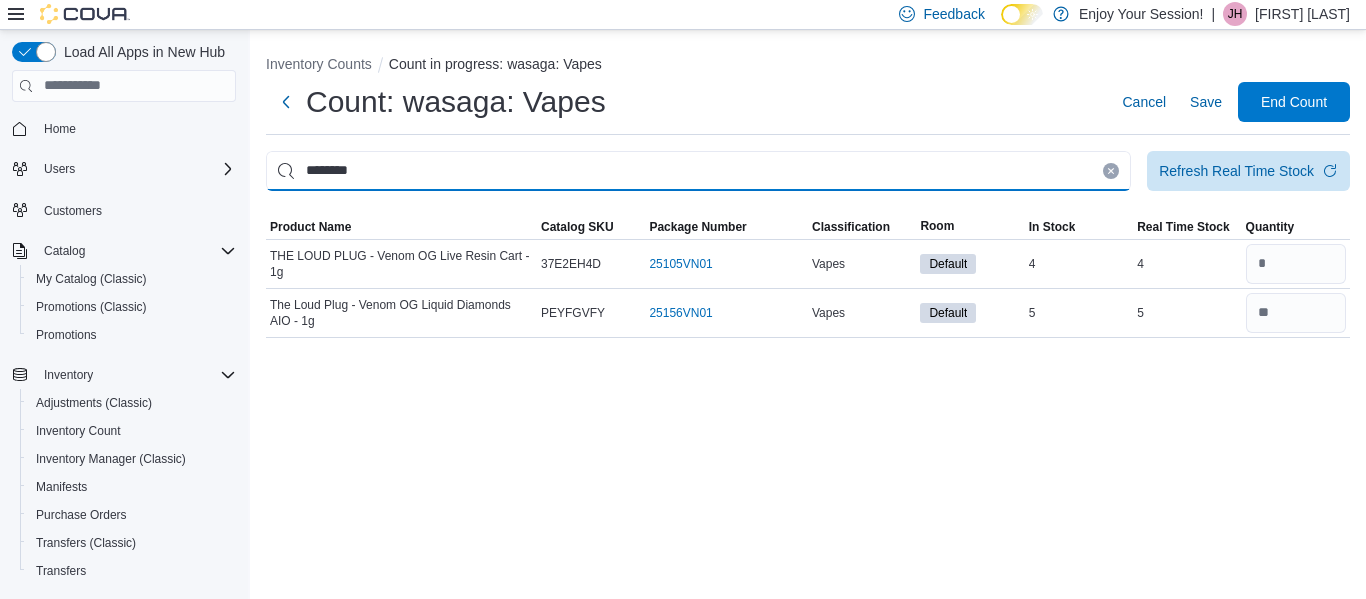 type 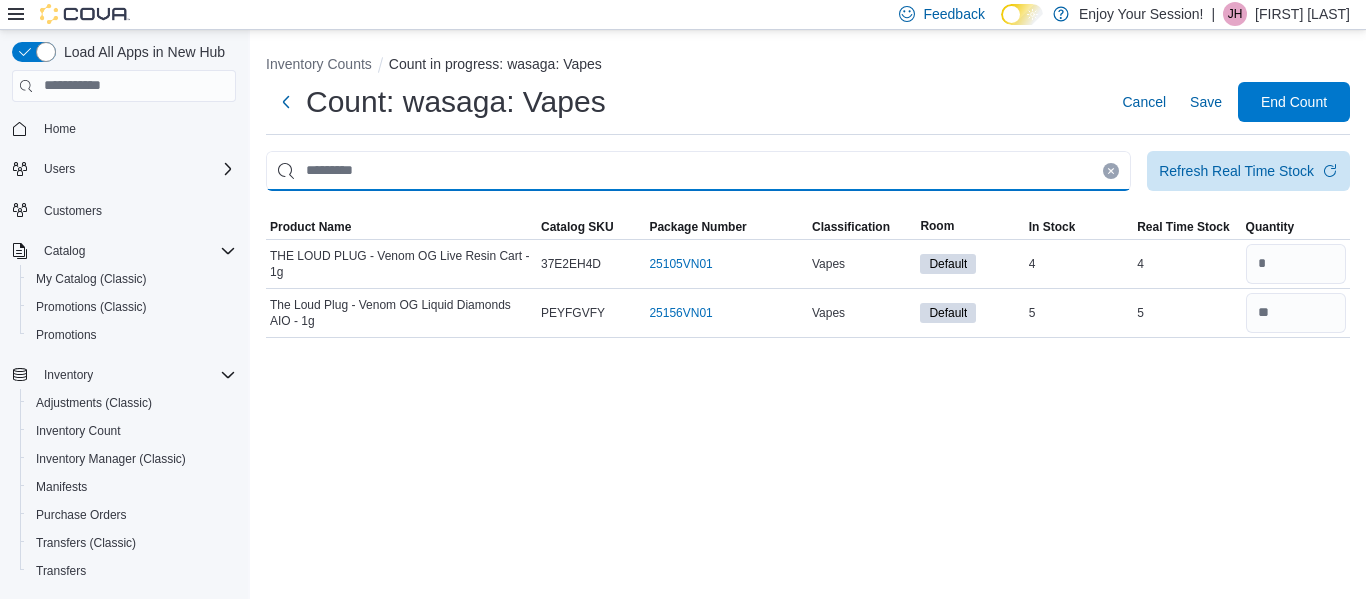 type 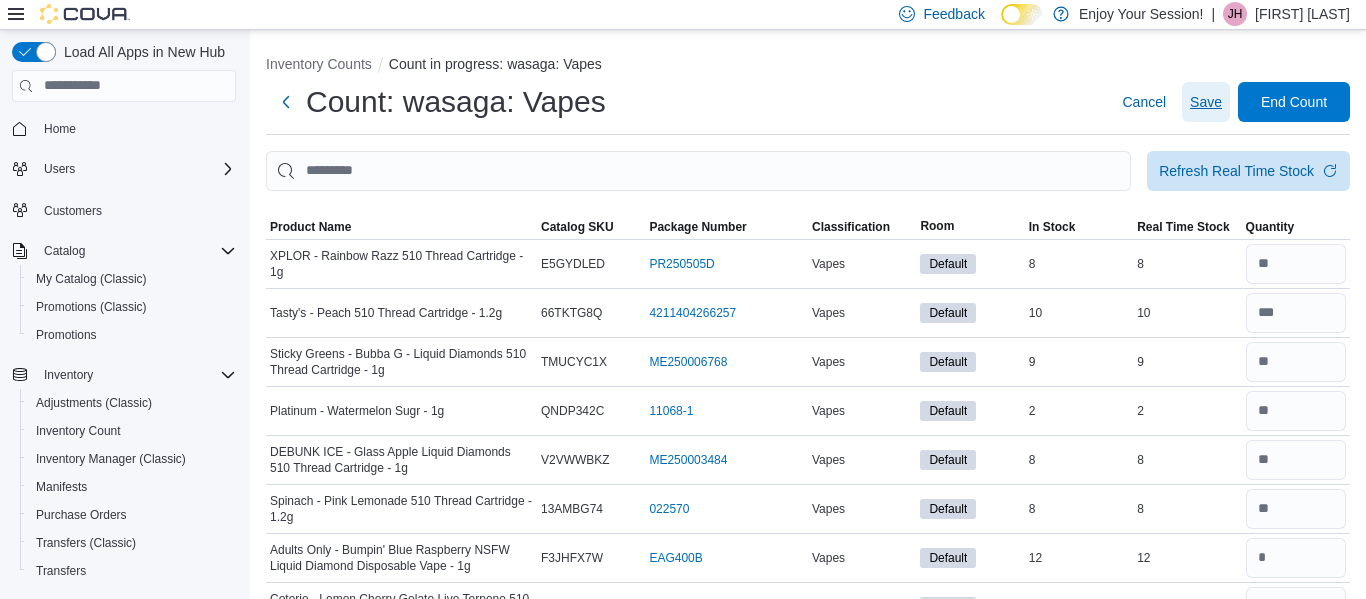 click on "Save" at bounding box center [1206, 102] 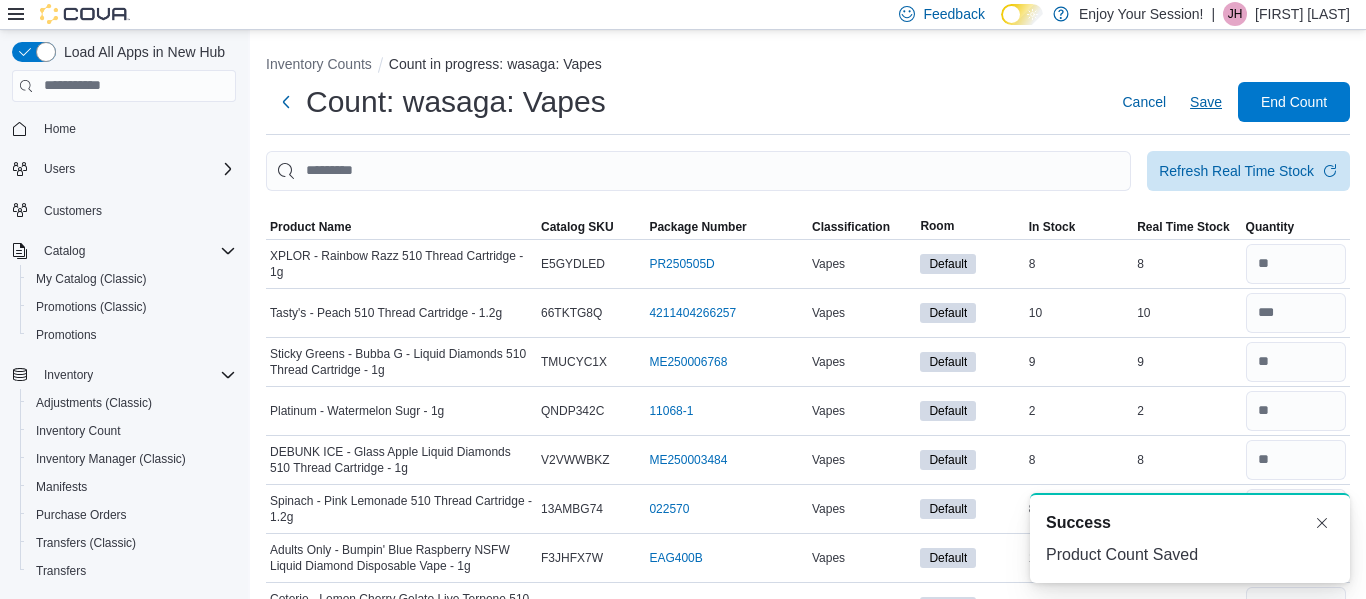 scroll, scrollTop: 0, scrollLeft: 0, axis: both 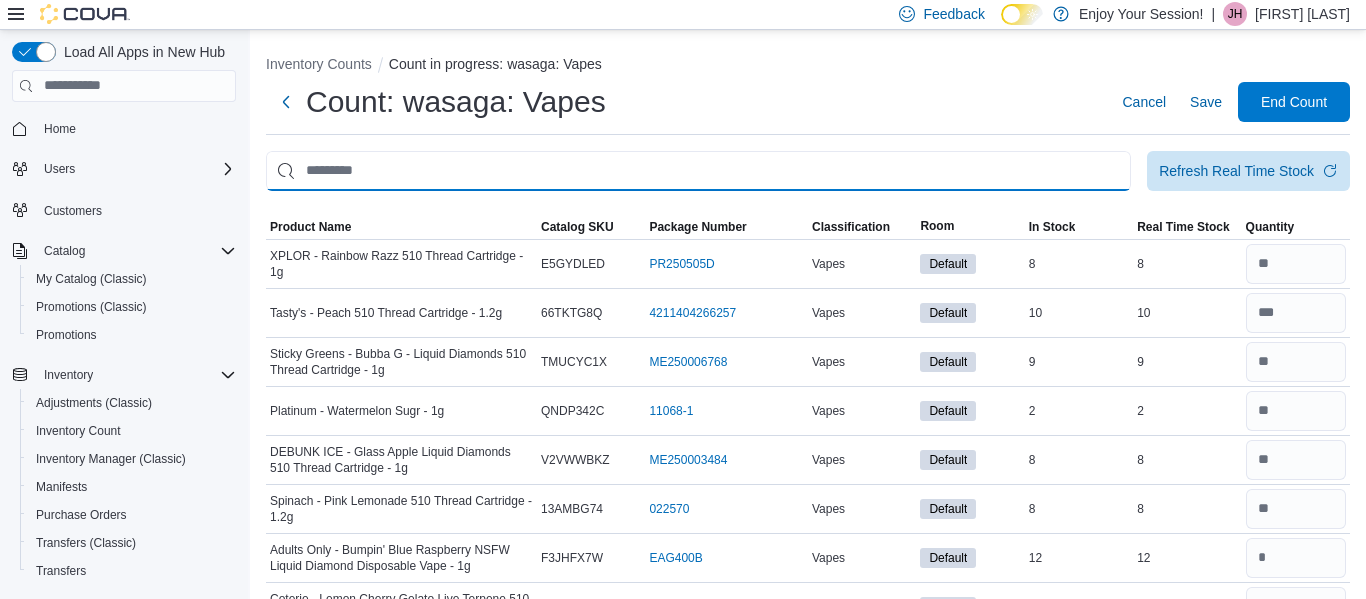 click at bounding box center [698, 171] 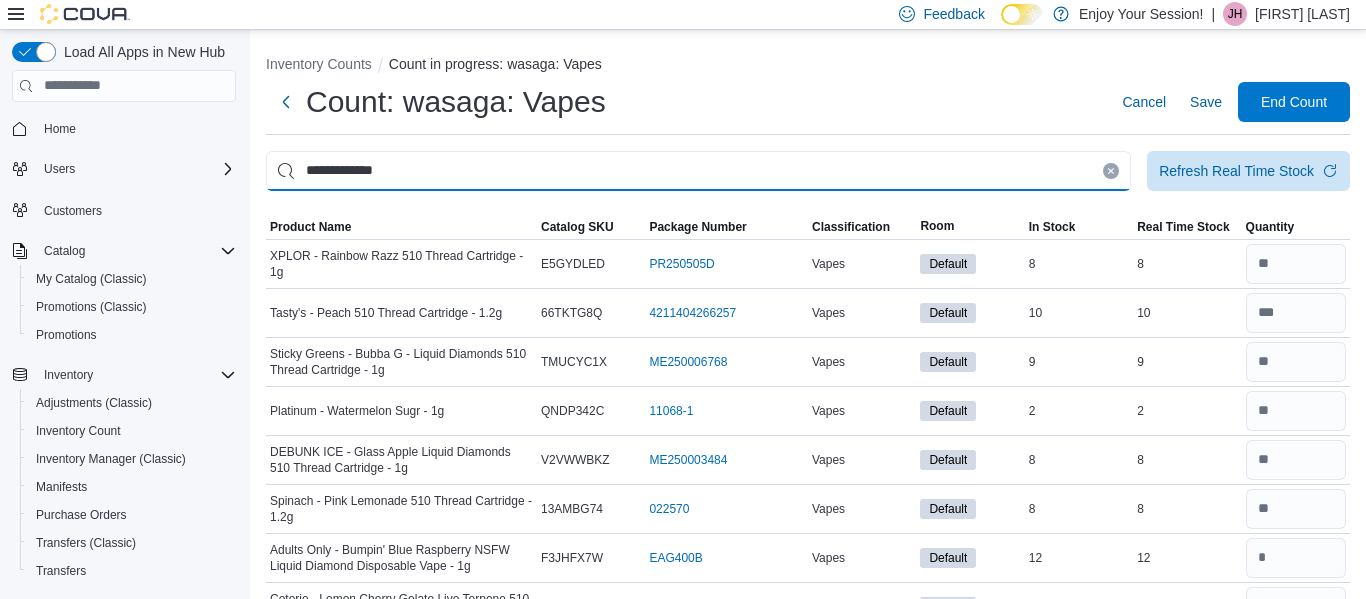 type on "**********" 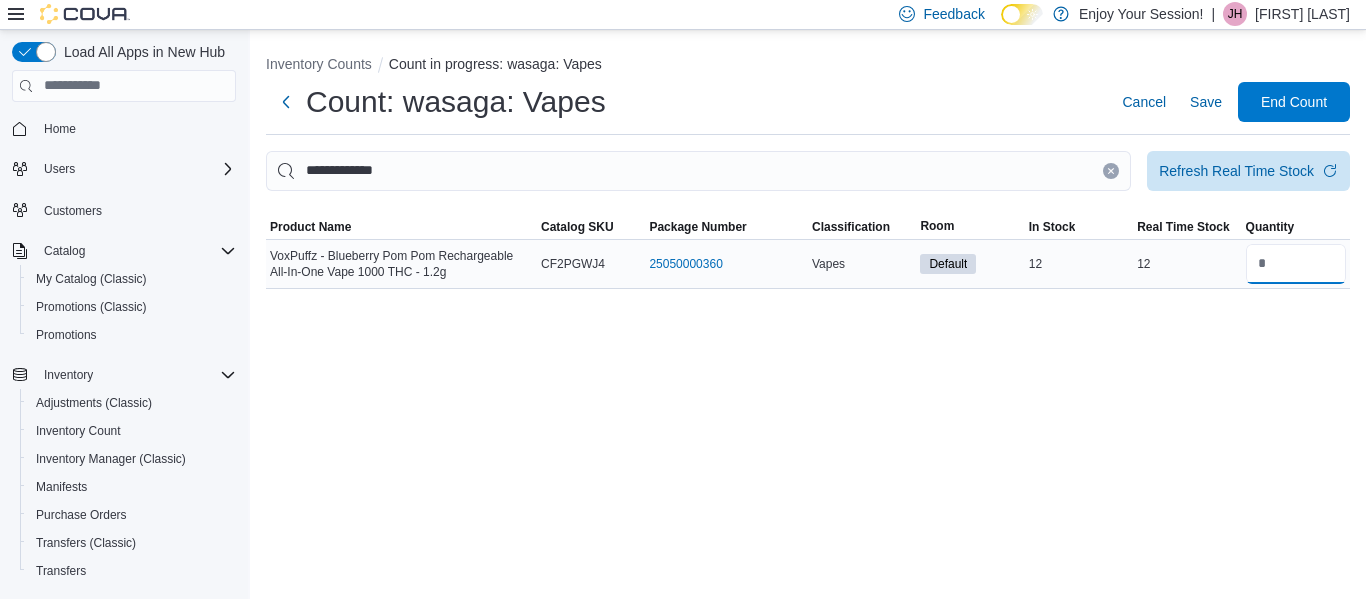 click at bounding box center (1296, 264) 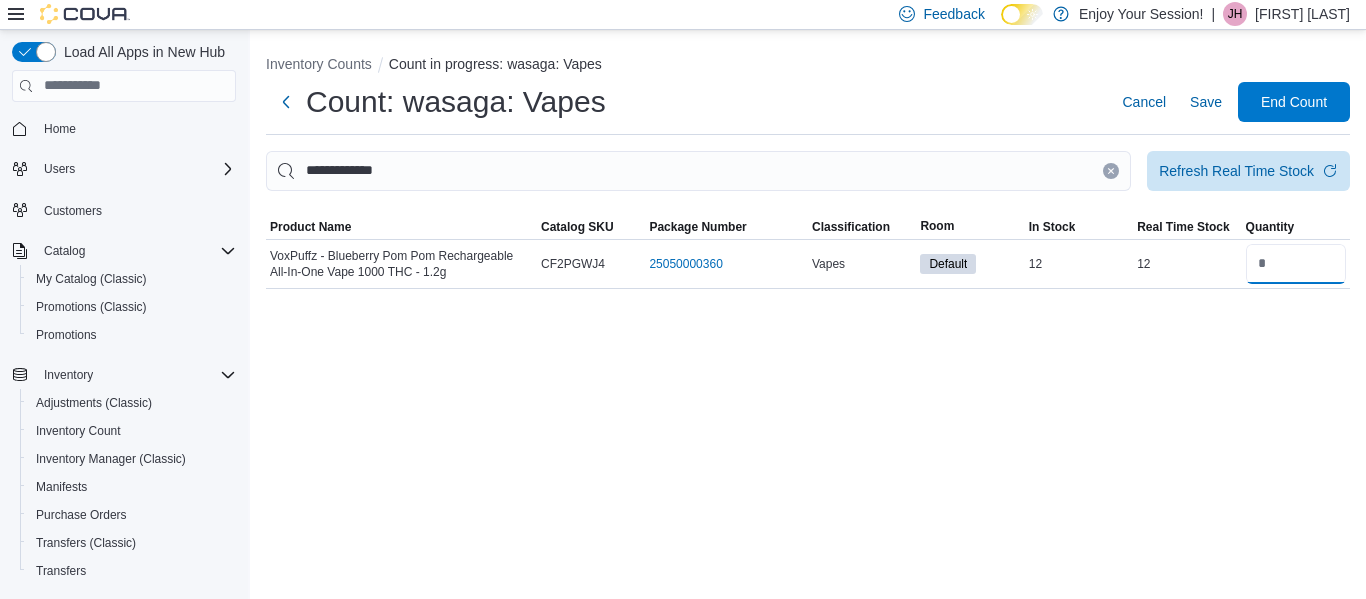 type on "**" 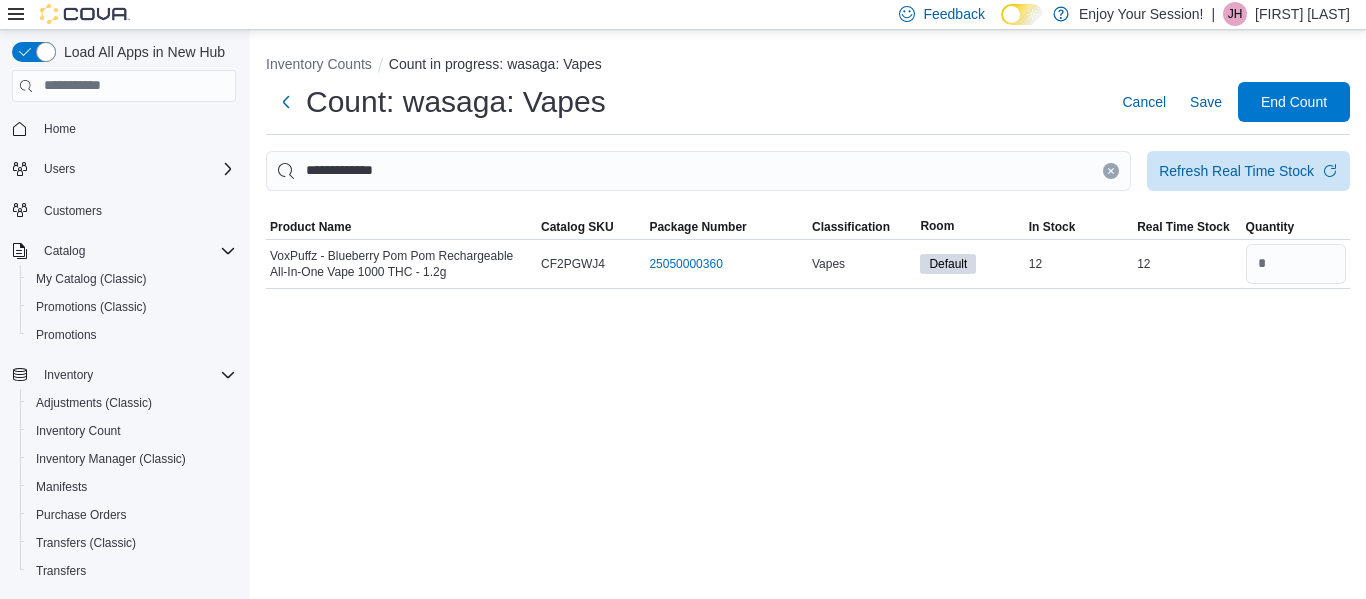 click 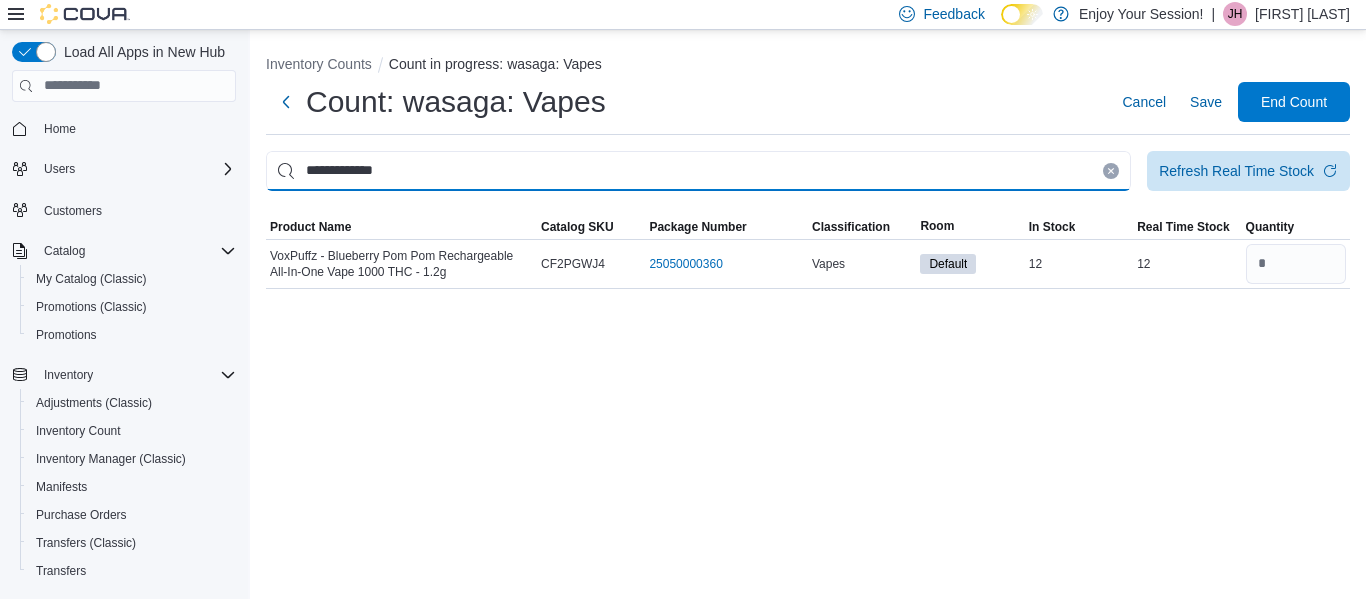 type 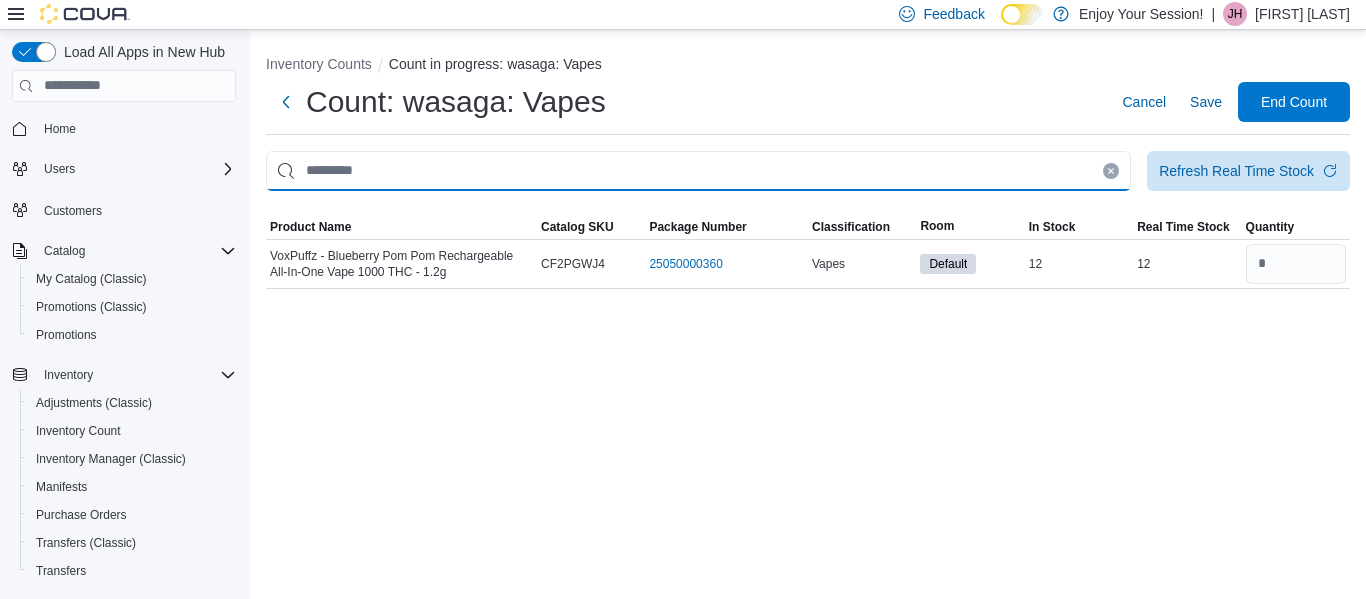 type 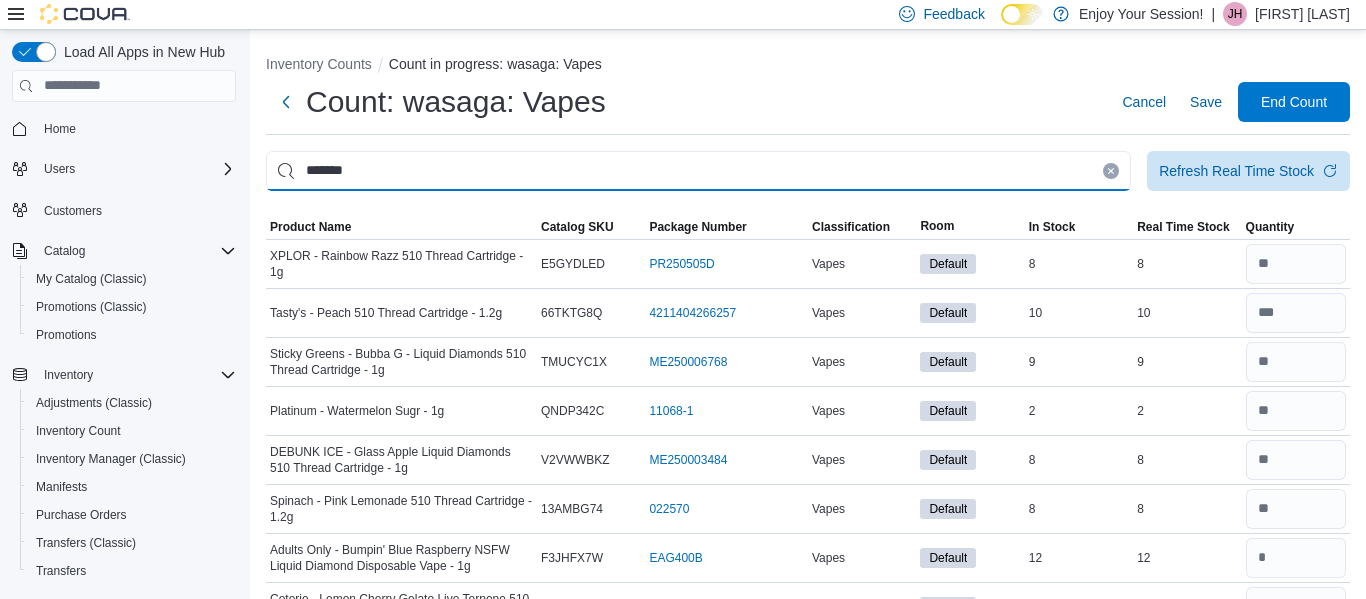 type on "*******" 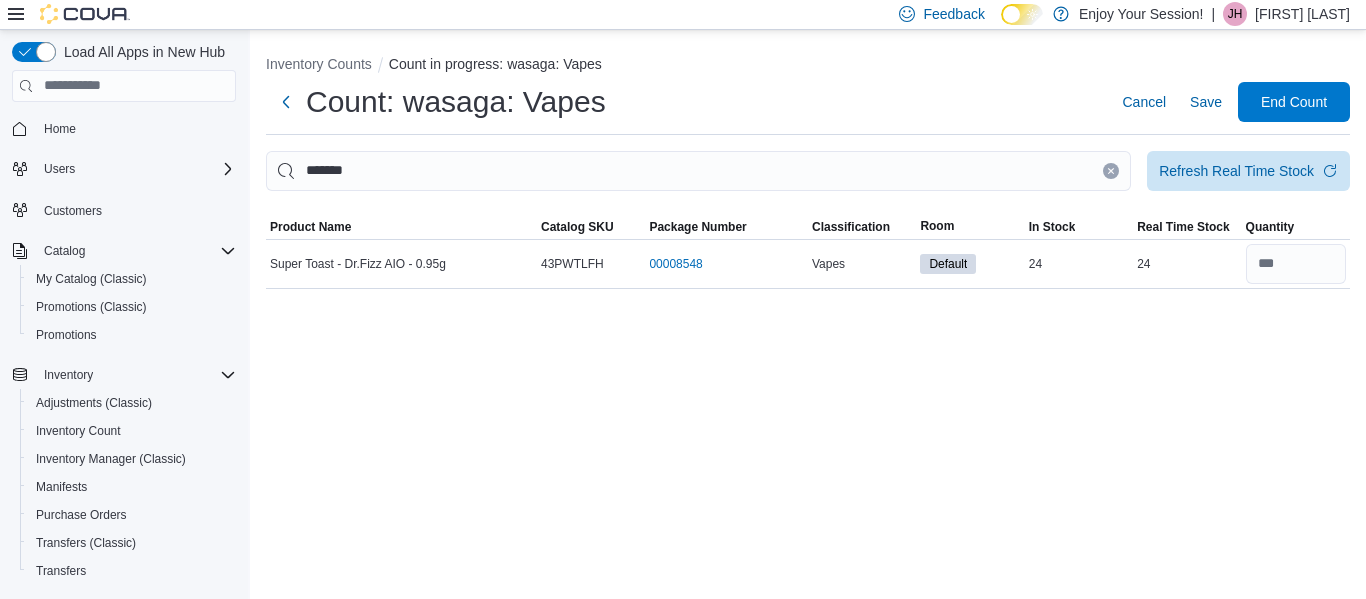 click 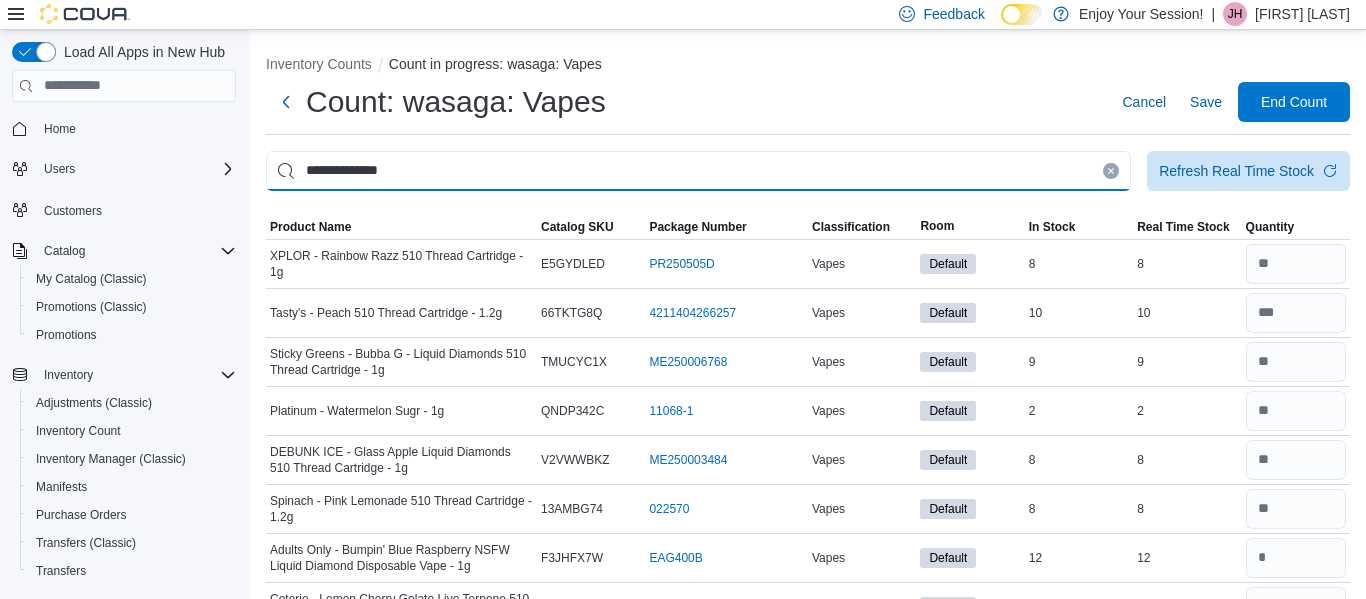 type on "**********" 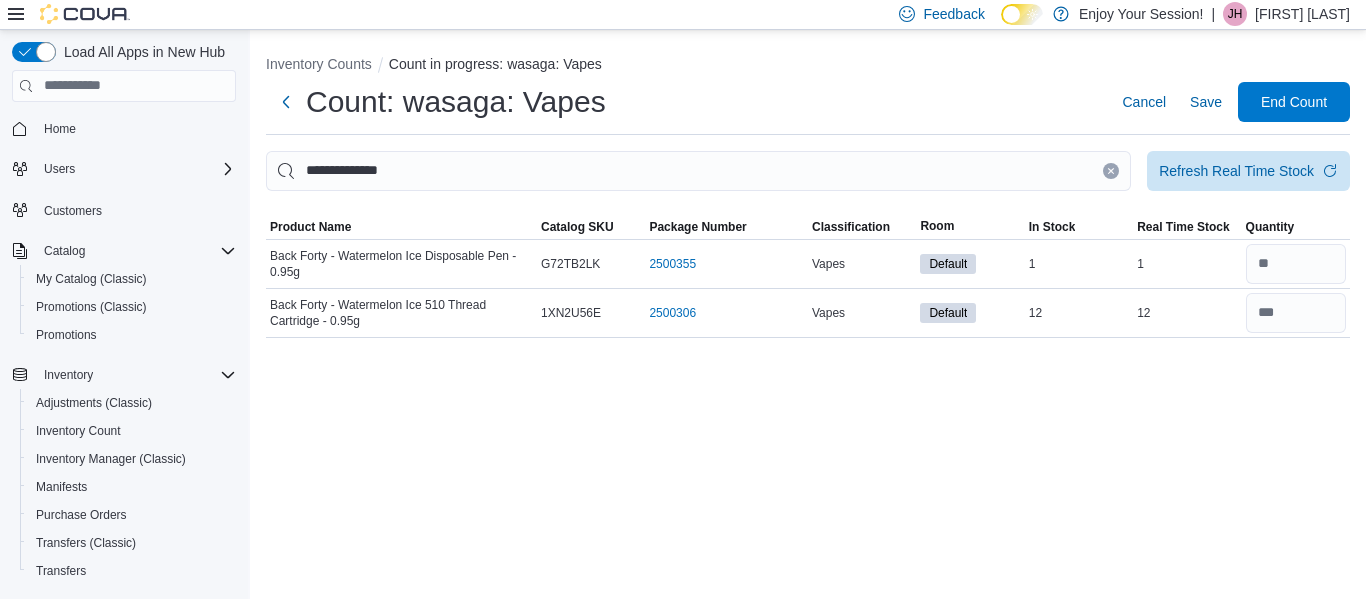 click 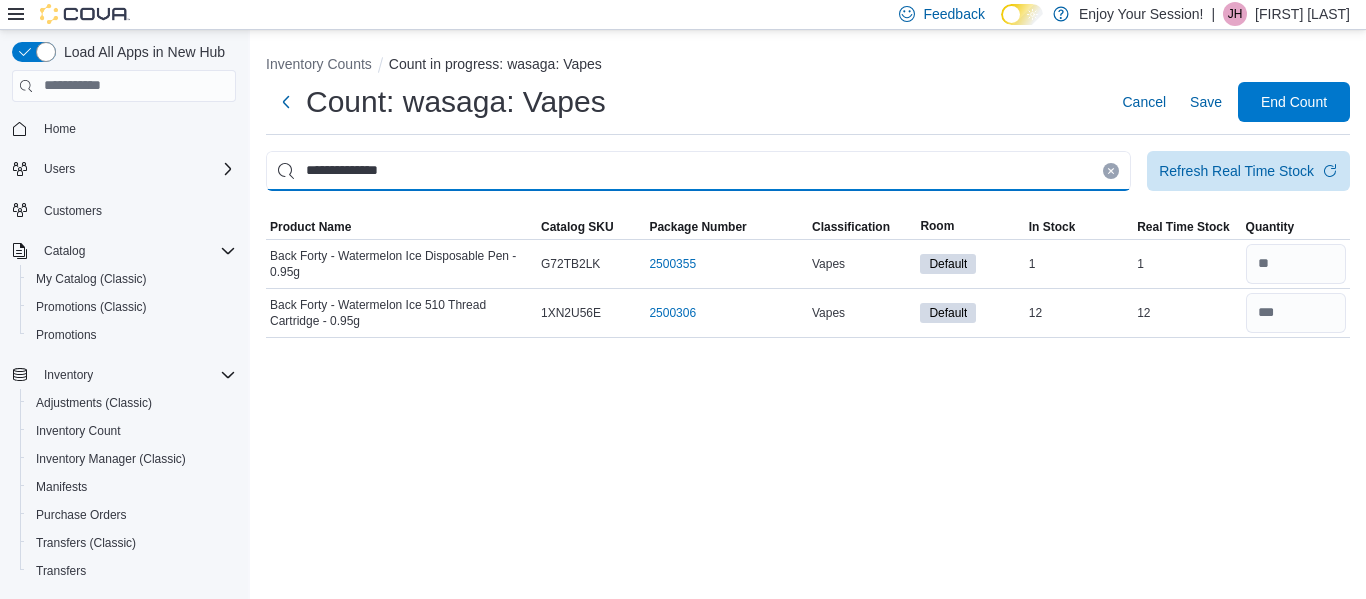 type 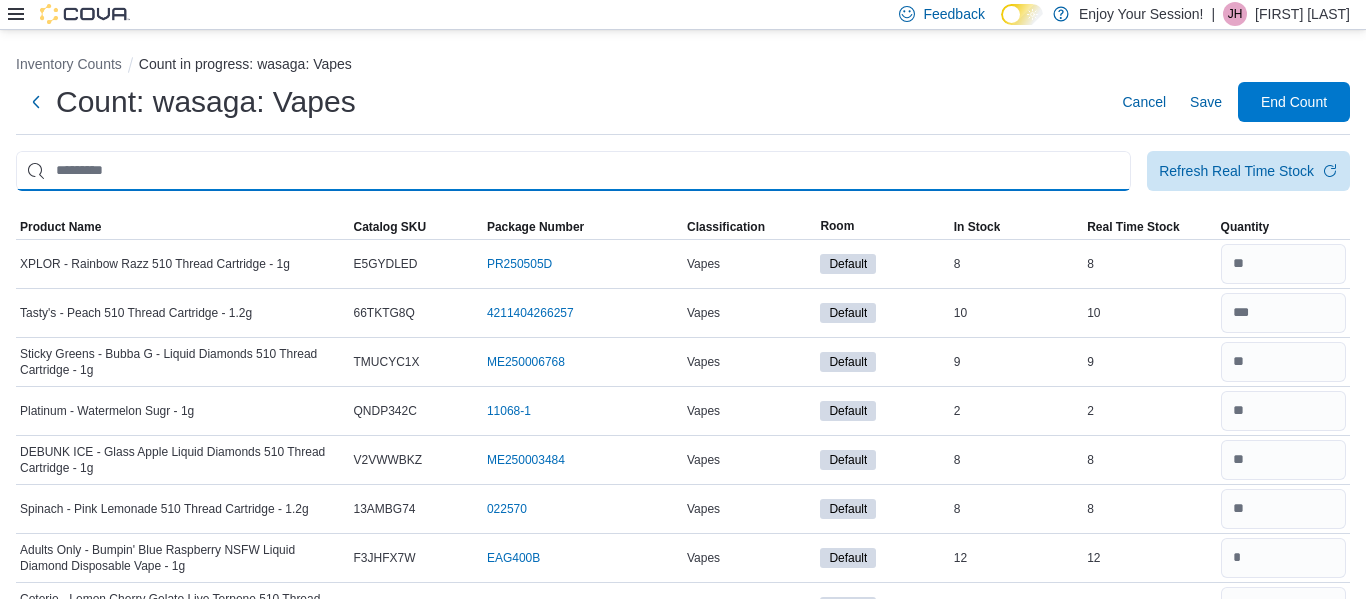 click at bounding box center (573, 171) 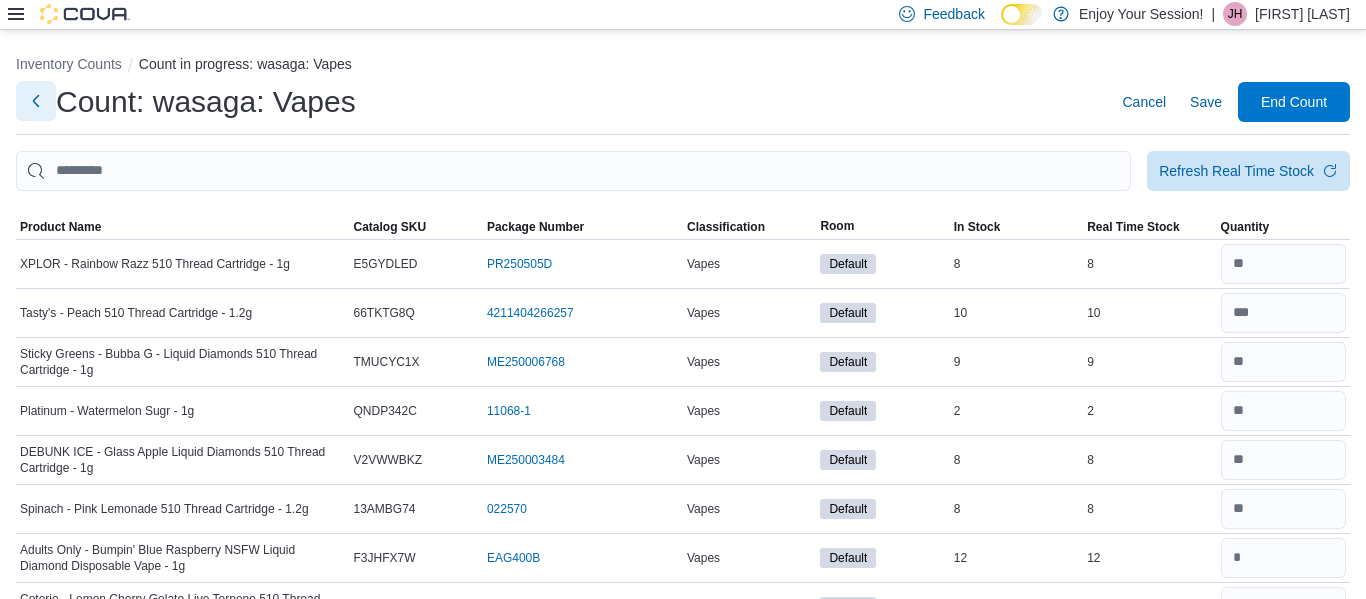 click at bounding box center [36, 101] 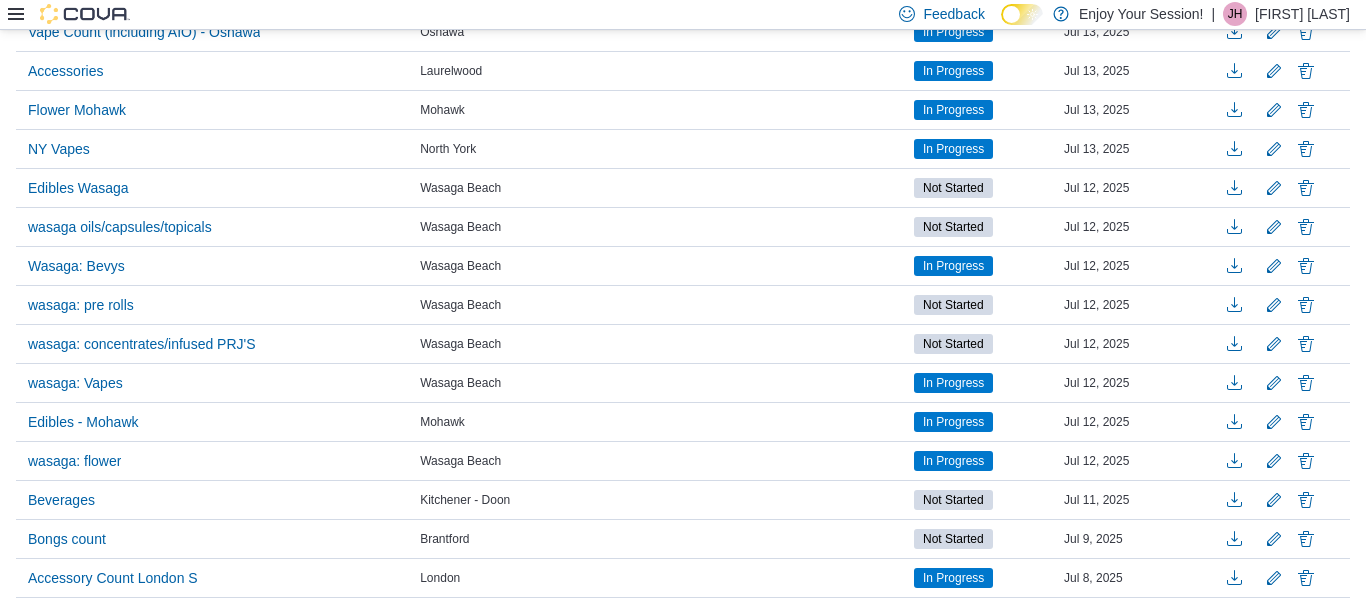 scroll, scrollTop: 423, scrollLeft: 0, axis: vertical 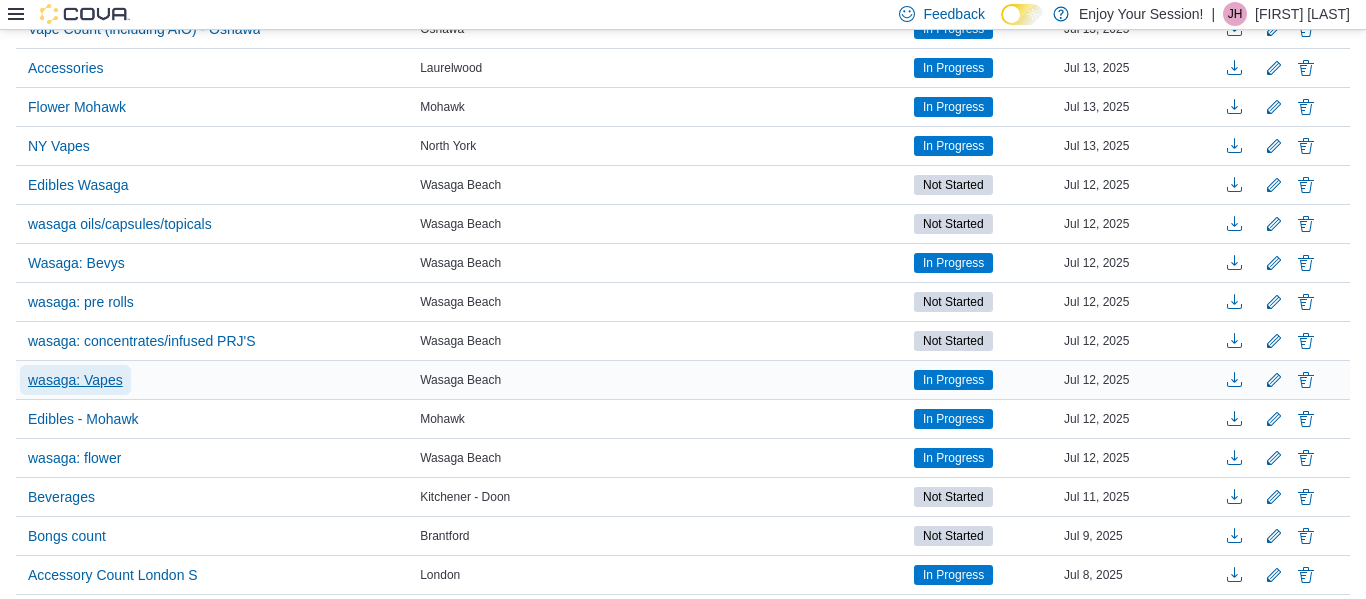 click on "wasaga: Vapes" at bounding box center (75, 380) 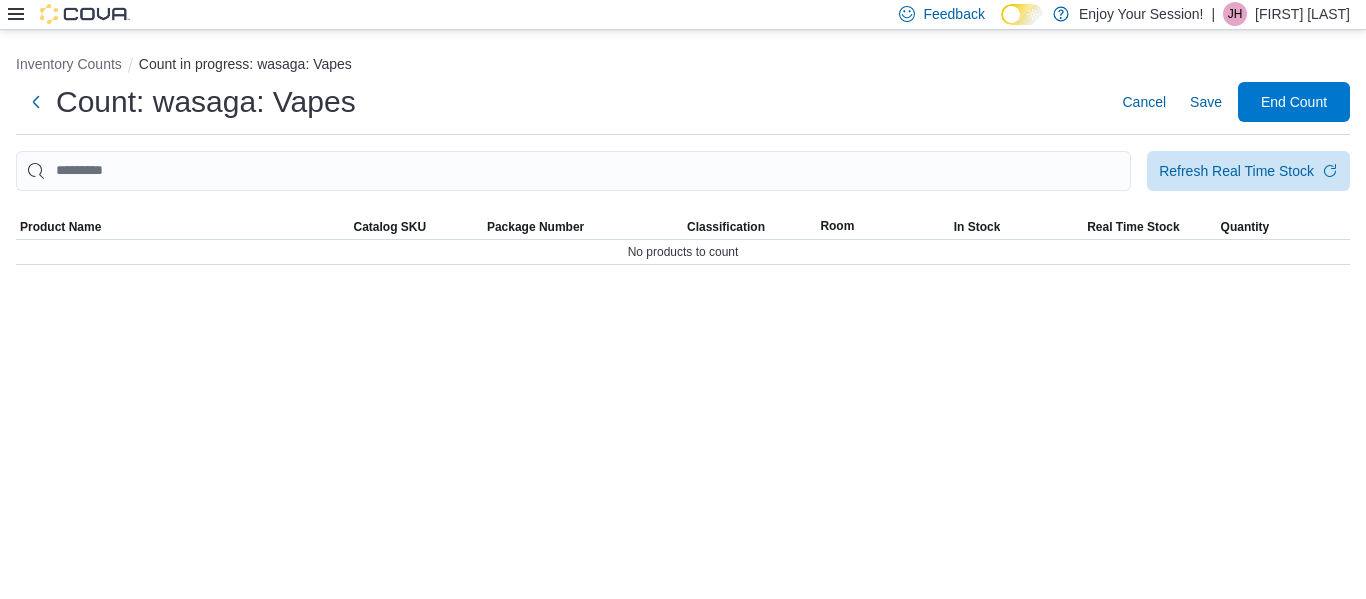 scroll, scrollTop: 0, scrollLeft: 0, axis: both 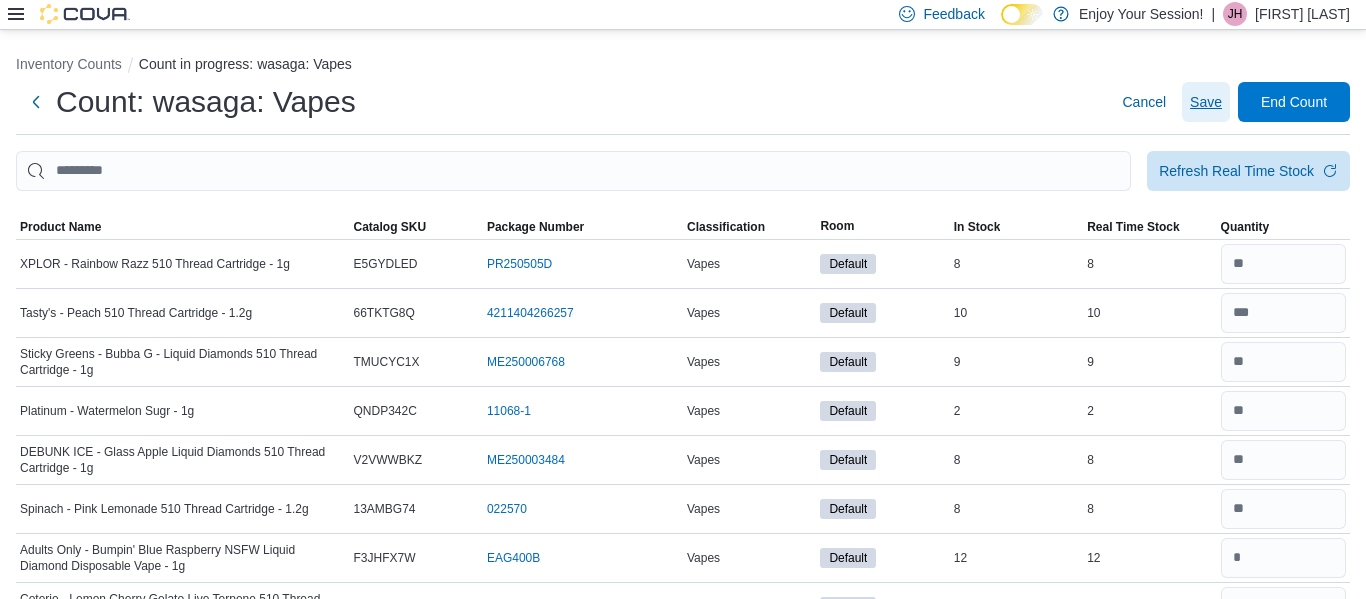click on "Save" at bounding box center [1206, 102] 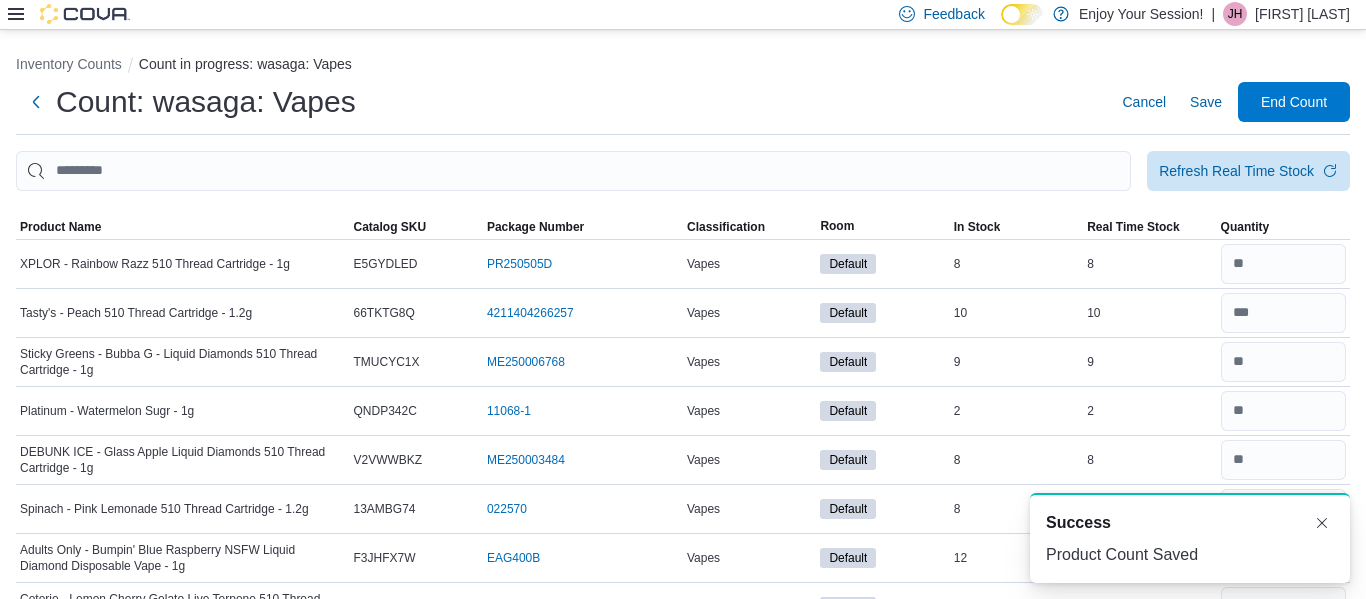 scroll, scrollTop: 0, scrollLeft: 0, axis: both 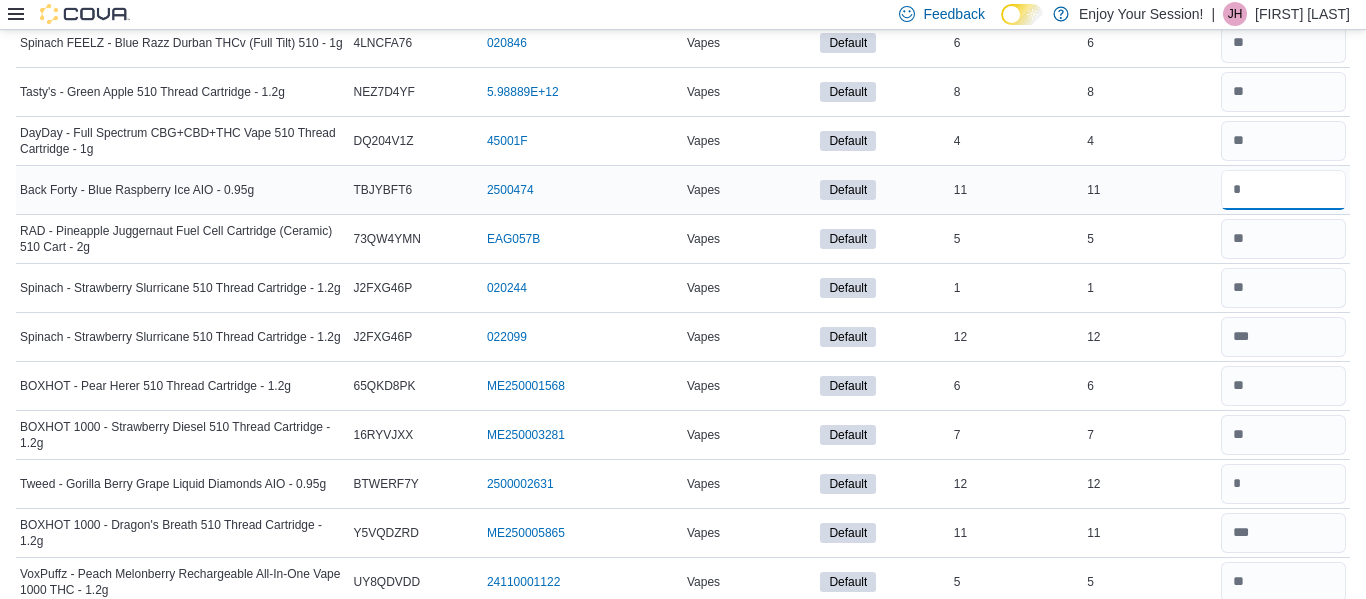 click at bounding box center [1283, 190] 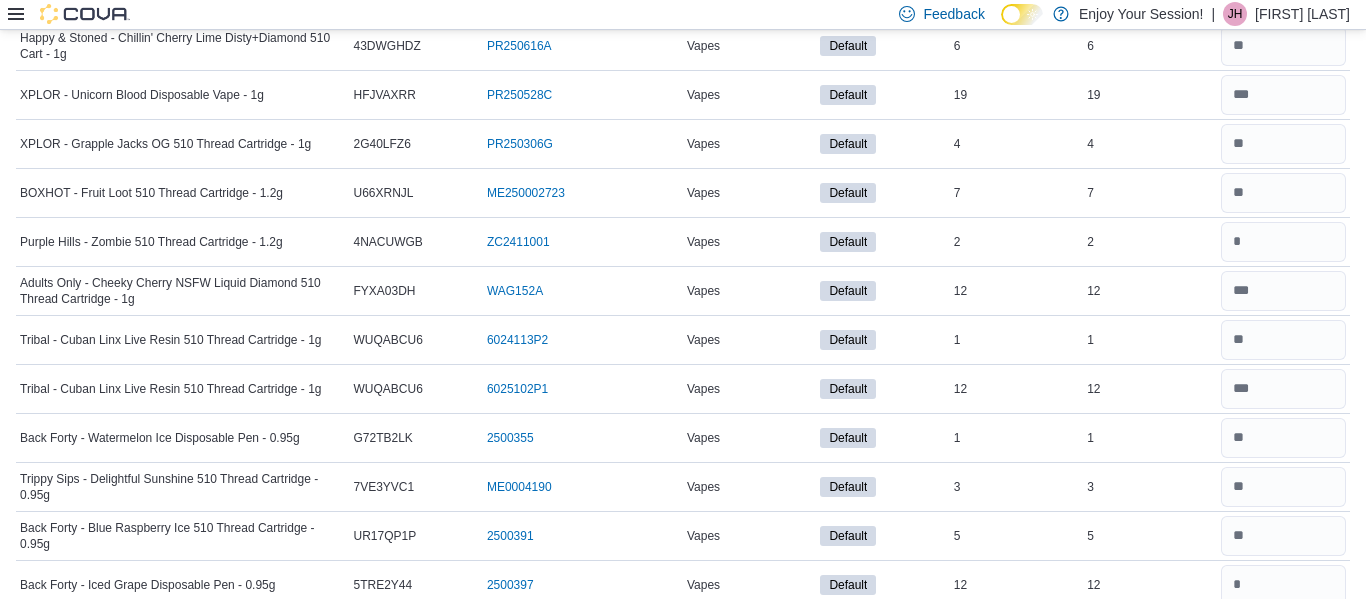 scroll, scrollTop: 2288, scrollLeft: 0, axis: vertical 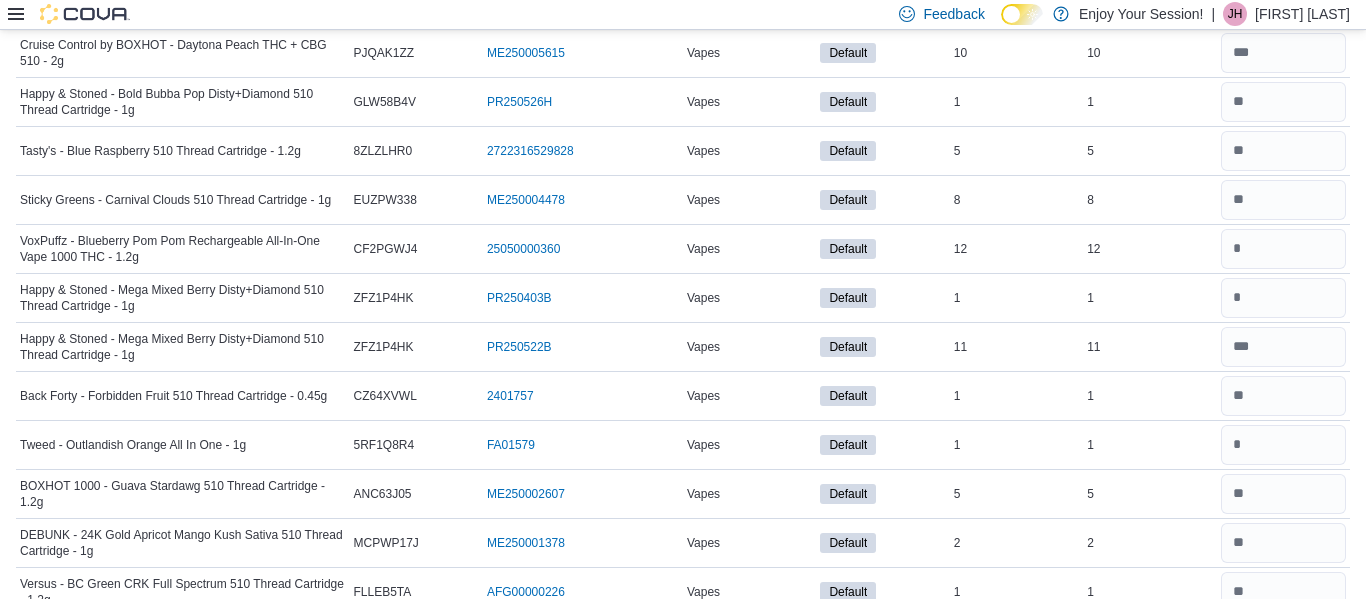click 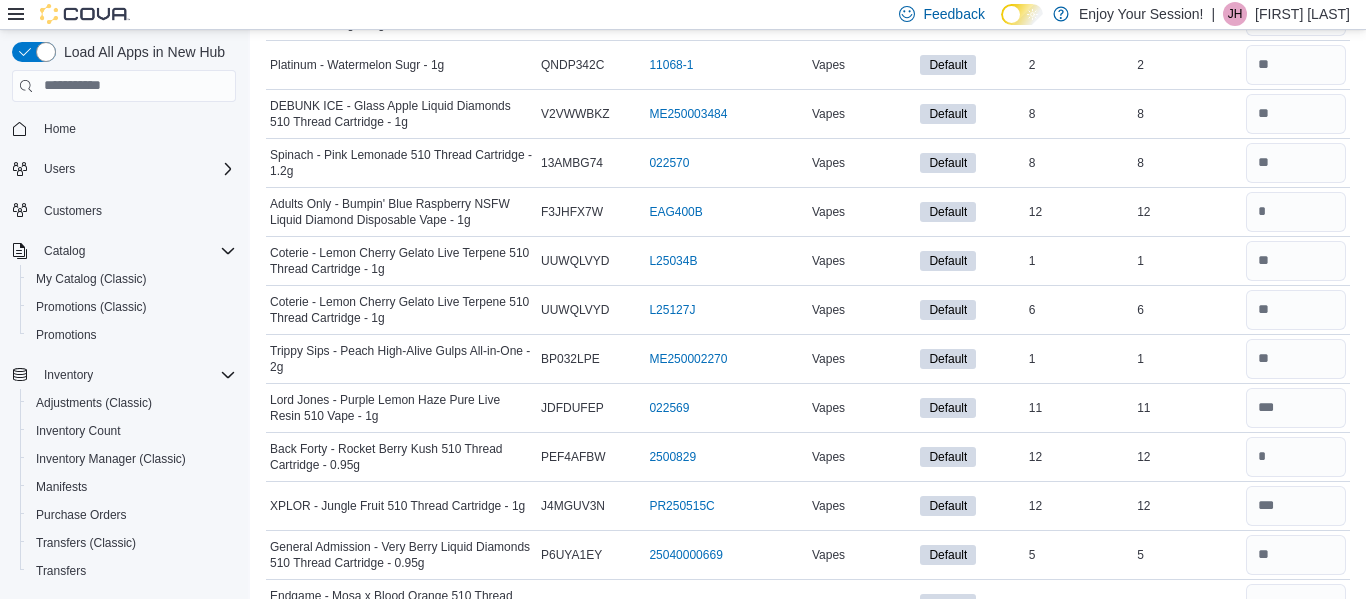 scroll, scrollTop: 0, scrollLeft: 0, axis: both 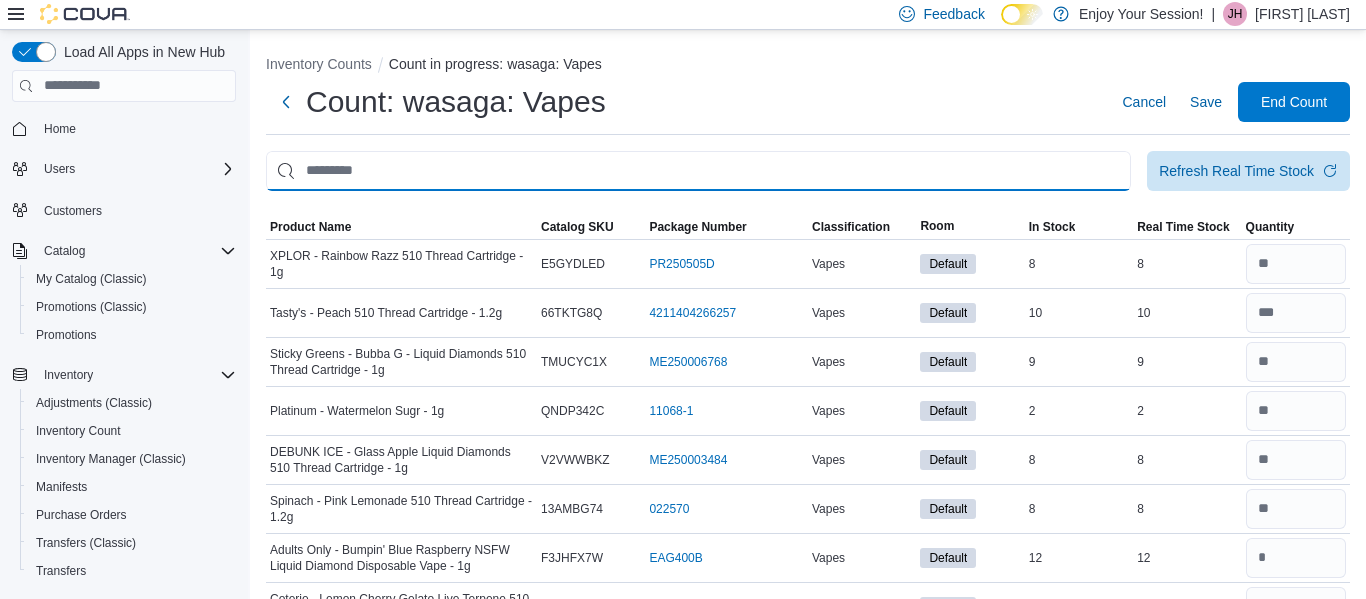 click at bounding box center (698, 171) 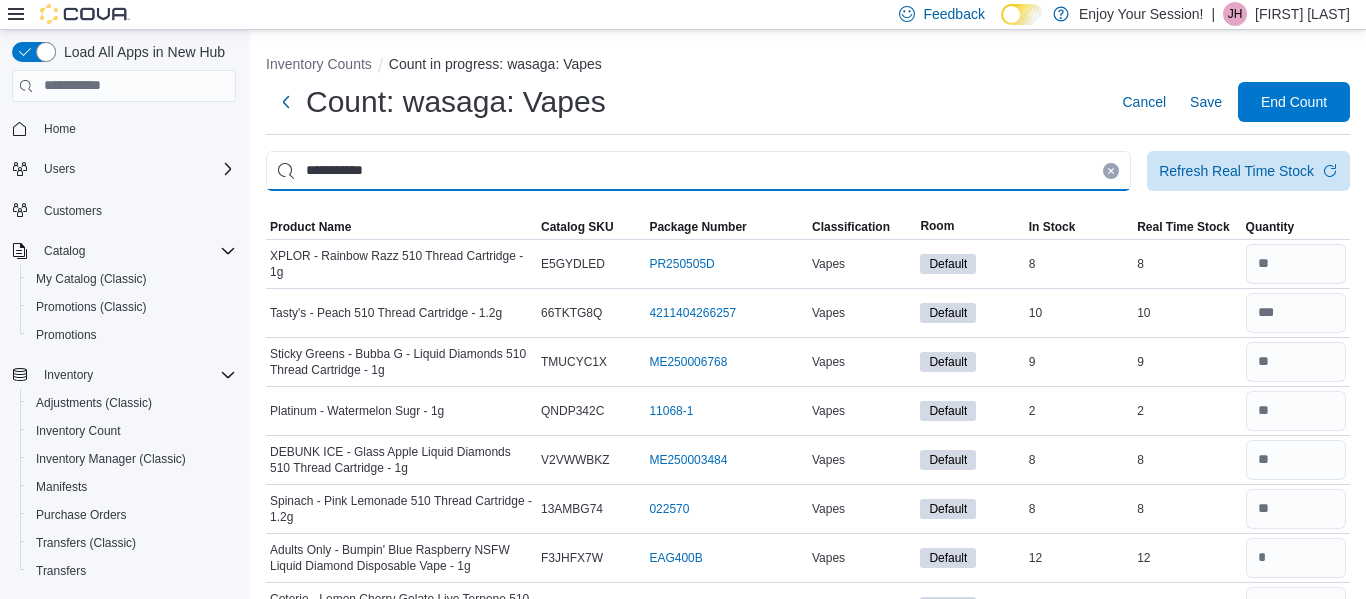 type on "**********" 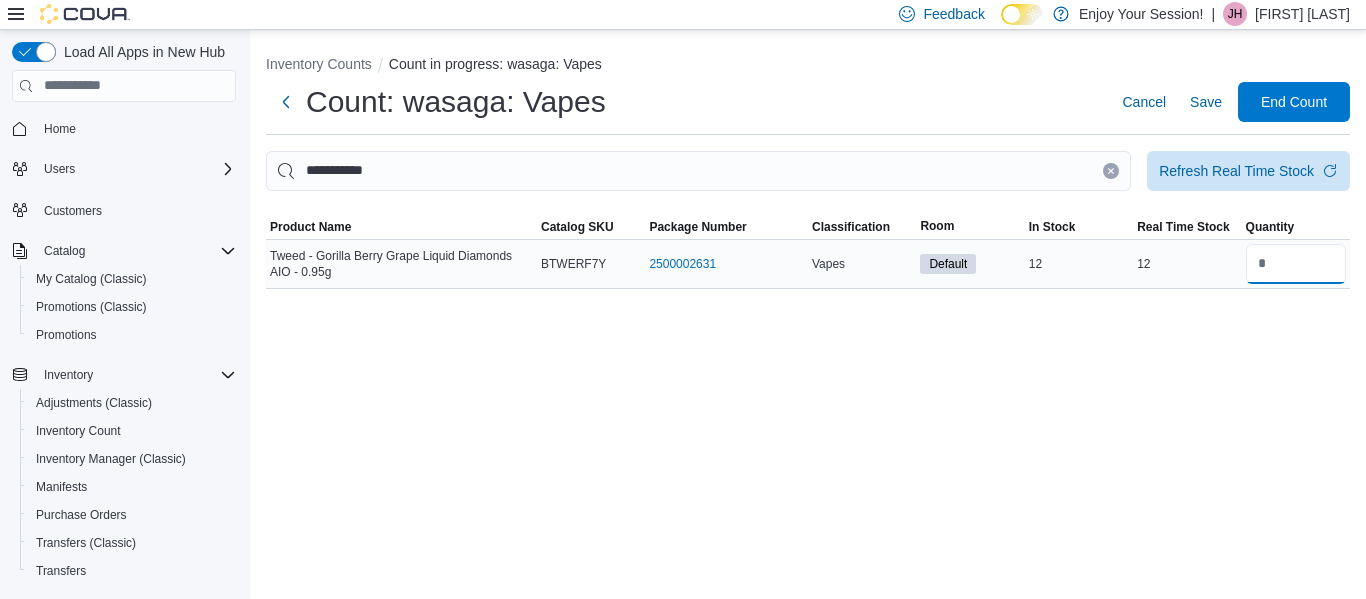 click at bounding box center [1296, 264] 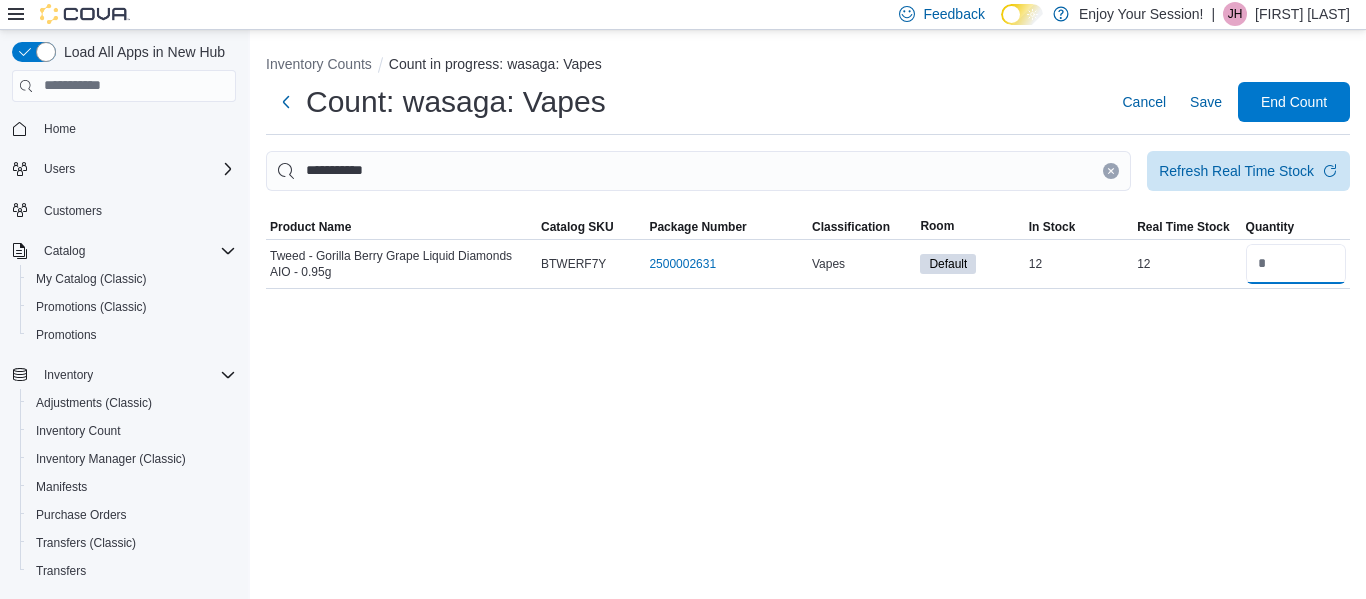 type on "**" 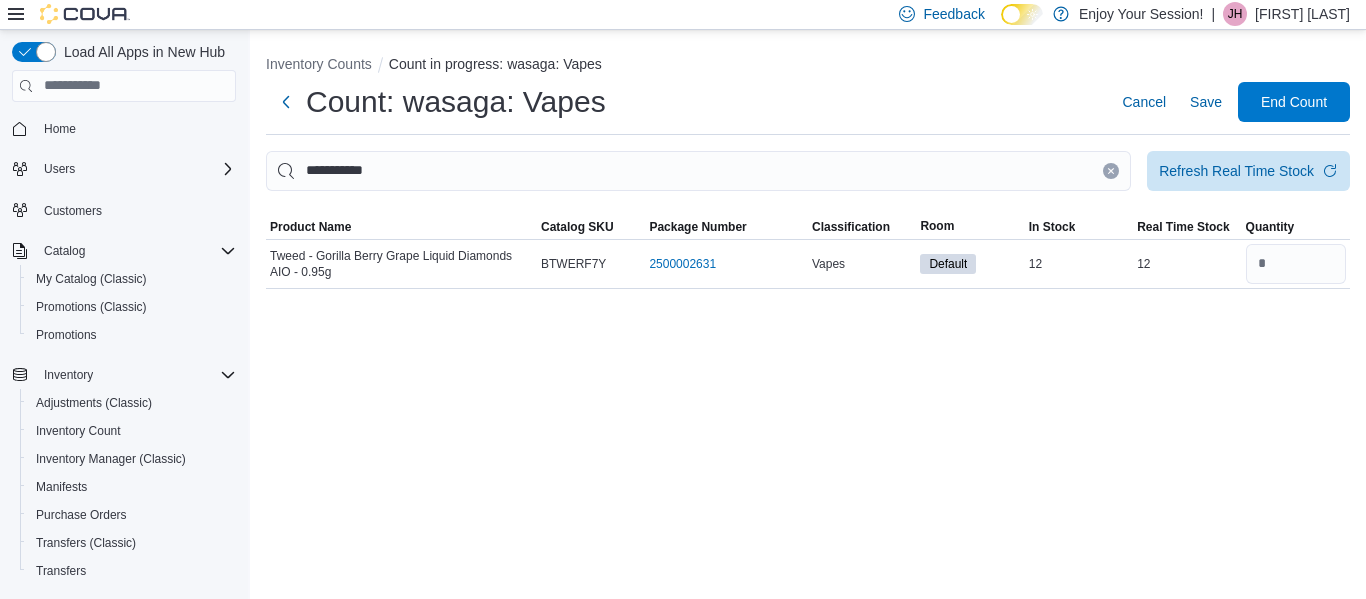 click 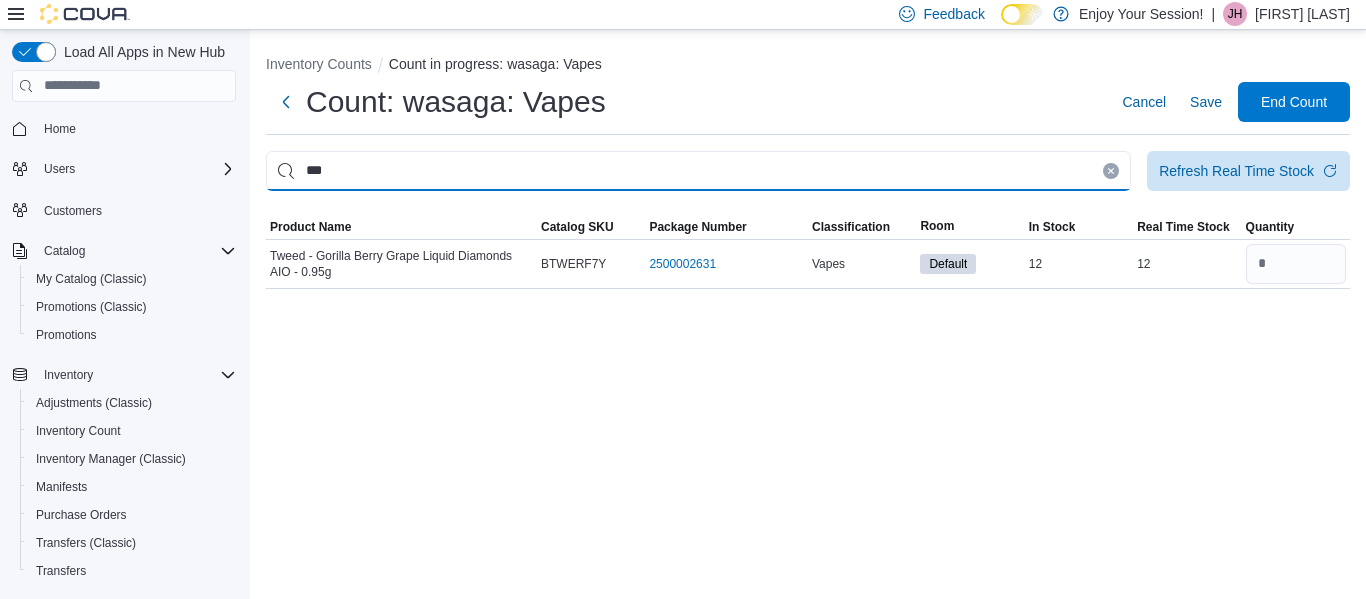 type on "***" 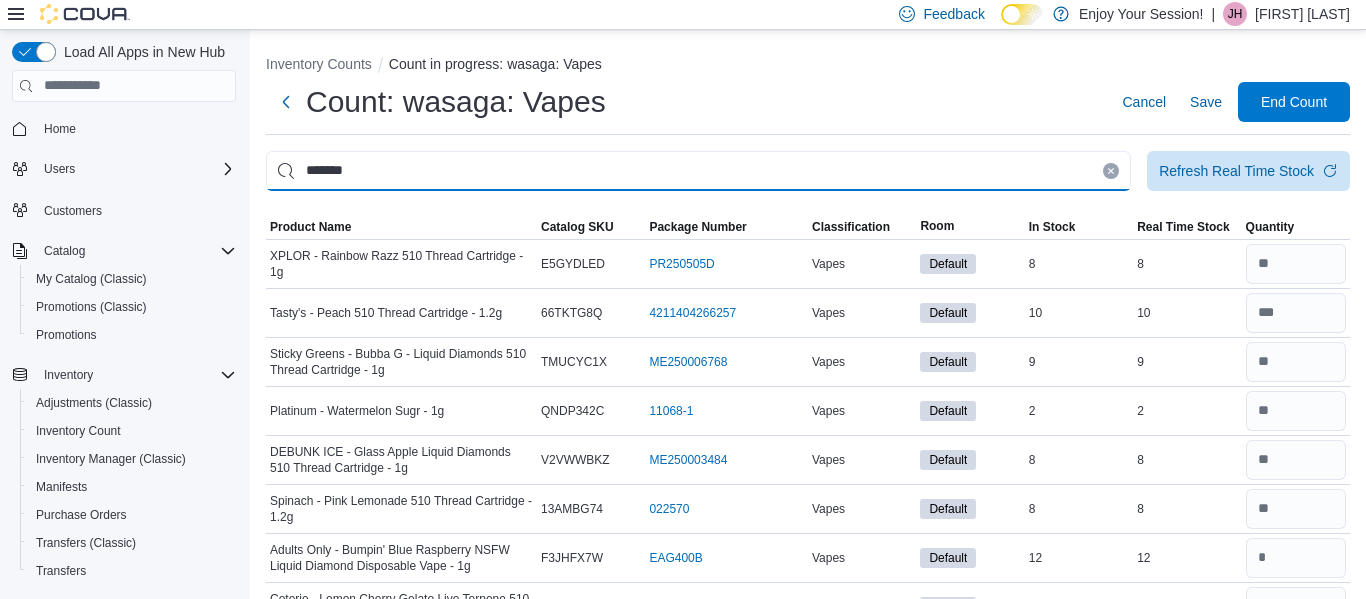 type on "*******" 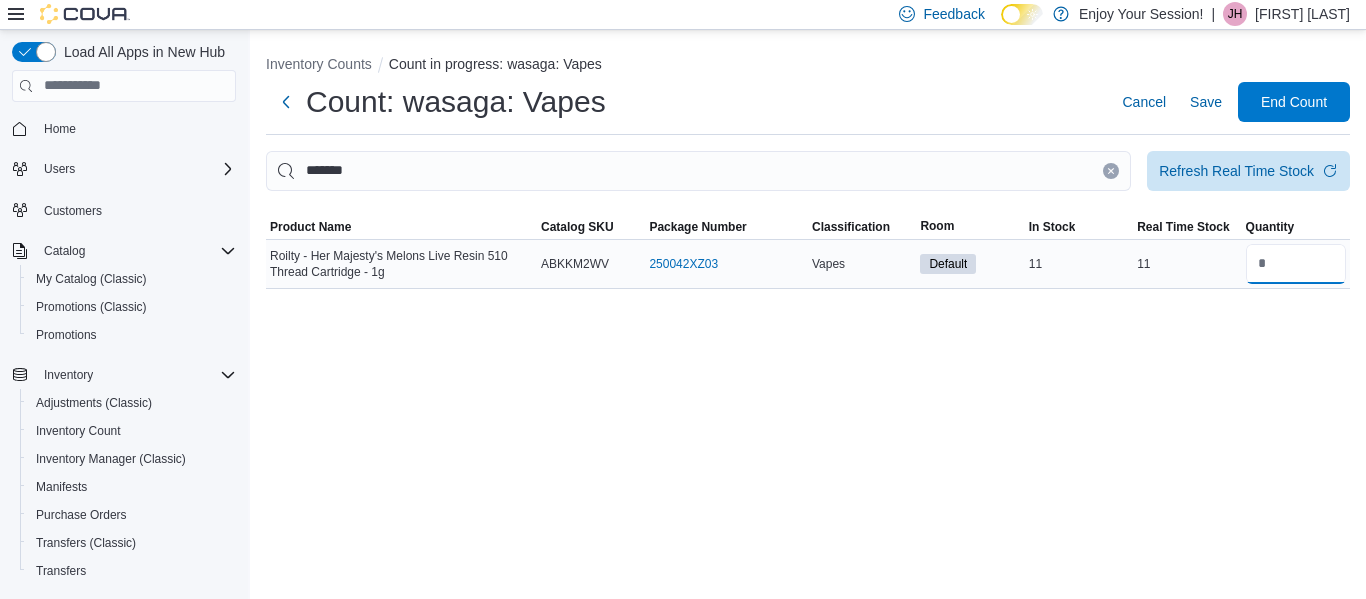 click at bounding box center (1296, 264) 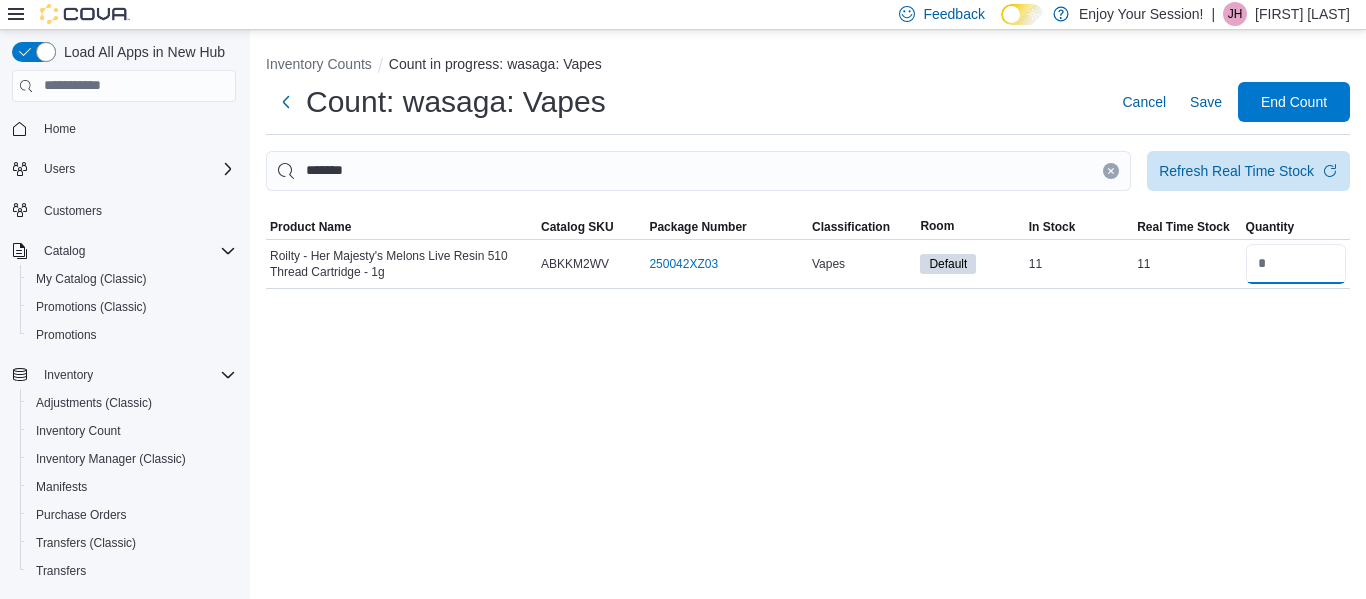 type on "**" 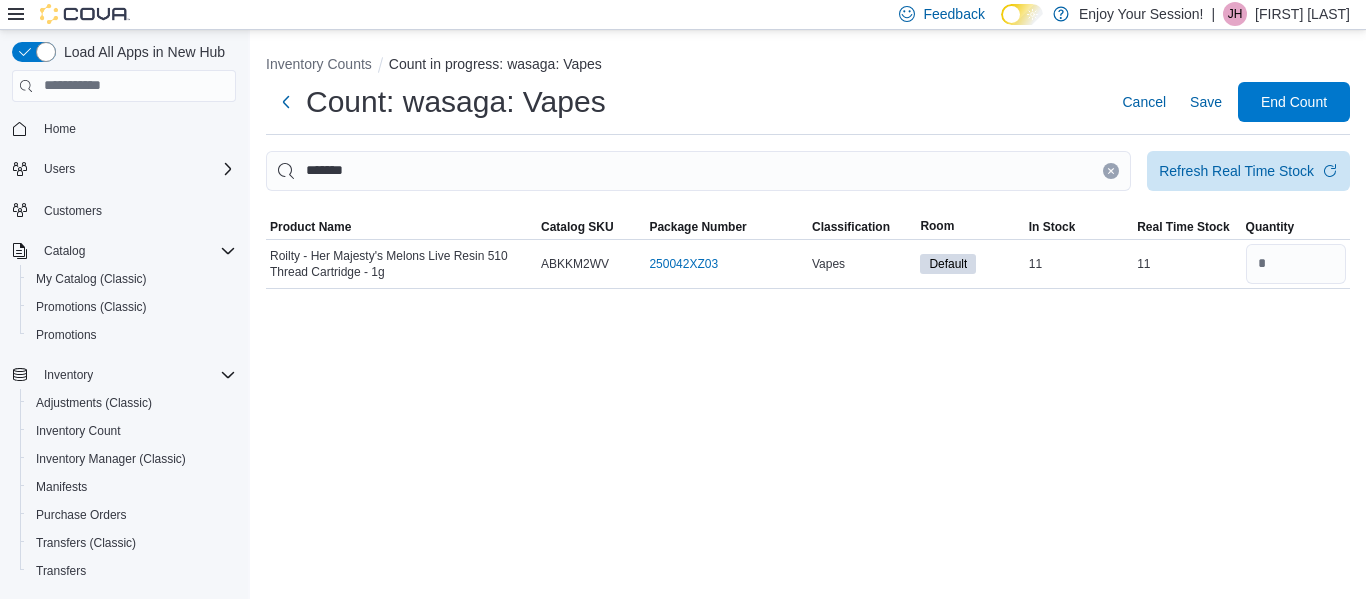 click at bounding box center [1111, 171] 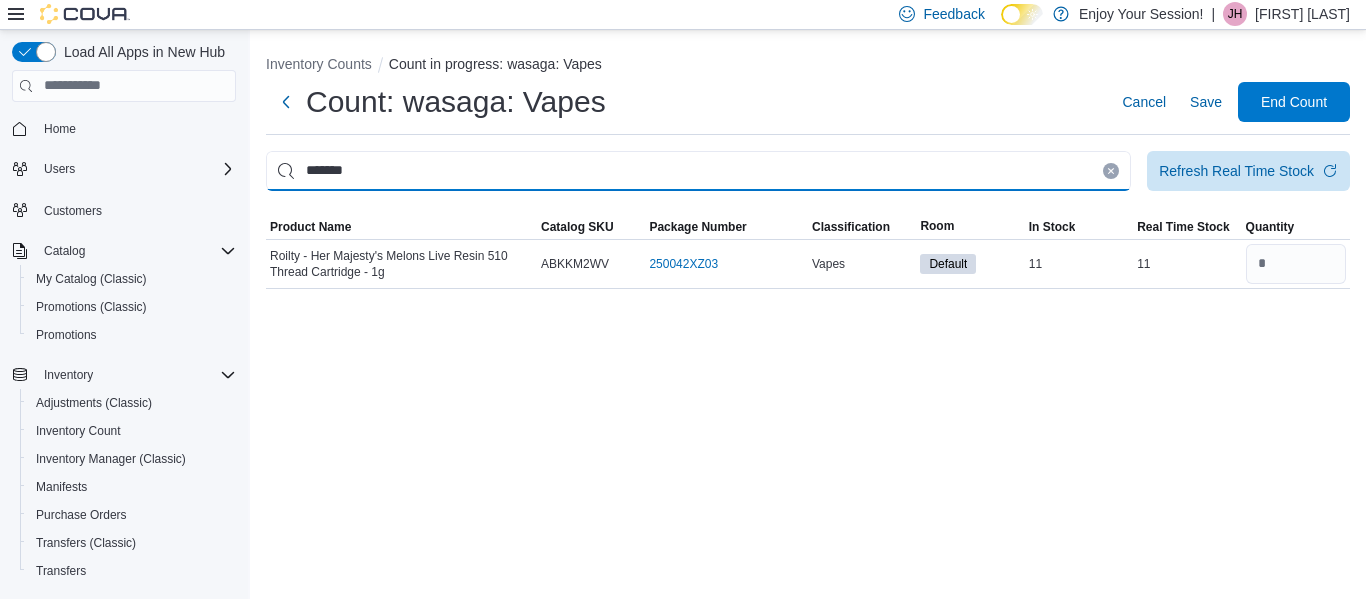 type 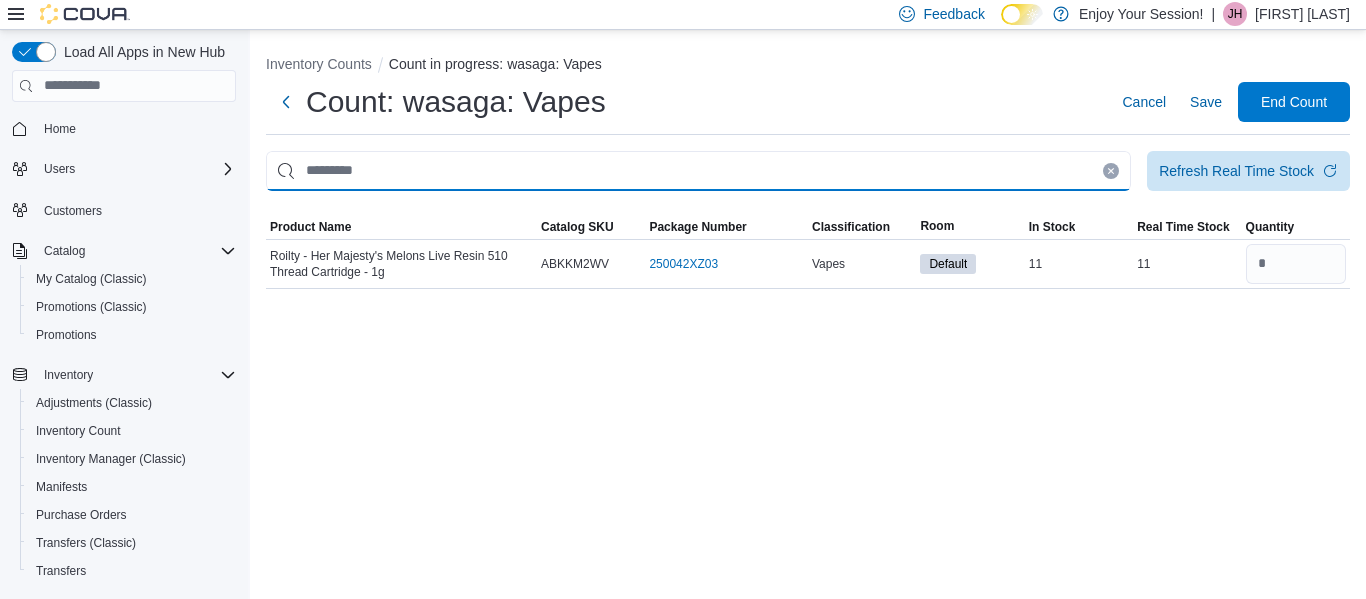 type 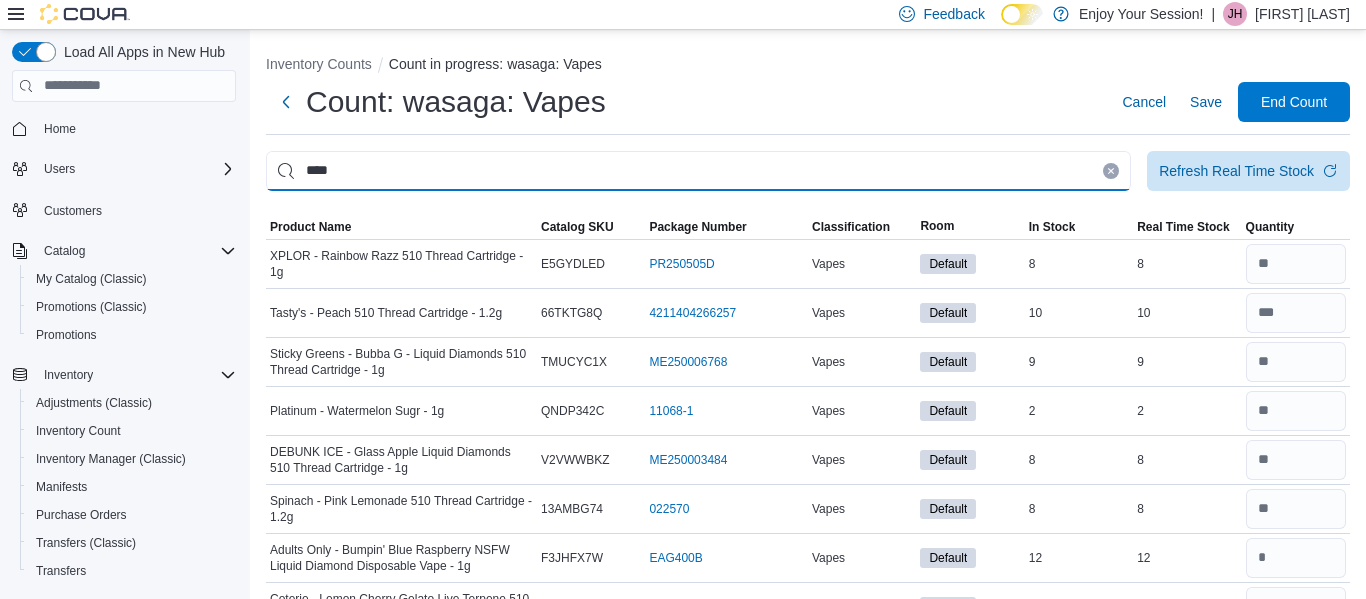 type on "****" 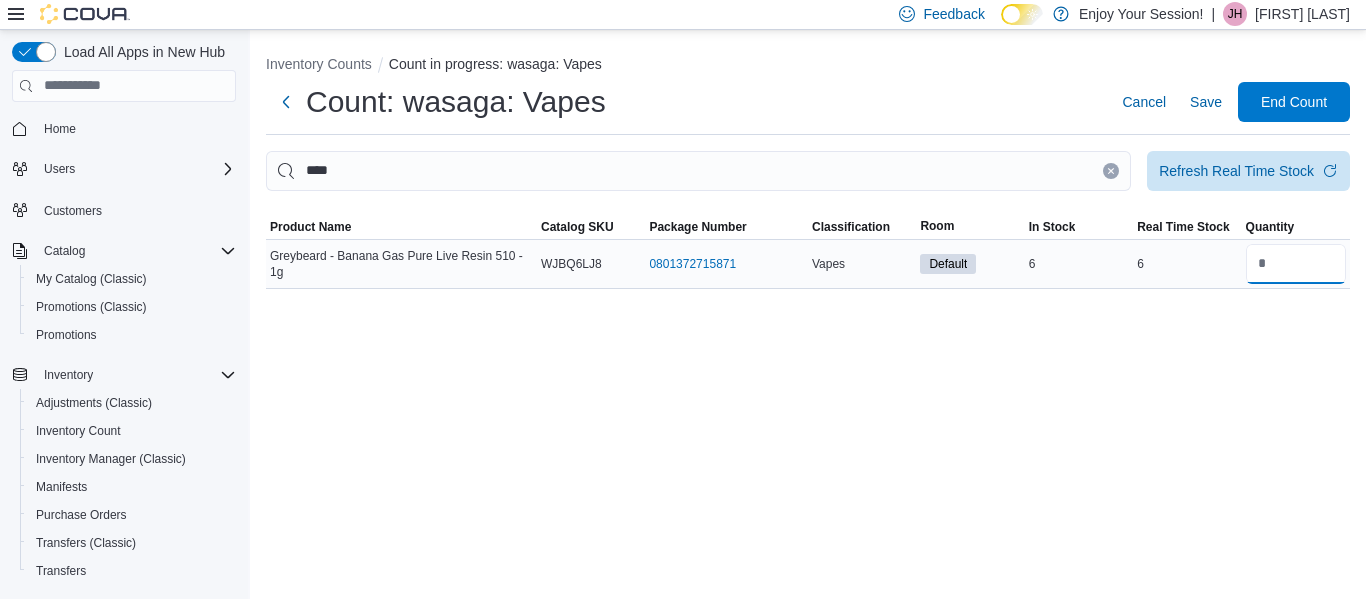 click at bounding box center (1296, 264) 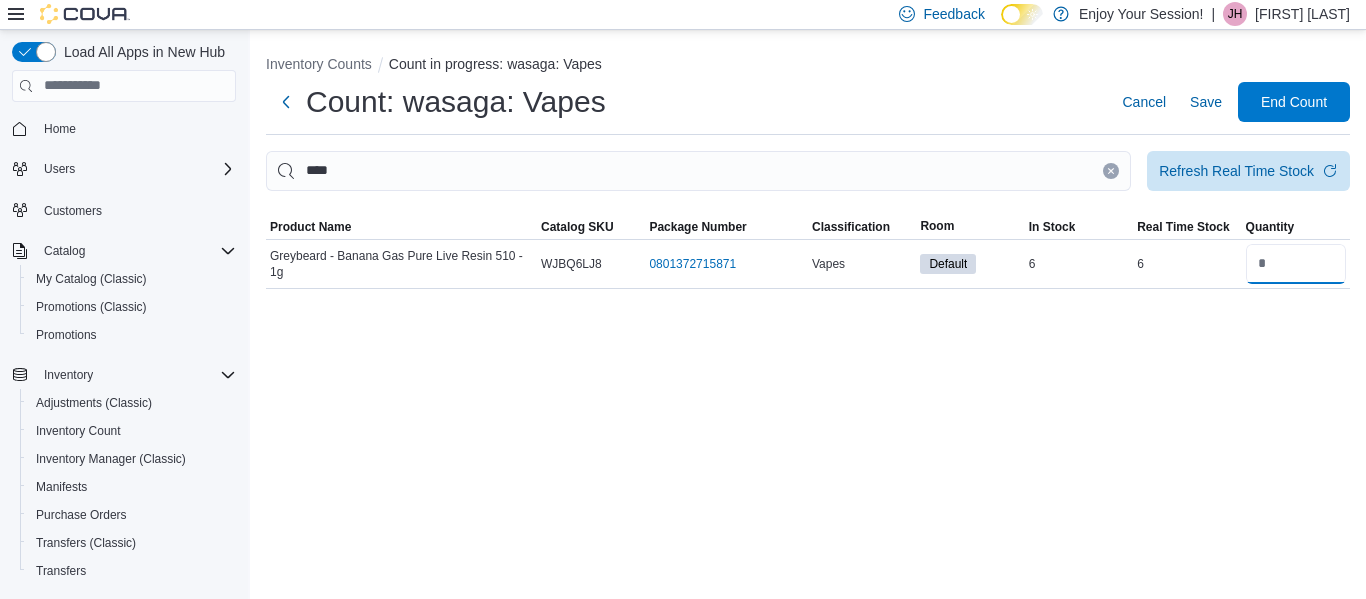 type on "*" 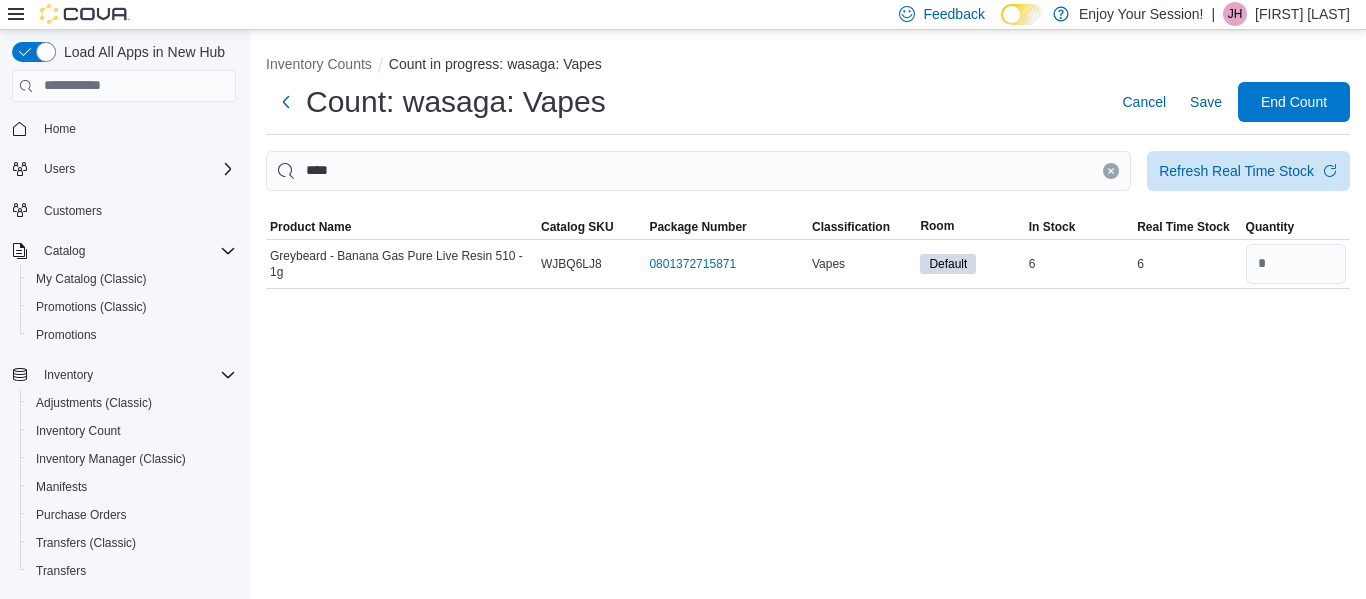 click at bounding box center (1111, 171) 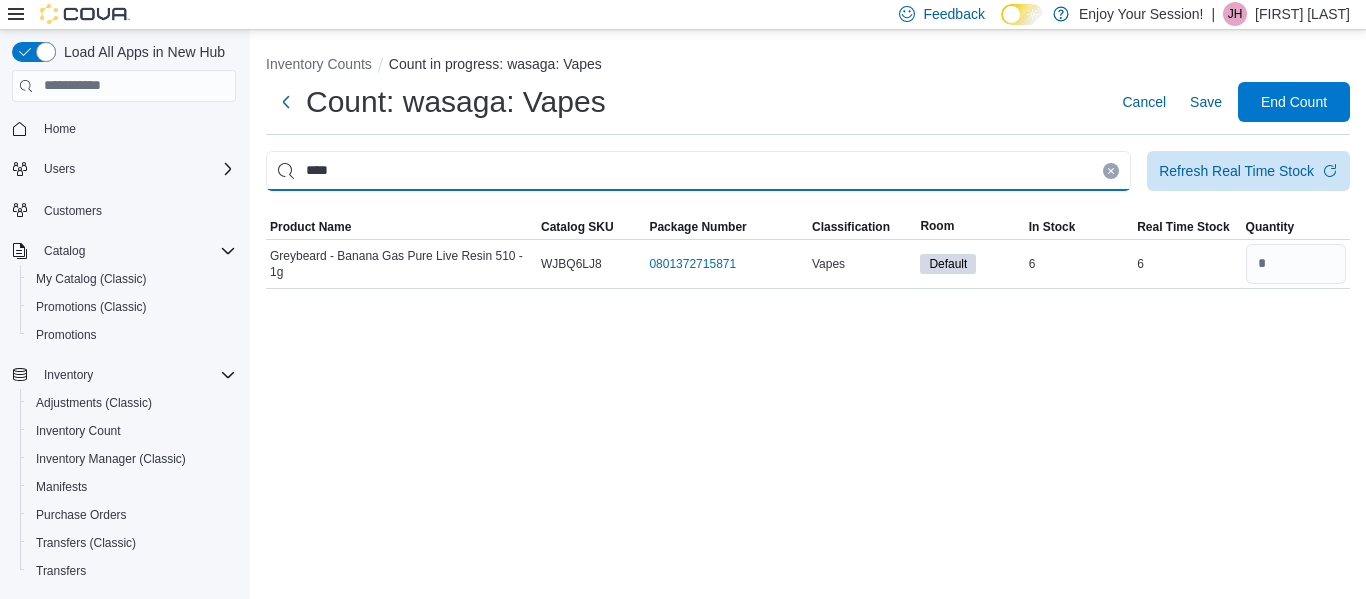 type 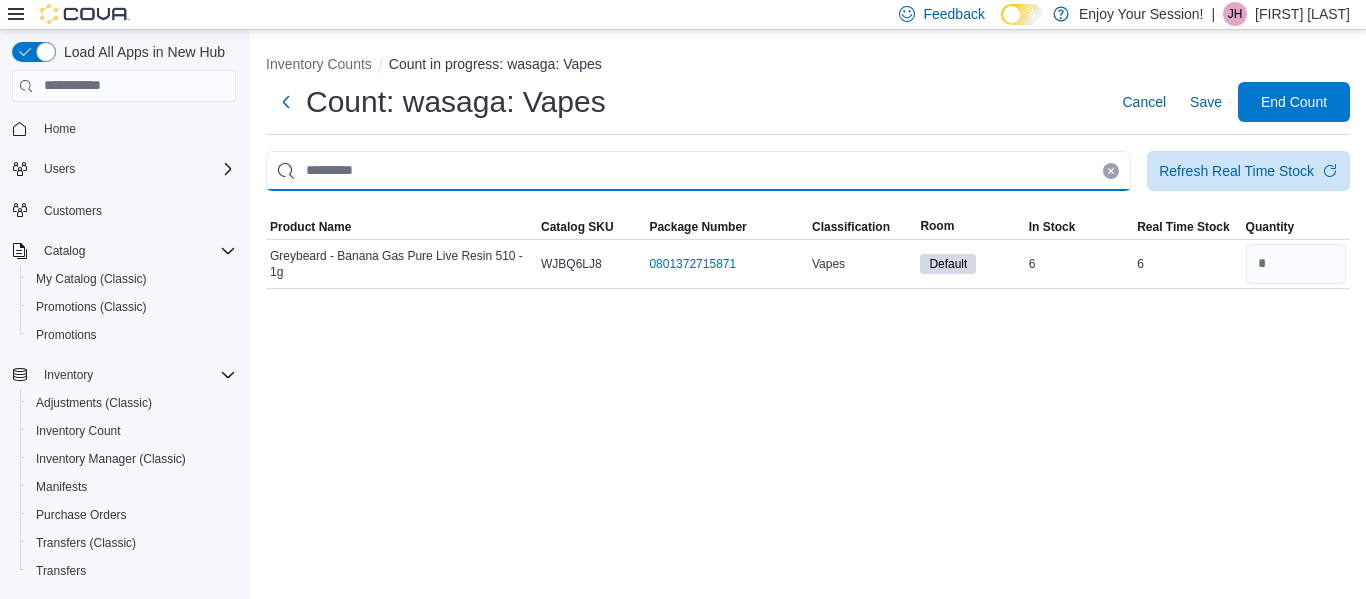type 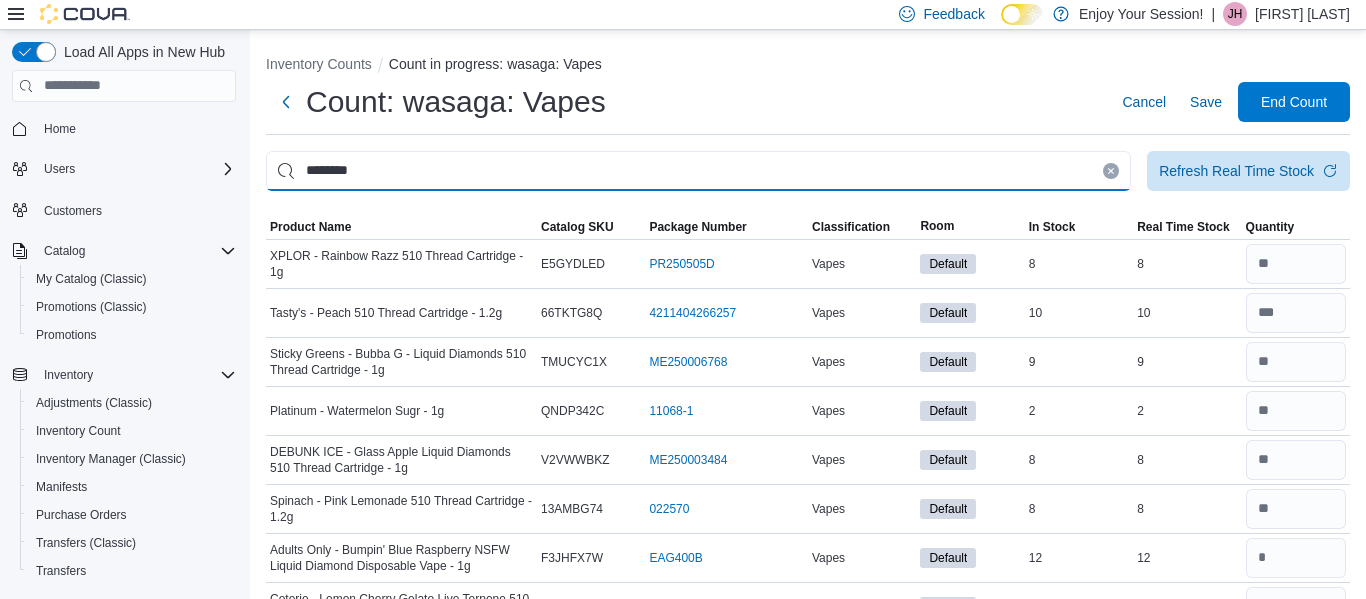 type on "********" 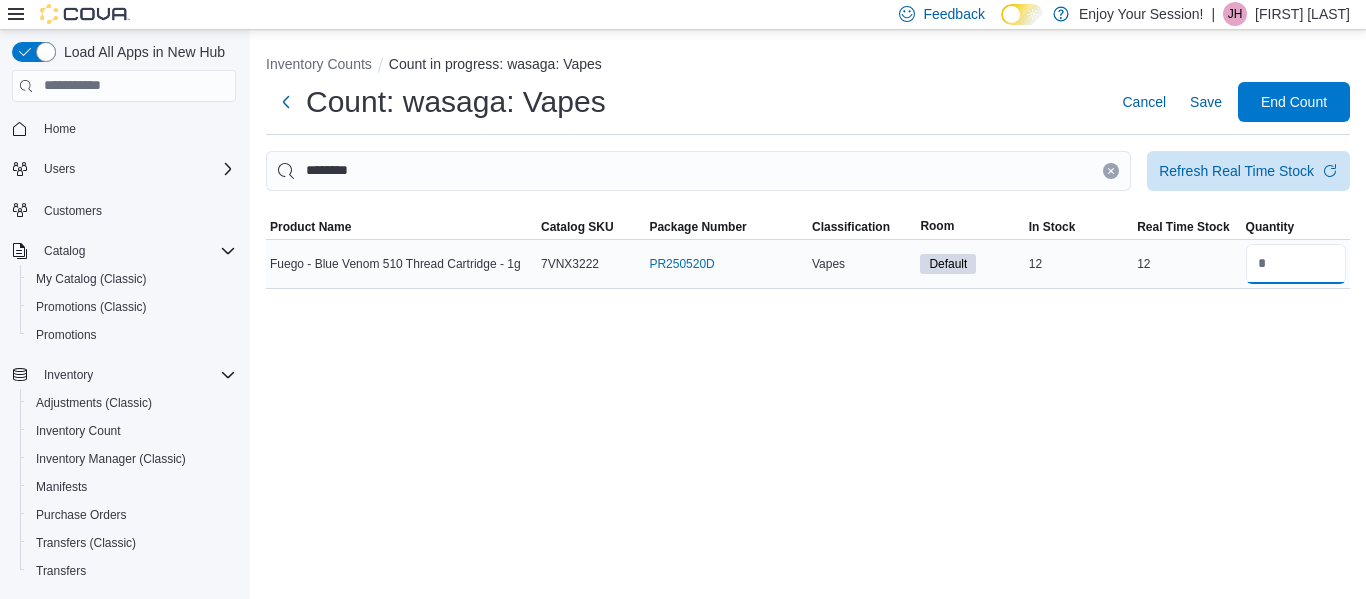 click at bounding box center [1296, 264] 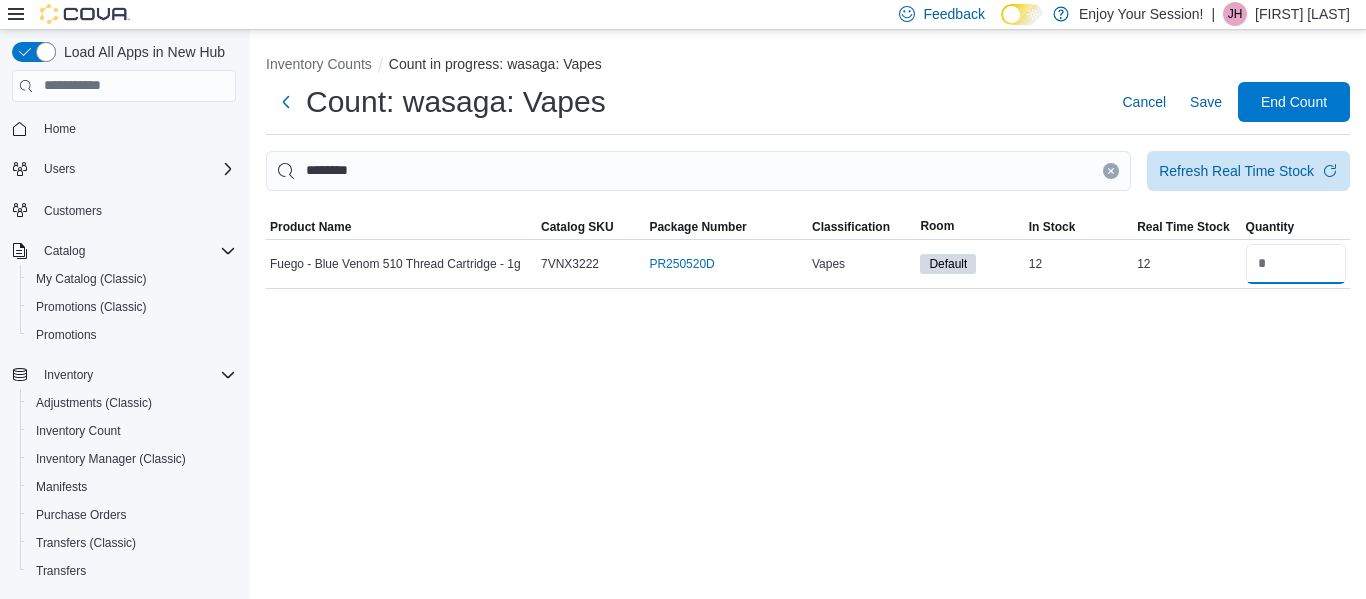type on "**" 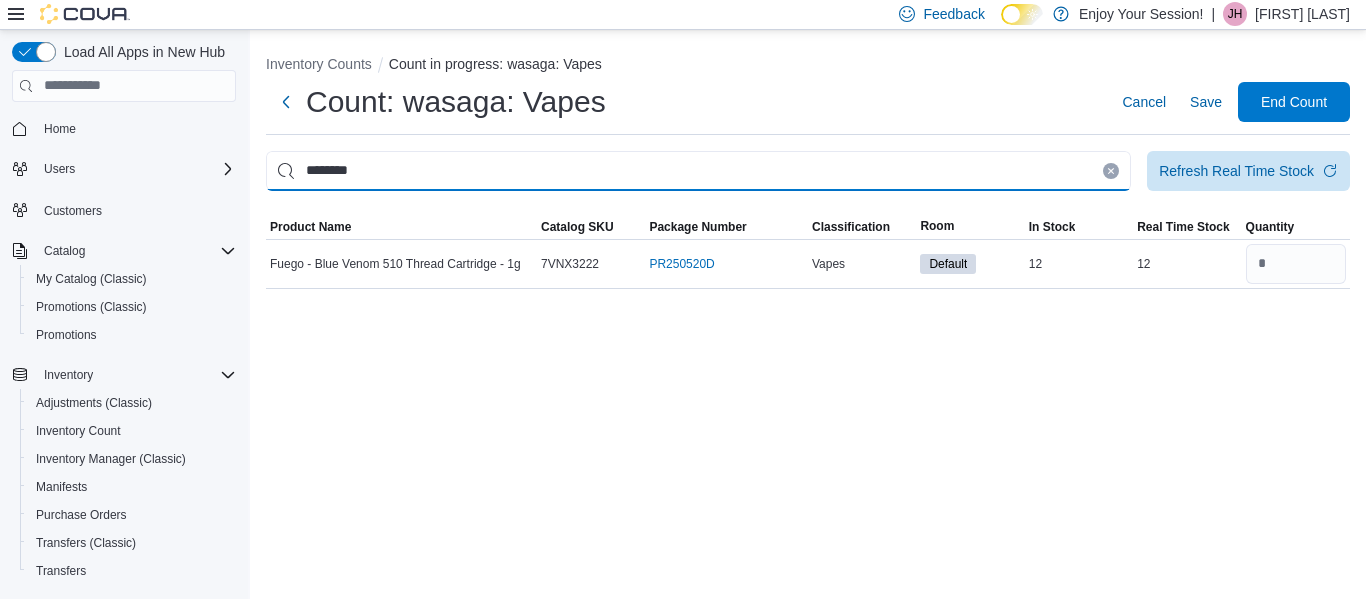 click on "********" at bounding box center (698, 171) 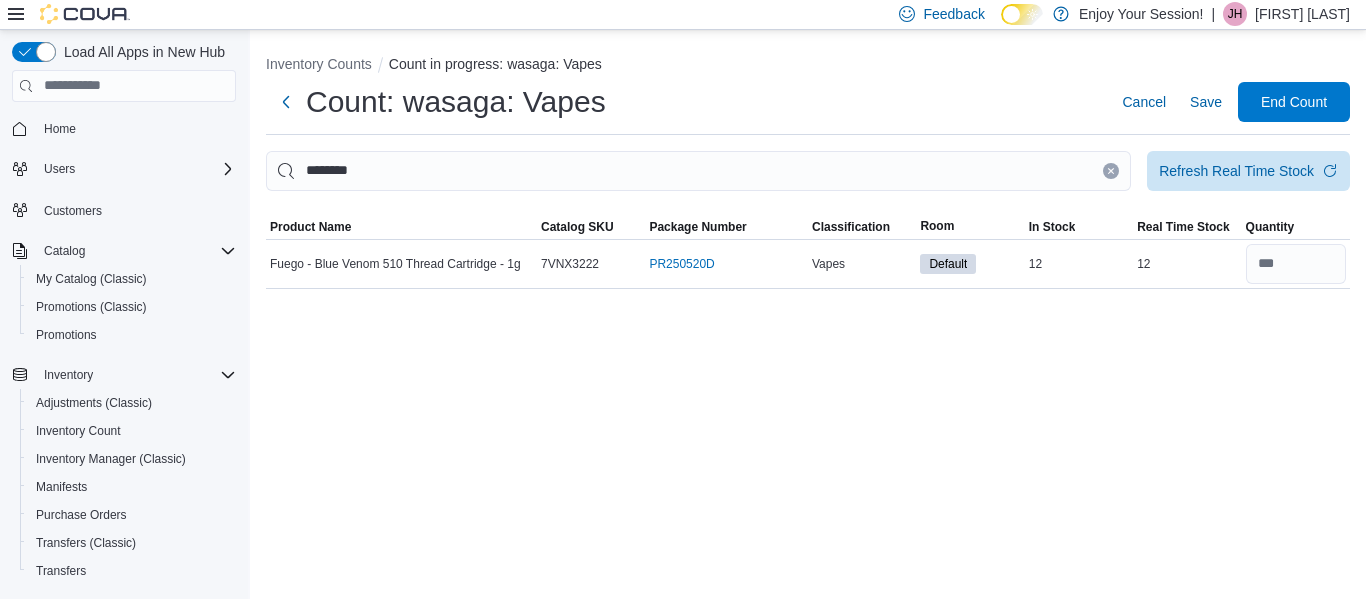 click 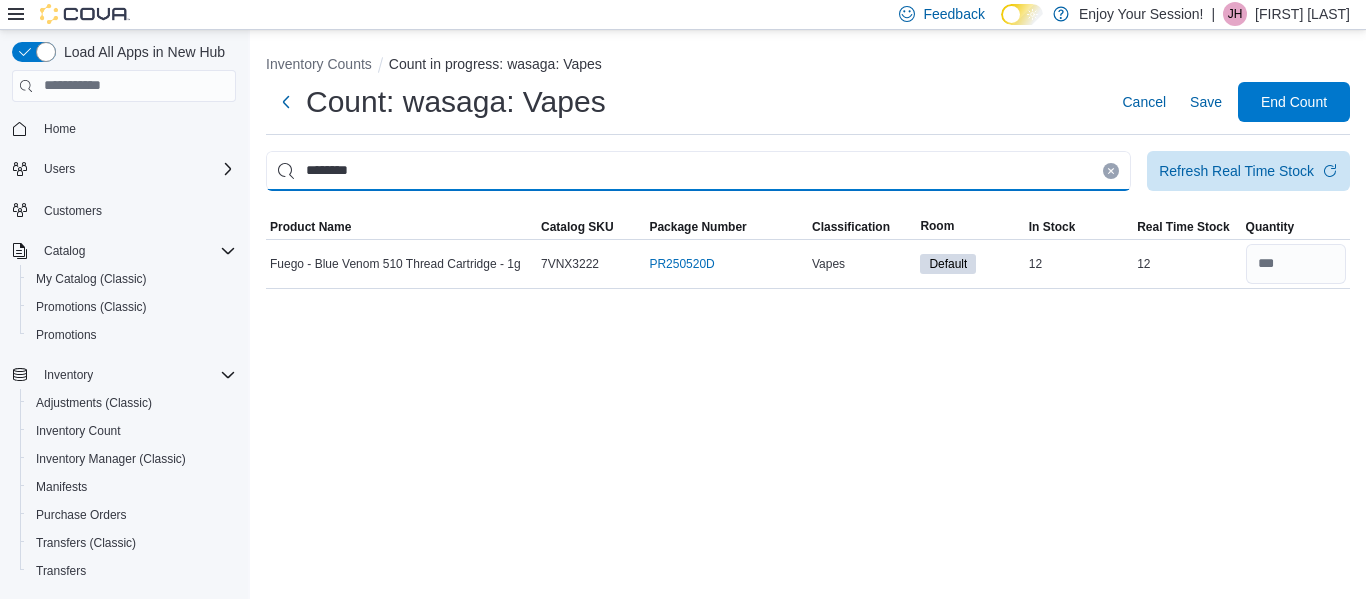 type 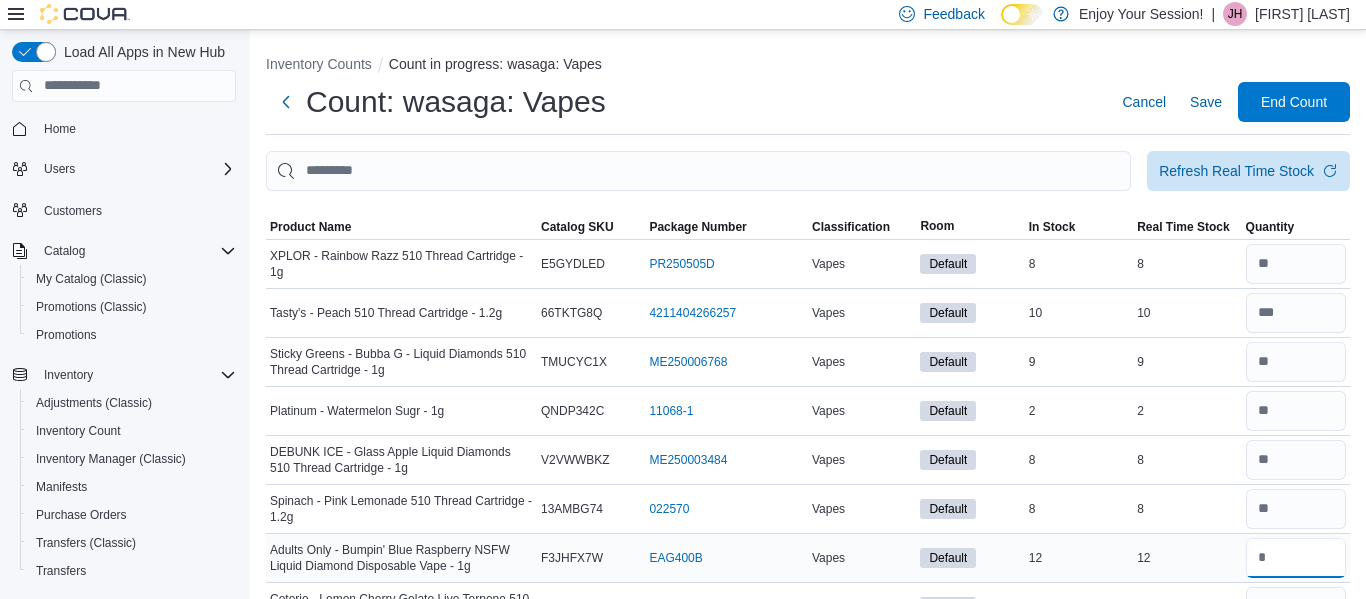 click at bounding box center [1296, 558] 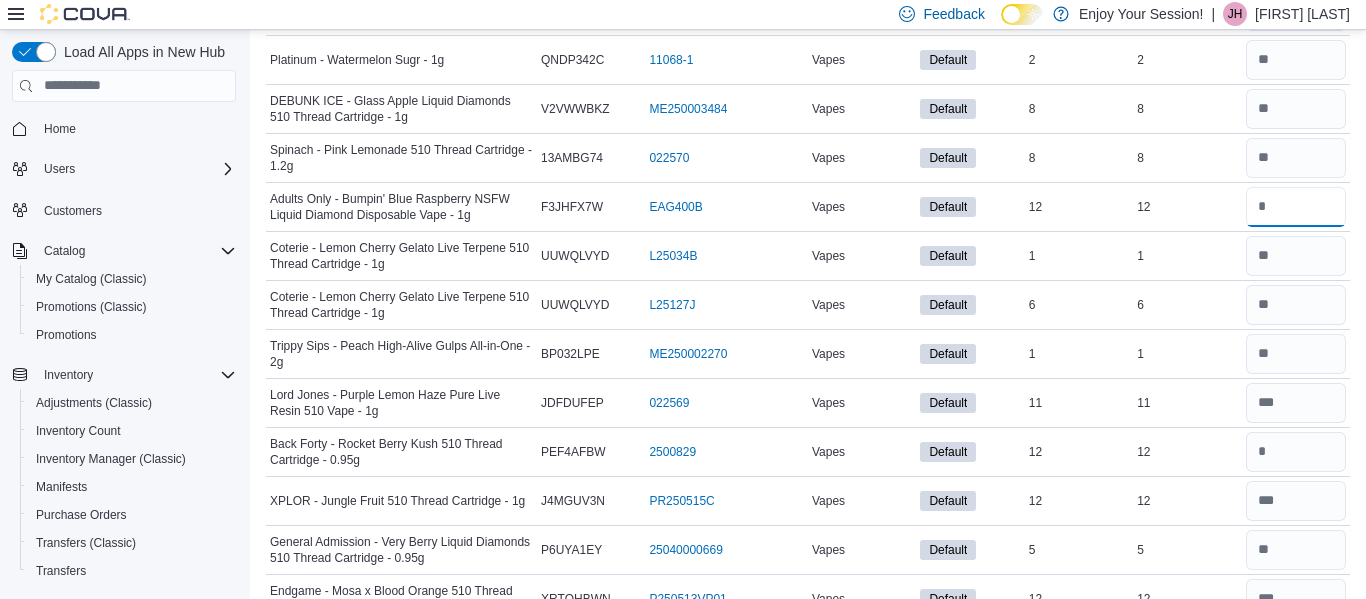 scroll, scrollTop: 498, scrollLeft: 0, axis: vertical 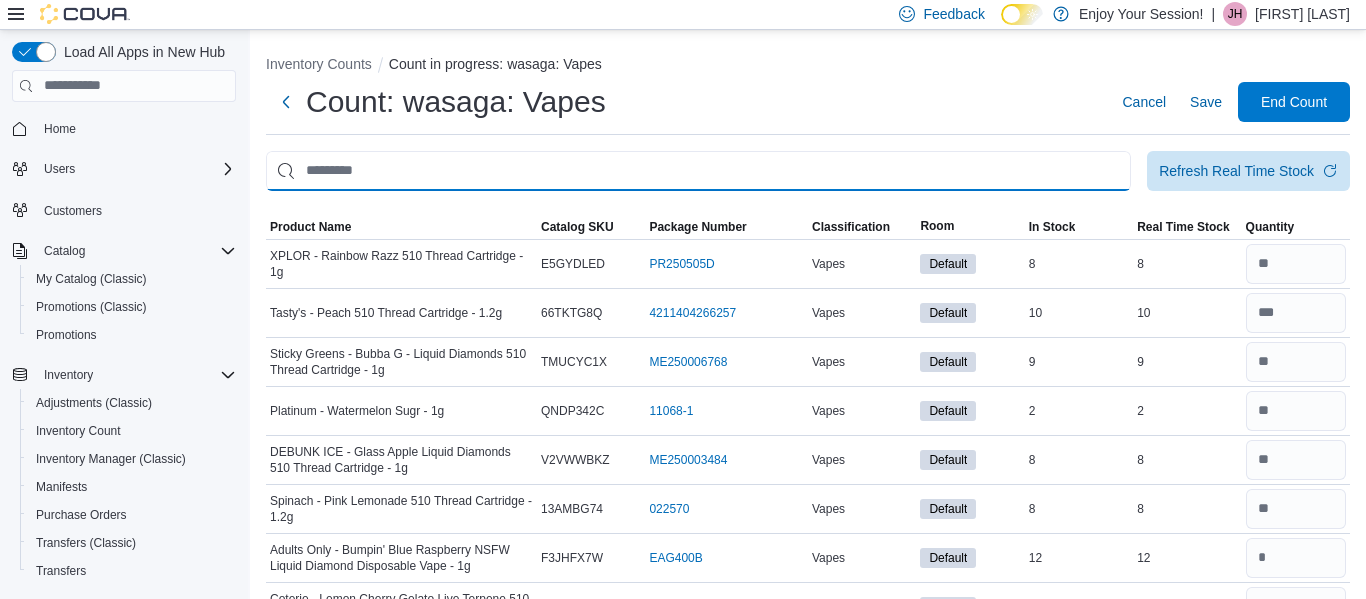 click at bounding box center (698, 171) 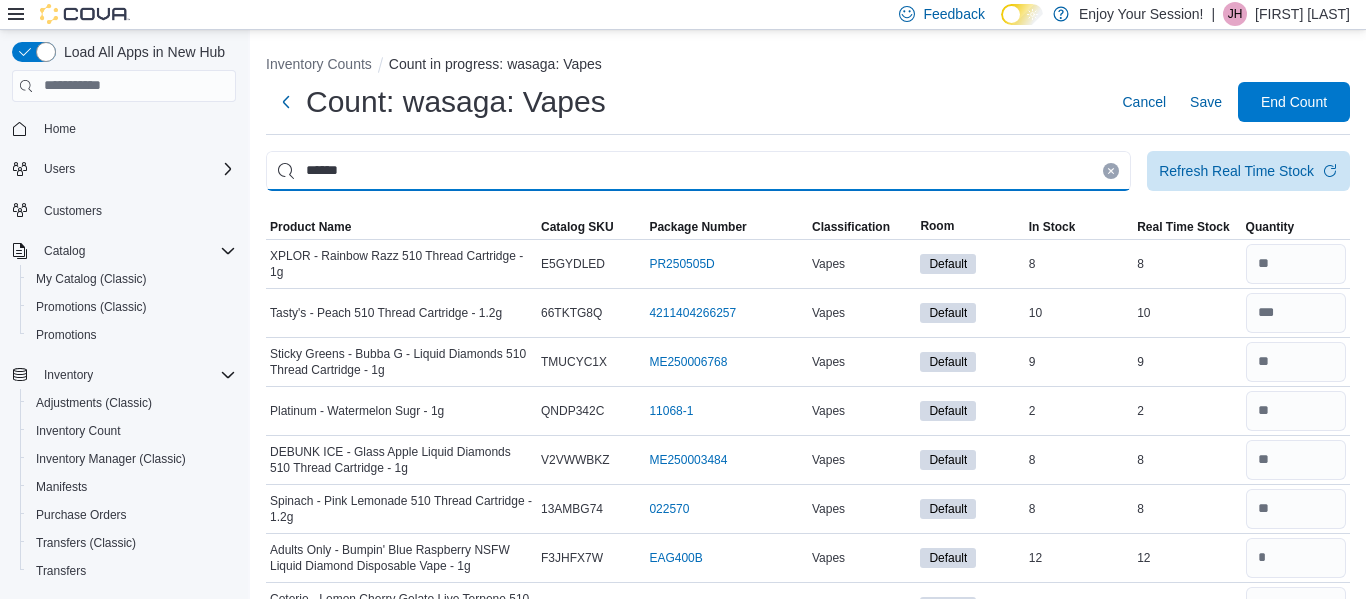 type on "******" 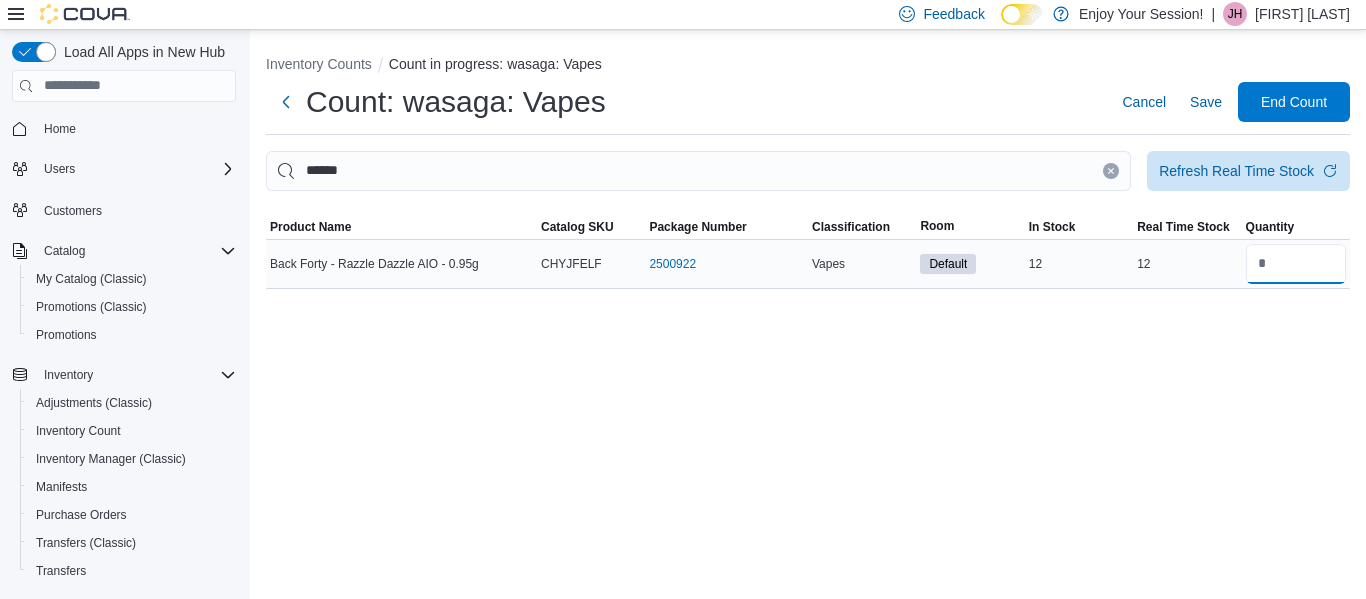 click at bounding box center [1296, 264] 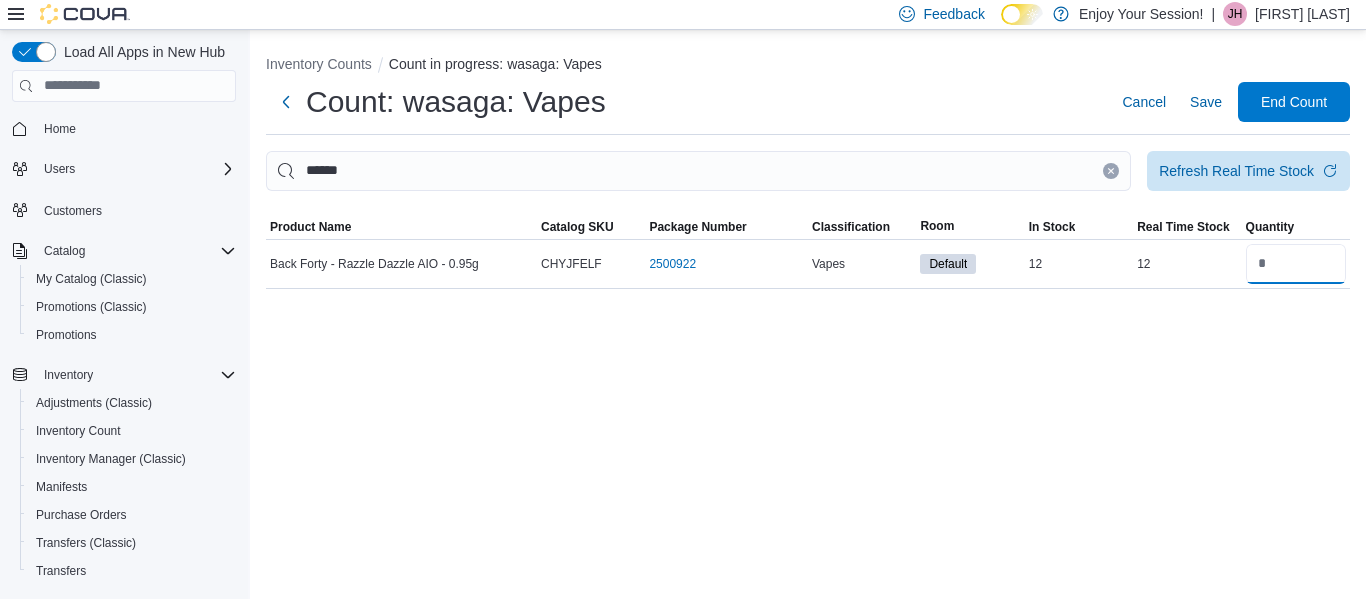 type on "**" 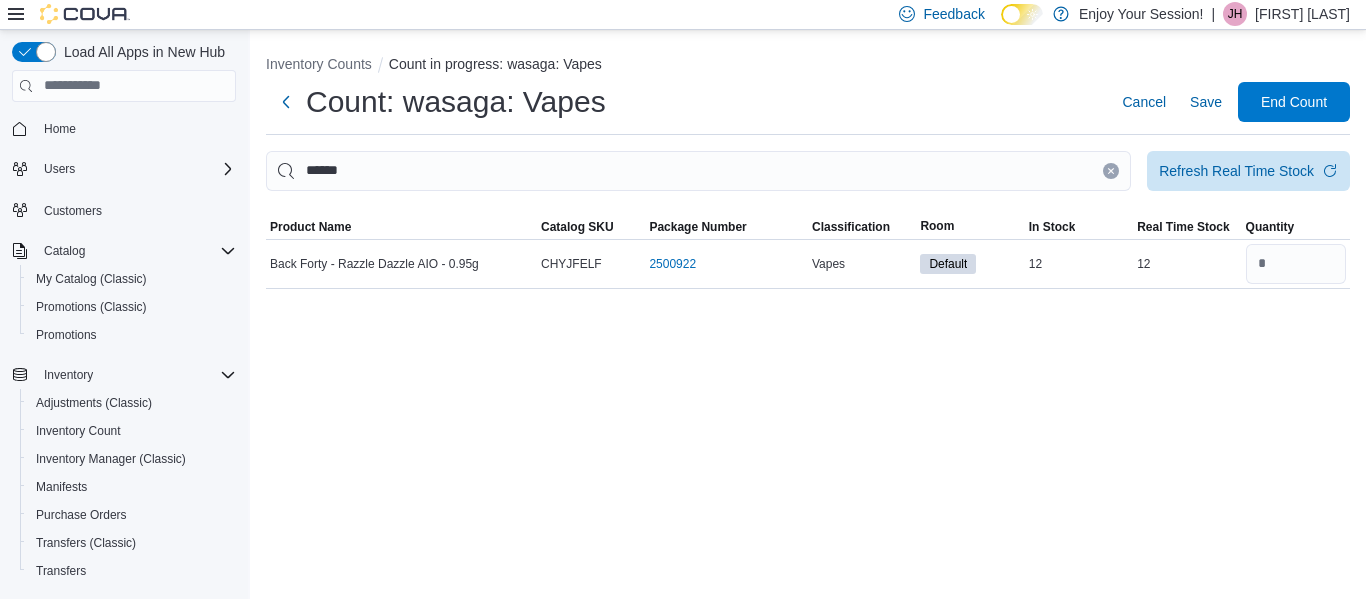 click 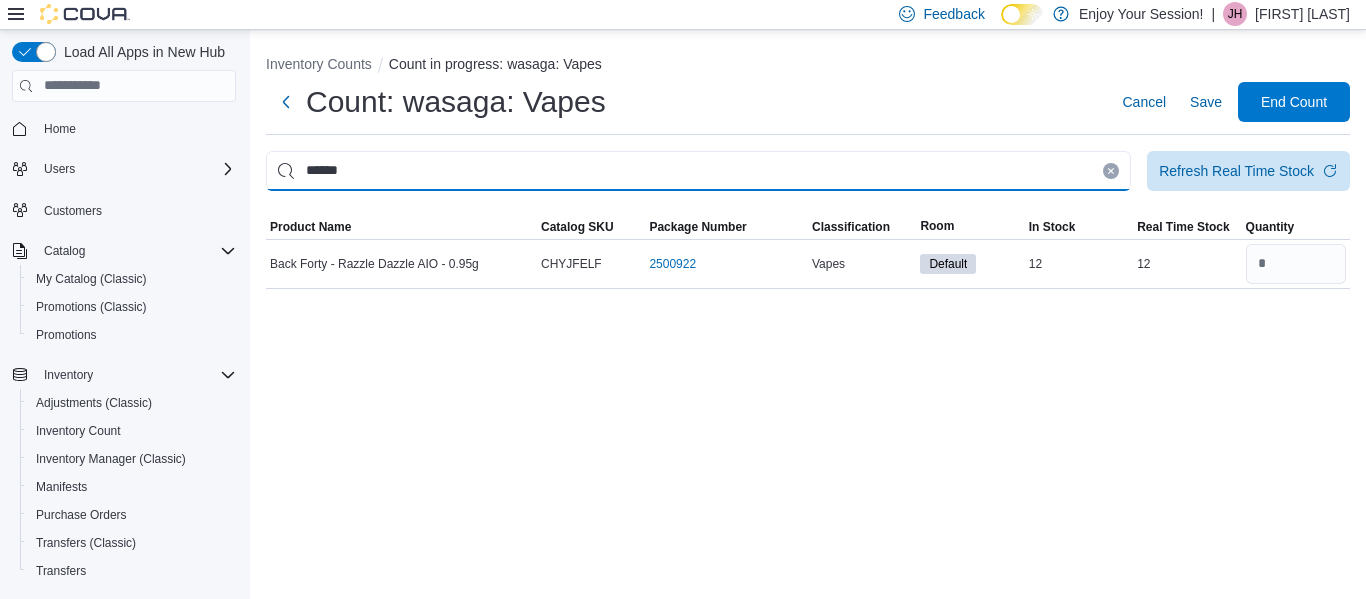 type 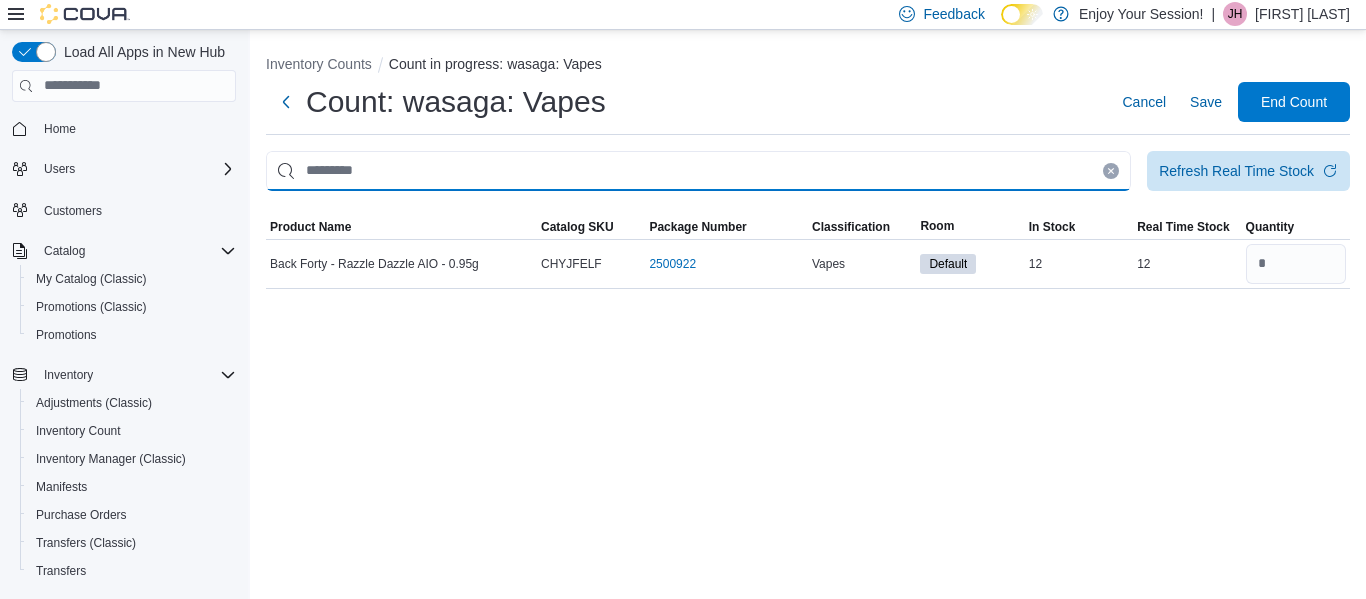 type 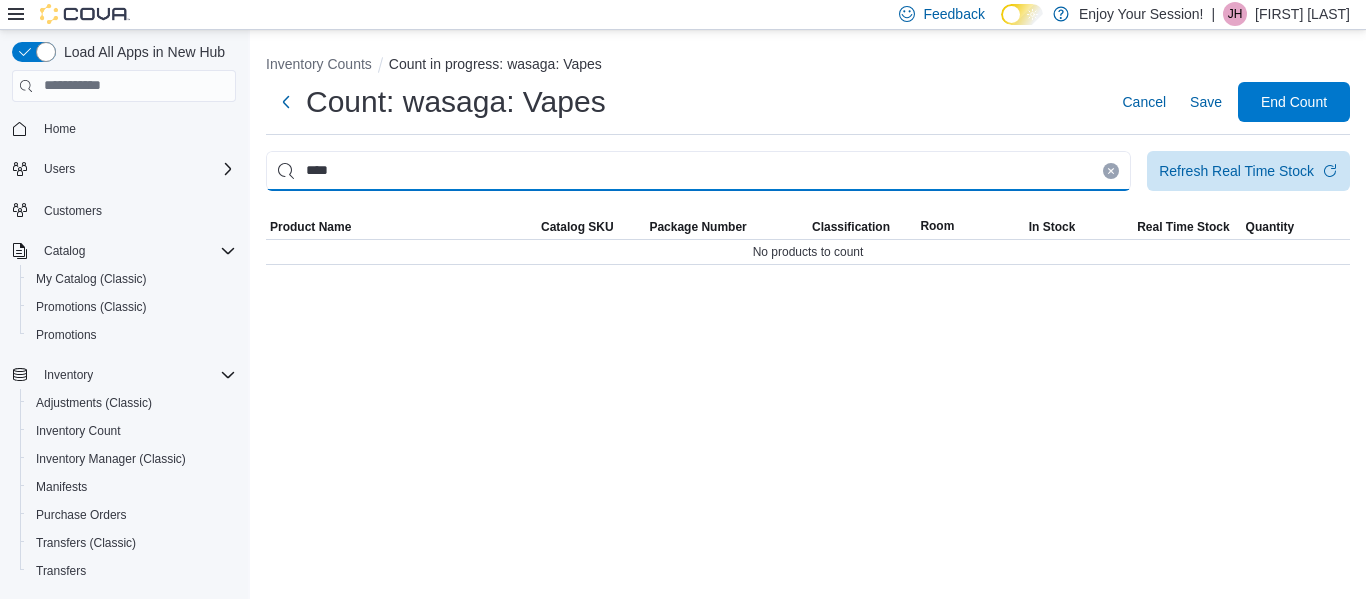 type on "****" 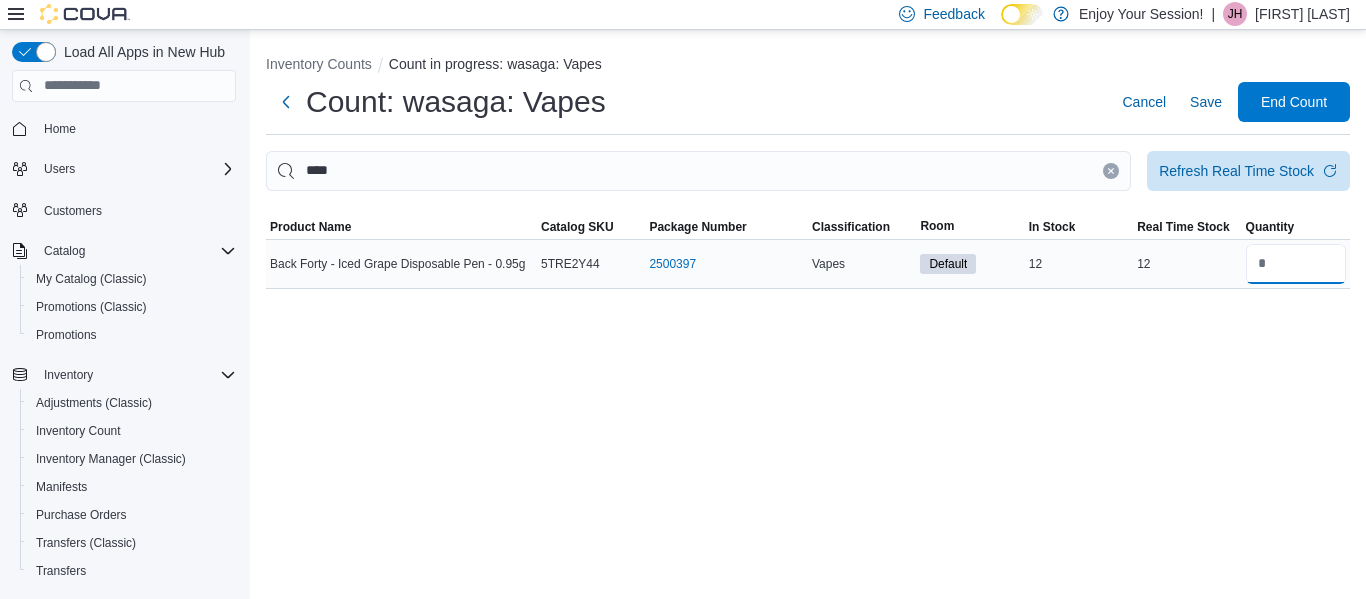 click at bounding box center [1296, 264] 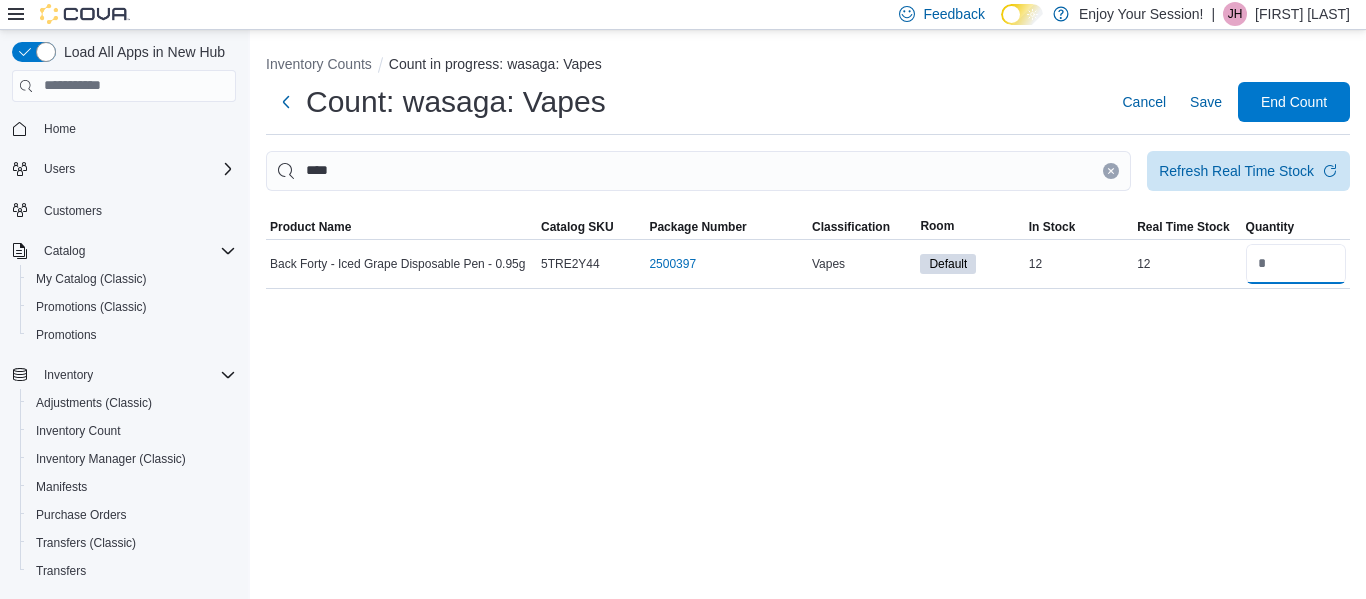 type on "**" 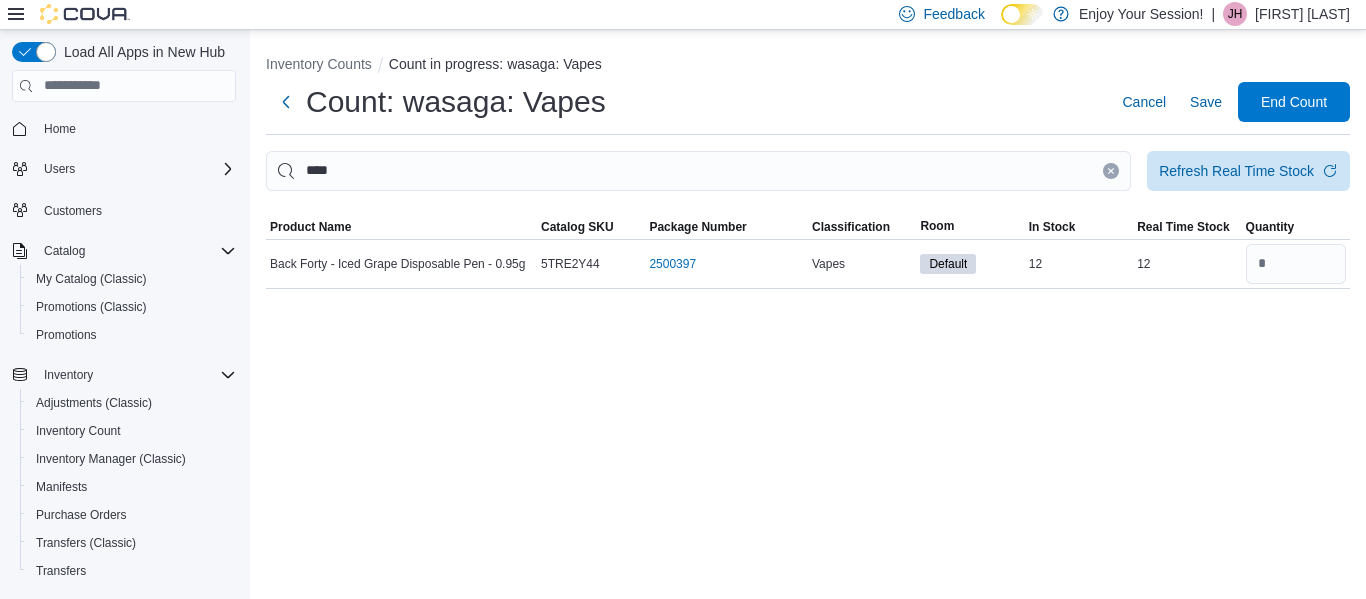 click 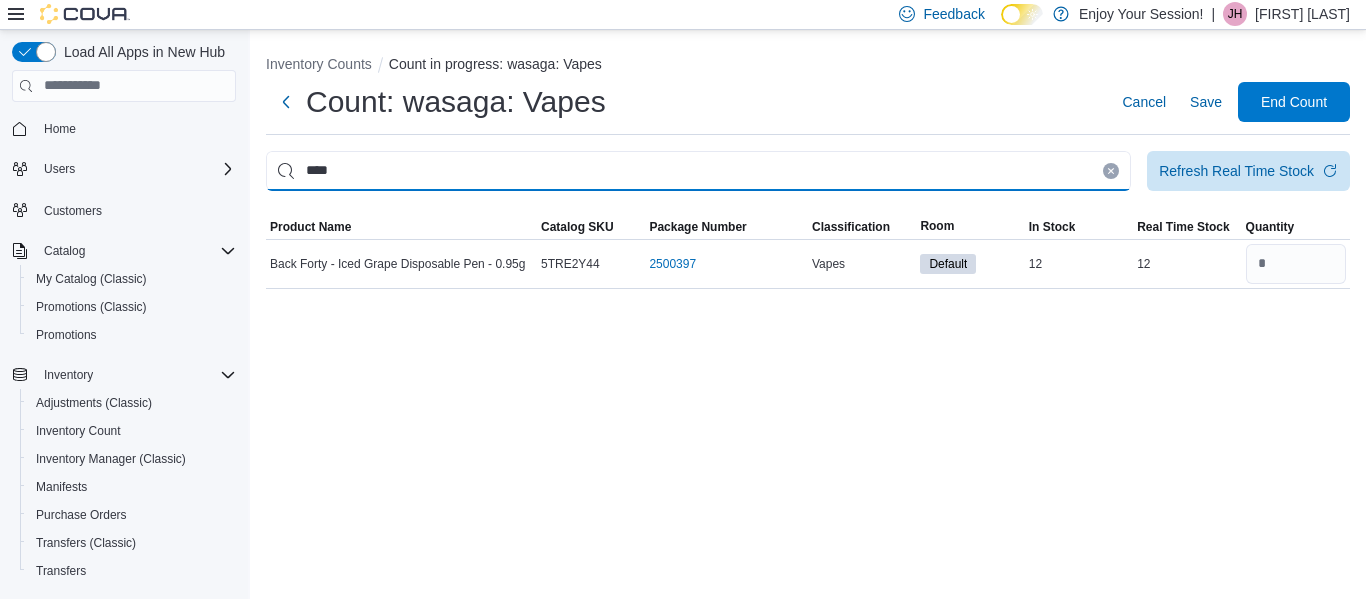 type 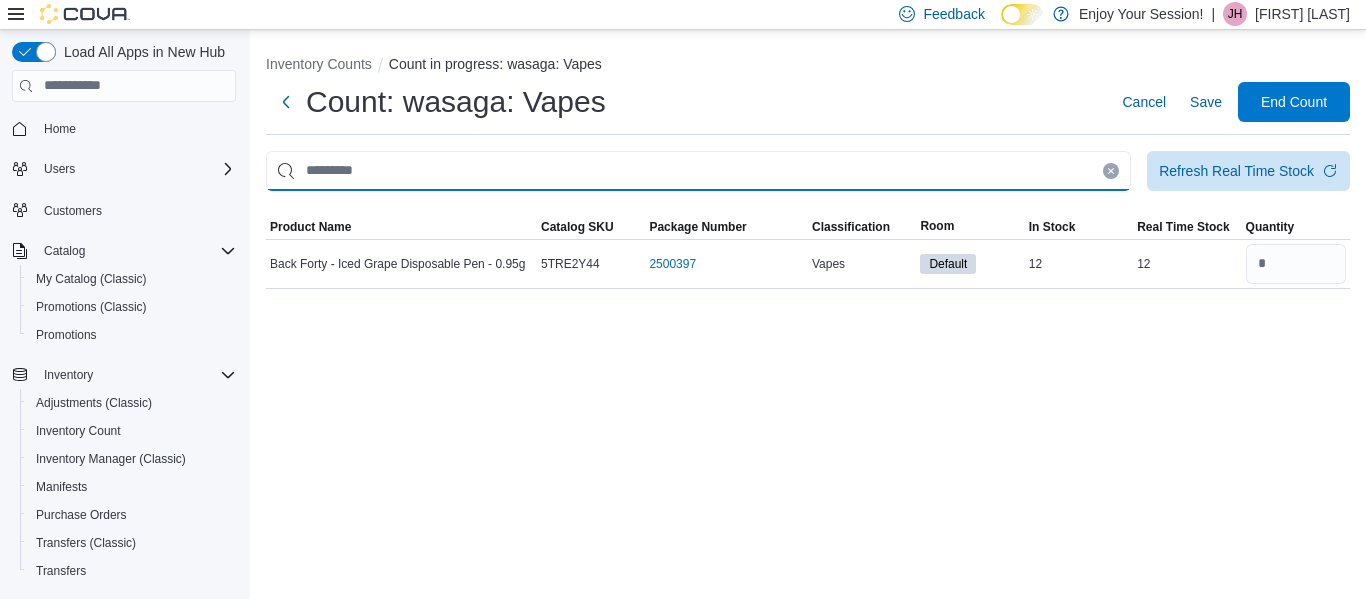type 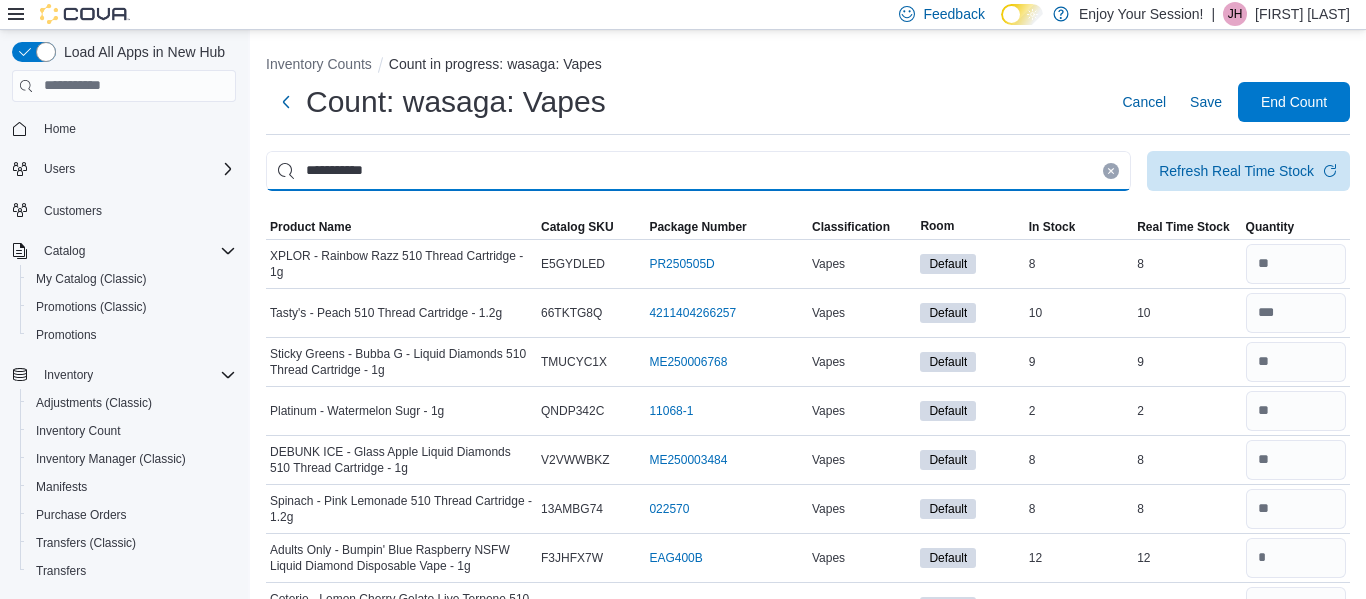 type on "**********" 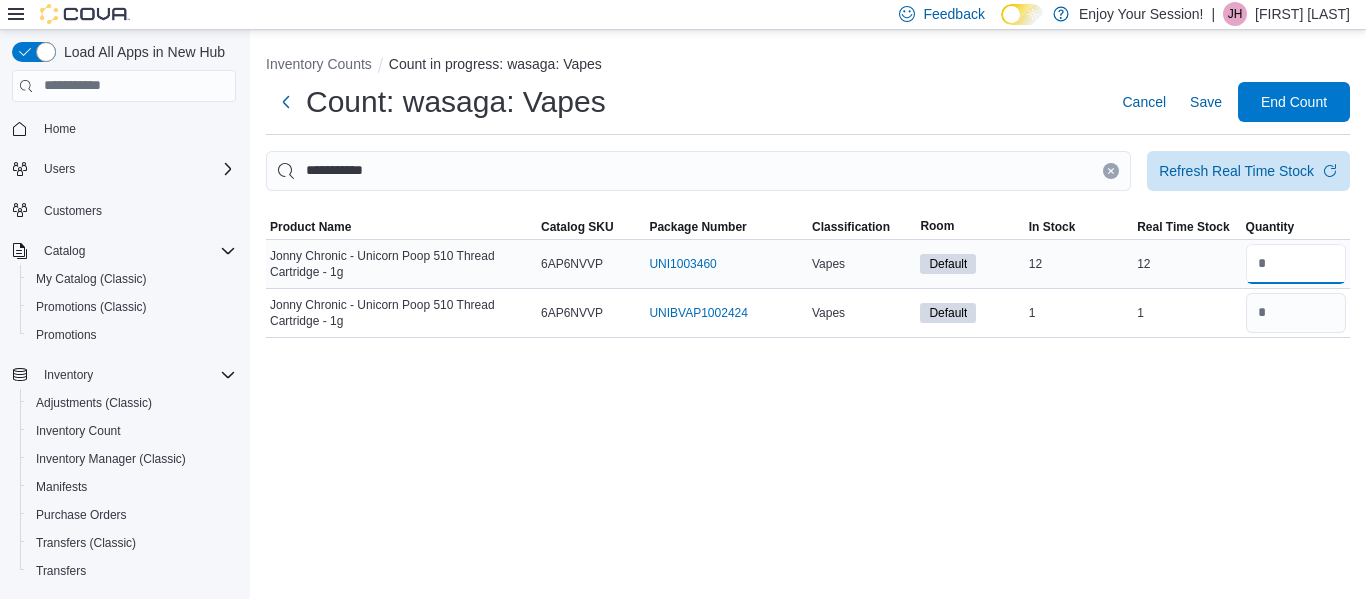 click at bounding box center [1296, 264] 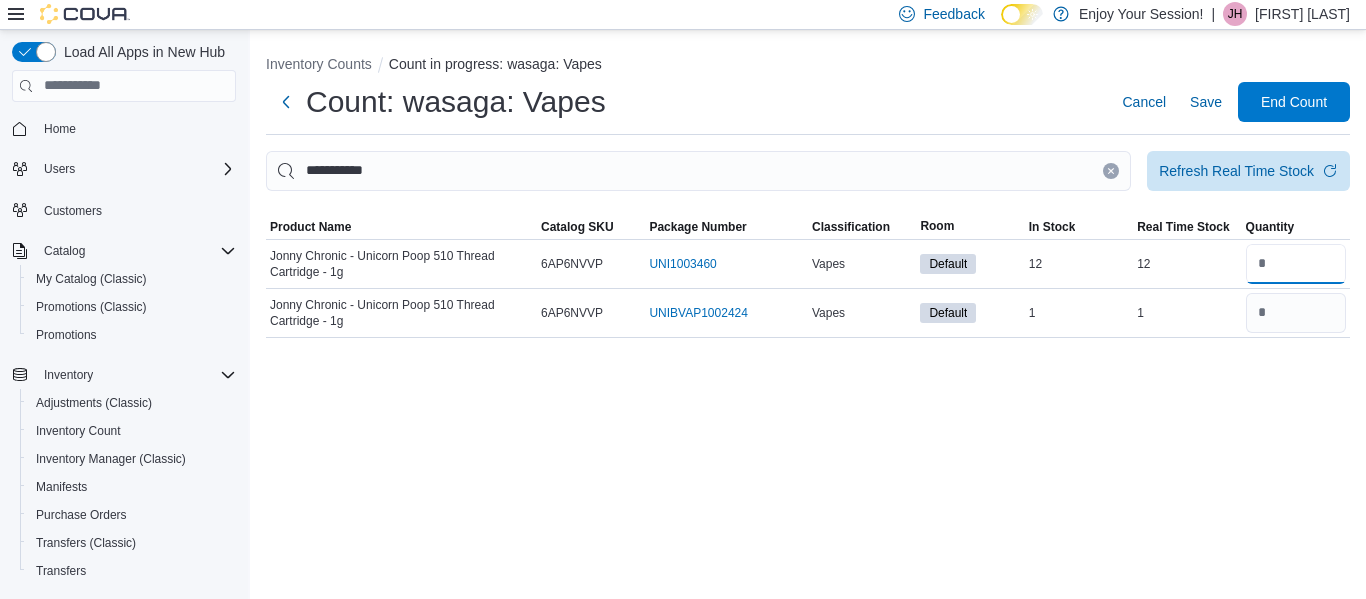 type on "**" 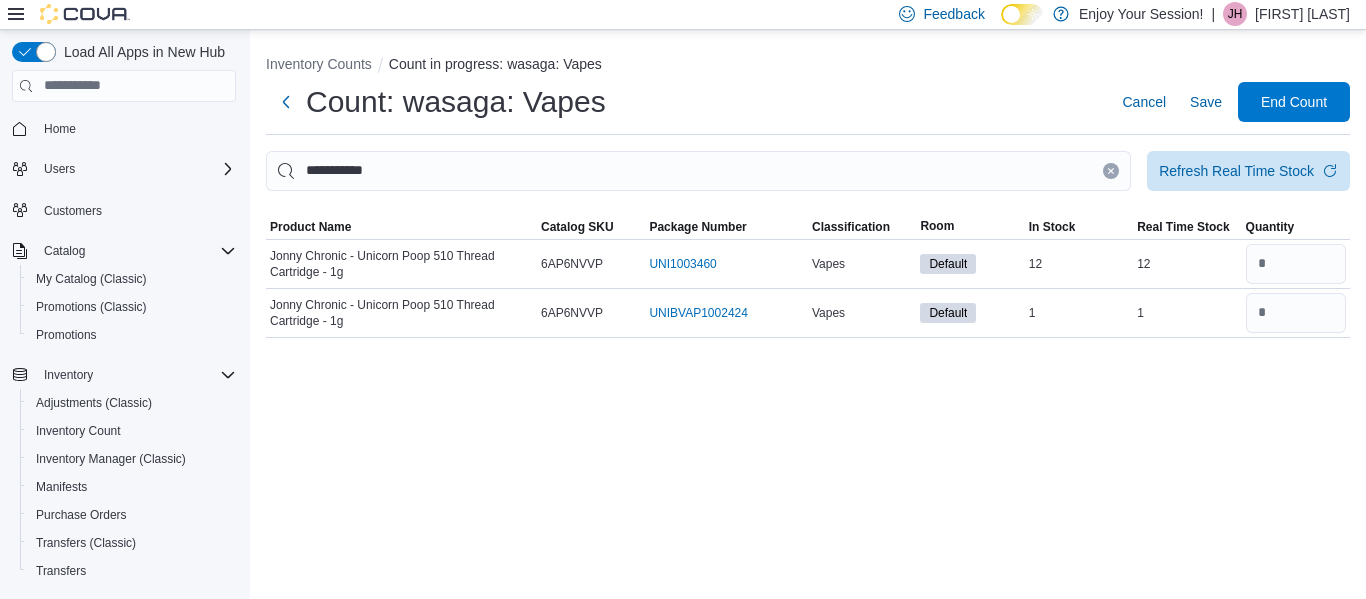click at bounding box center (1111, 171) 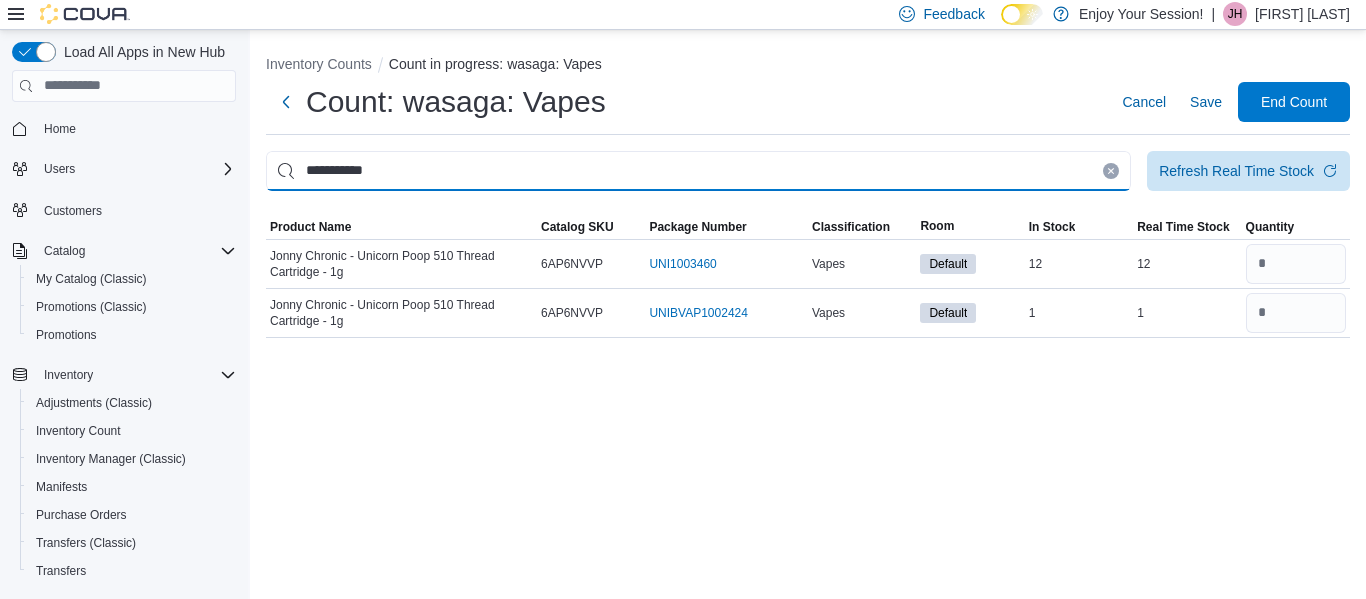 type 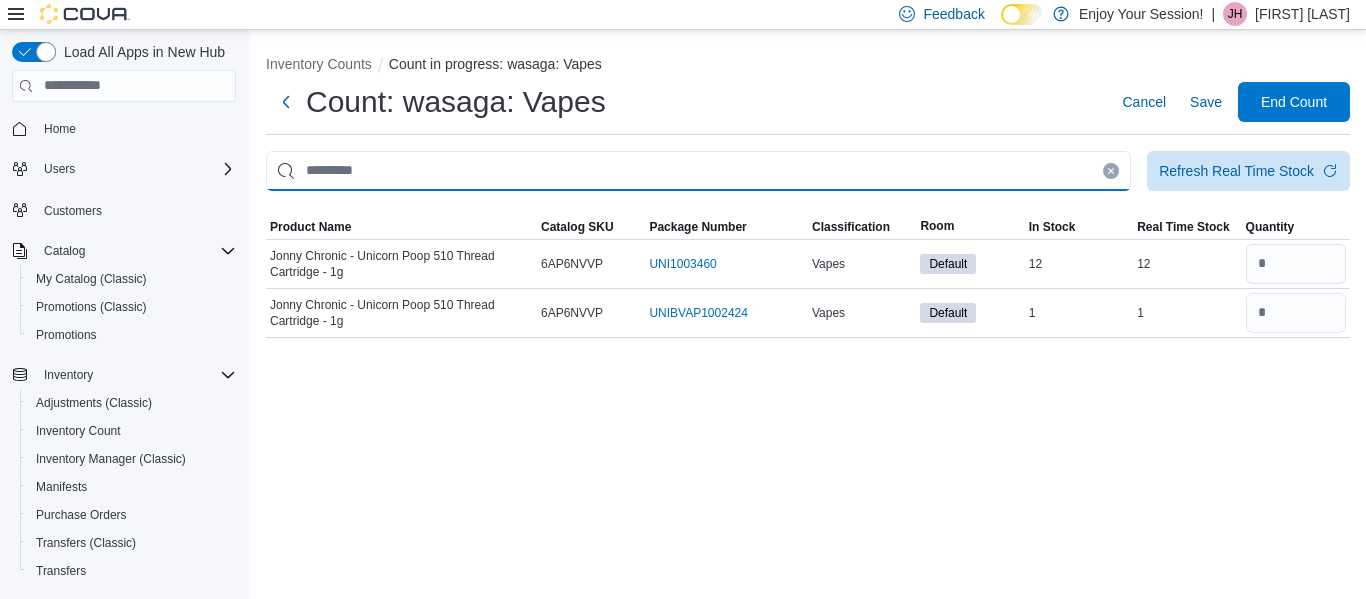 type 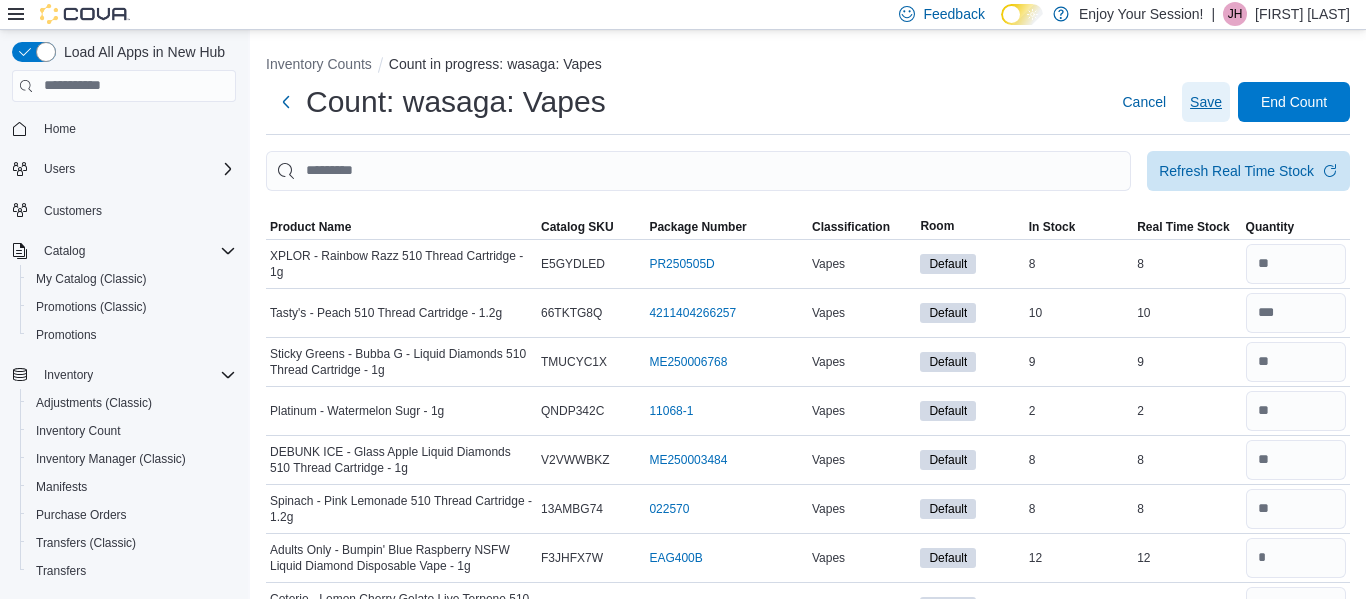click on "Save" at bounding box center (1206, 102) 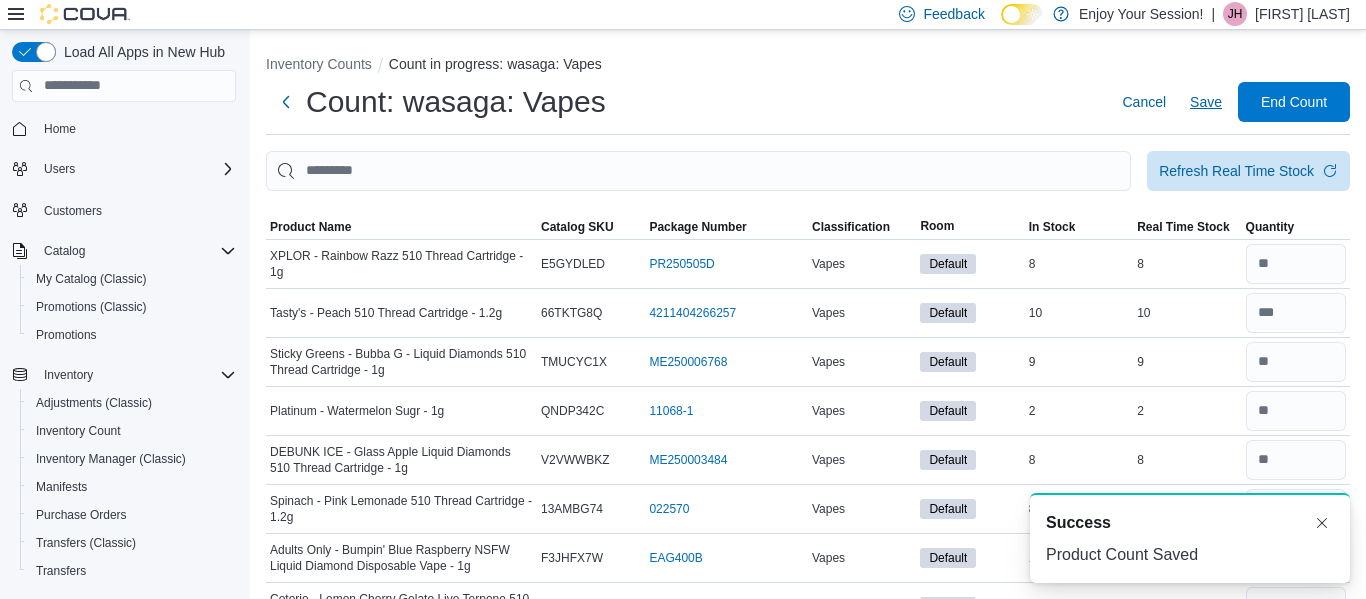 scroll, scrollTop: 0, scrollLeft: 0, axis: both 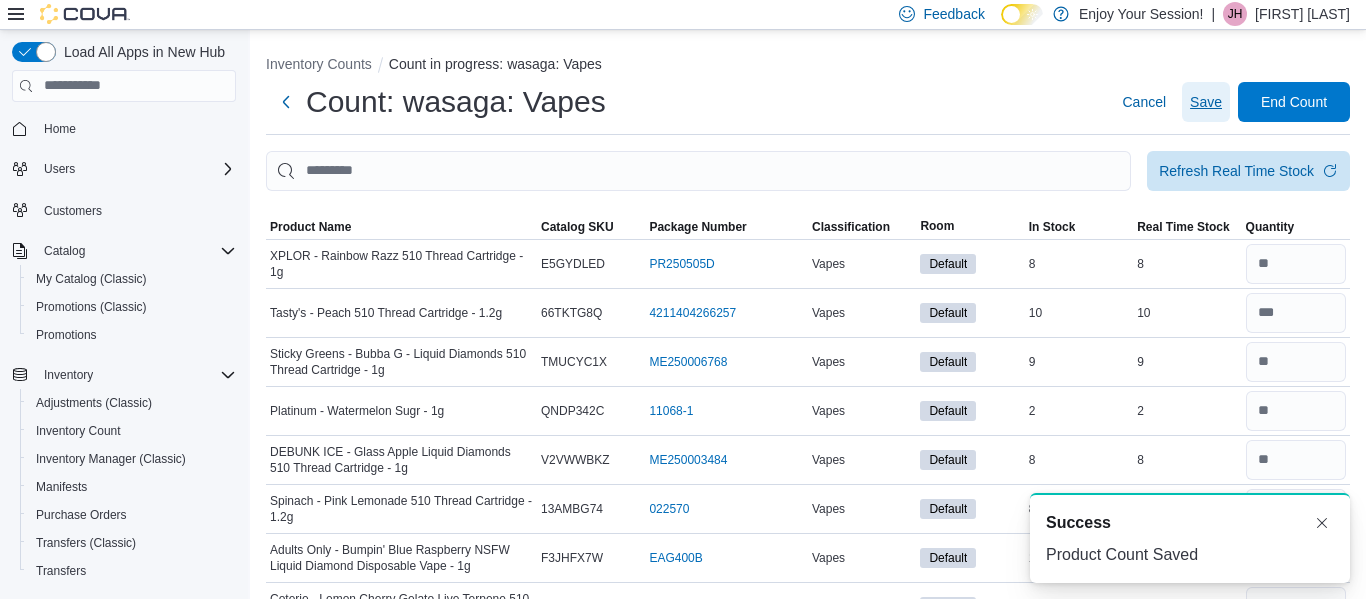 click on "Save" at bounding box center [1206, 102] 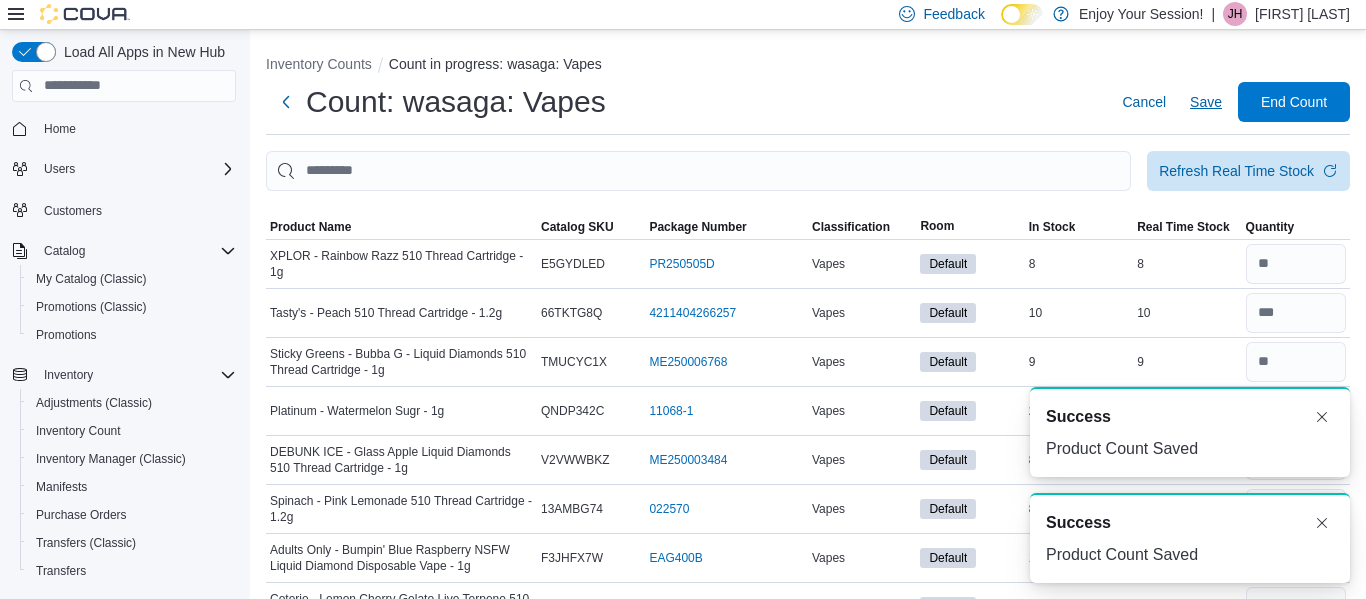 scroll, scrollTop: 0, scrollLeft: 0, axis: both 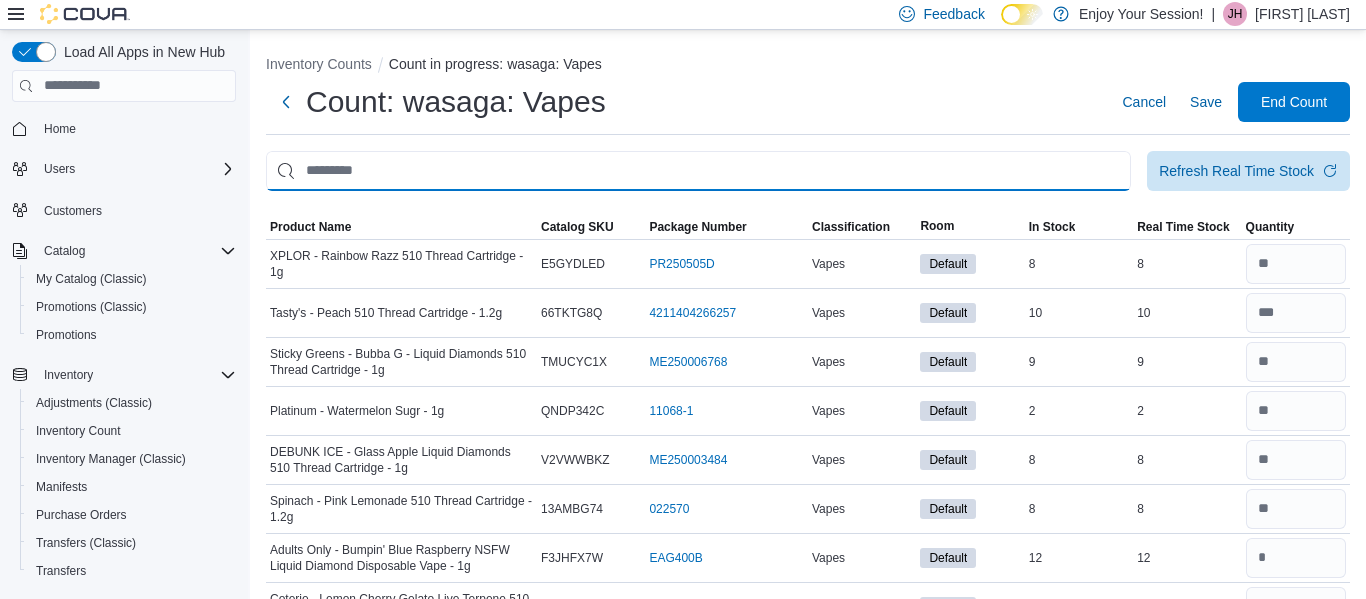 click at bounding box center [698, 171] 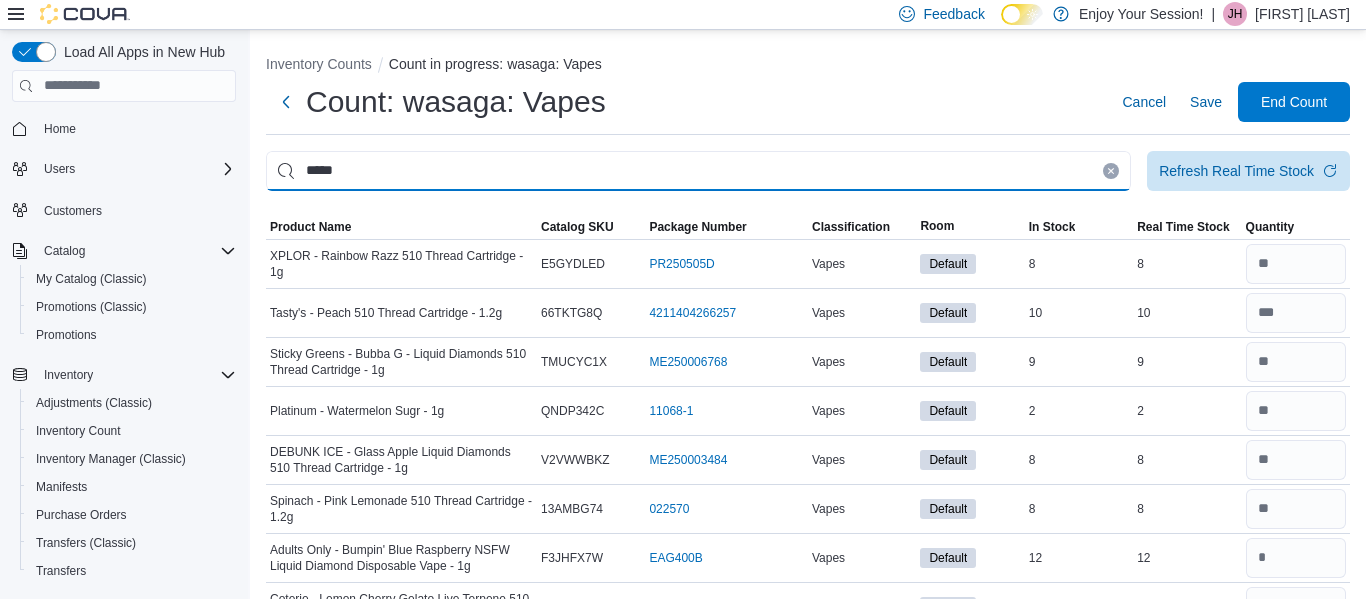 type on "*****" 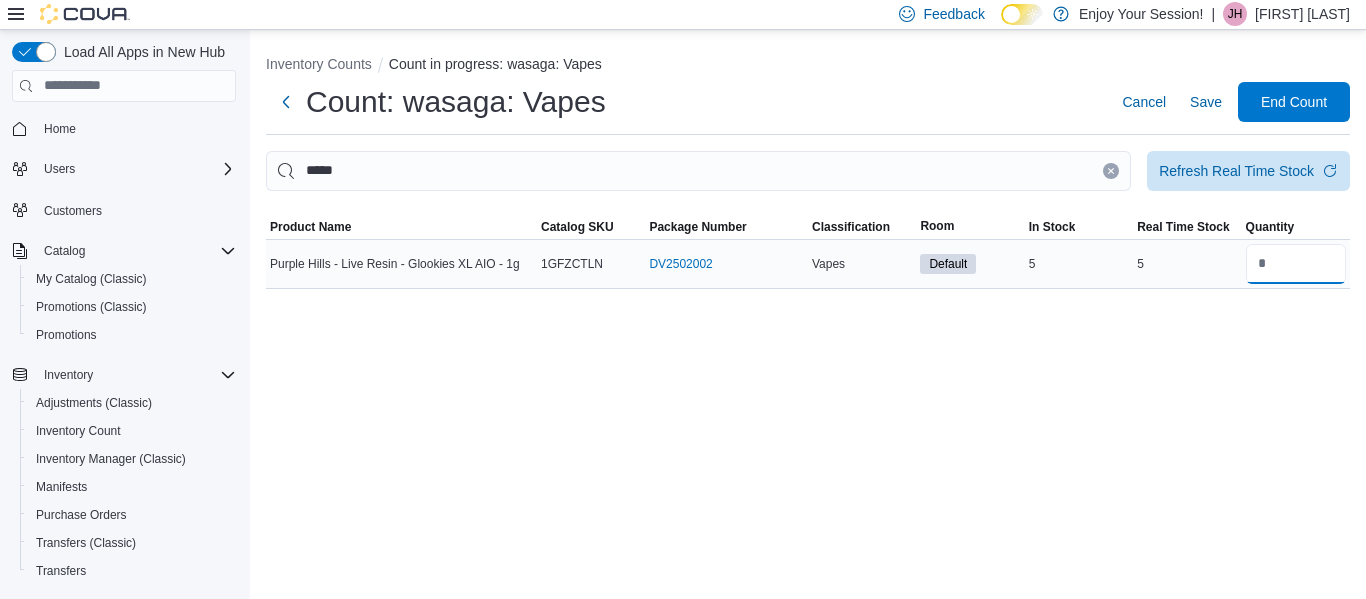 click at bounding box center (1296, 264) 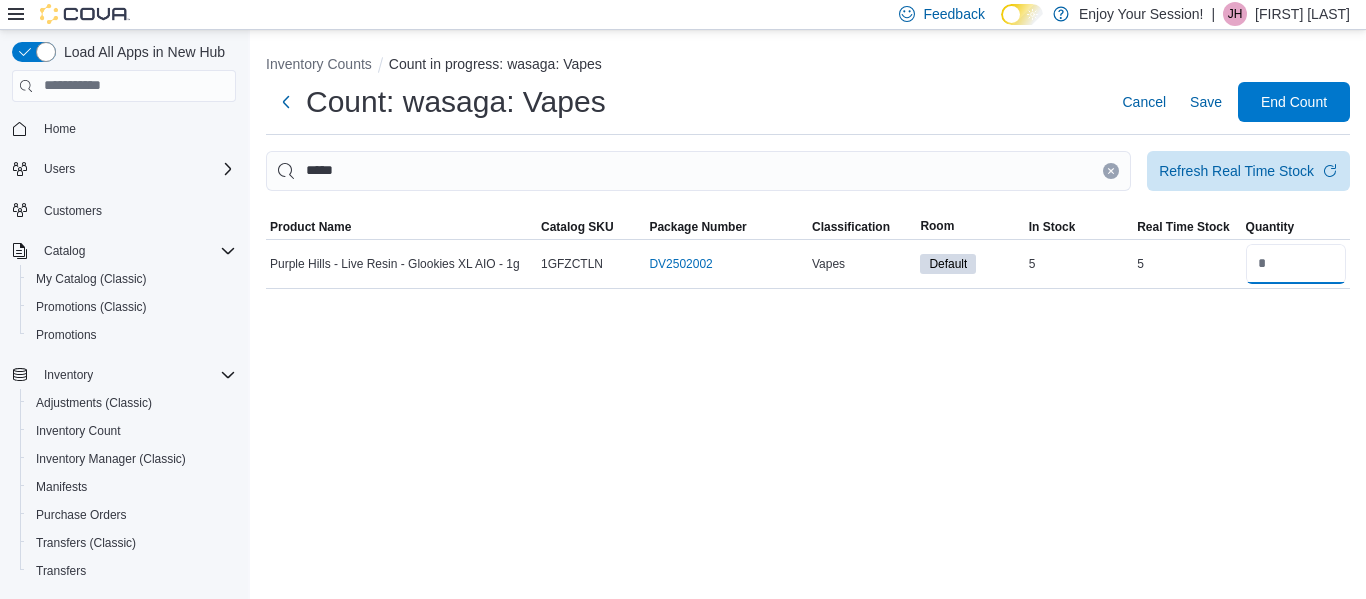 type on "*" 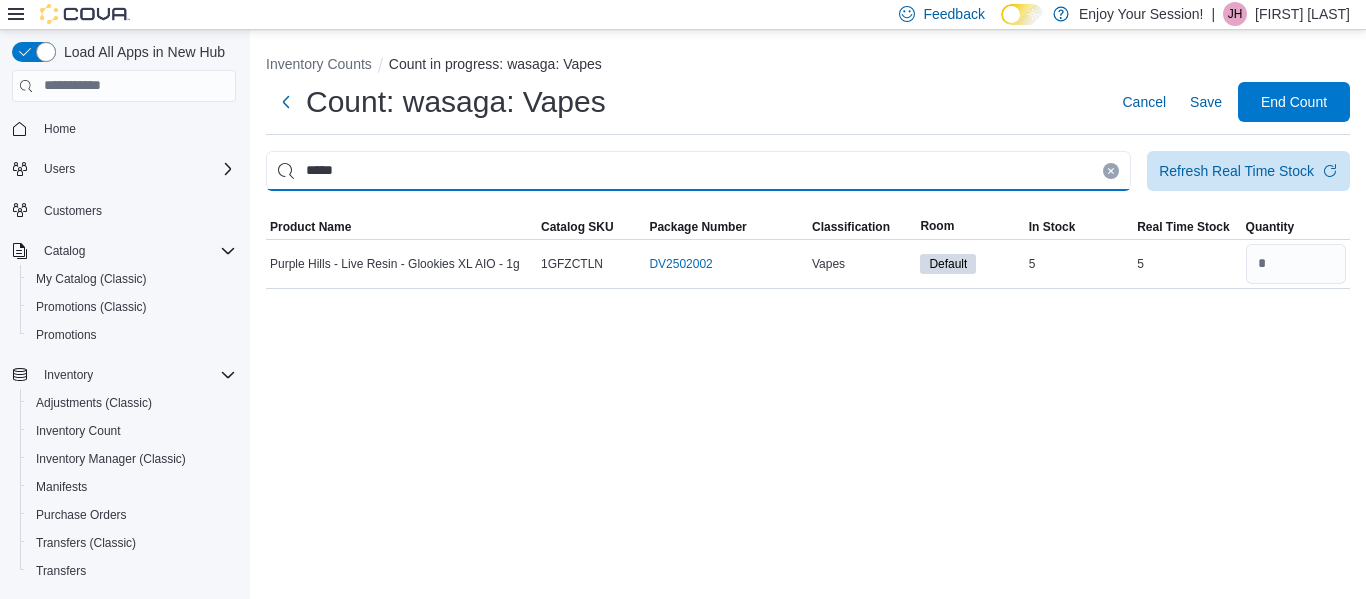 click on "*****" at bounding box center (698, 171) 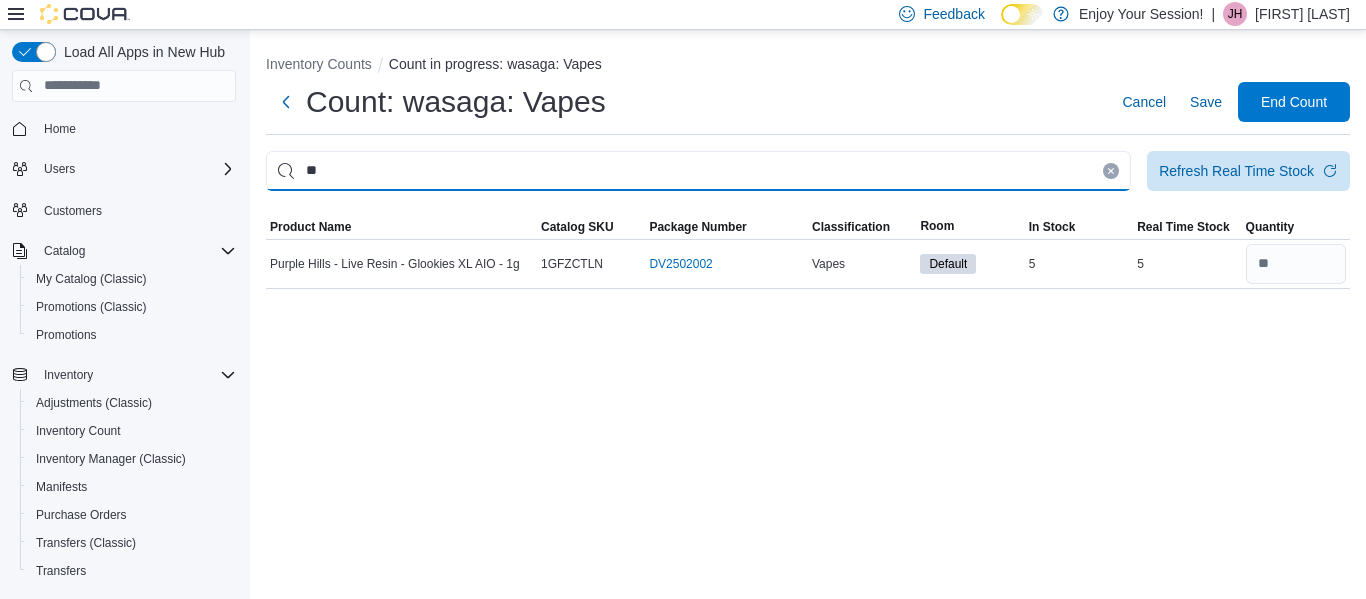 type on "*" 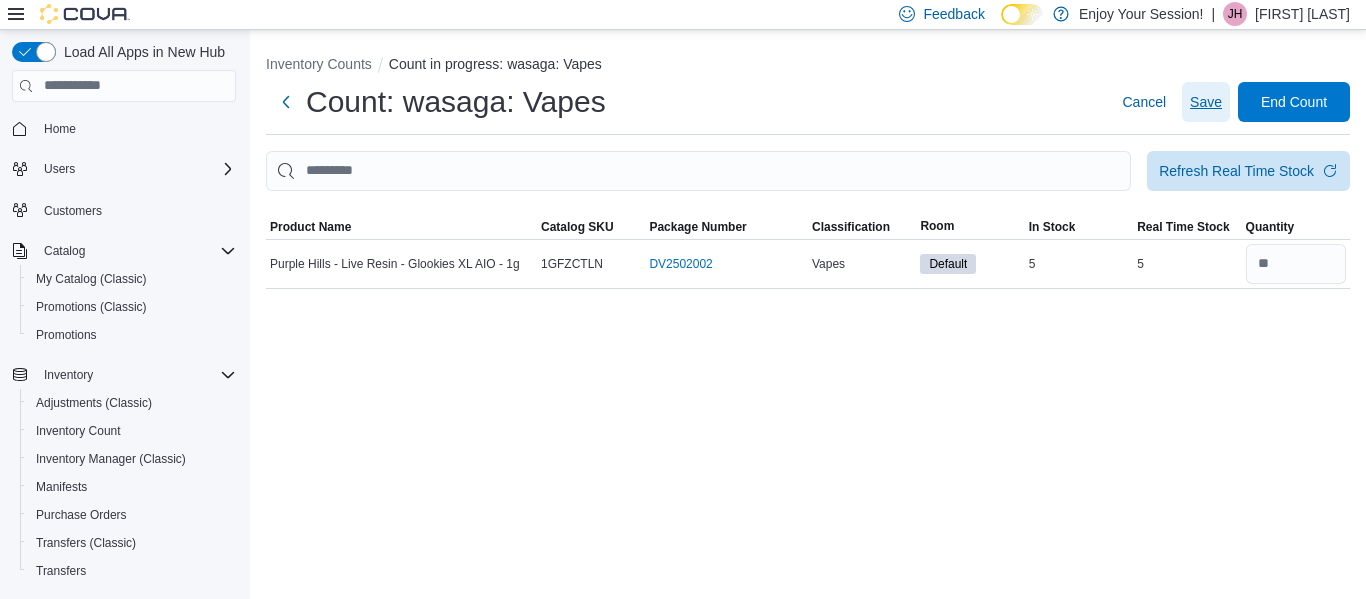 click on "Save" at bounding box center [1206, 102] 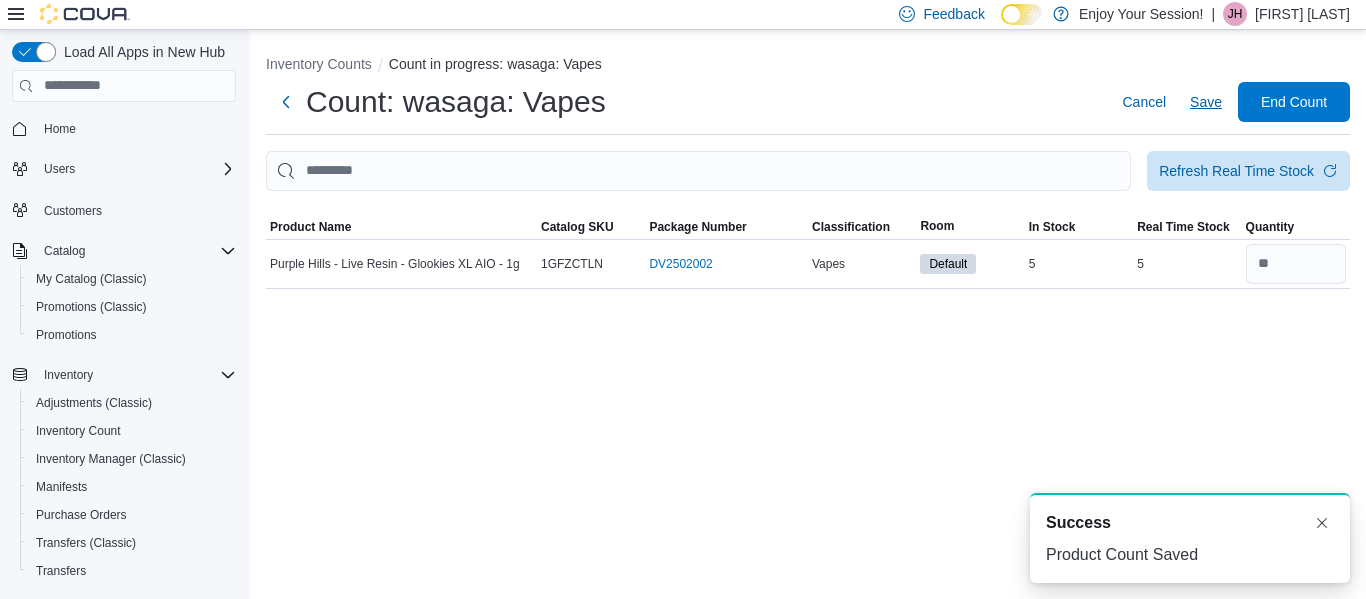 scroll, scrollTop: 0, scrollLeft: 0, axis: both 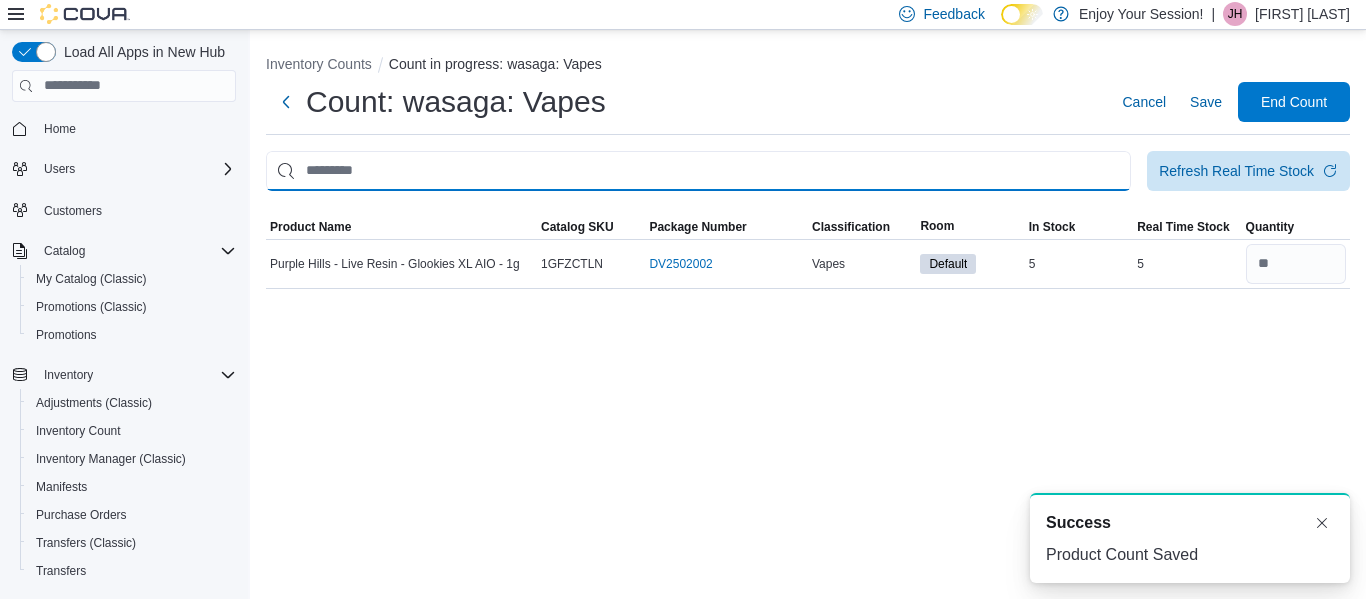 click at bounding box center [698, 171] 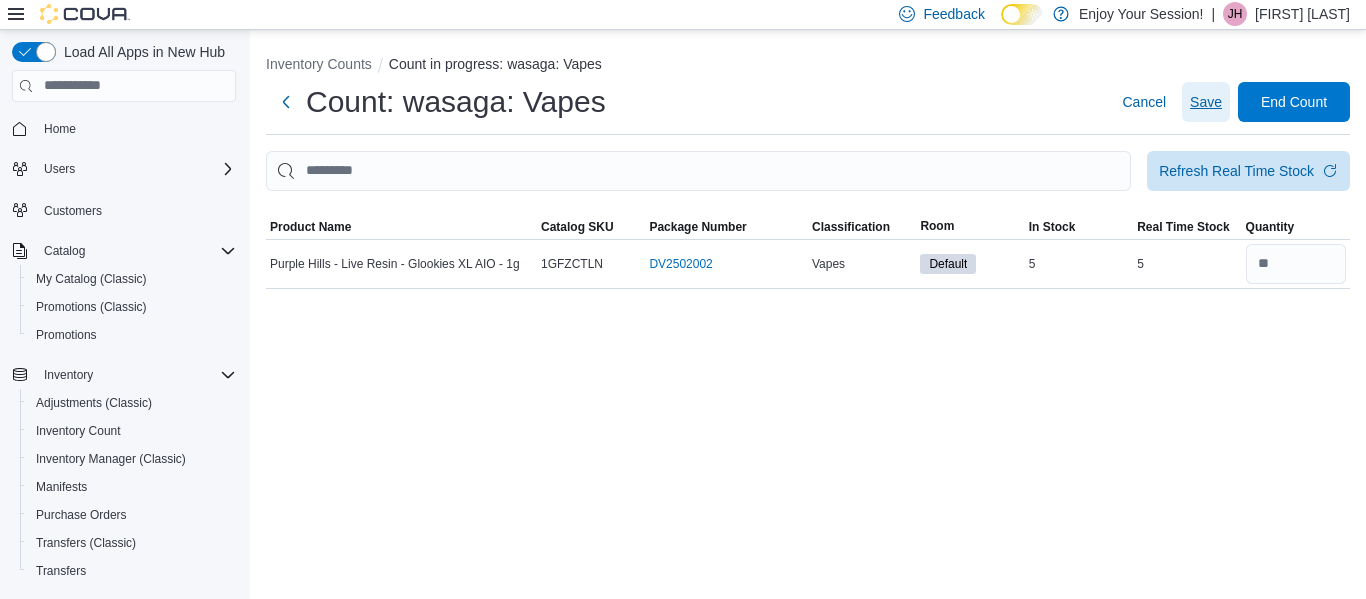 click on "Save" at bounding box center (1206, 102) 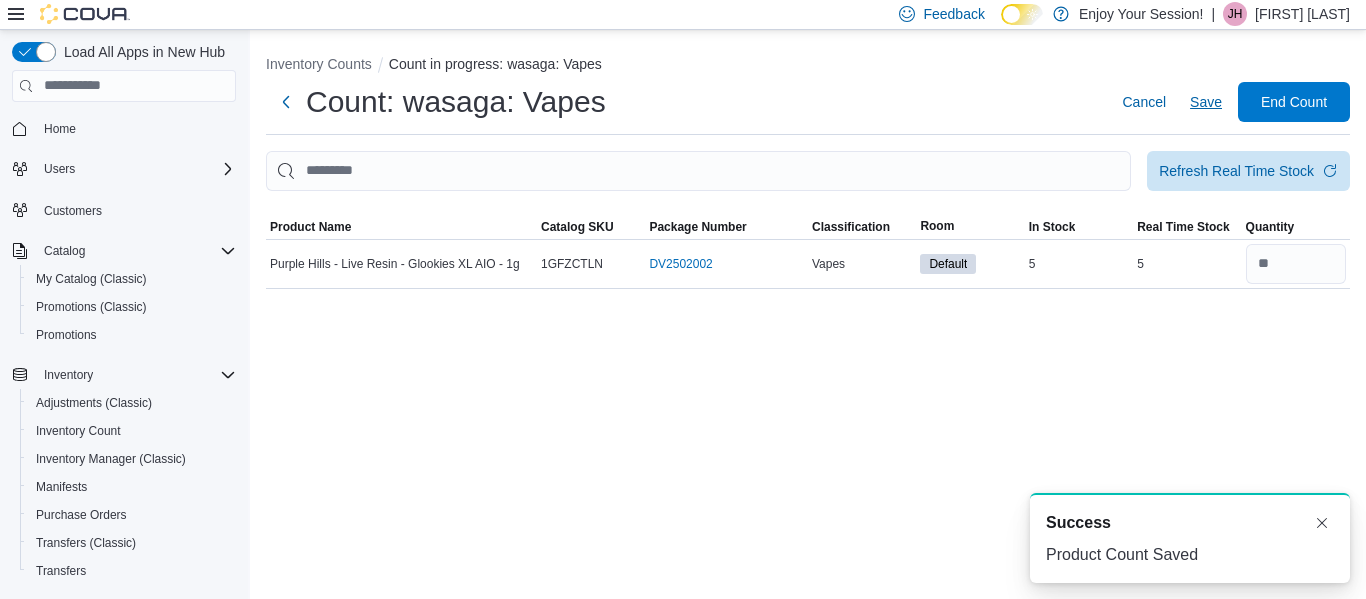 scroll, scrollTop: 0, scrollLeft: 0, axis: both 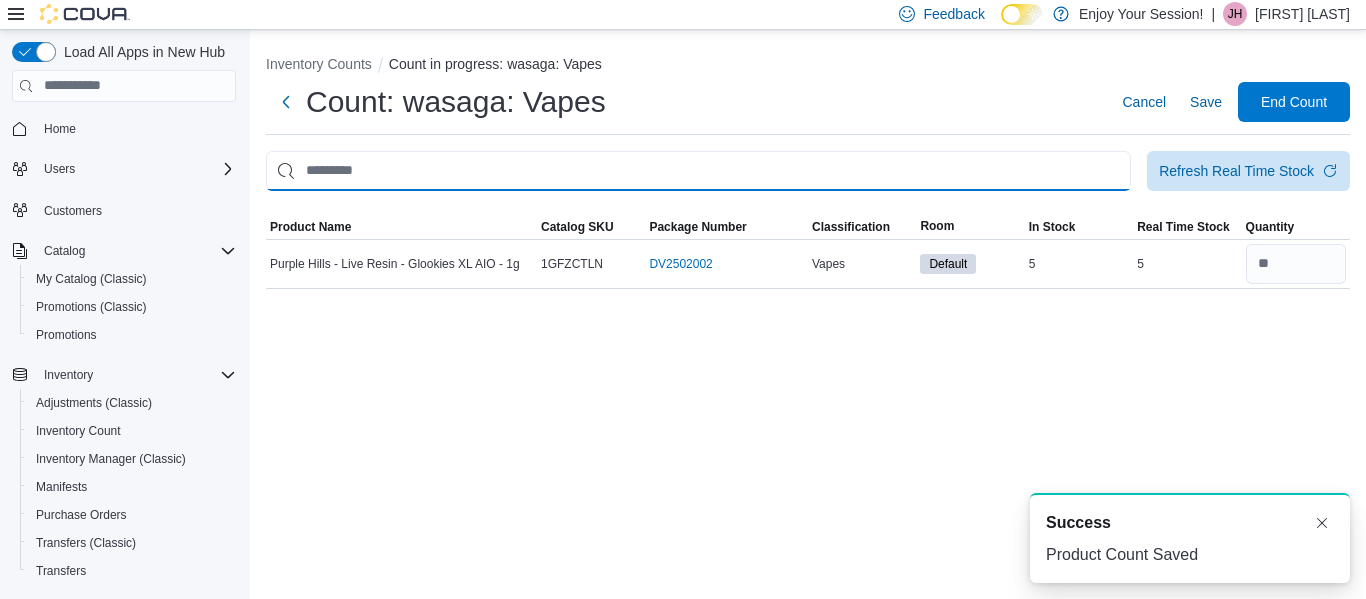 click at bounding box center [698, 171] 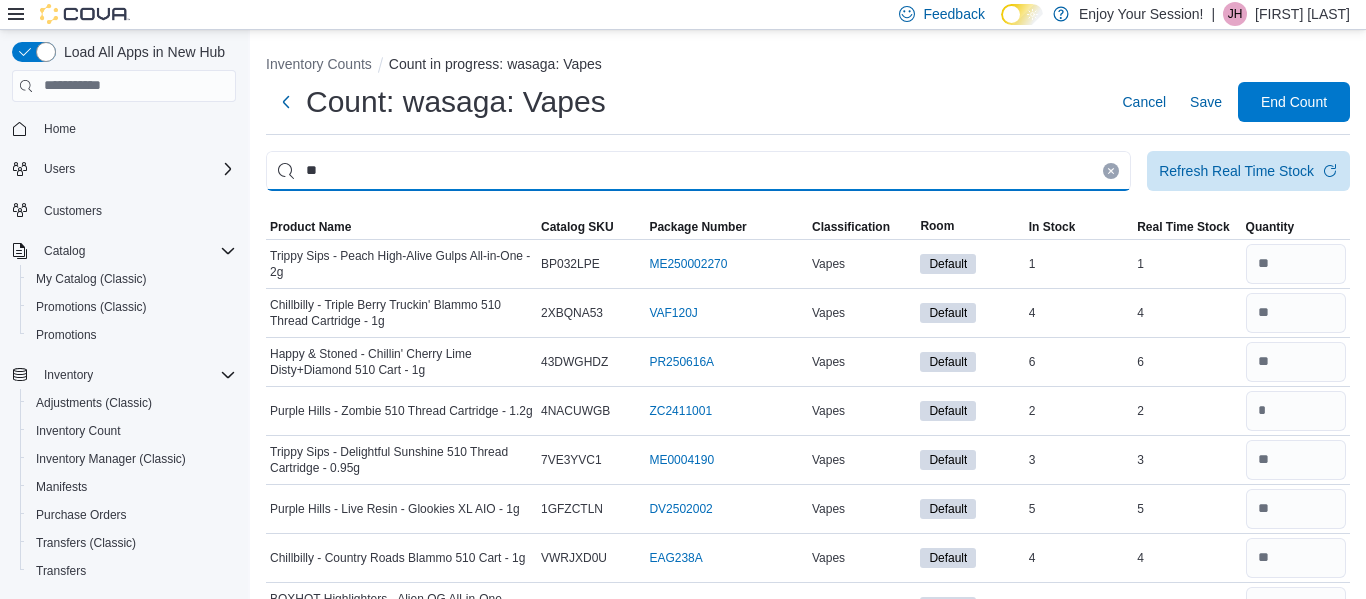 type on "*" 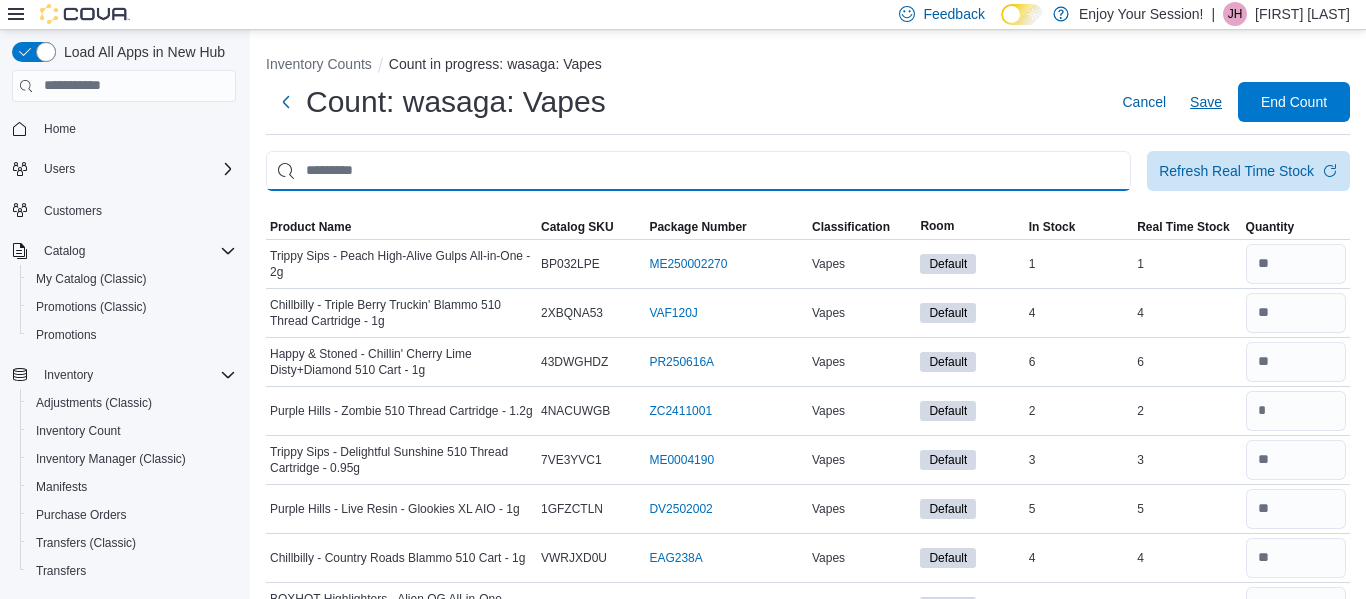 type 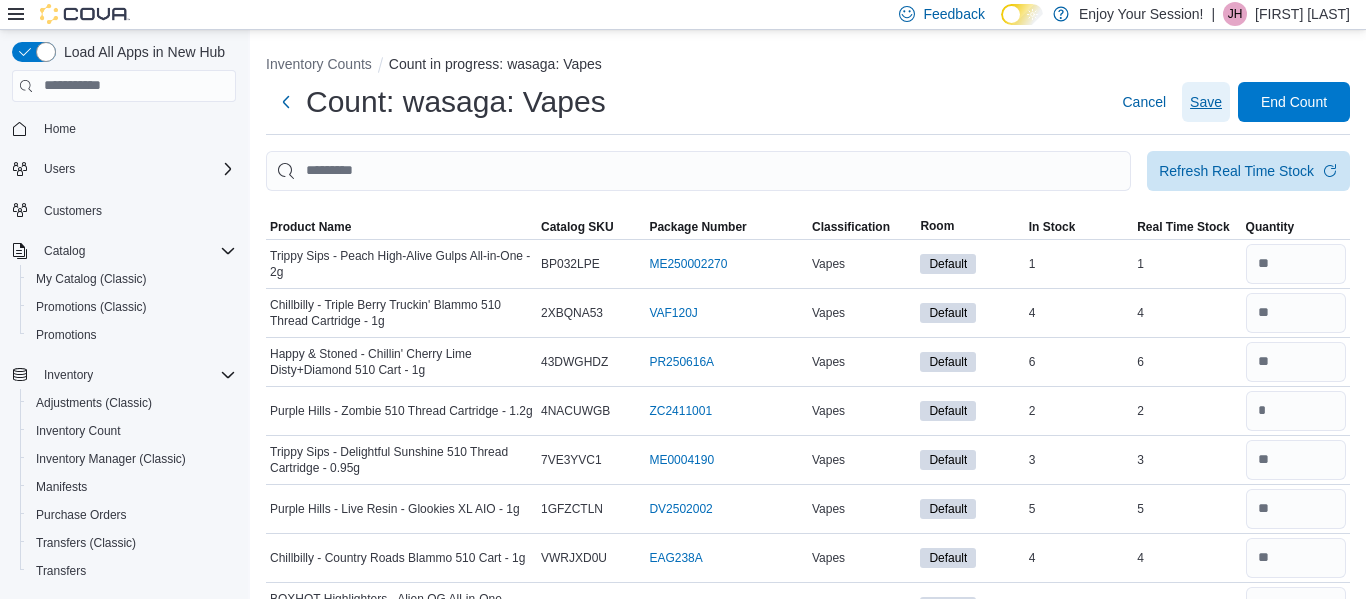 click on "Save" at bounding box center (1206, 102) 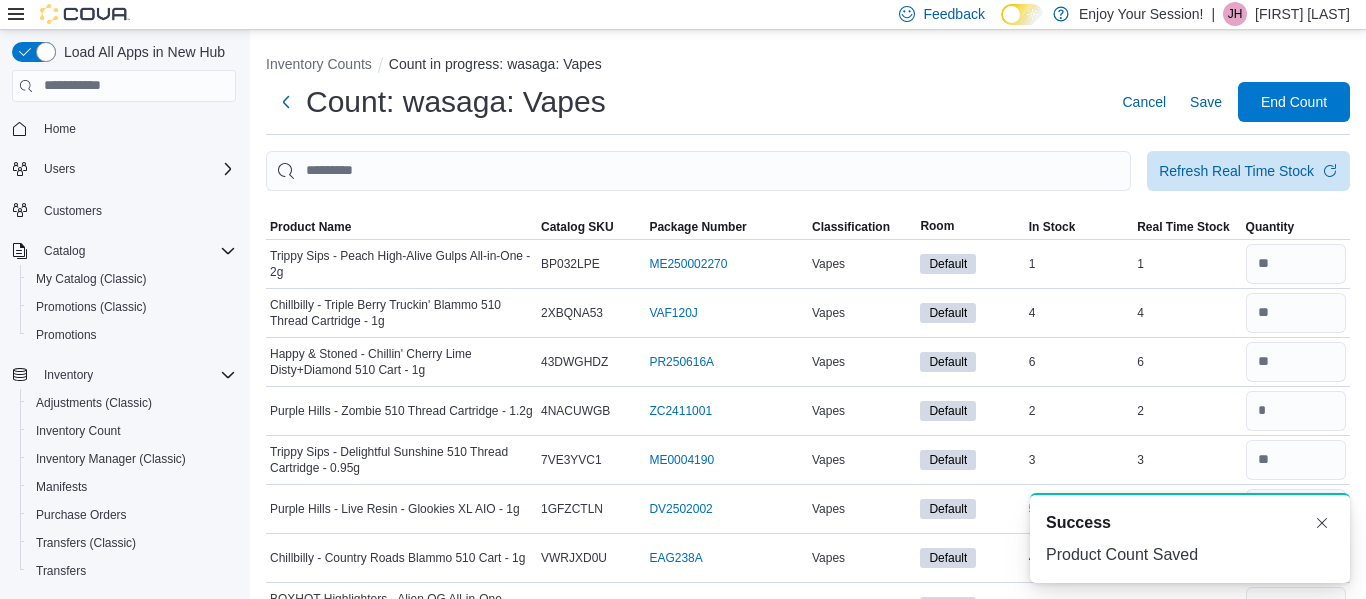 scroll, scrollTop: 0, scrollLeft: 0, axis: both 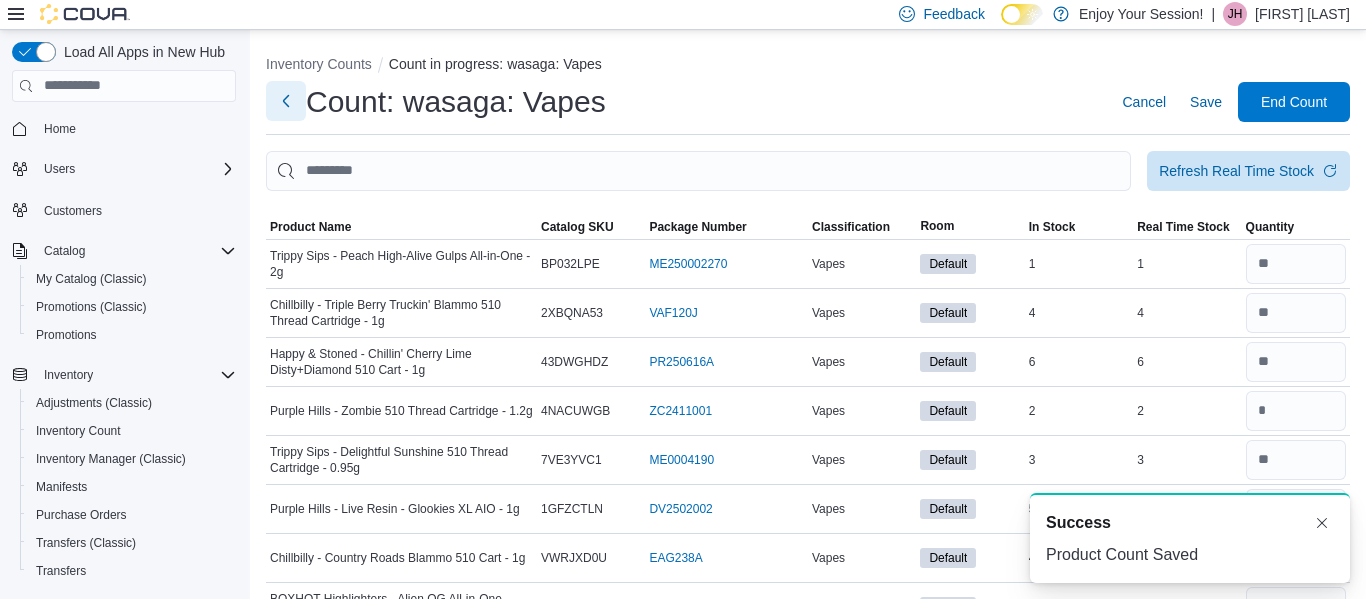 click at bounding box center (286, 101) 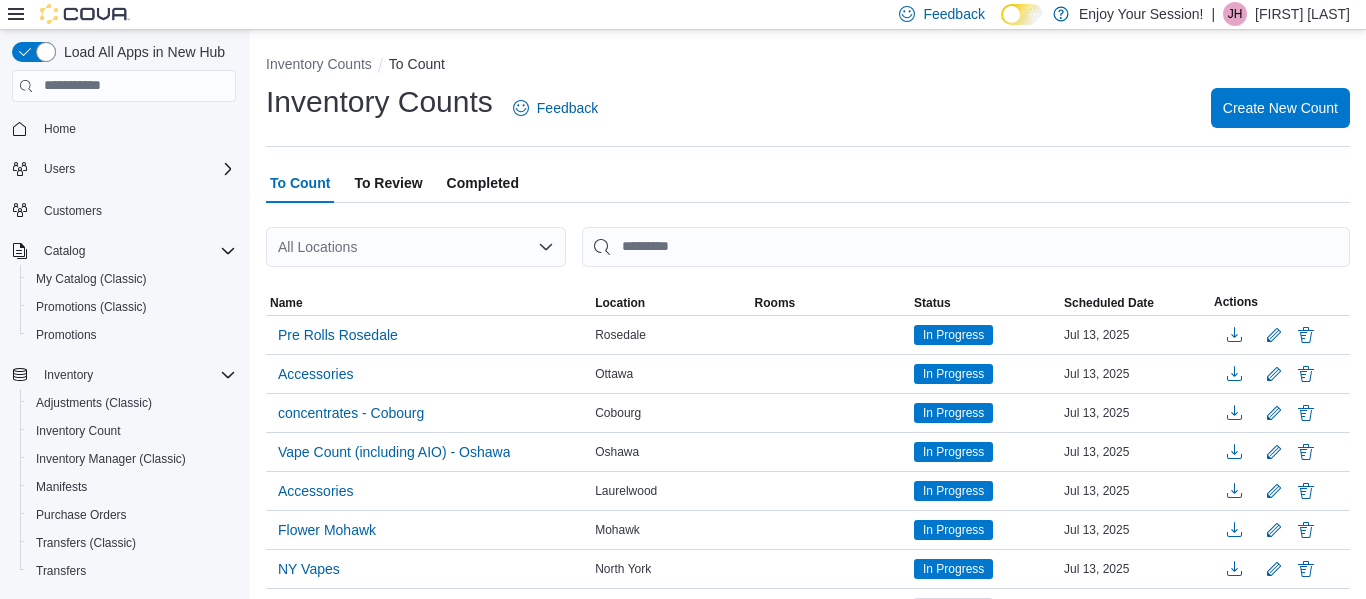 click on "All Locations" at bounding box center [416, 247] 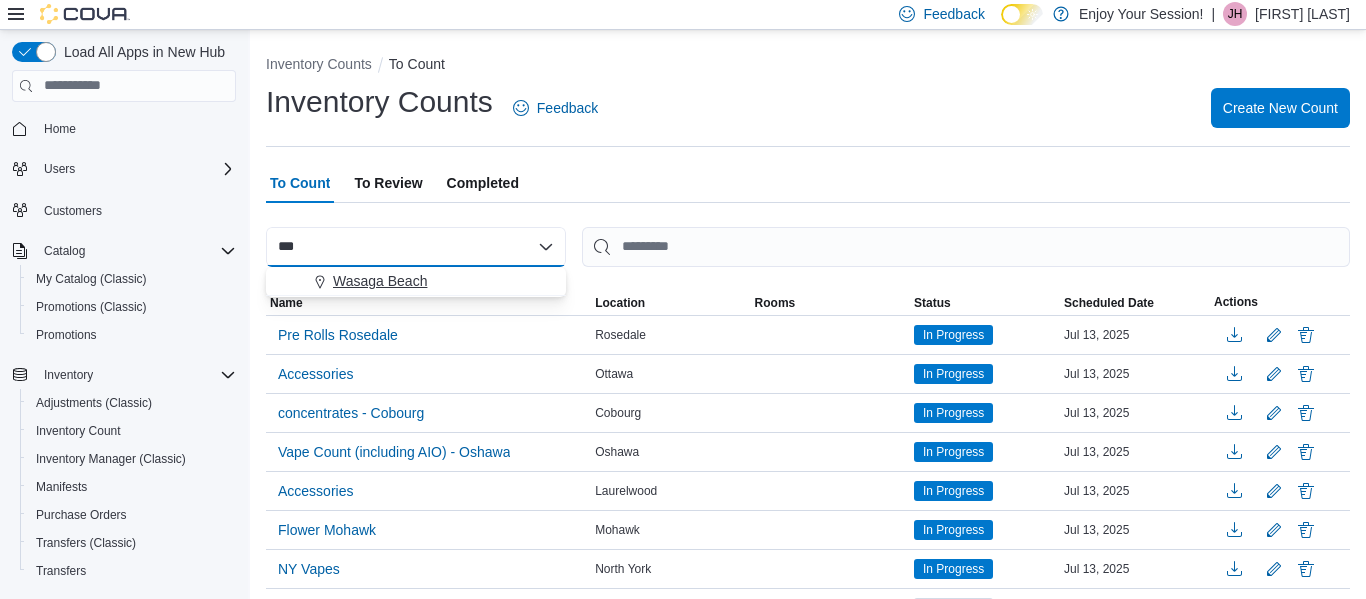 type on "***" 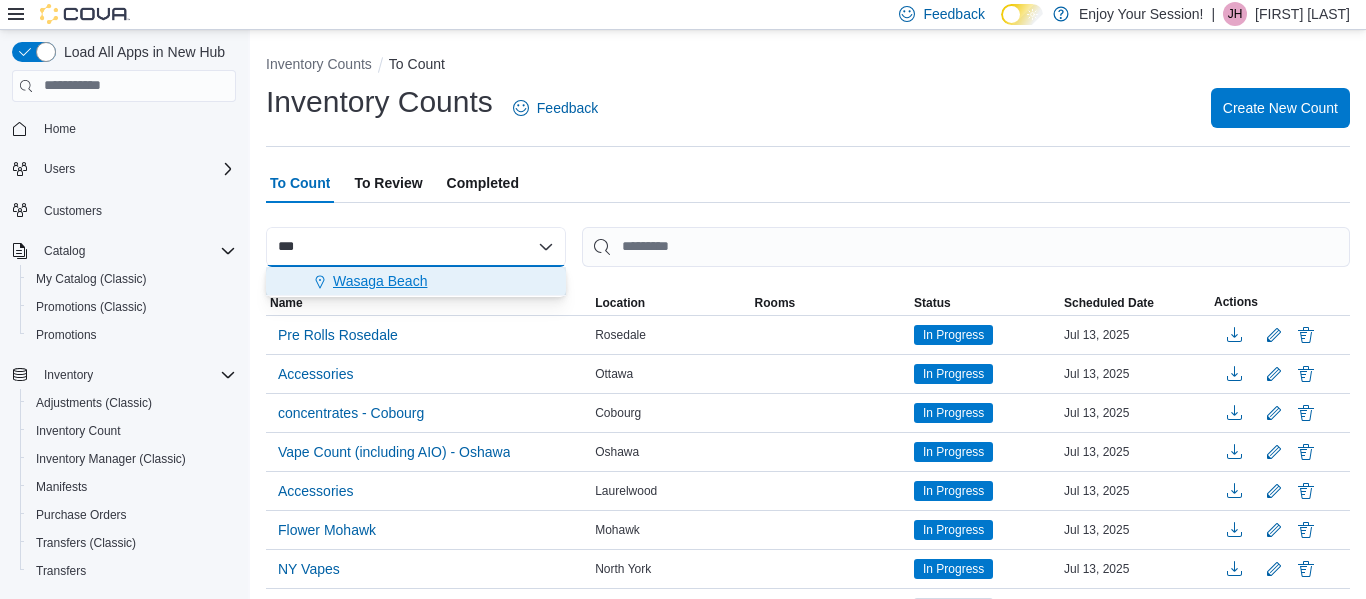 click on "Wasaga Beach" at bounding box center [428, 281] 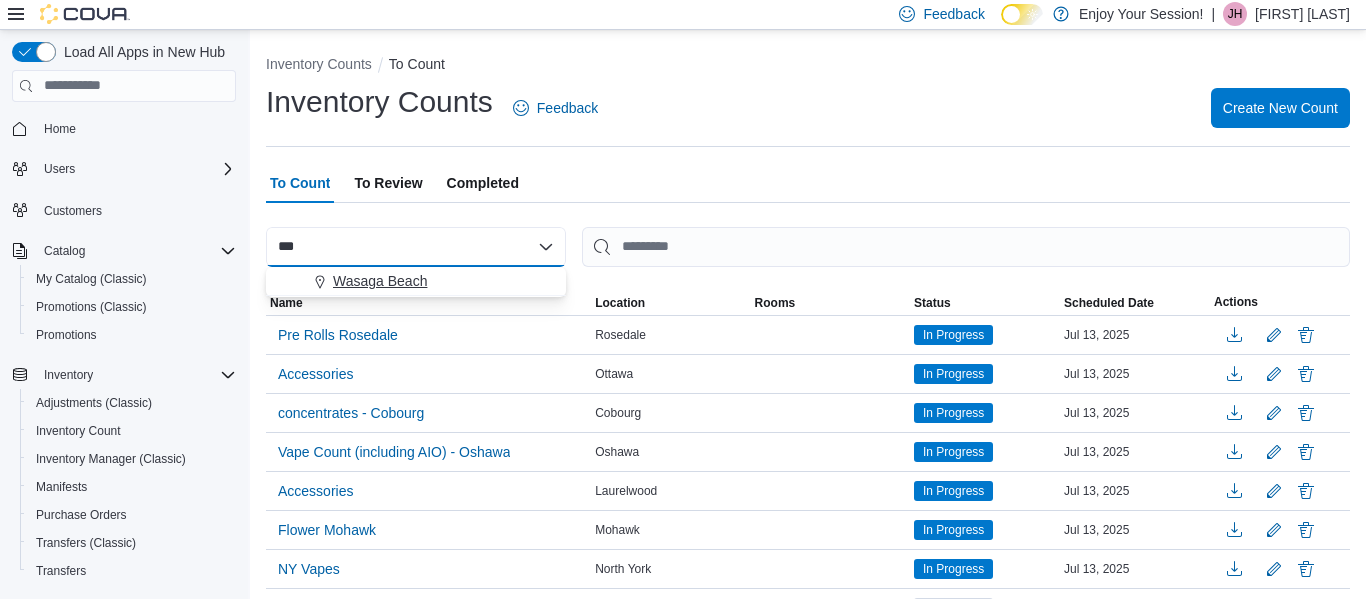 type 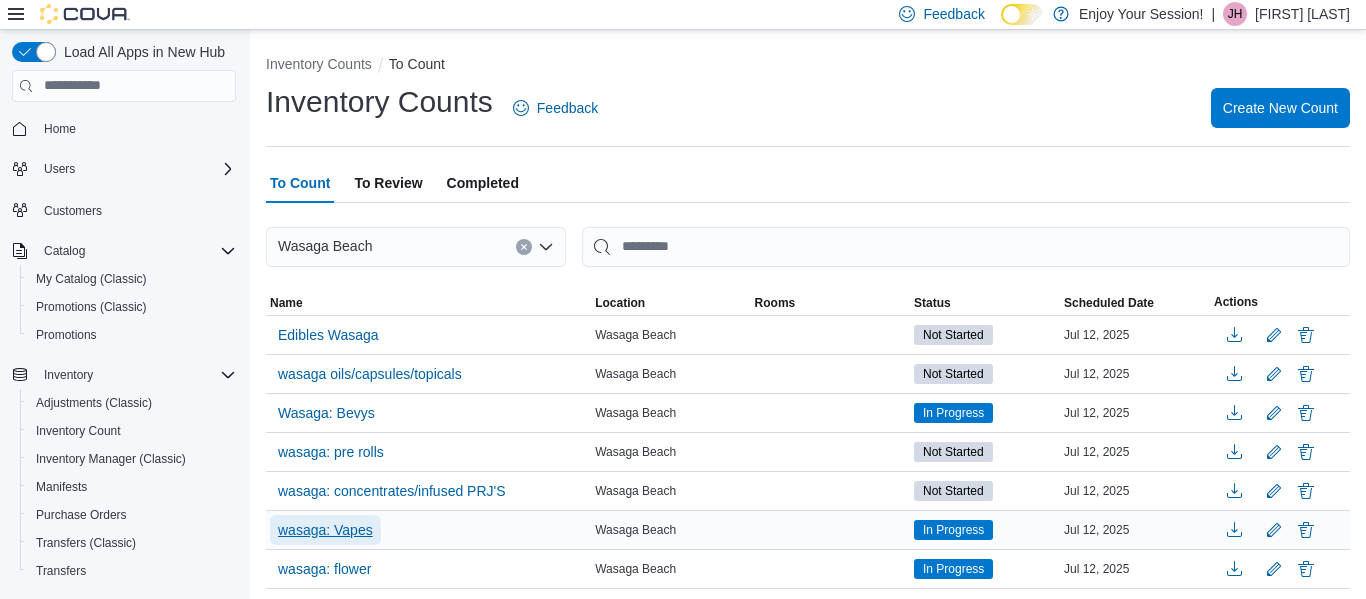 click on "wasaga: Vapes" at bounding box center [325, 530] 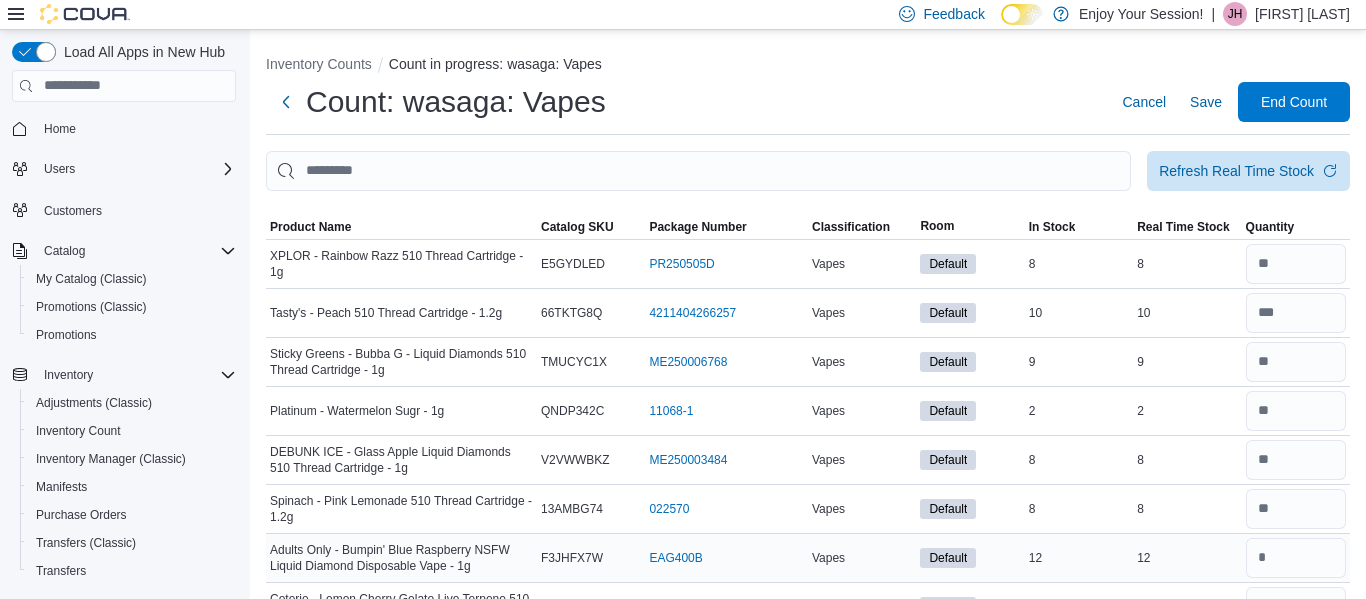 click on "F3JHFX7W" at bounding box center [591, 558] 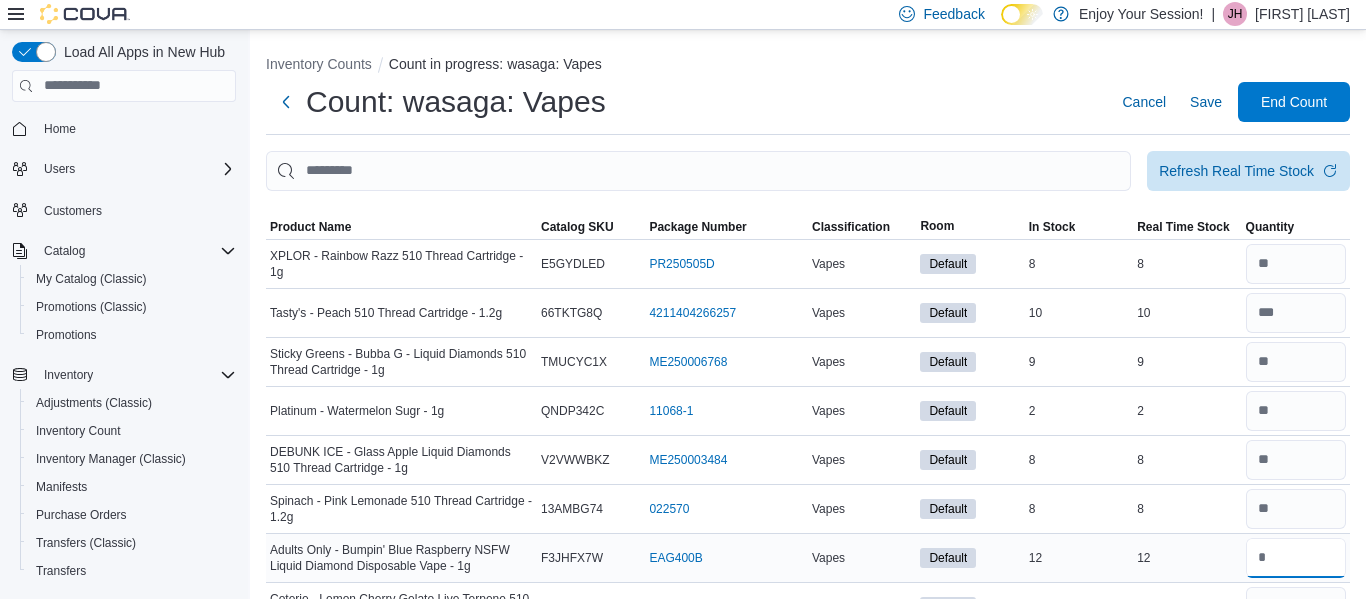click at bounding box center (1296, 558) 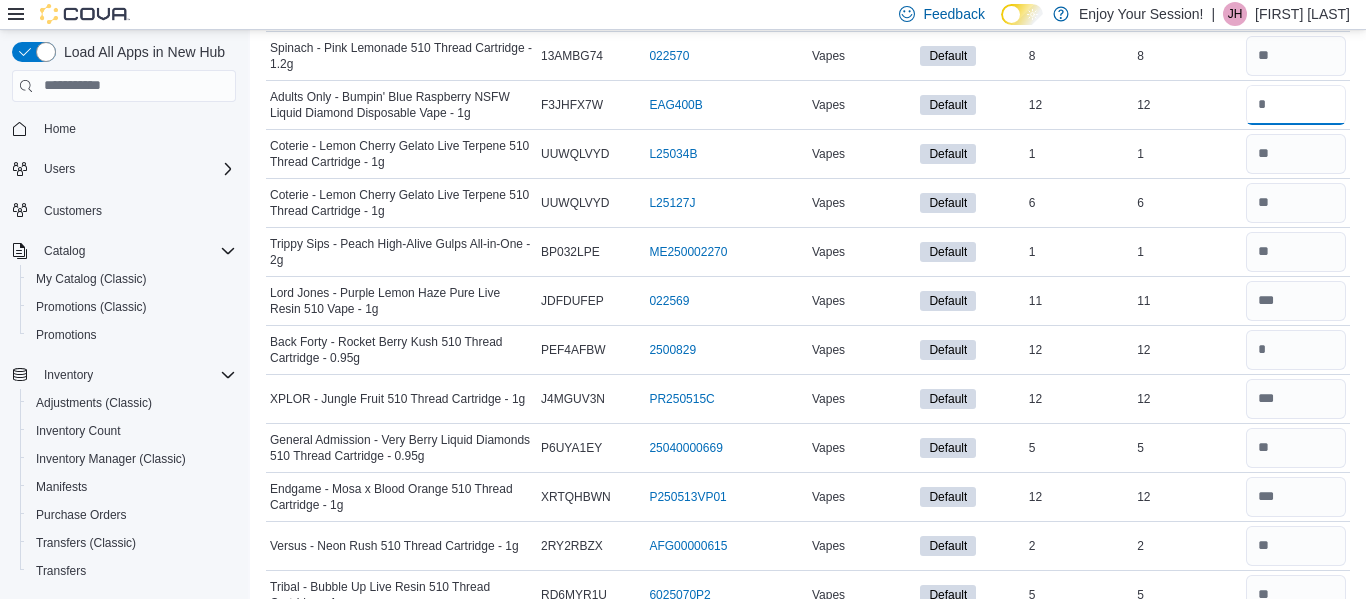 scroll, scrollTop: 465, scrollLeft: 0, axis: vertical 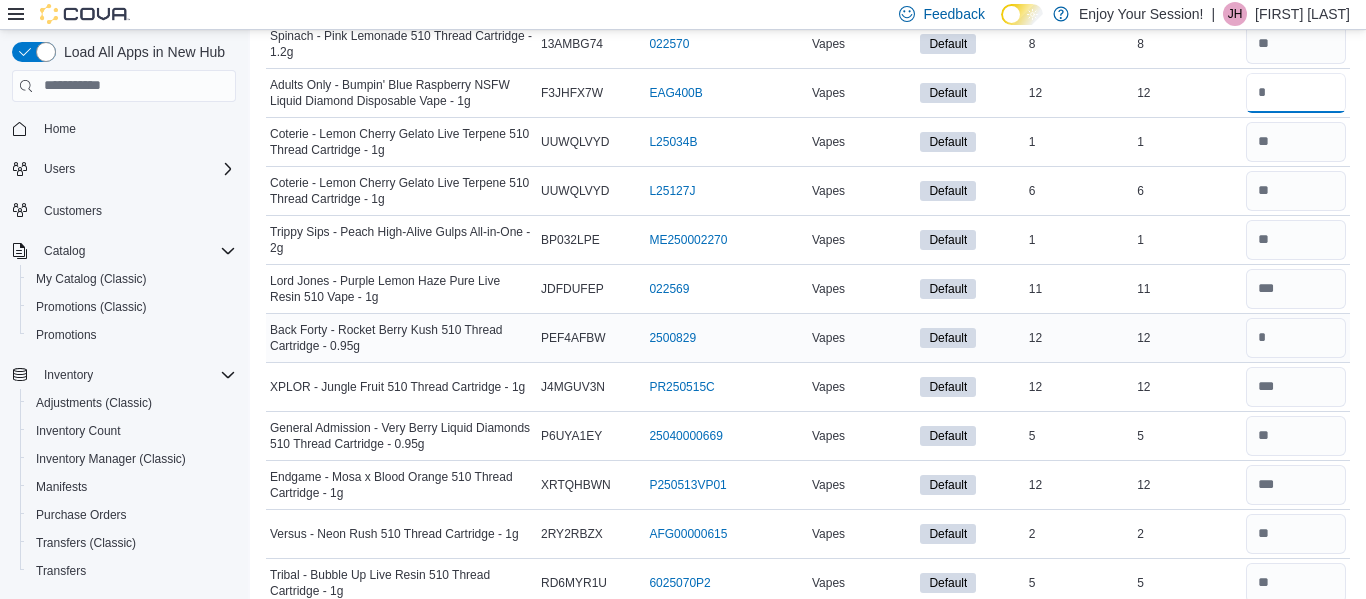 type on "**" 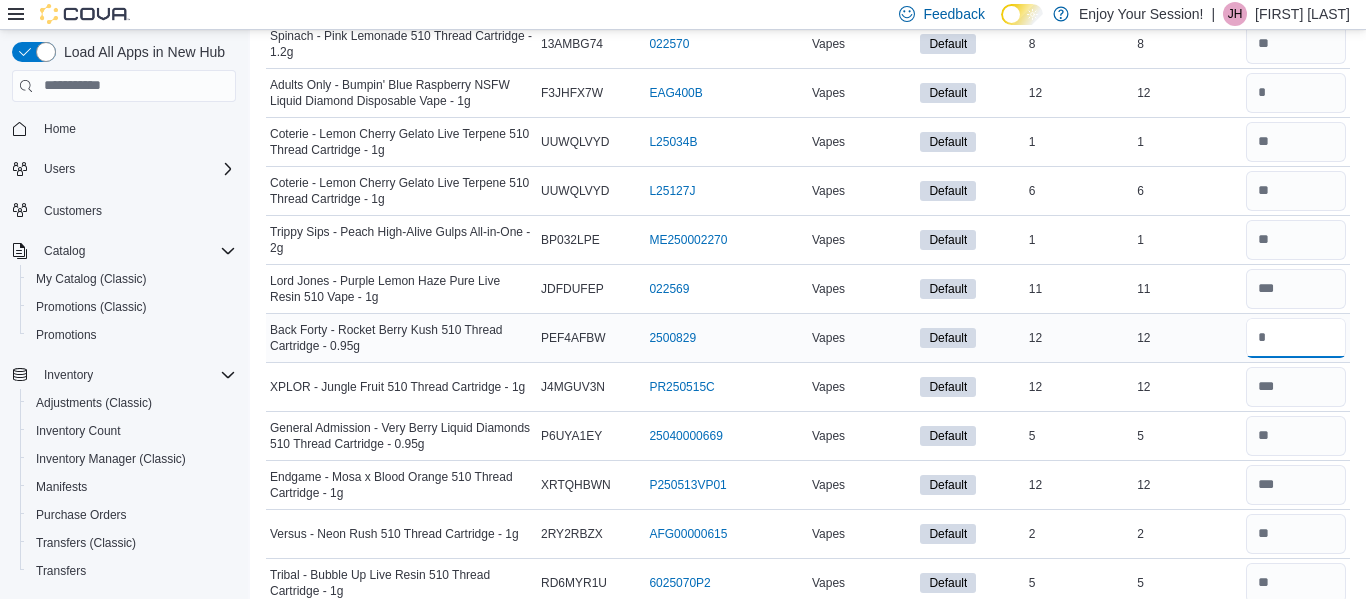 click at bounding box center (1296, 338) 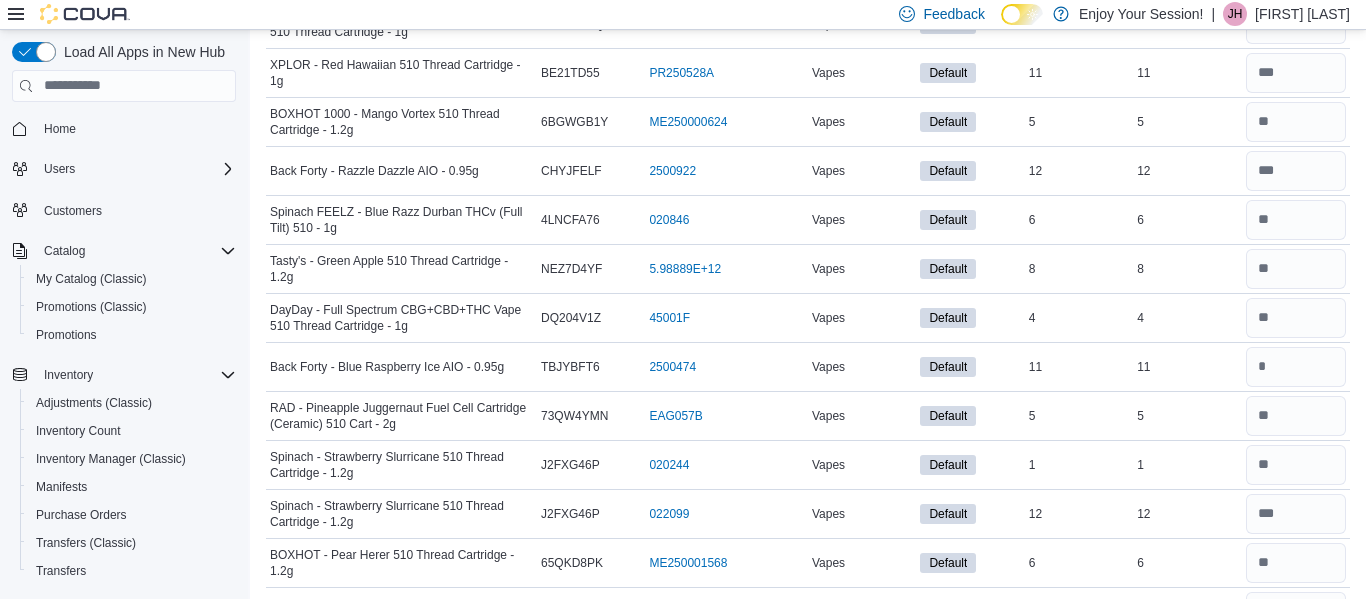 scroll, scrollTop: 1244, scrollLeft: 0, axis: vertical 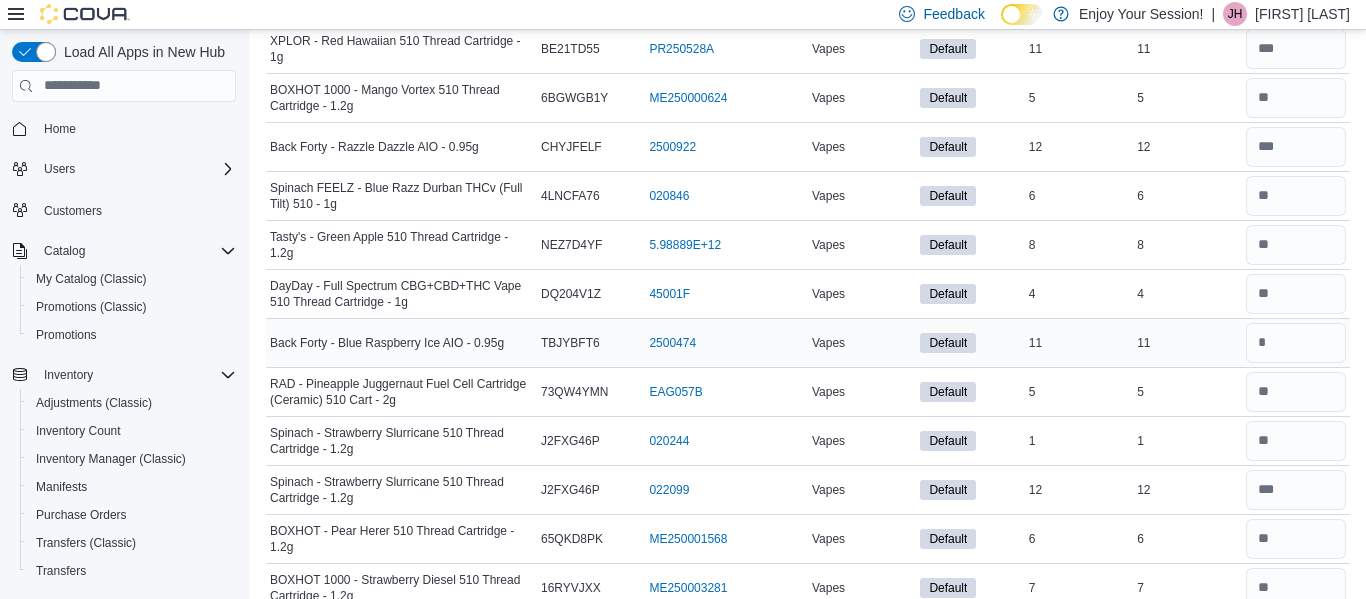 type on "**" 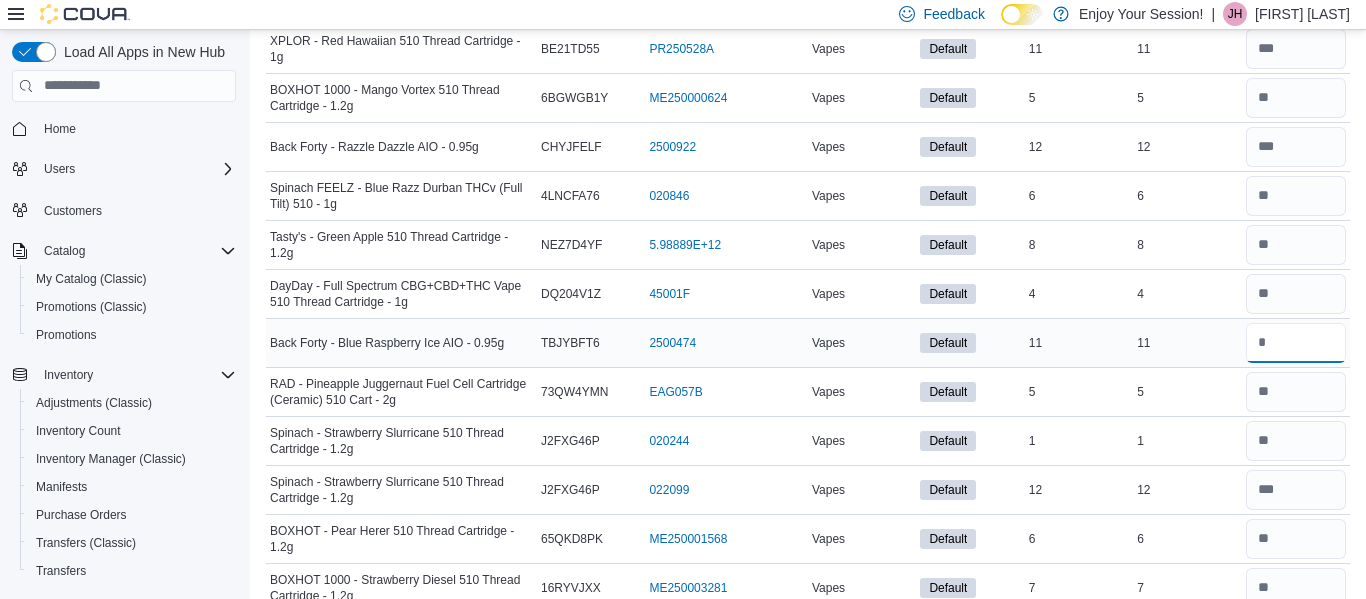 click at bounding box center [1296, 343] 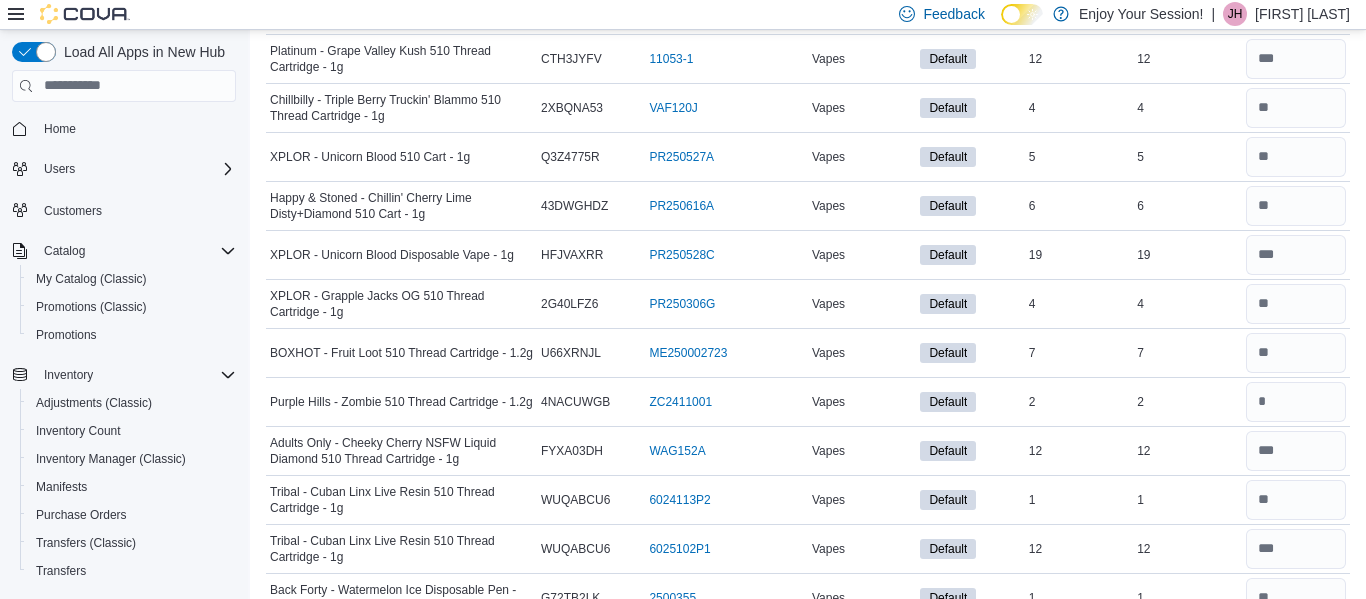 scroll, scrollTop: 2141, scrollLeft: 0, axis: vertical 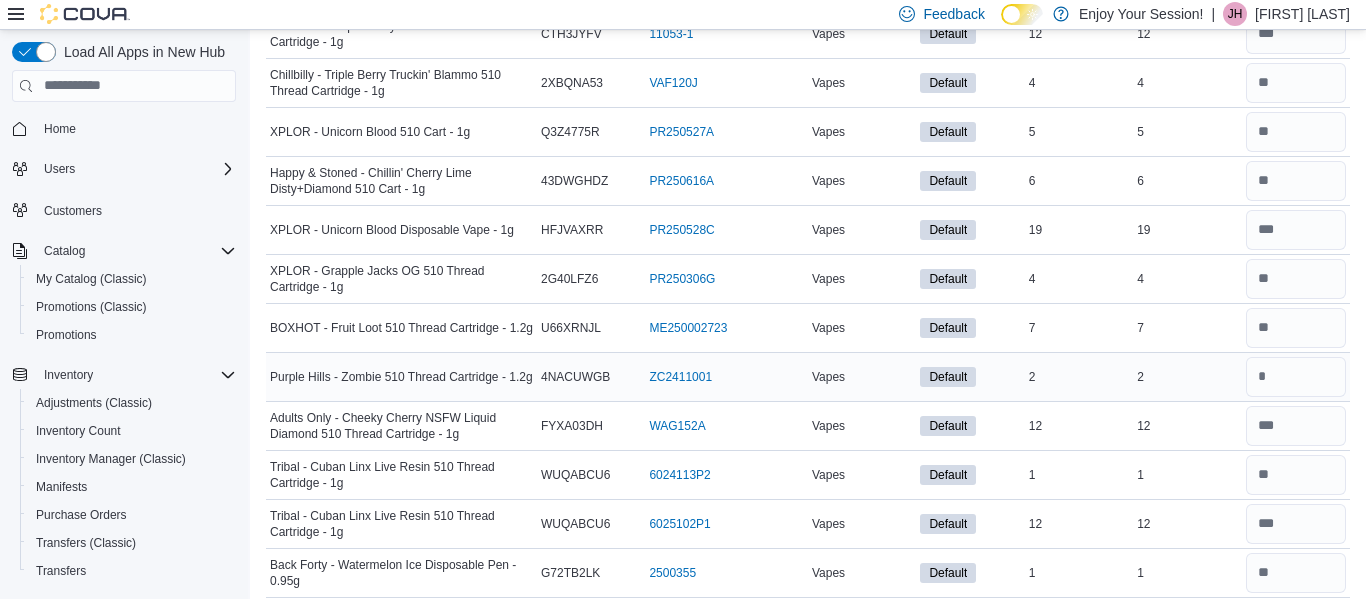 type on "**" 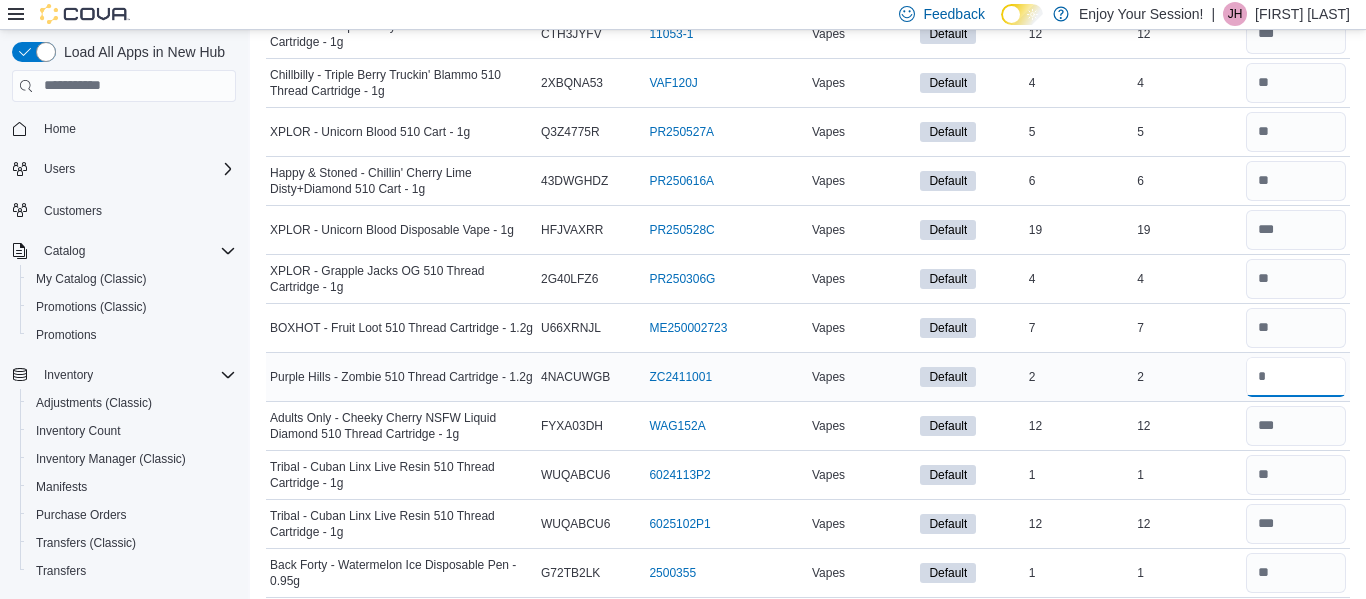 click at bounding box center (1296, 377) 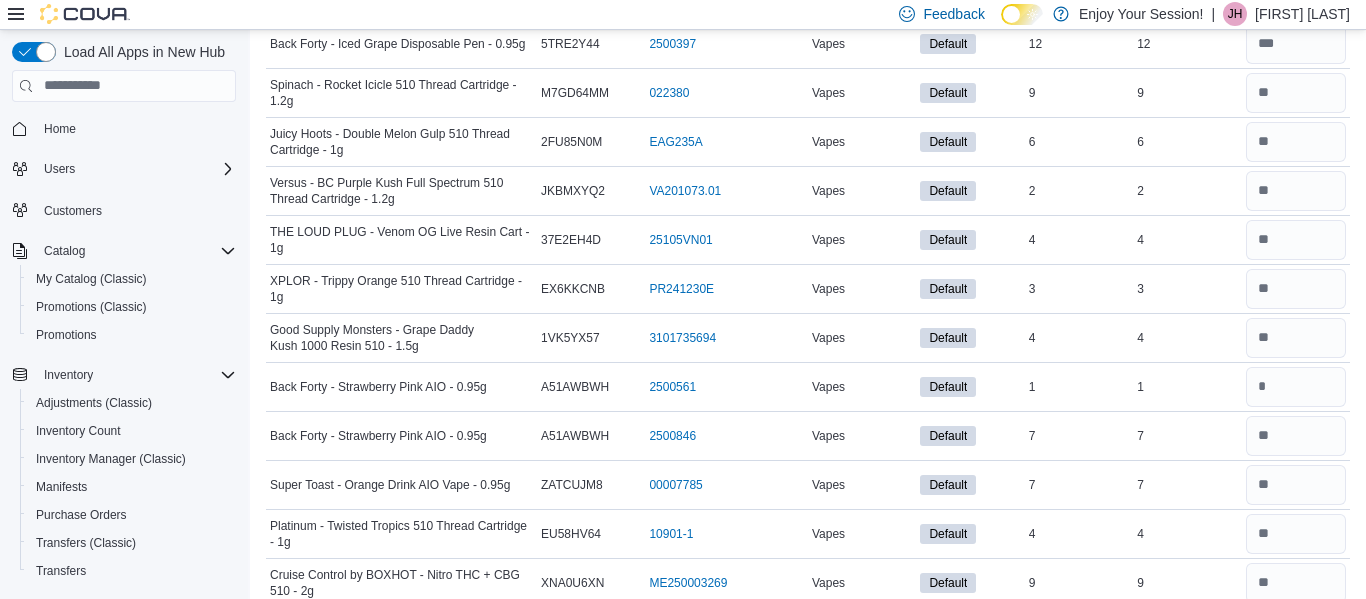 scroll, scrollTop: 2829, scrollLeft: 0, axis: vertical 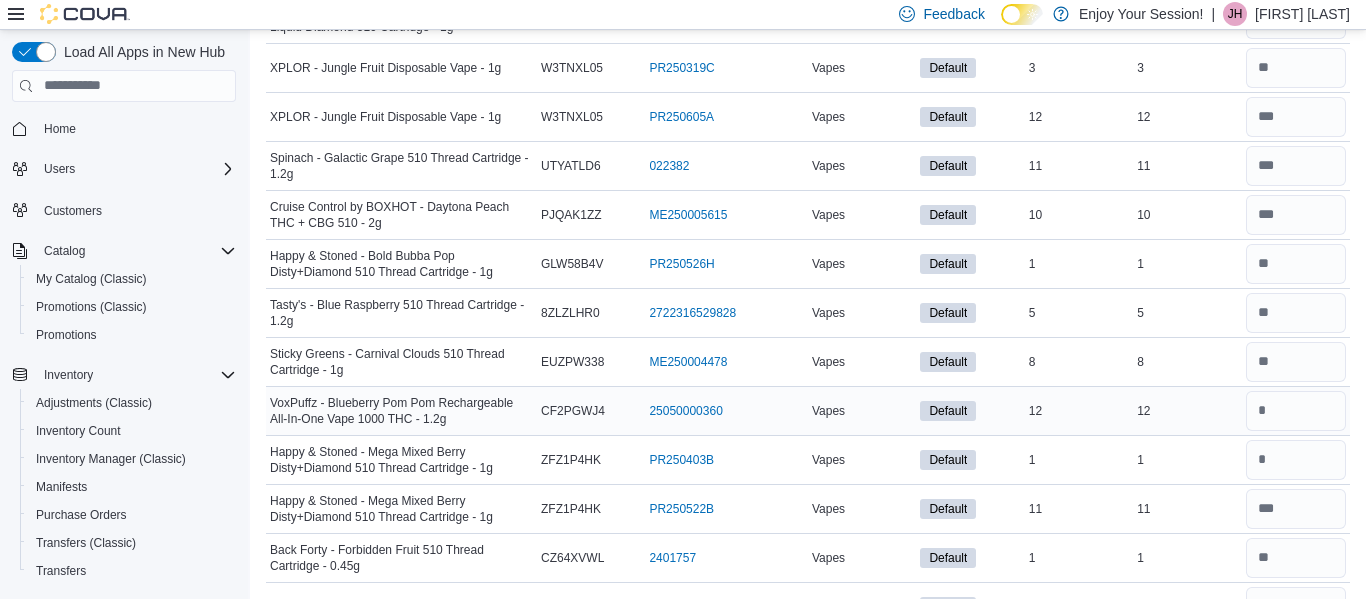 type on "*" 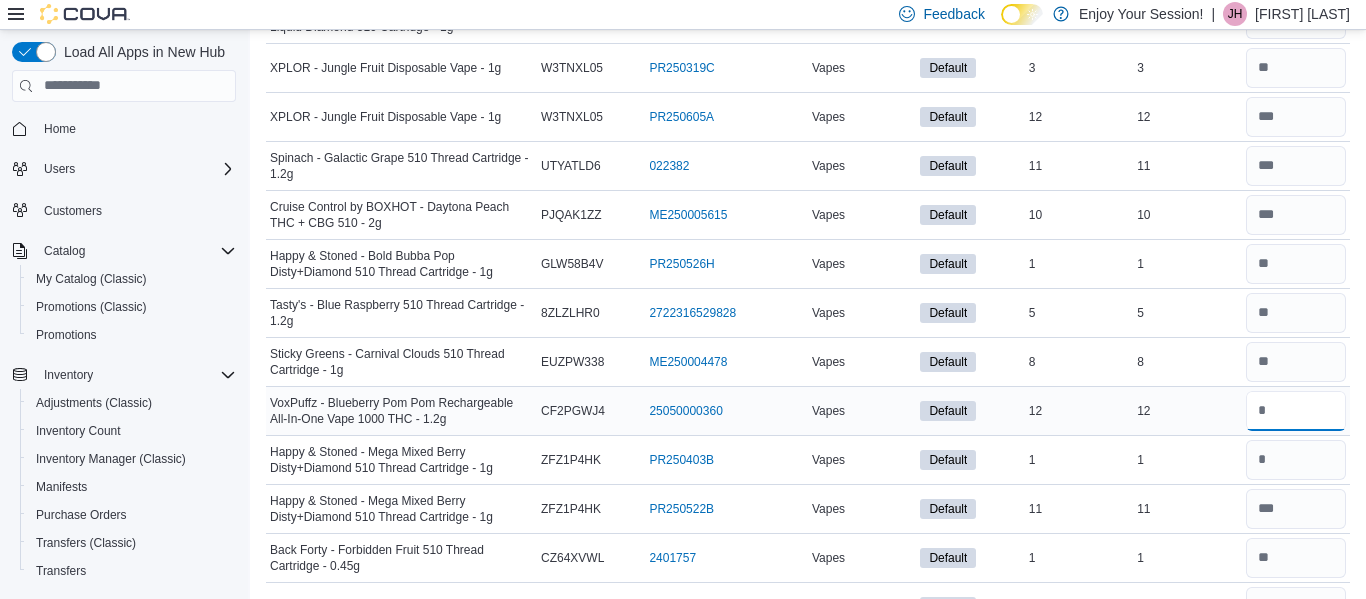 click at bounding box center (1296, 411) 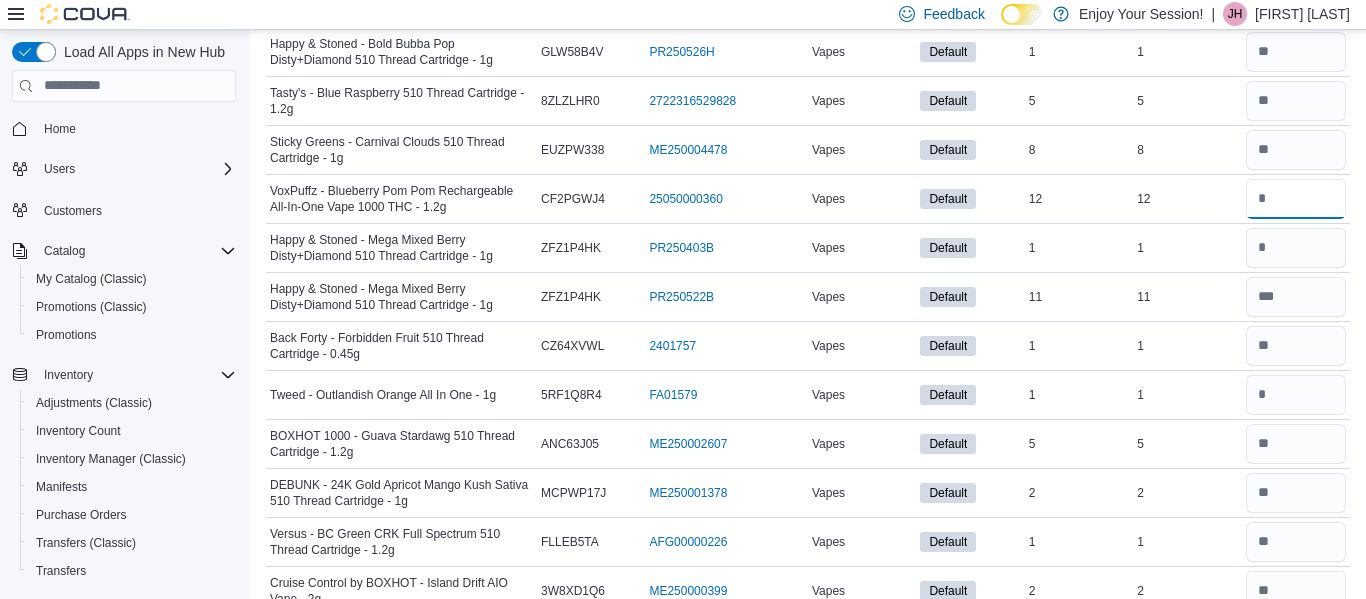 scroll, scrollTop: 4732, scrollLeft: 0, axis: vertical 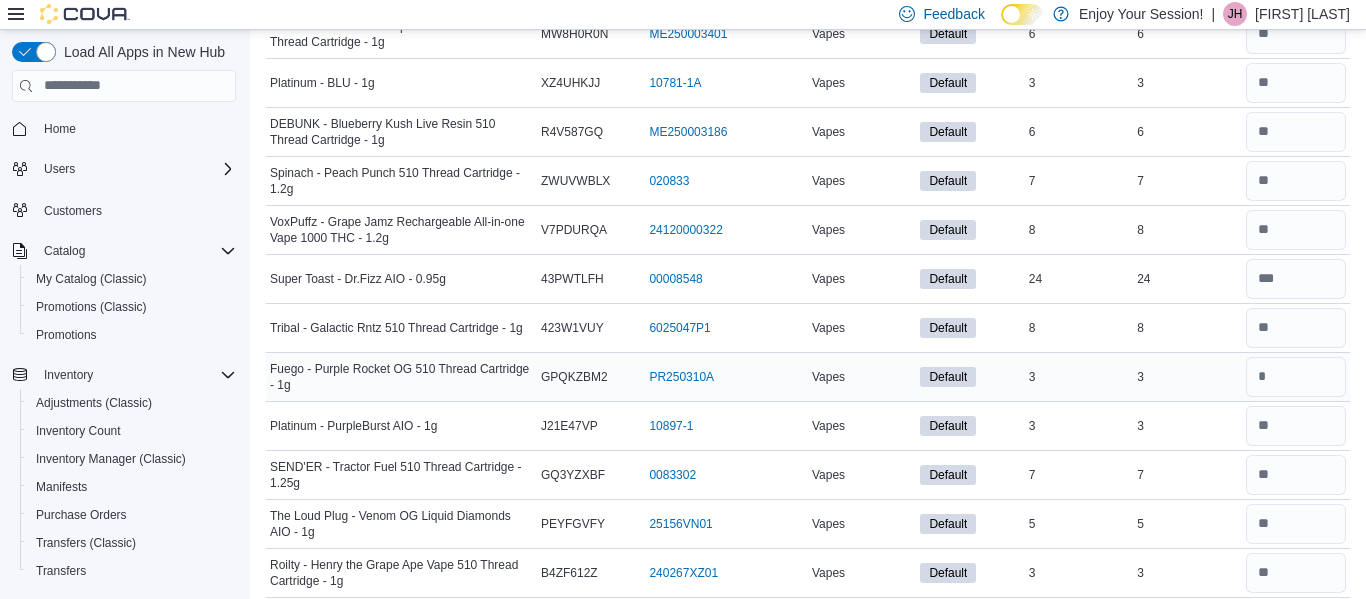 type on "**" 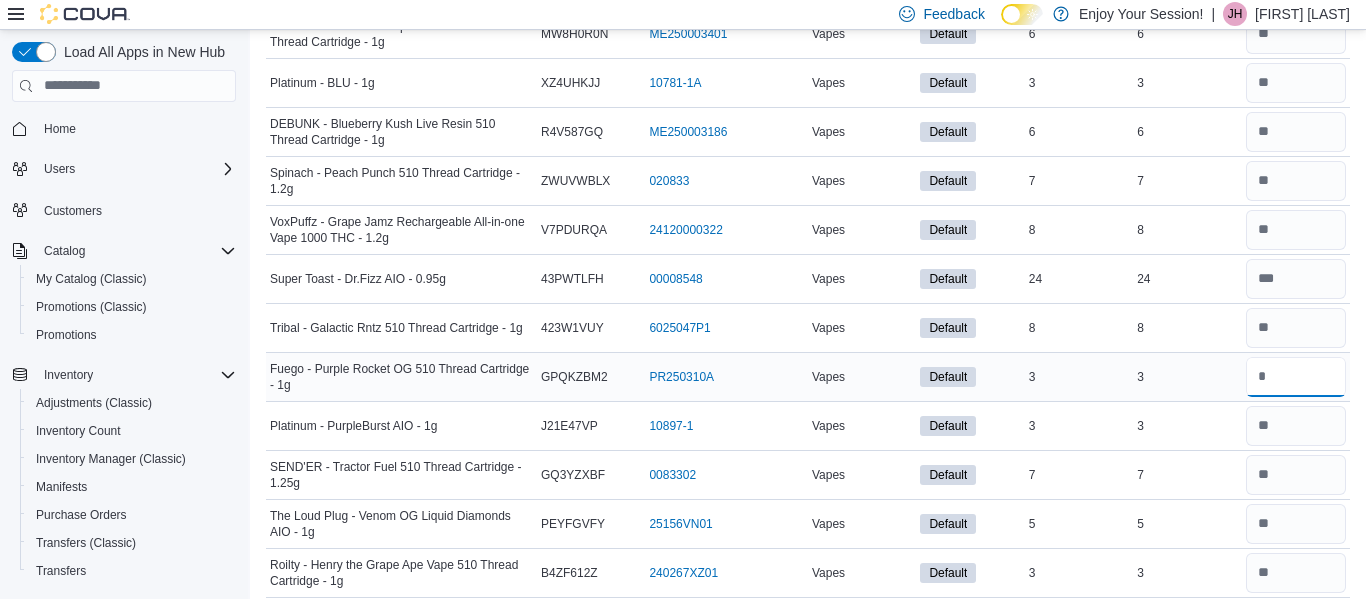 click at bounding box center (1296, 377) 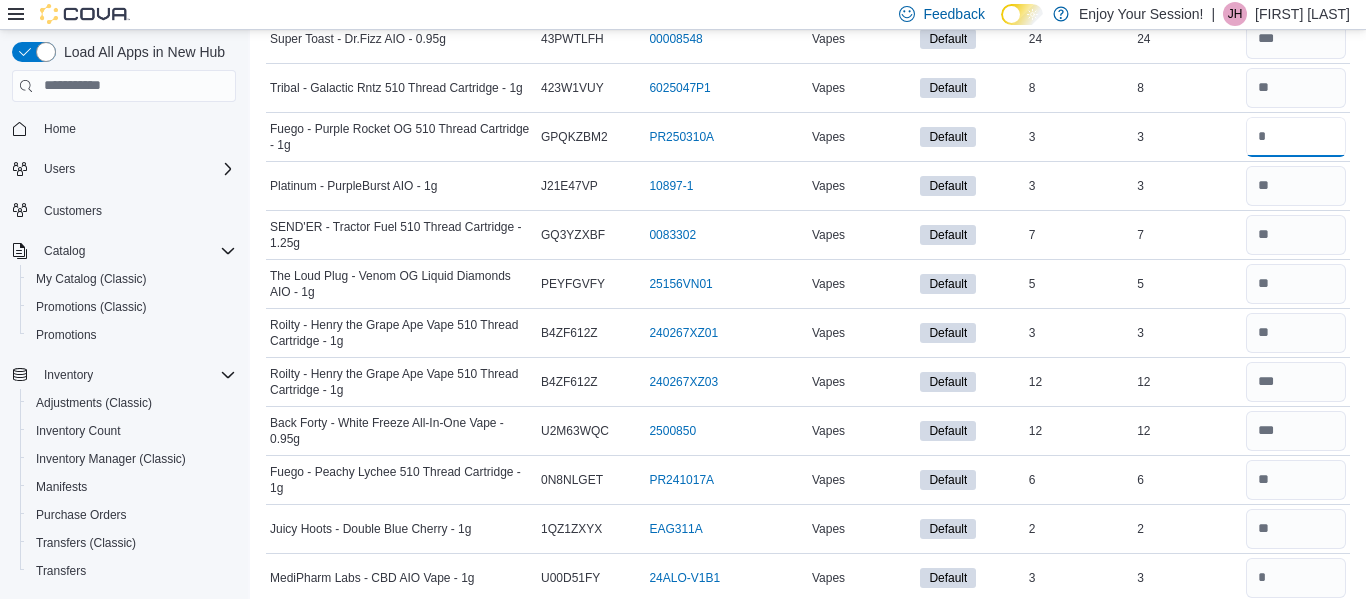 scroll, scrollTop: 6713, scrollLeft: 0, axis: vertical 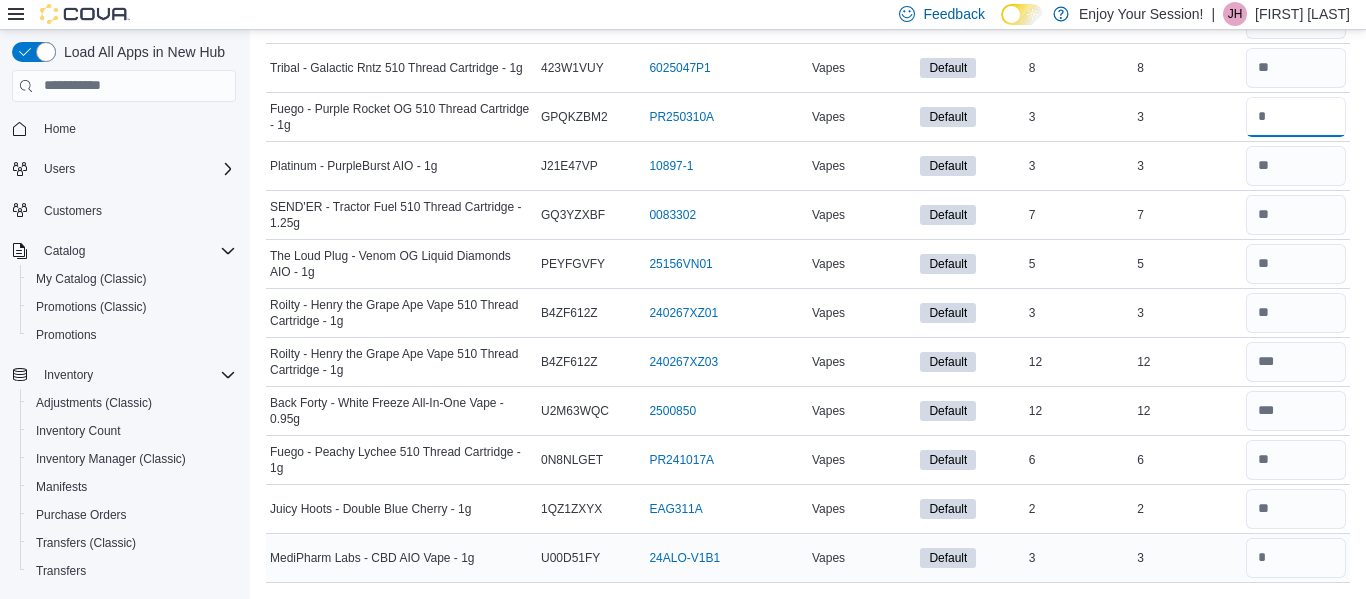 type on "*" 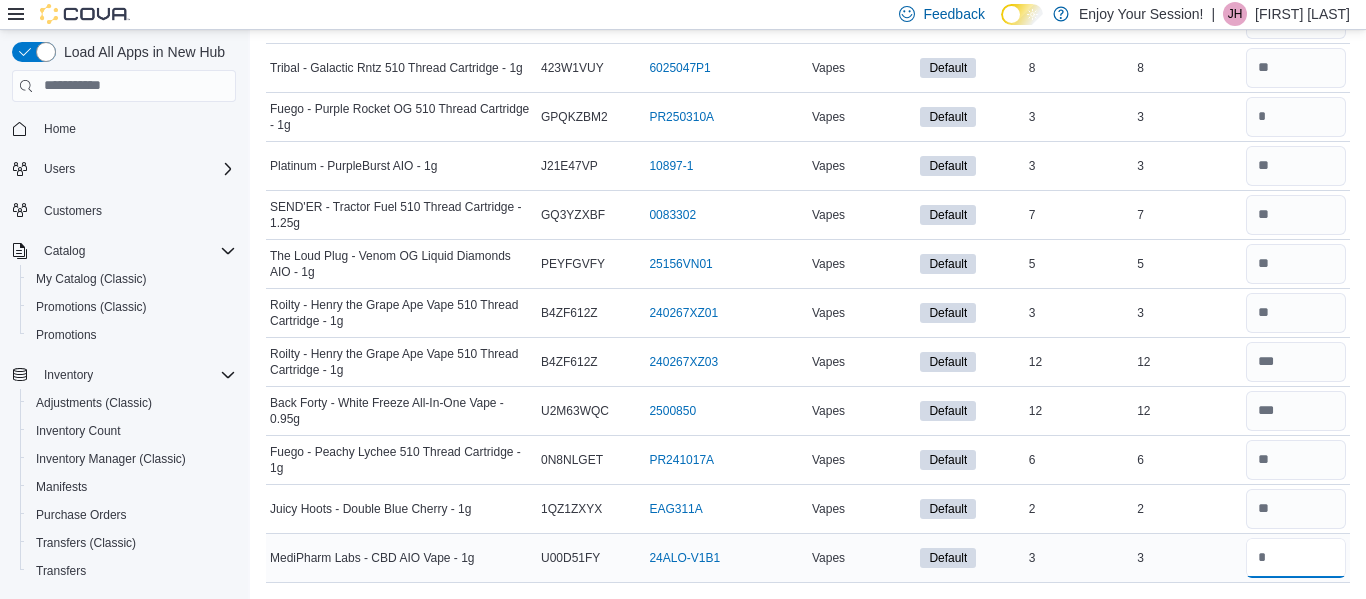 click at bounding box center (1296, 558) 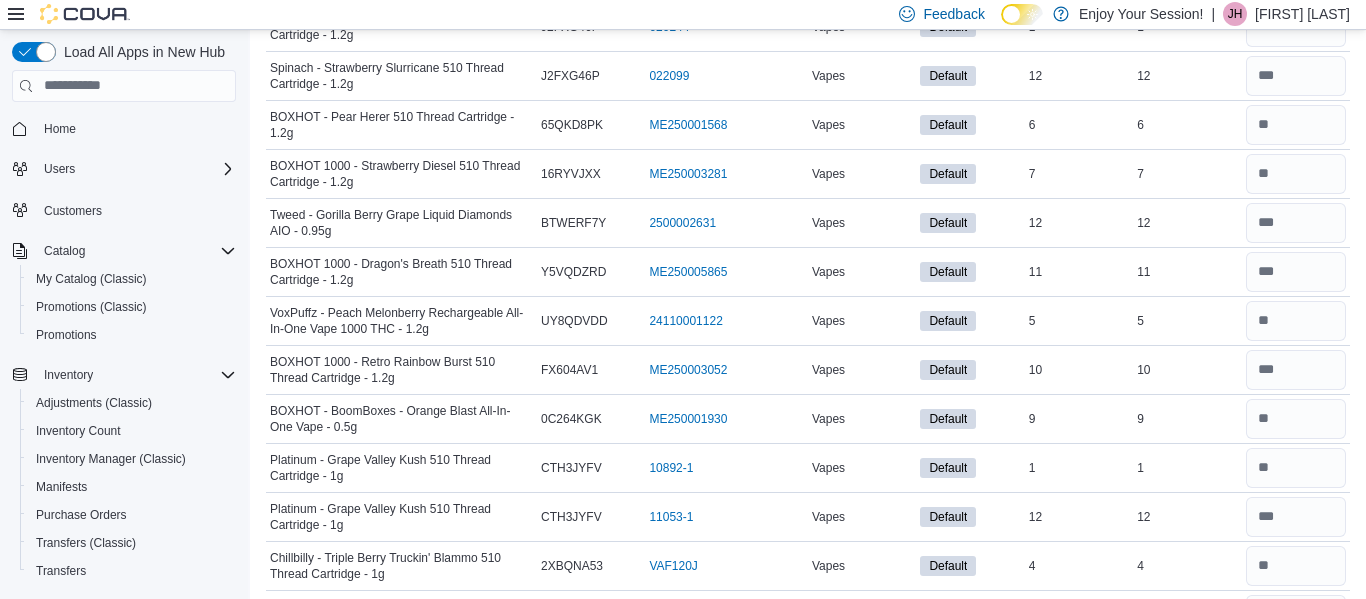 scroll, scrollTop: 0, scrollLeft: 0, axis: both 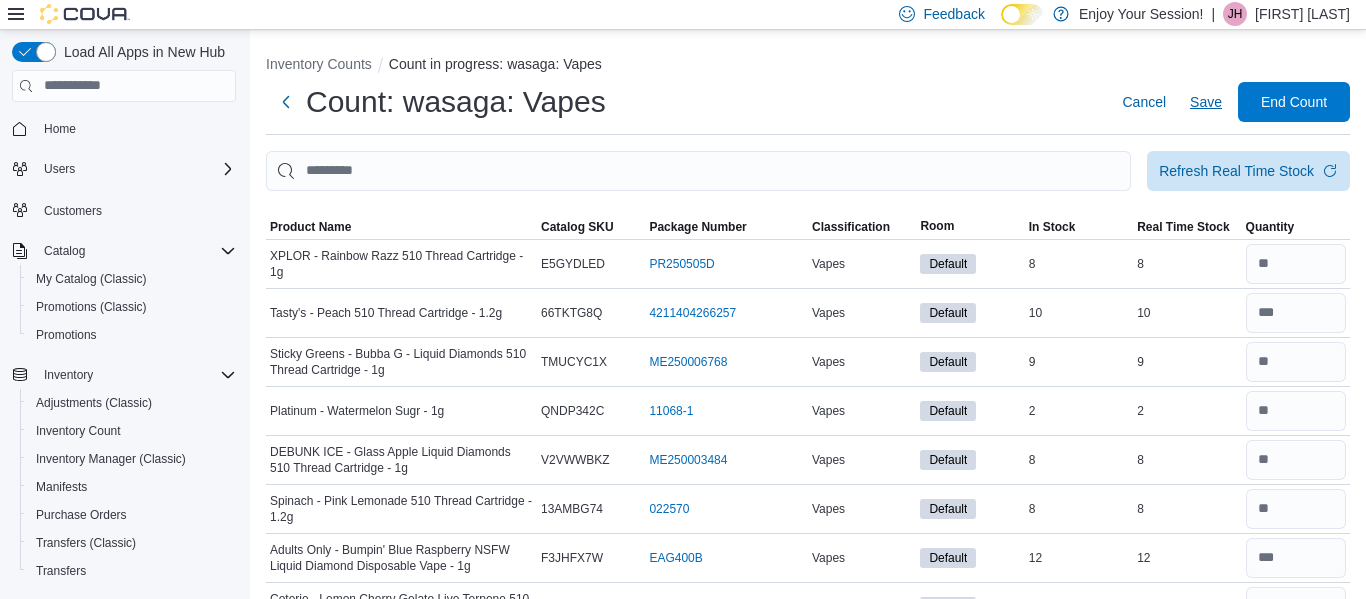 type on "*" 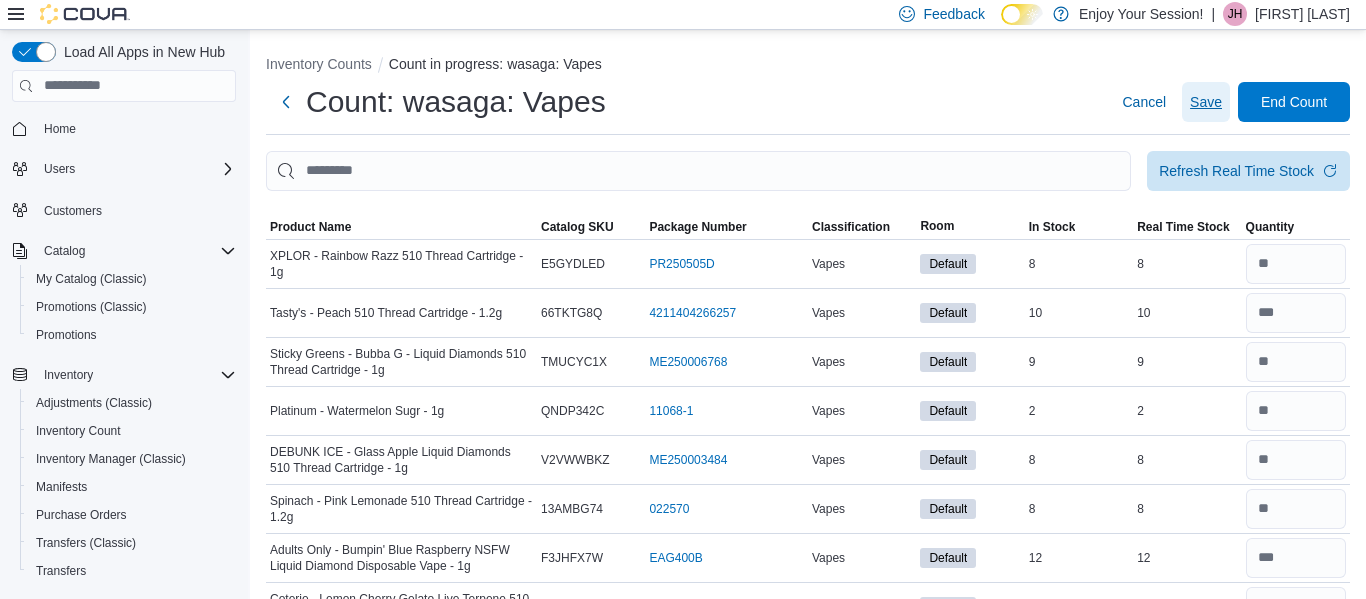 click on "Save" at bounding box center (1206, 102) 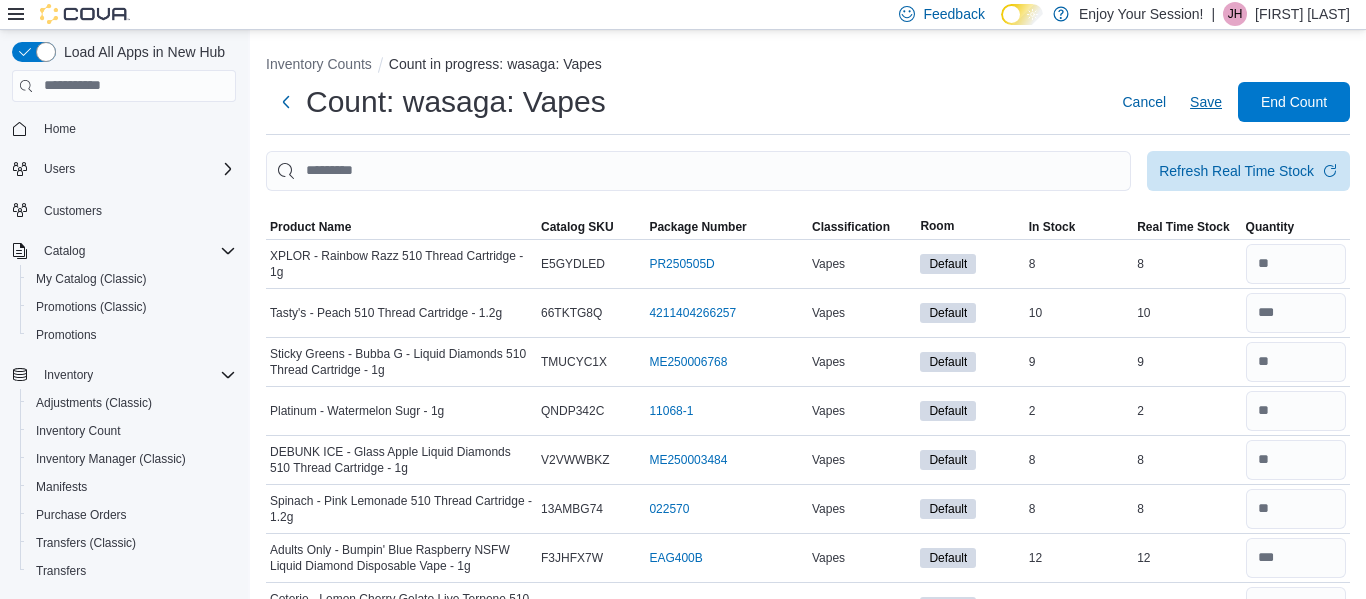type 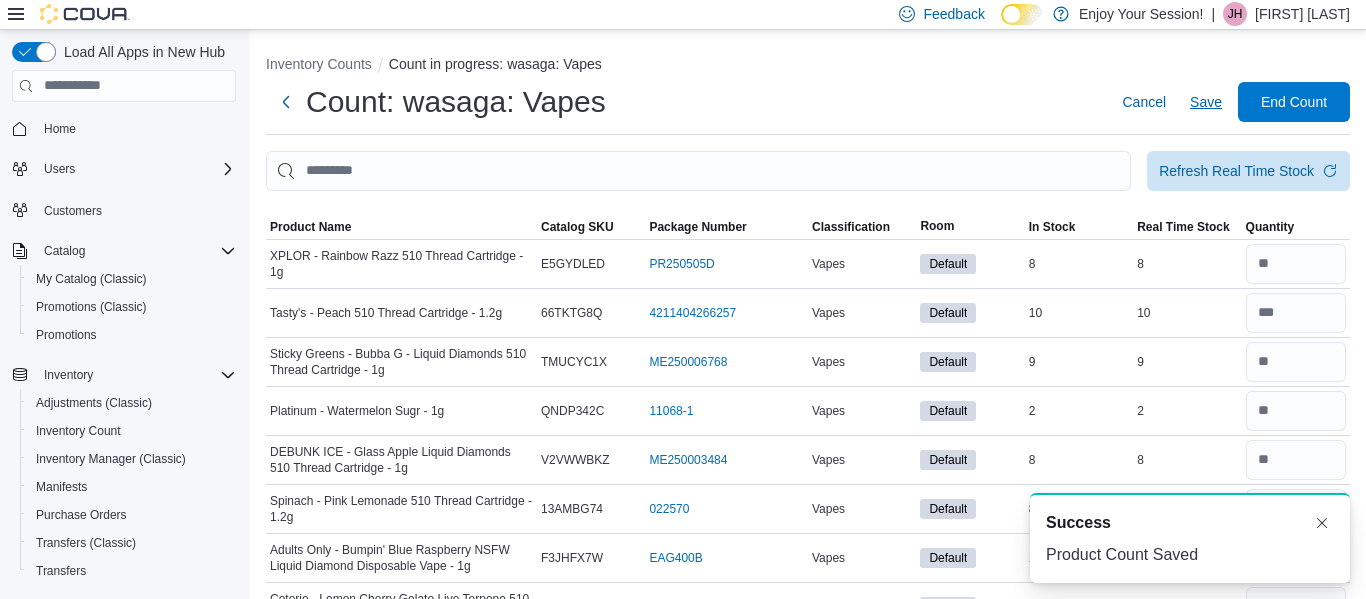 scroll, scrollTop: 0, scrollLeft: 0, axis: both 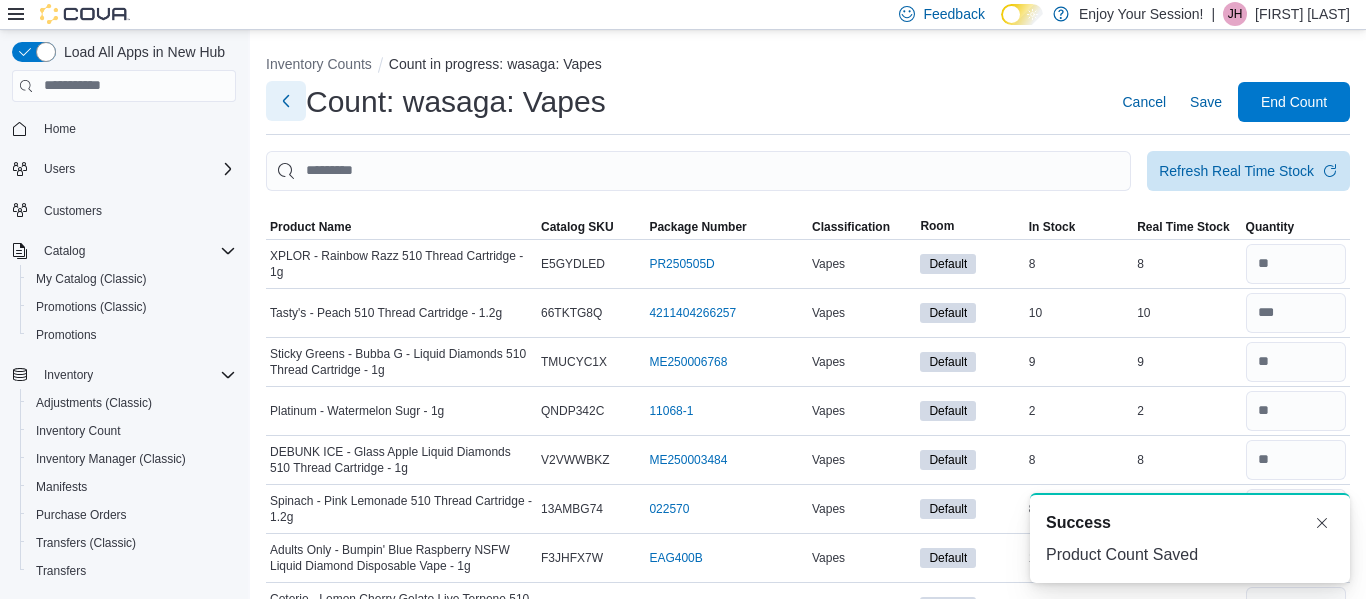 click at bounding box center (286, 101) 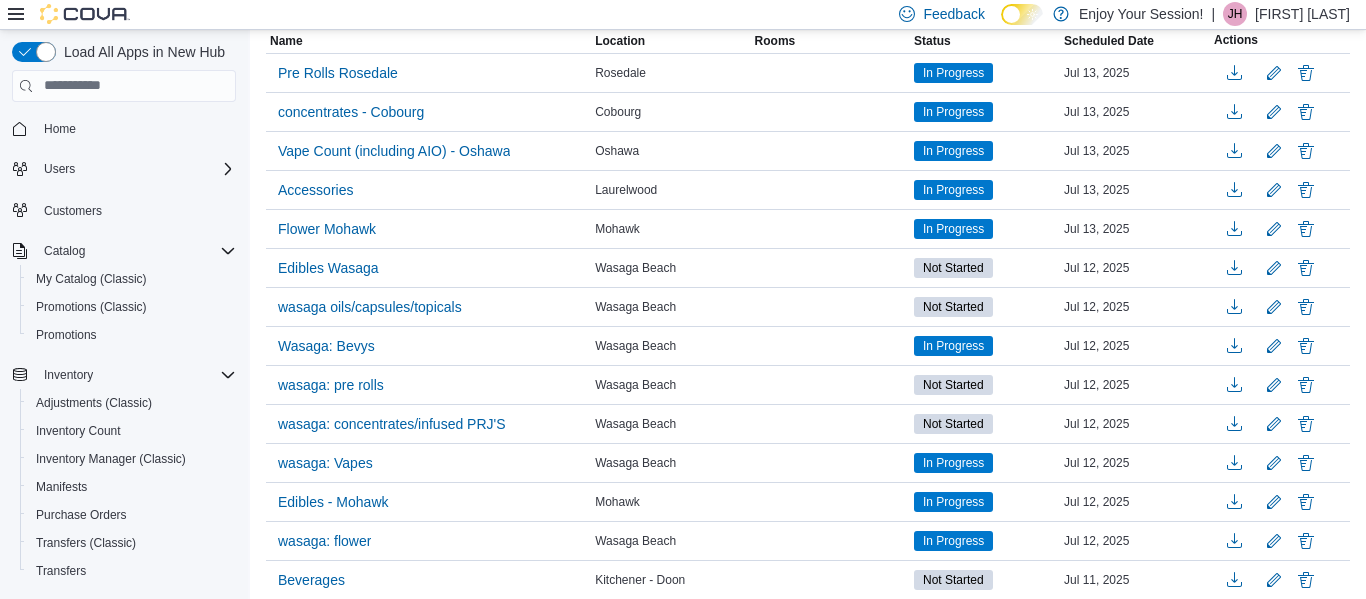 scroll, scrollTop: 270, scrollLeft: 0, axis: vertical 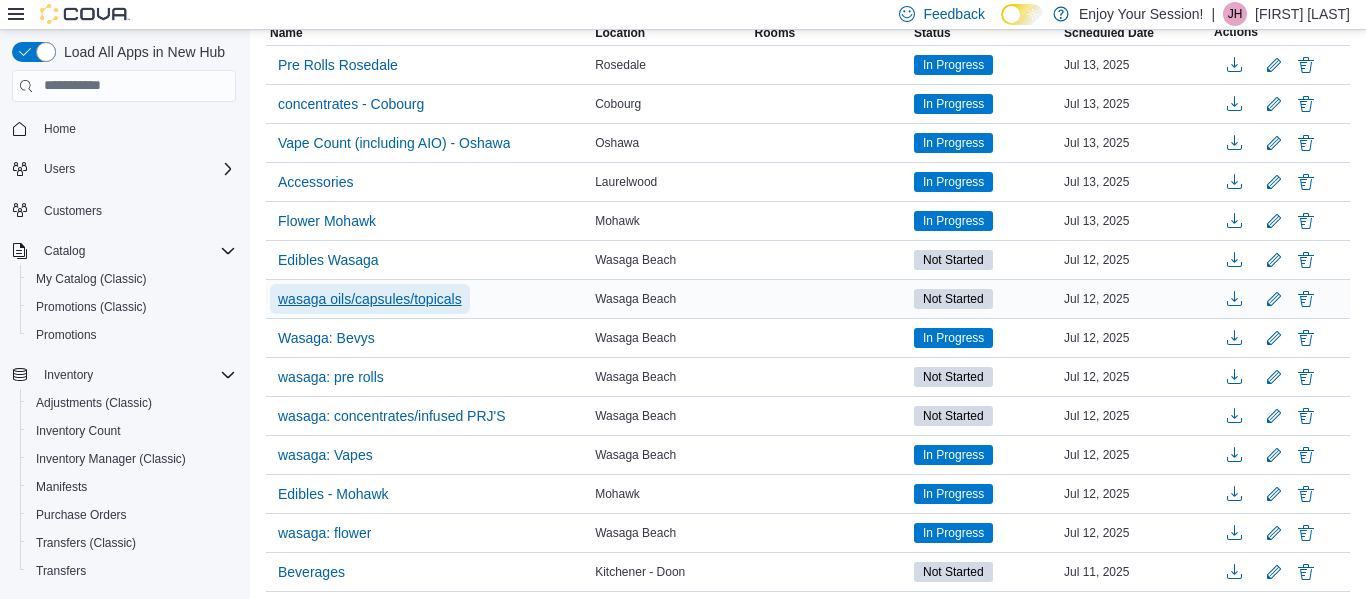 click on "wasaga oils/capsules/topicals" at bounding box center (370, 299) 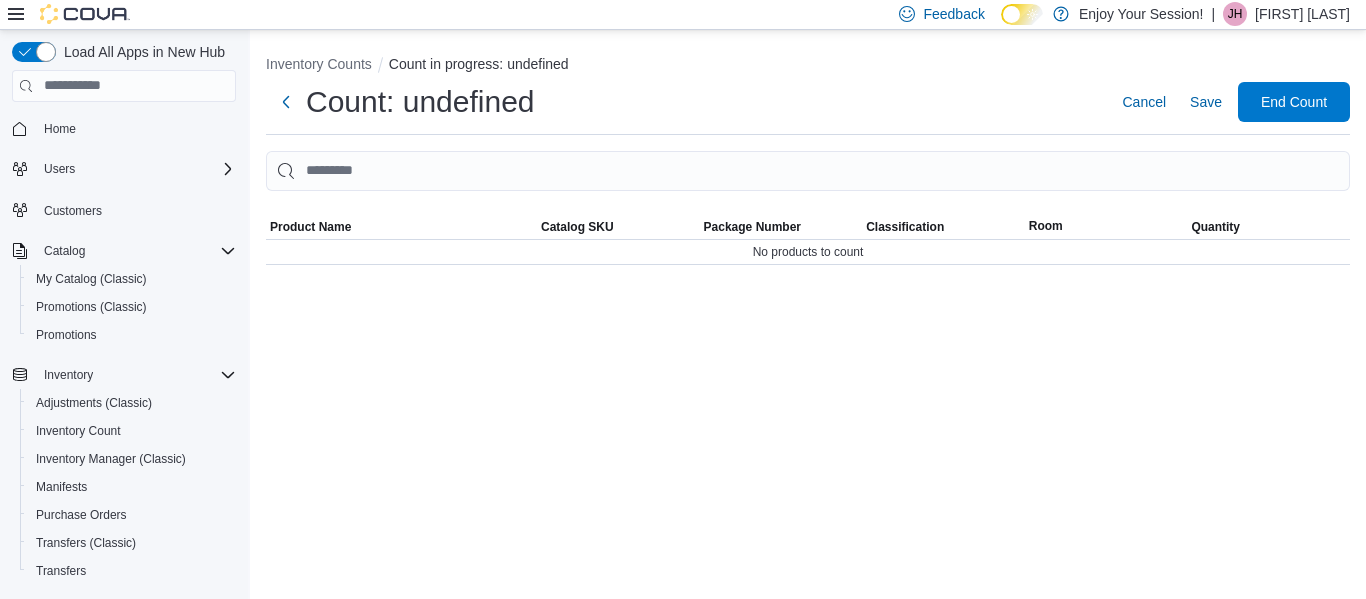 scroll, scrollTop: 0, scrollLeft: 0, axis: both 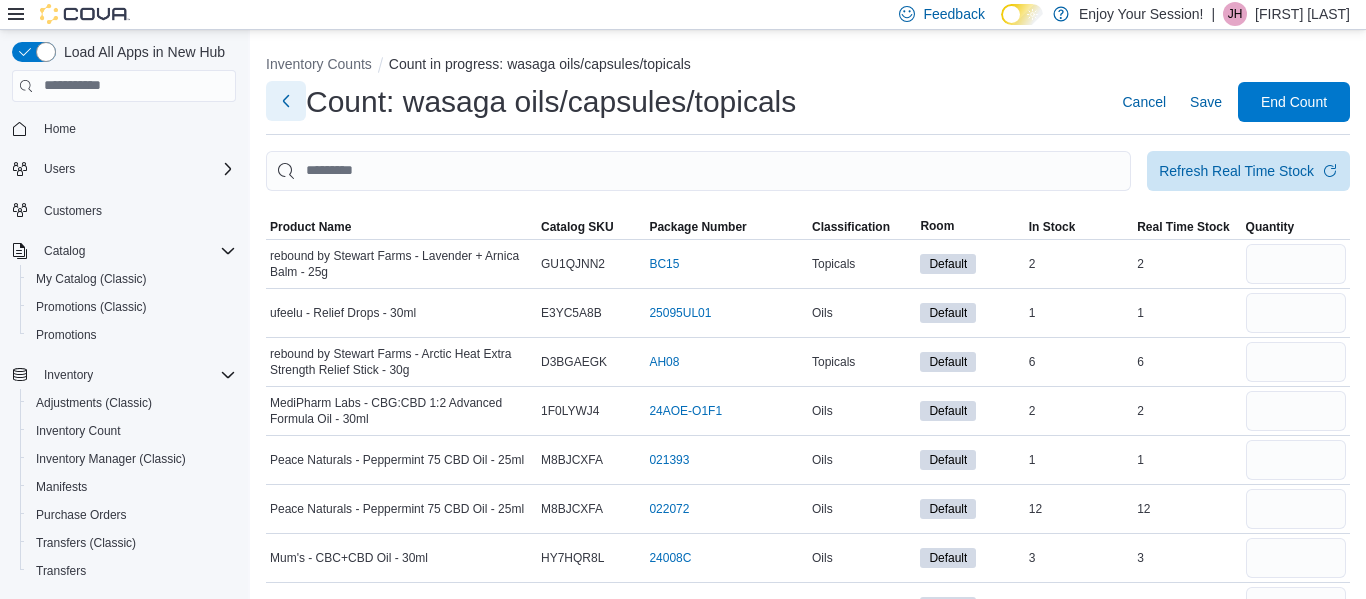 click at bounding box center (286, 101) 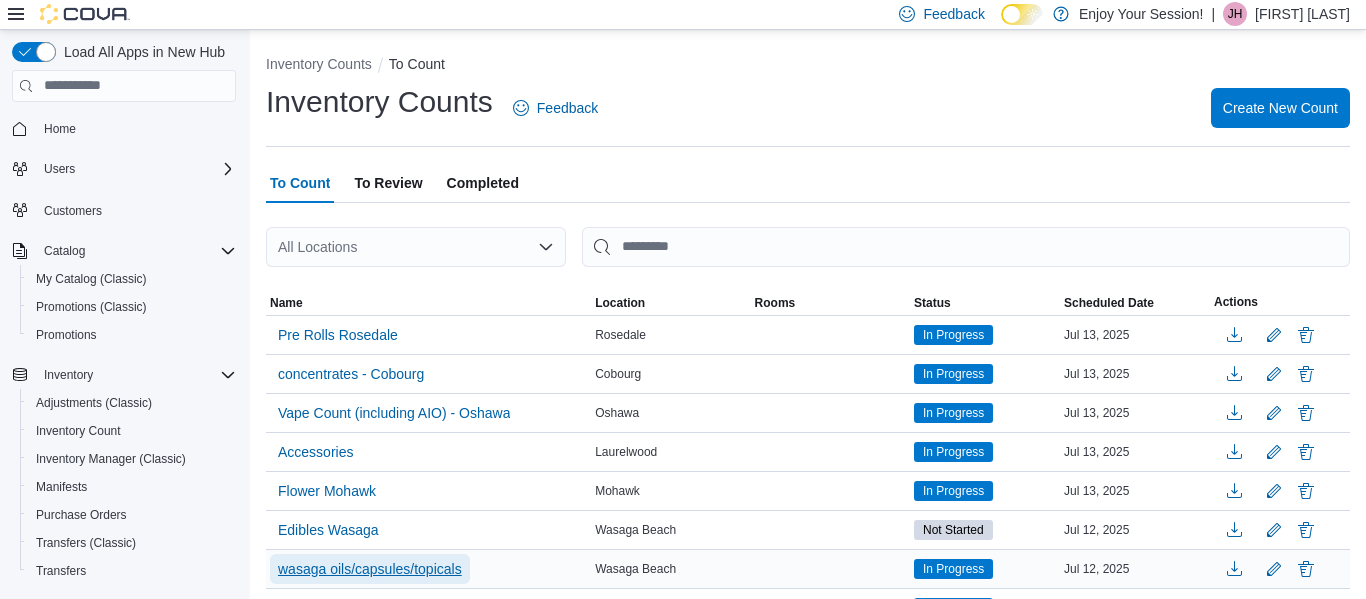 click on "wasaga oils/capsules/topicals" at bounding box center [370, 569] 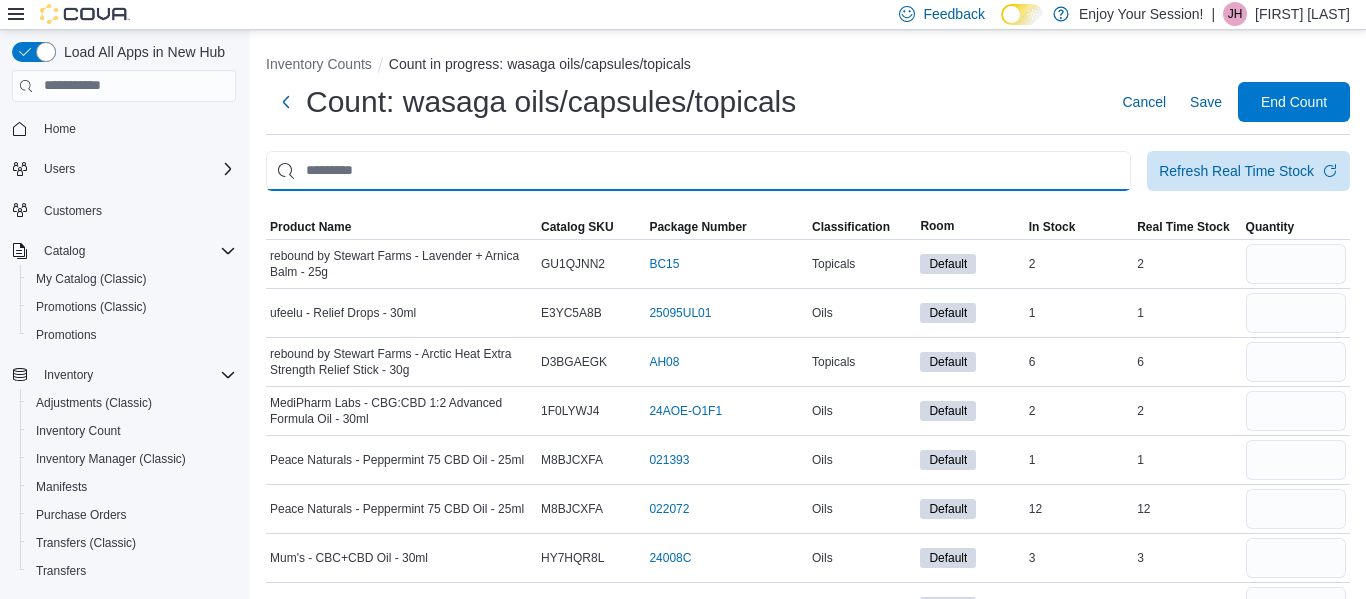 click at bounding box center (698, 171) 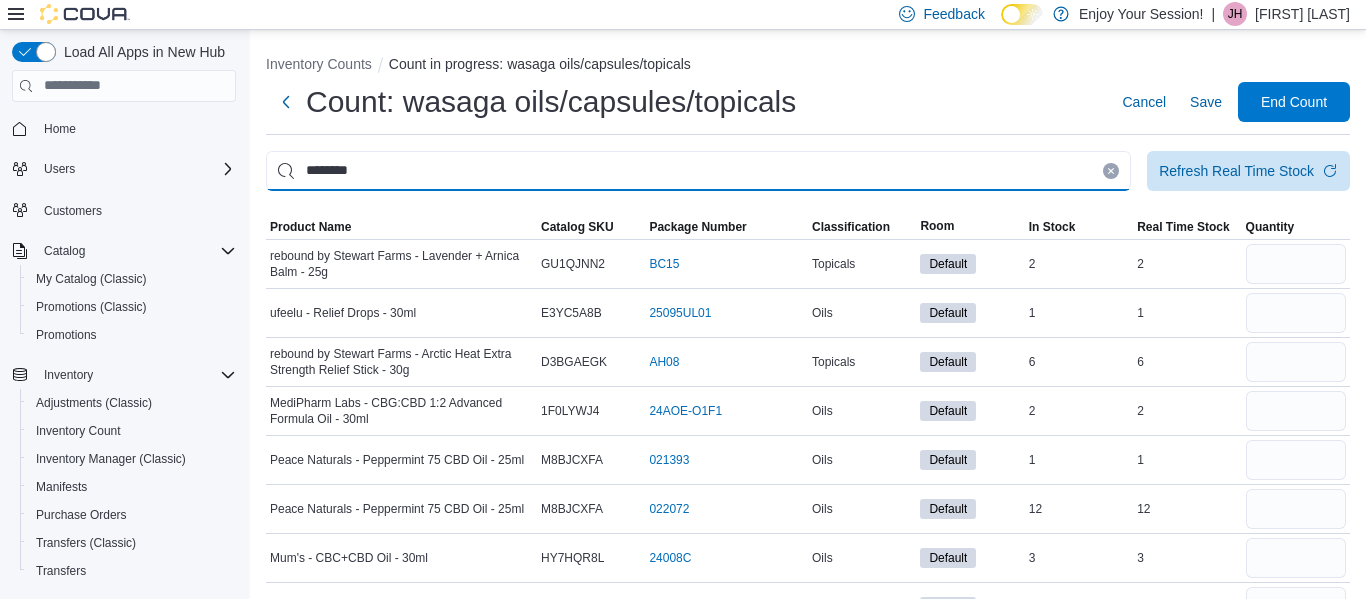 type on "********" 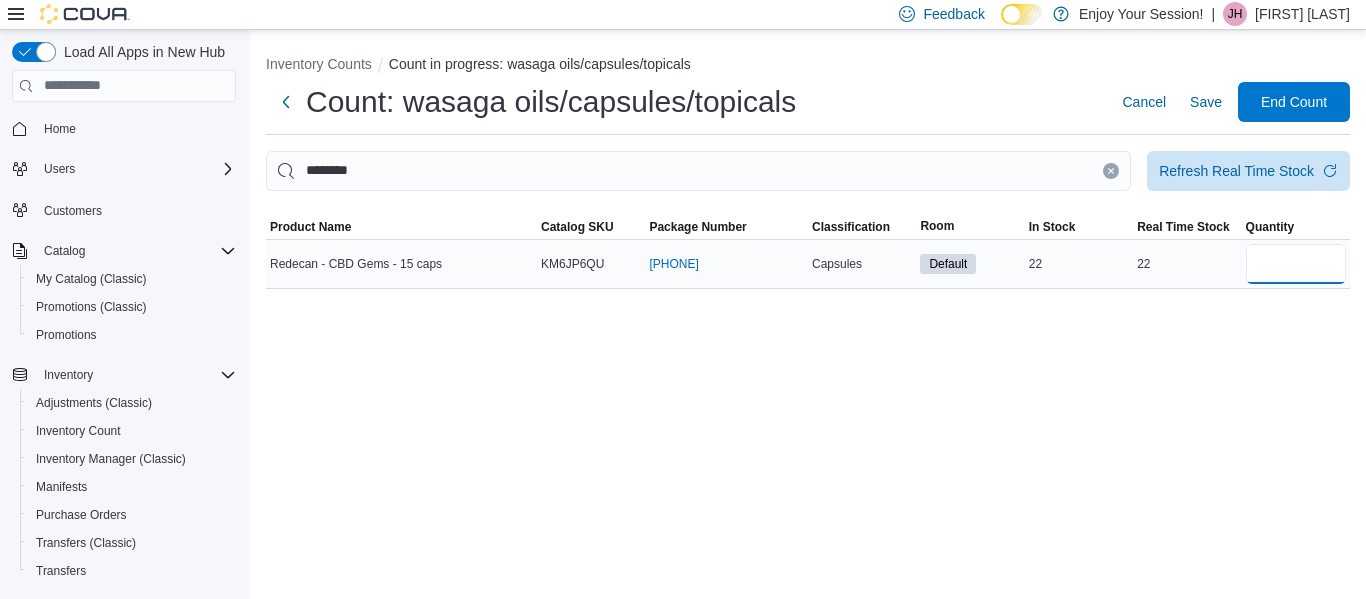 click at bounding box center [1296, 264] 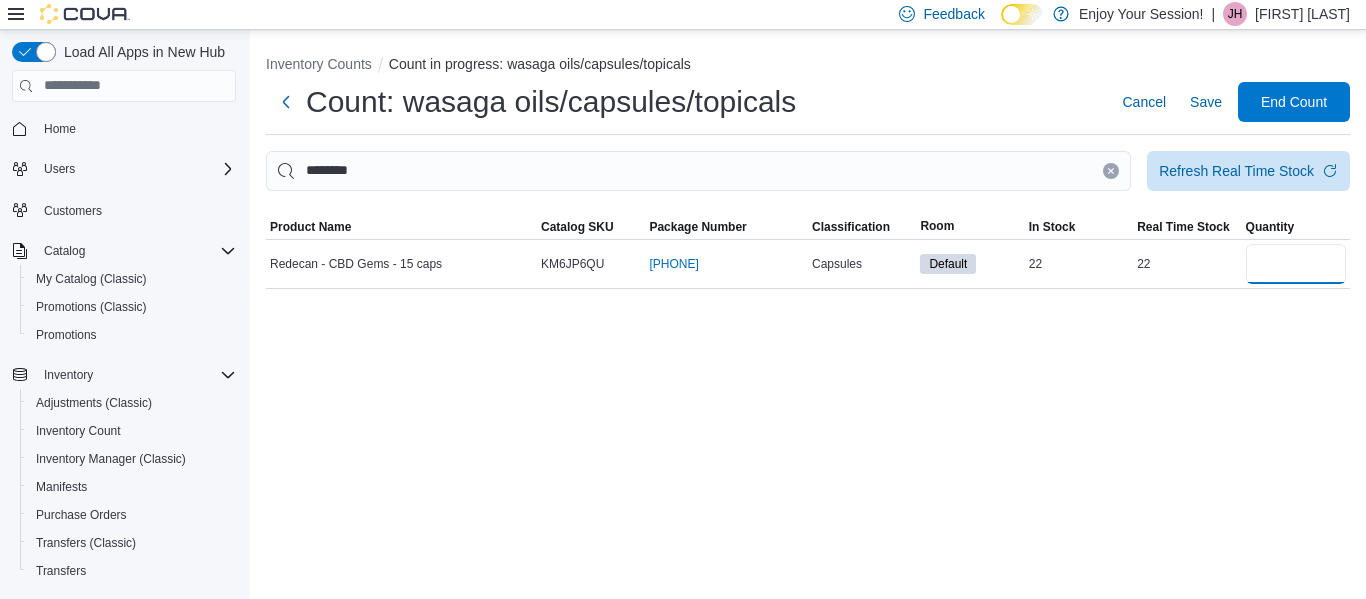 type on "**" 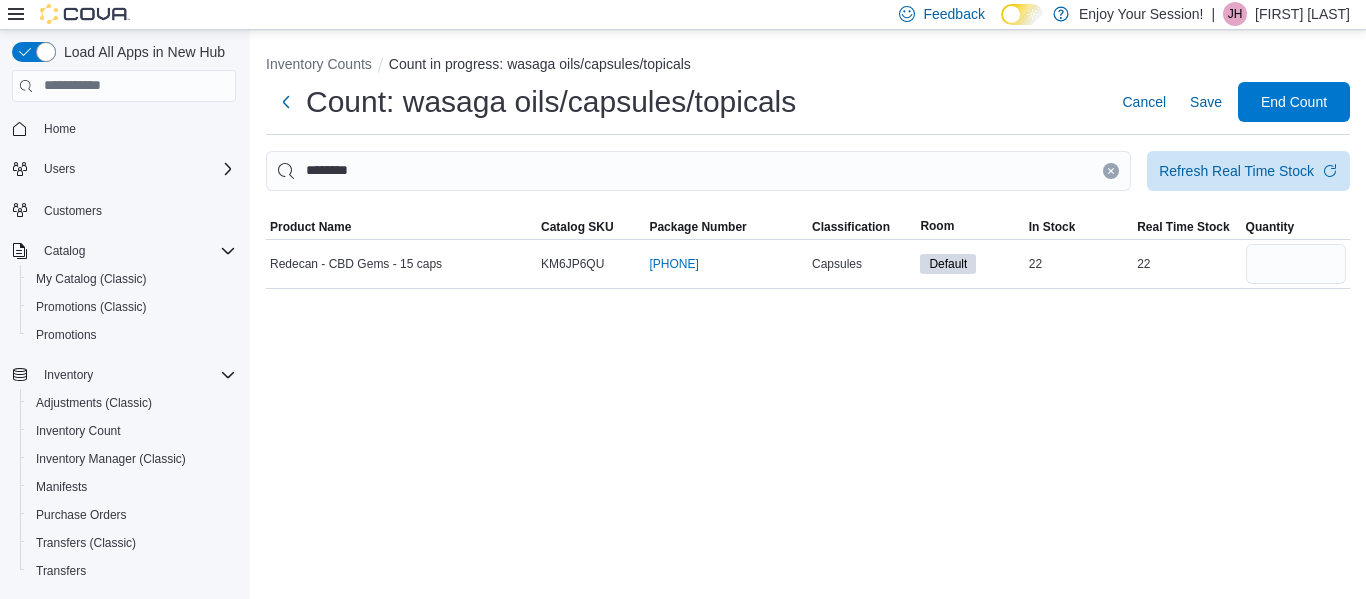 click at bounding box center [1111, 171] 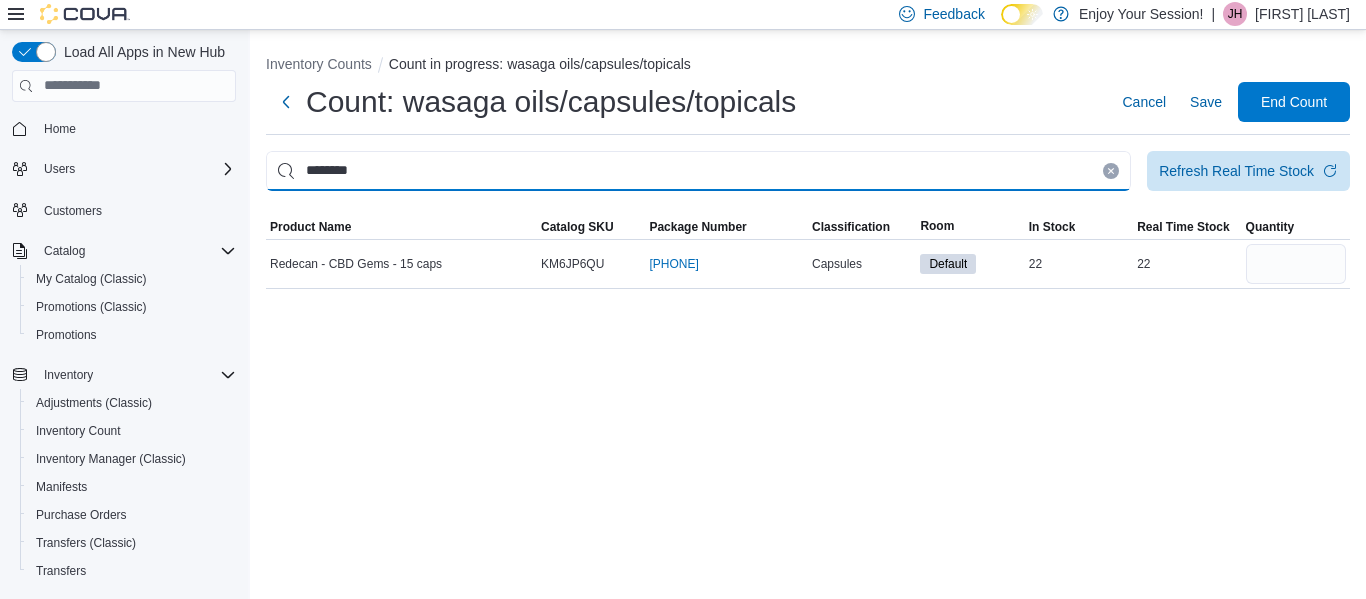 type 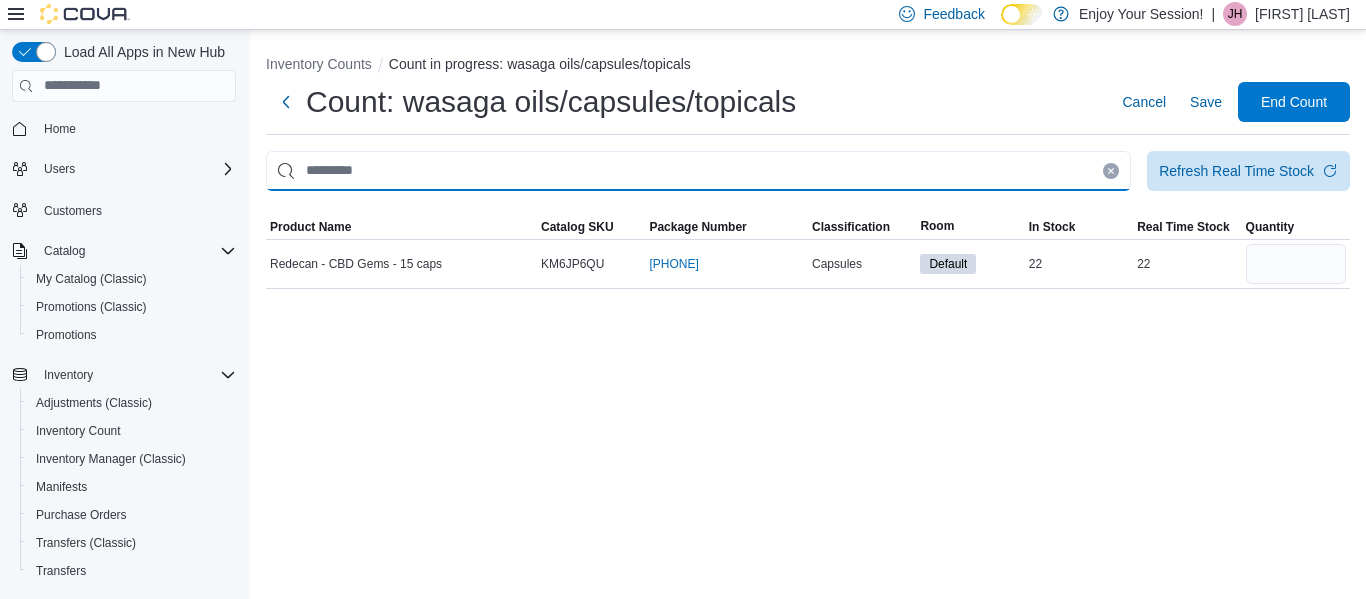 type 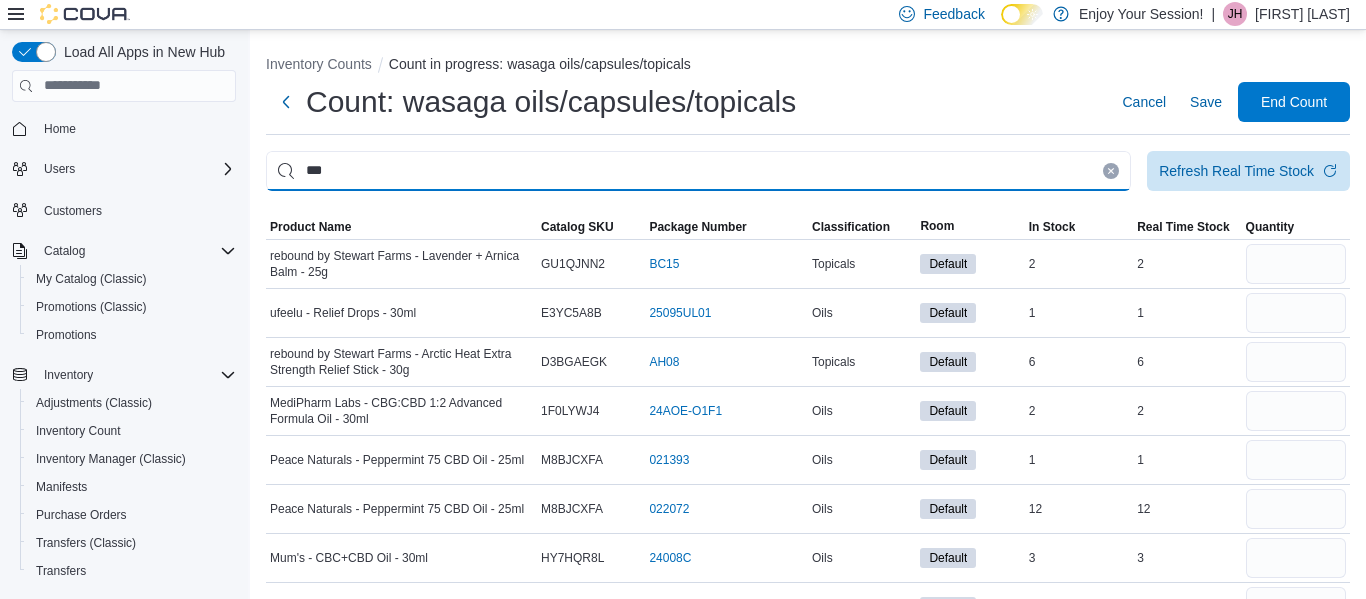 type on "***" 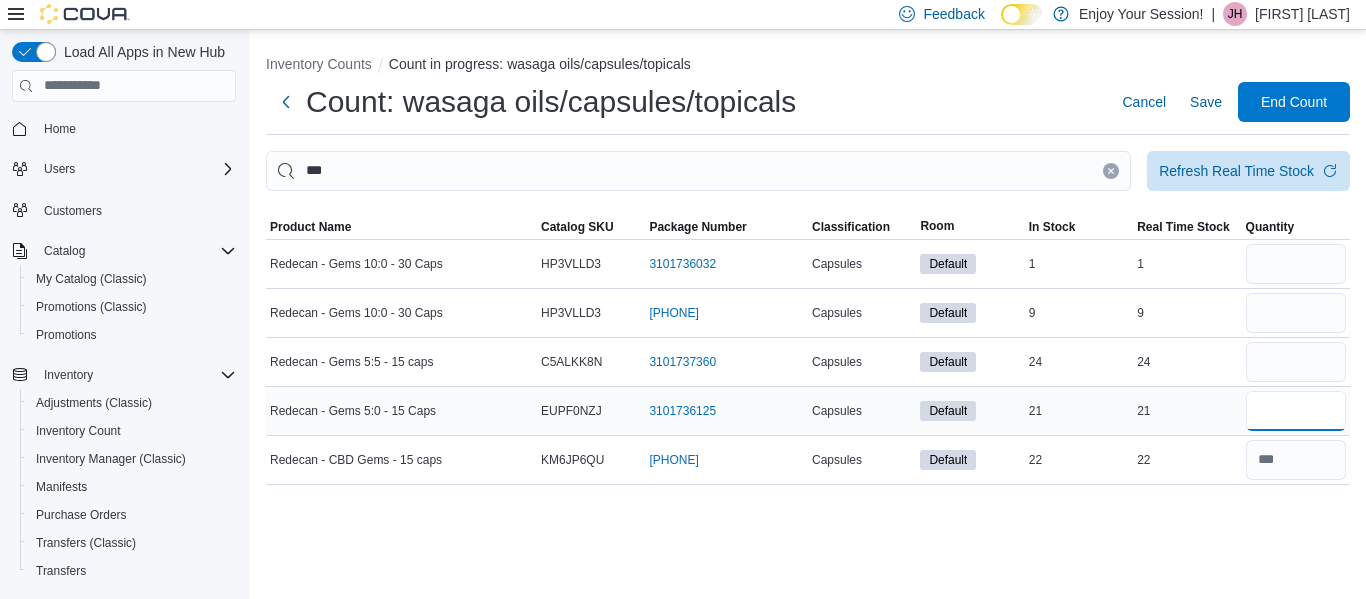 click at bounding box center (1296, 411) 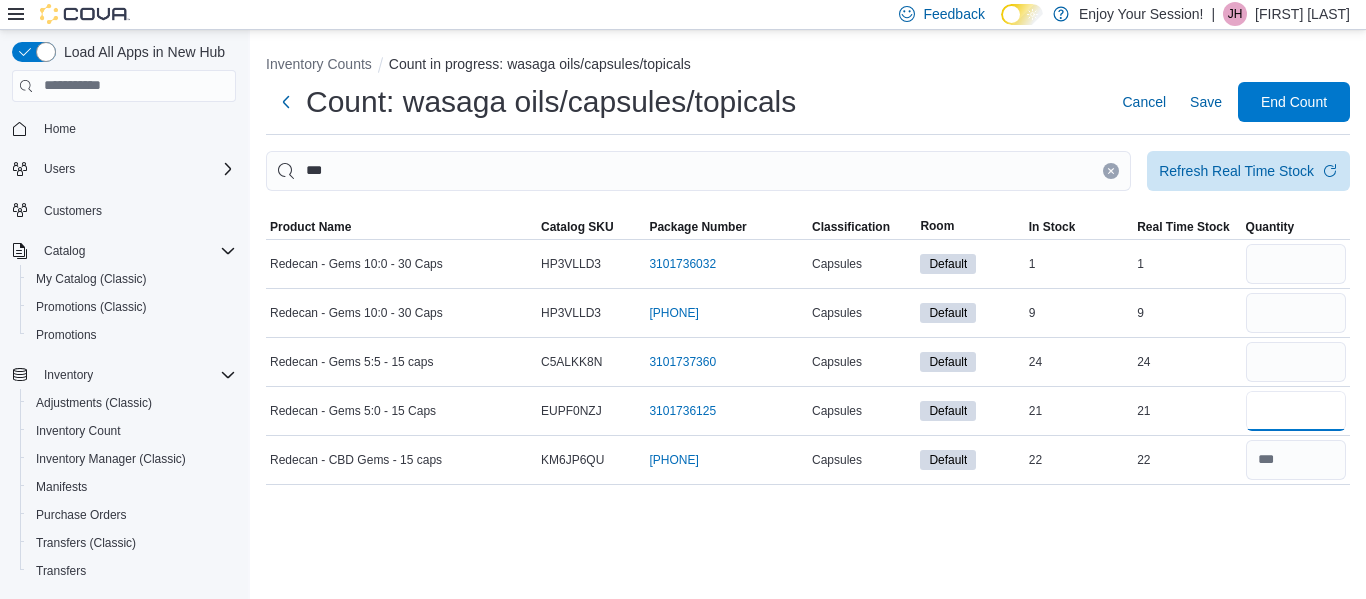 type on "**" 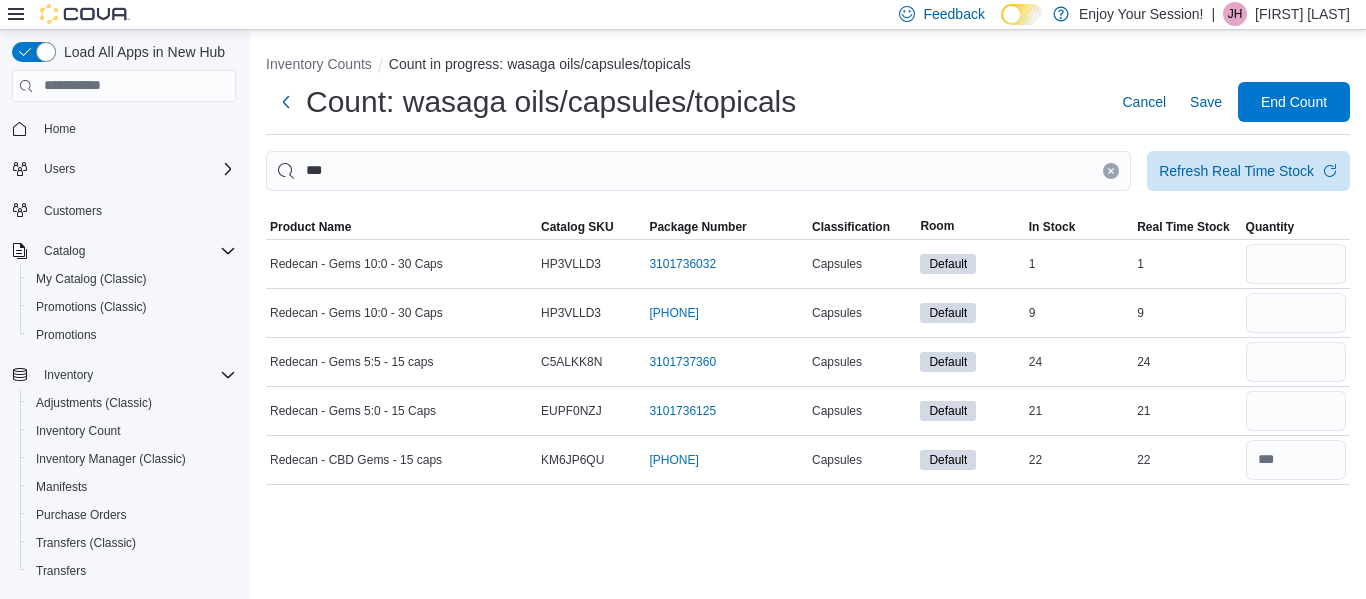 click 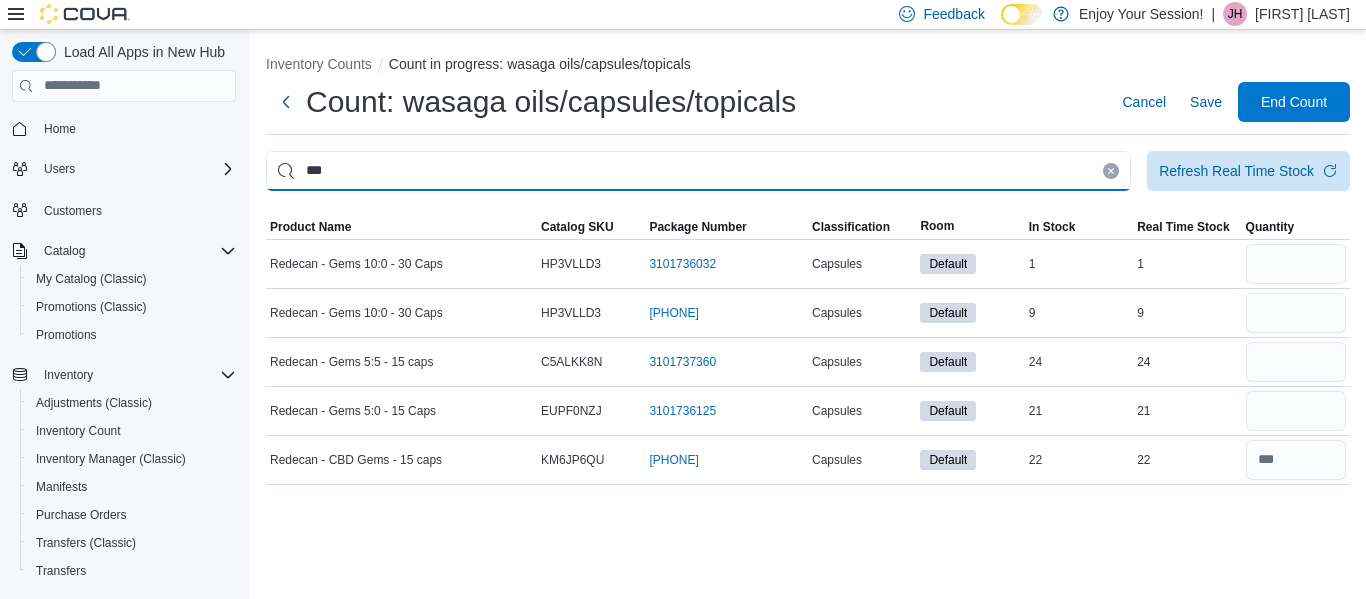 type 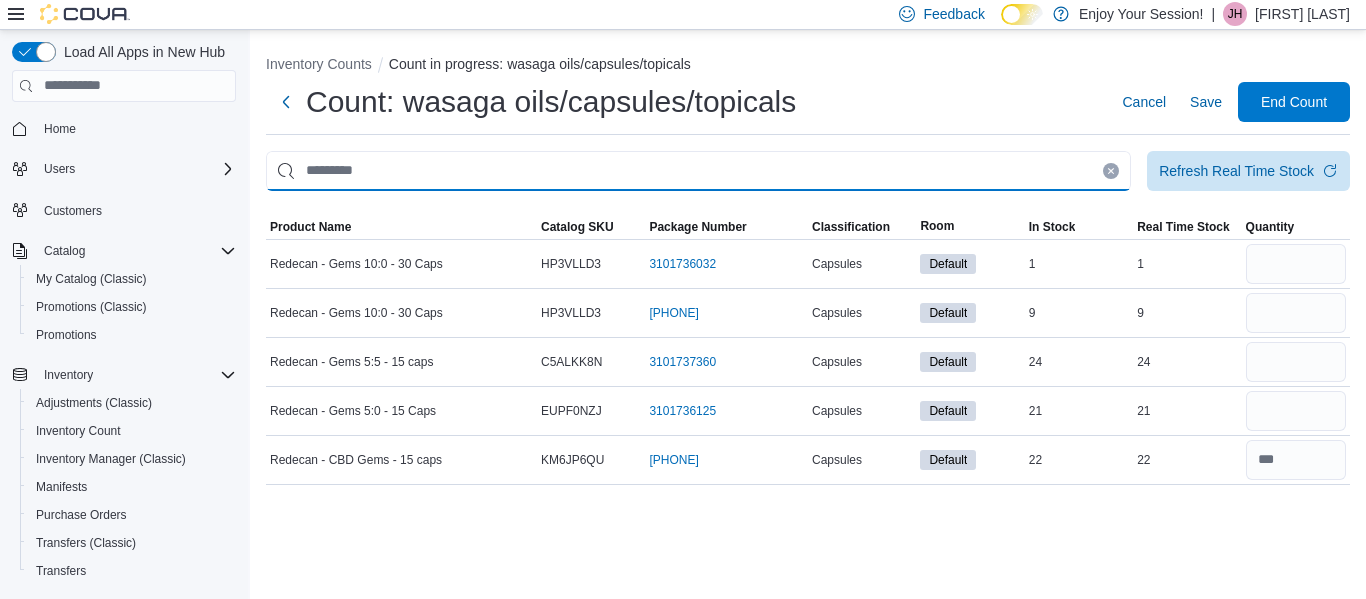 type 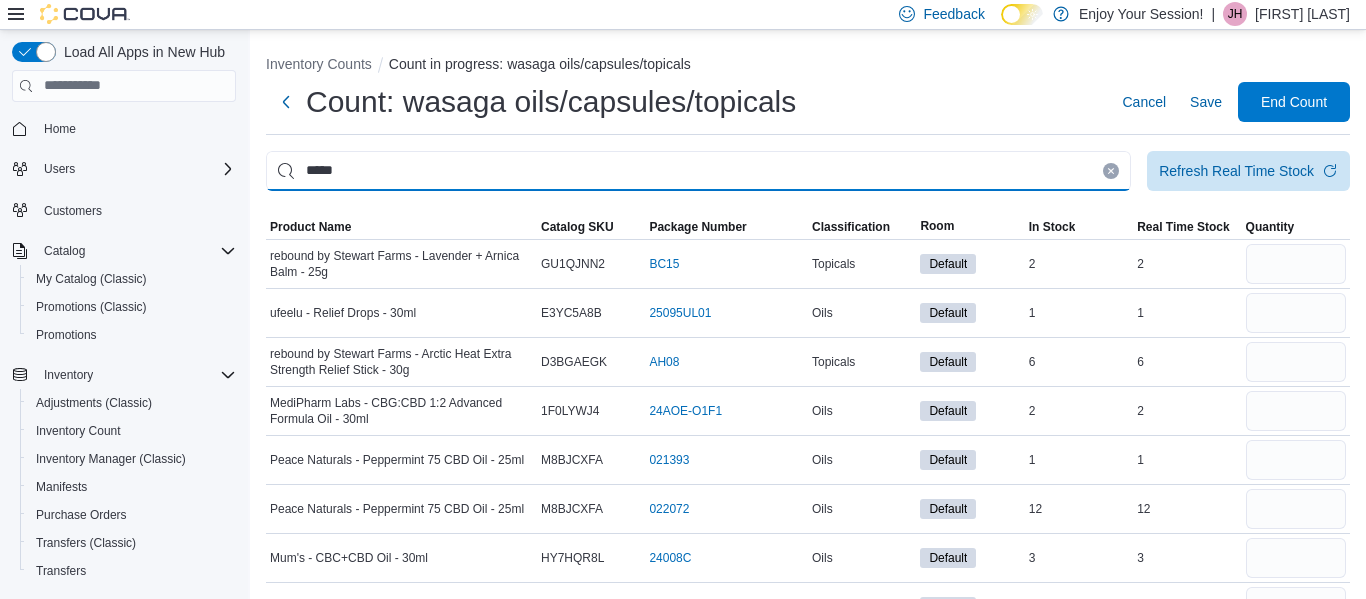 type on "*****" 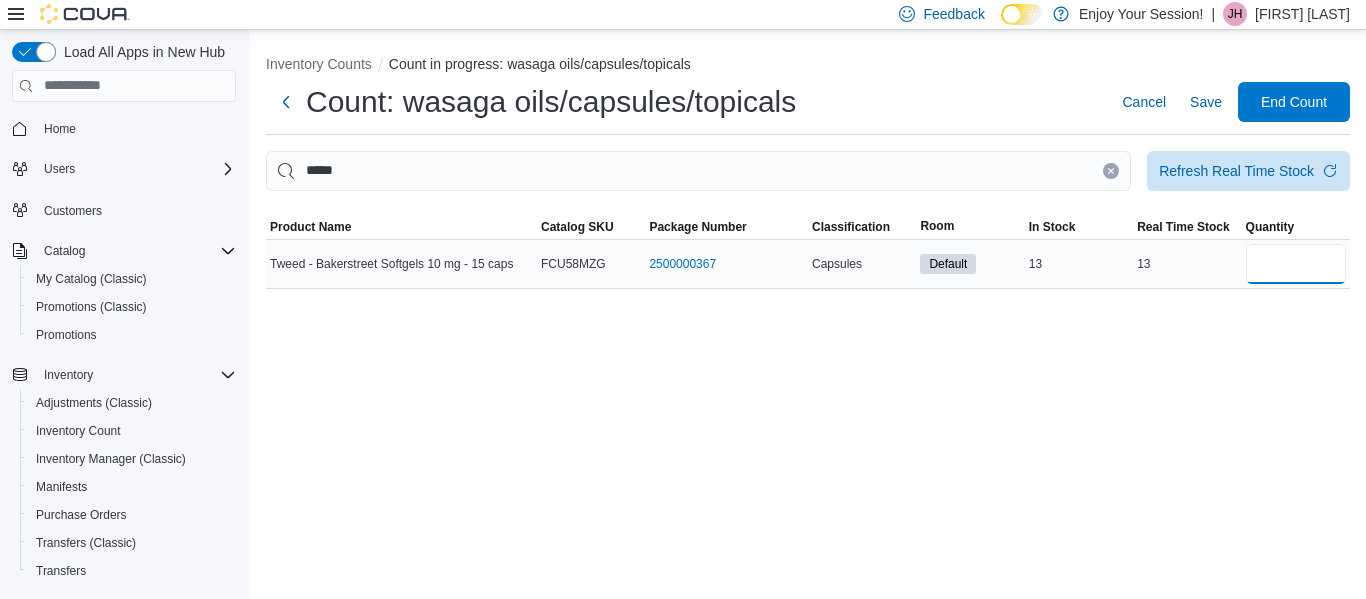 click at bounding box center (1296, 264) 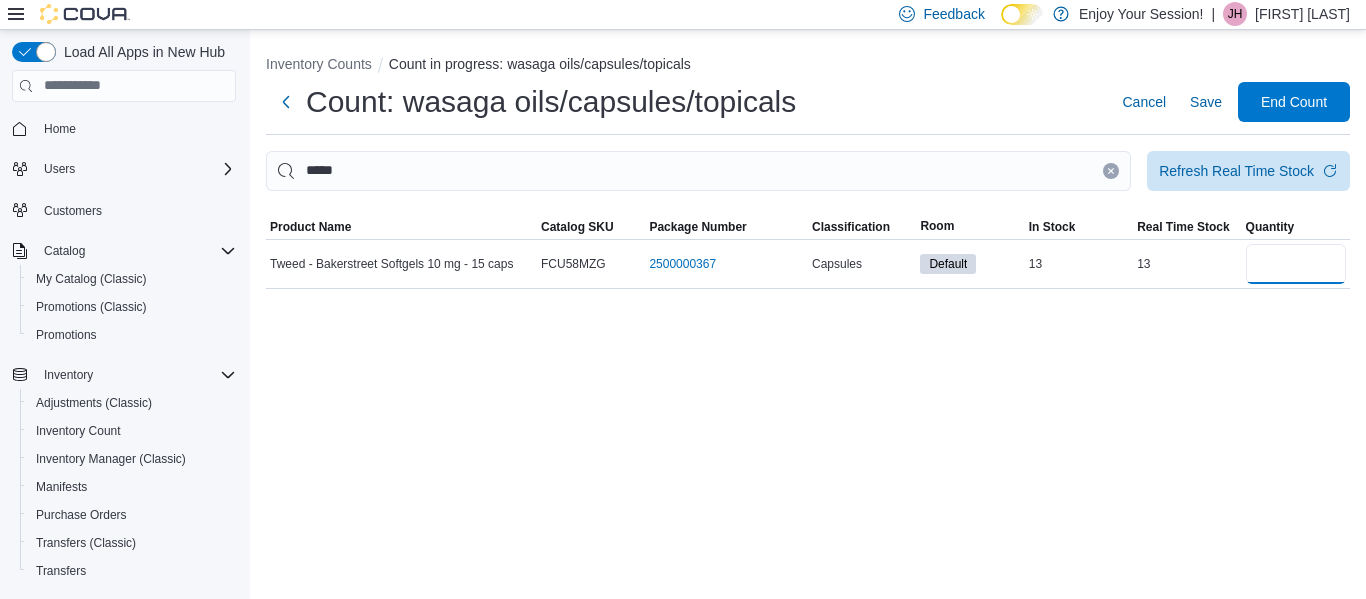 type on "**" 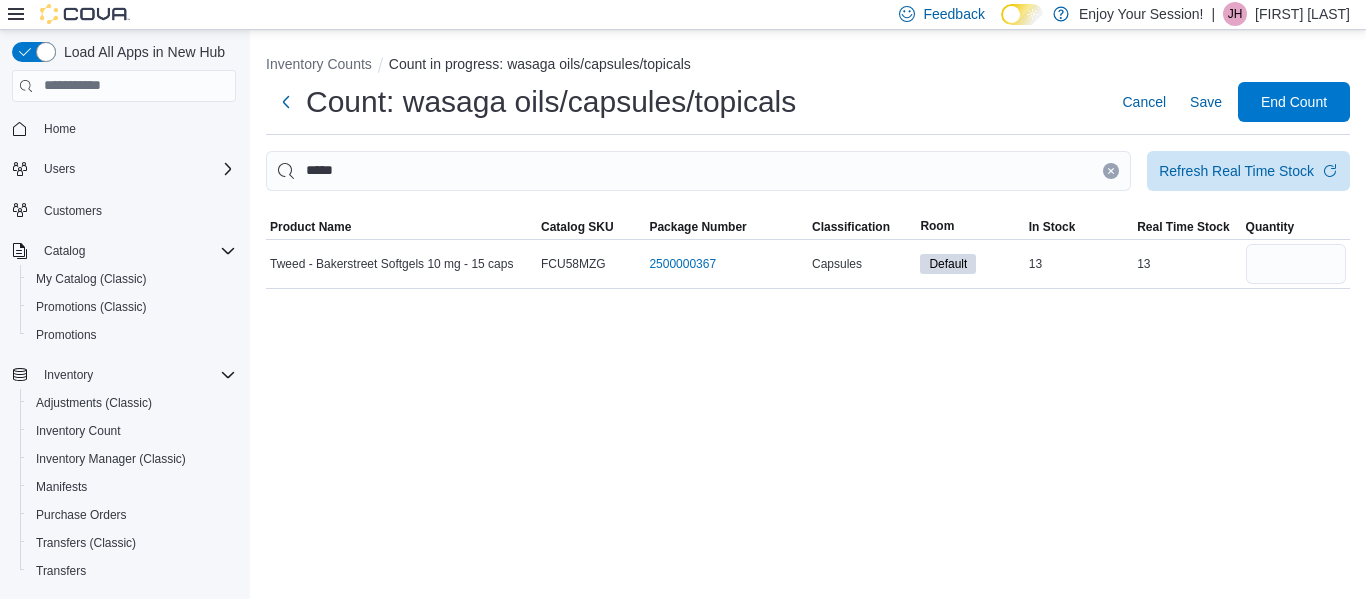 click at bounding box center [1111, 171] 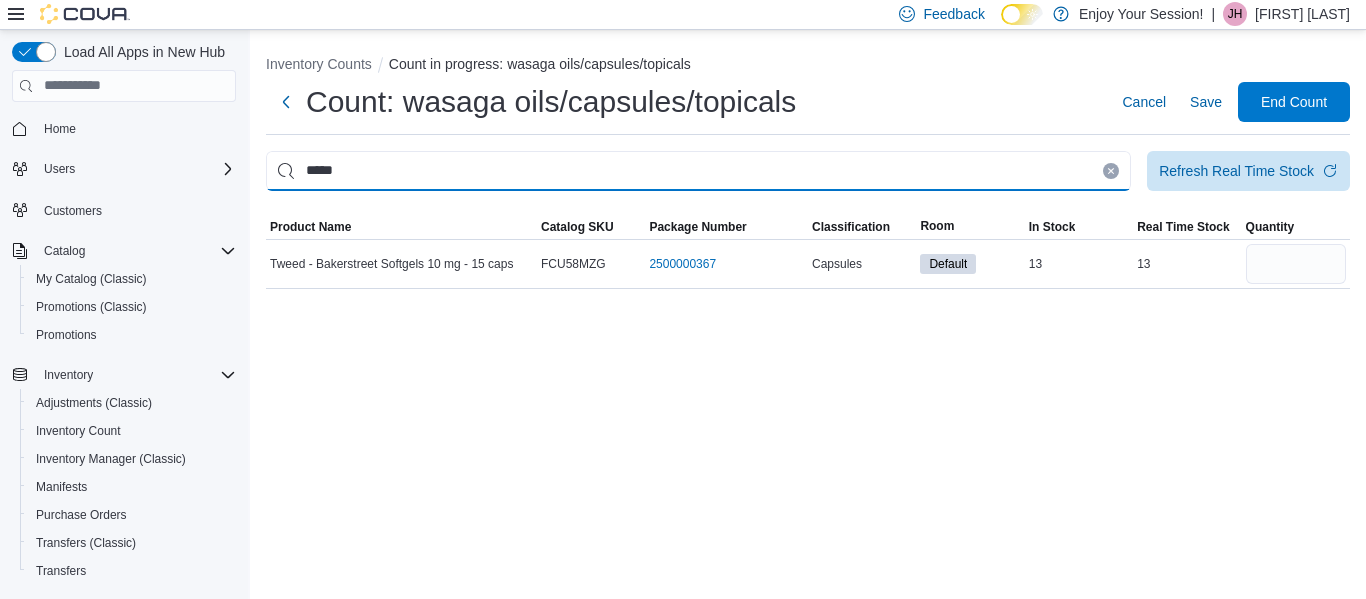 type 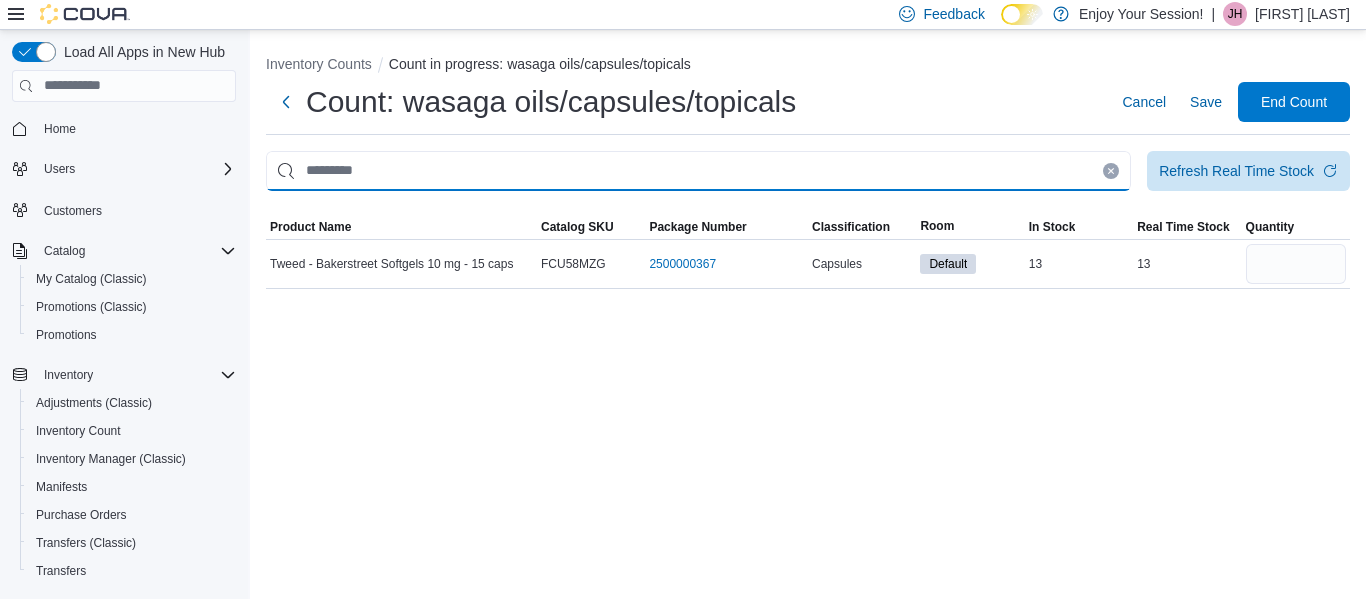 type 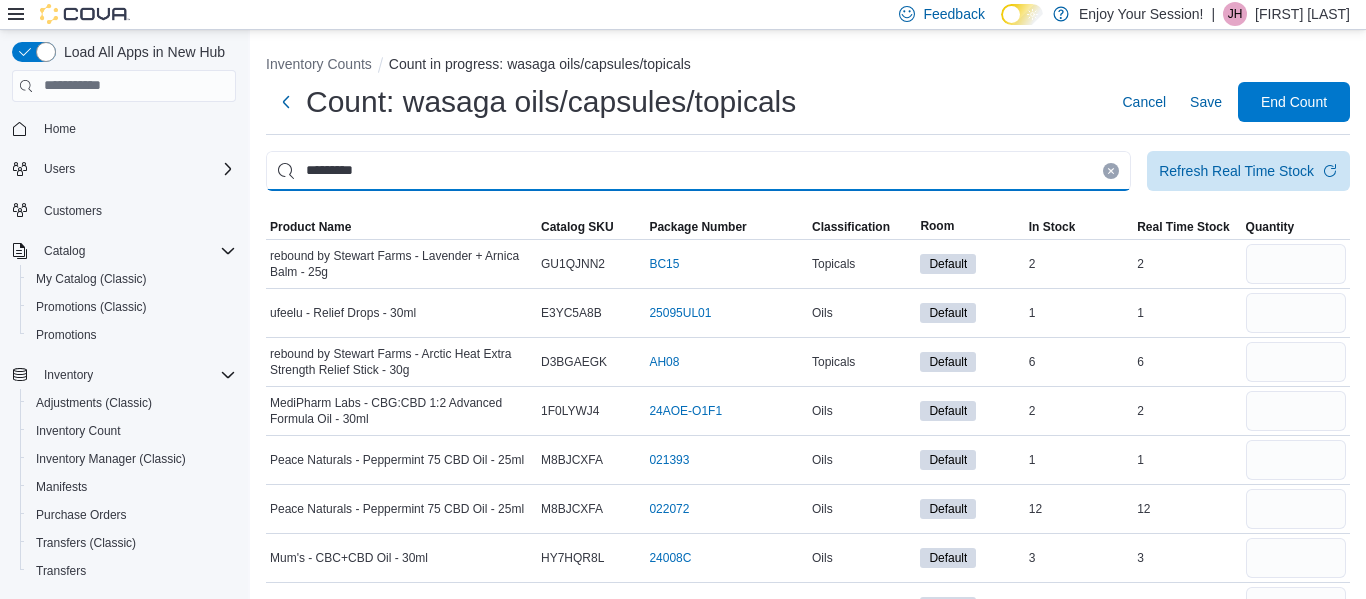 type on "*********" 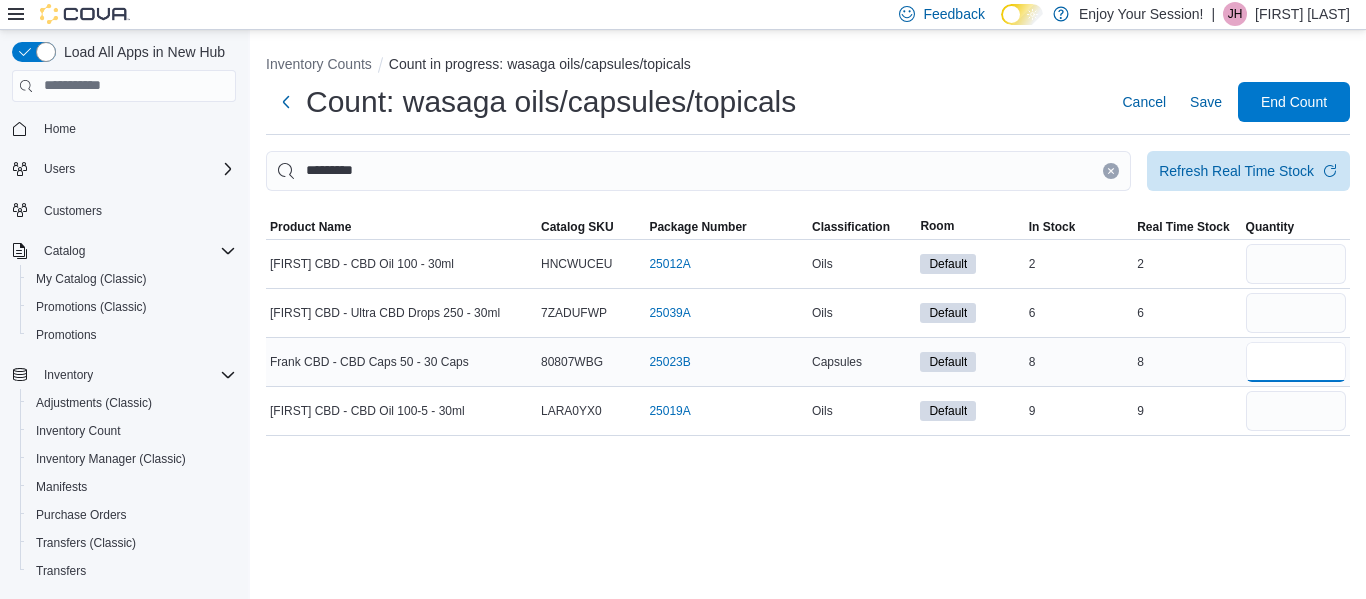click at bounding box center [1296, 362] 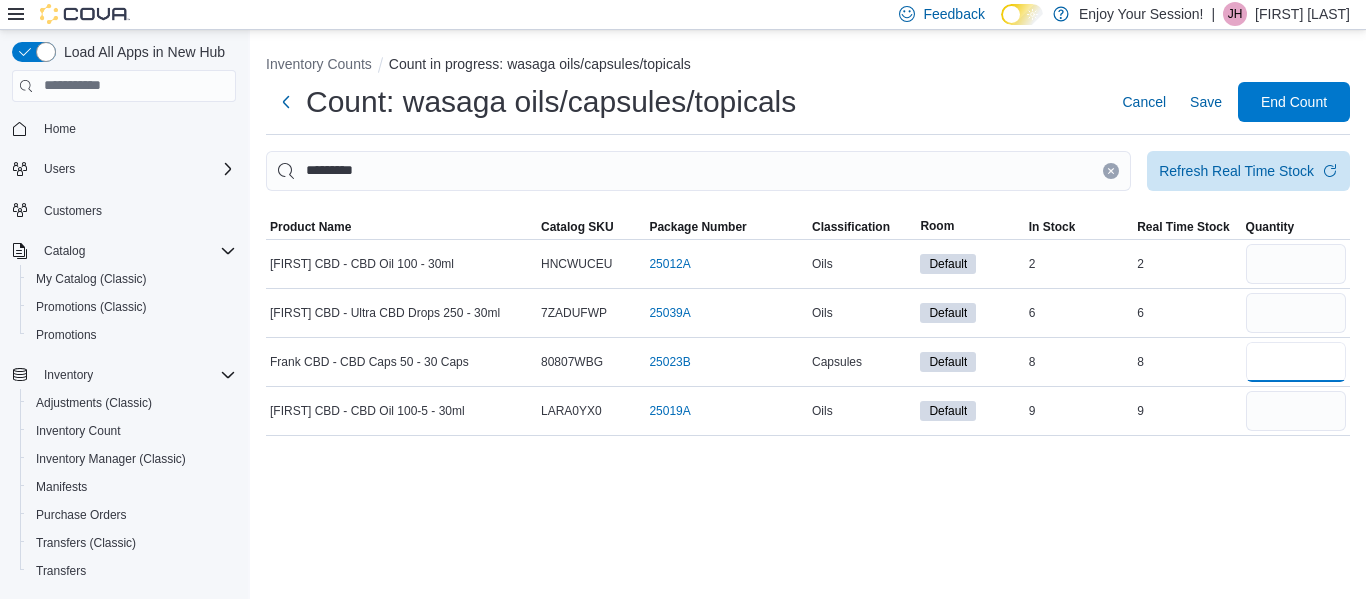 type on "*" 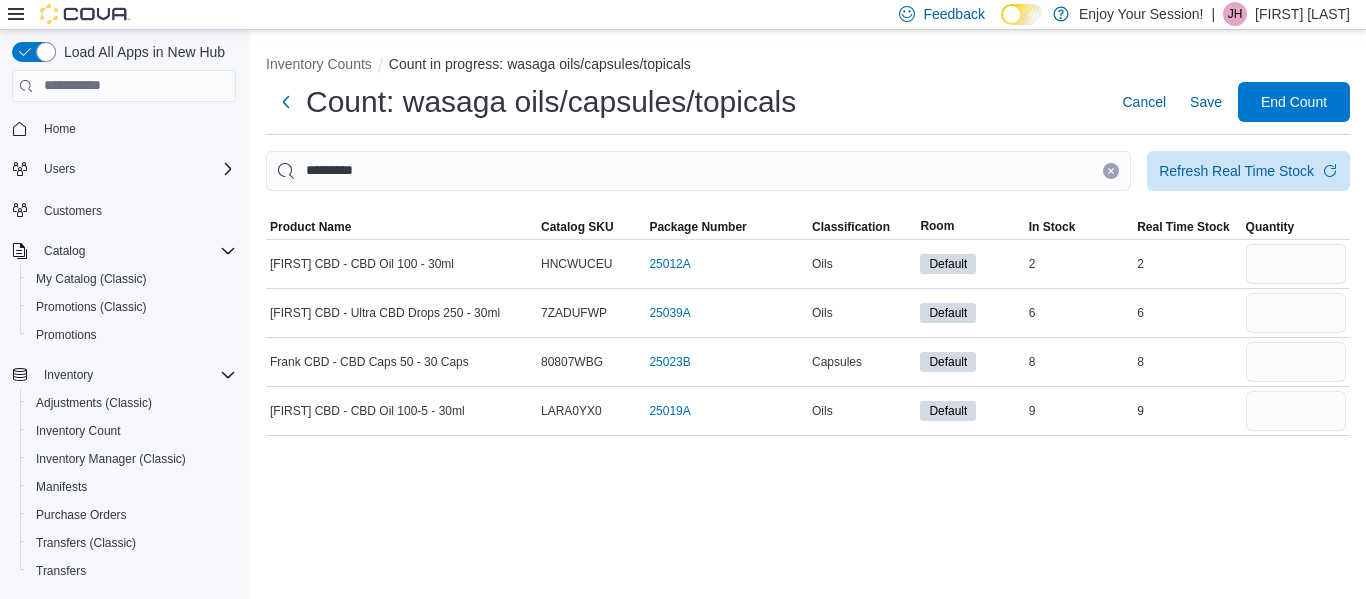 click 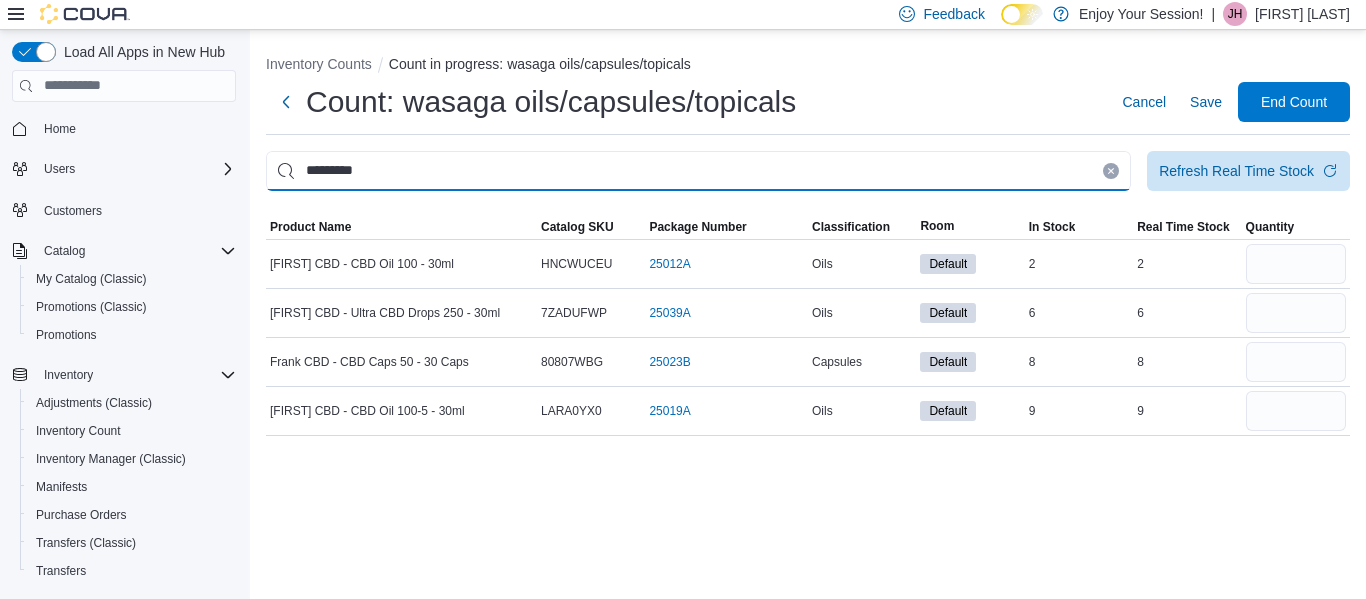 type 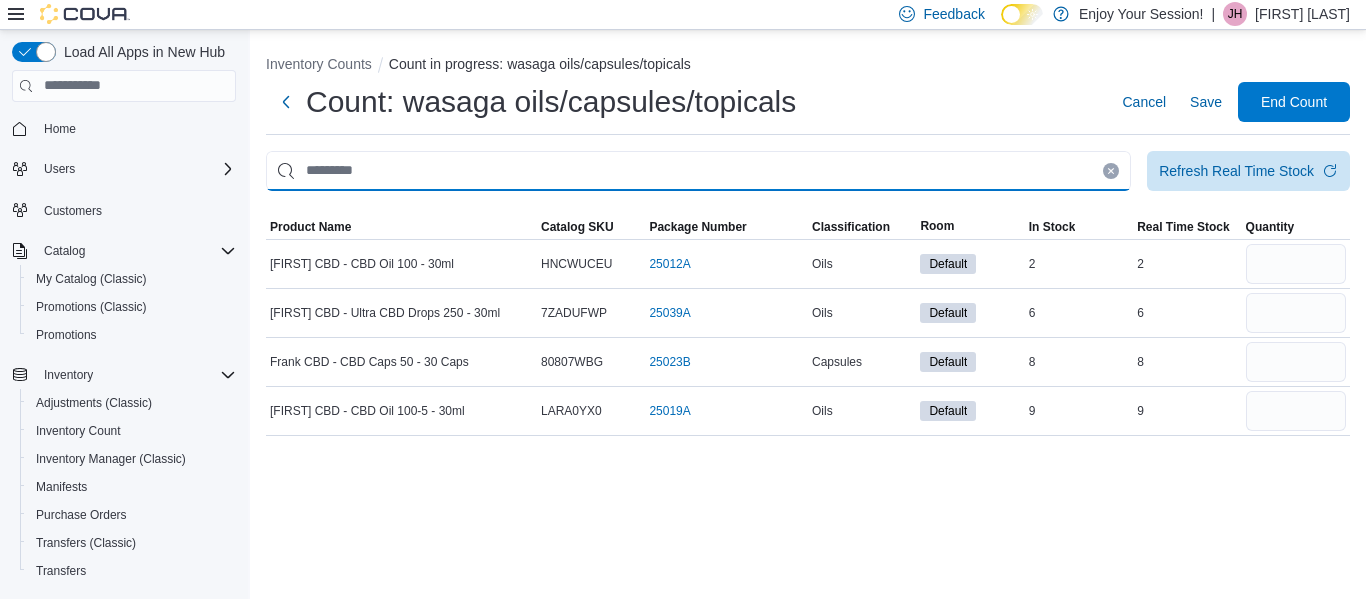 type 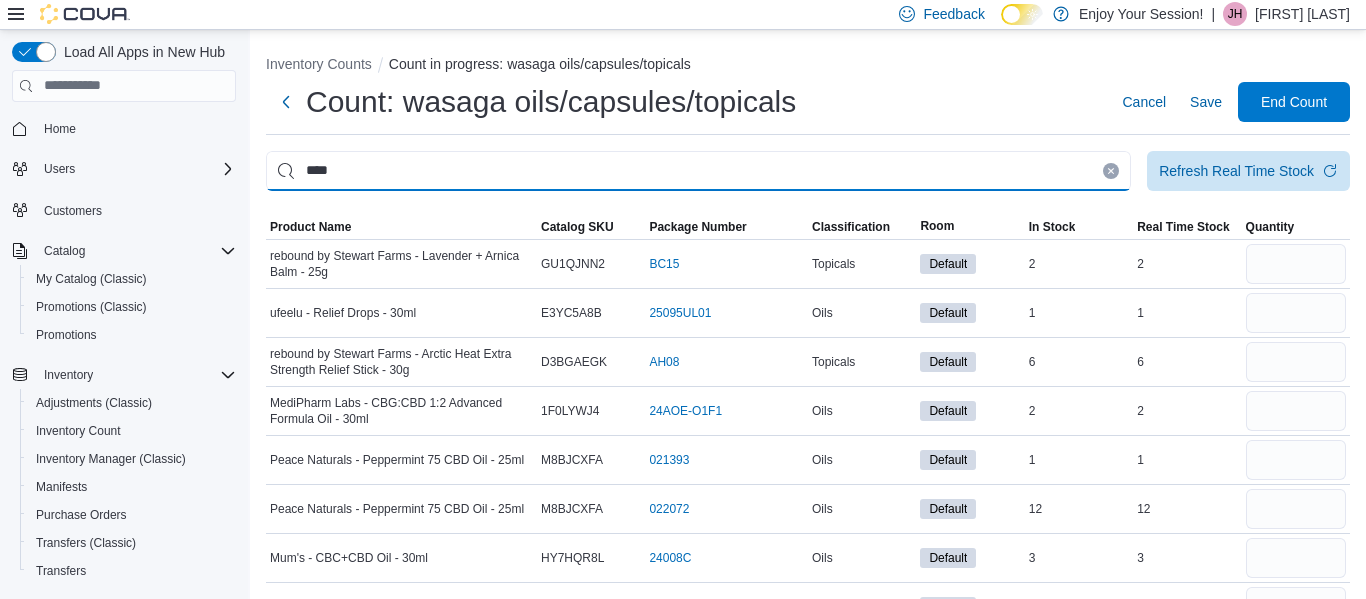 type on "****" 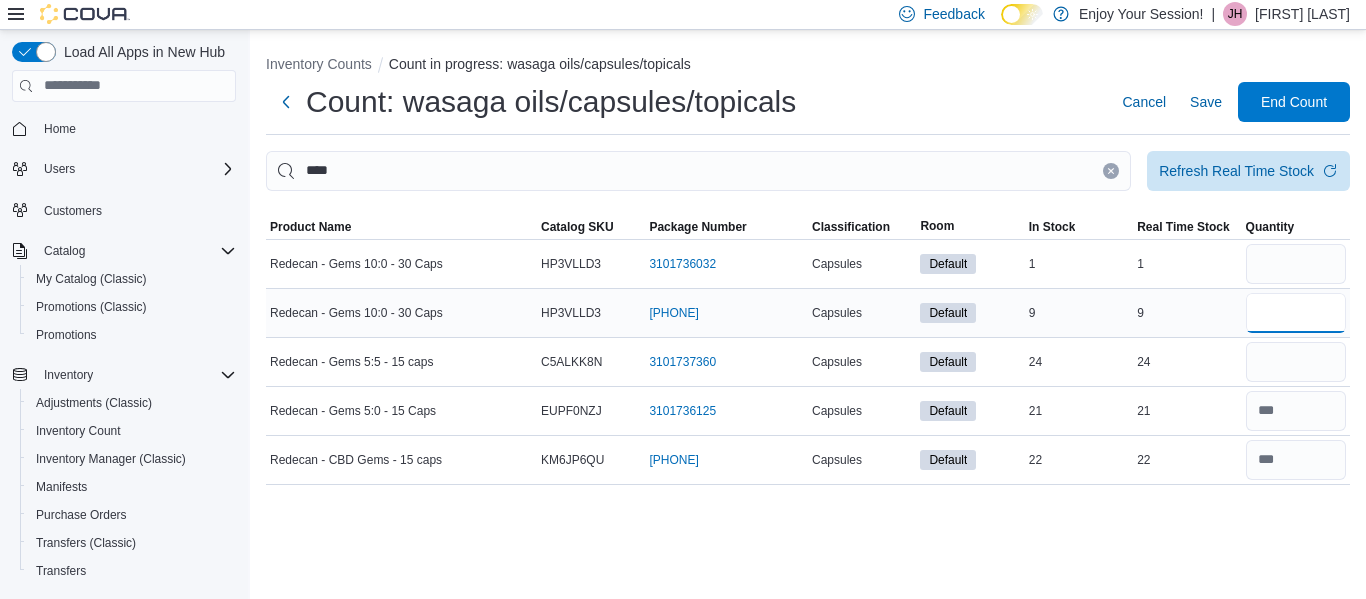 click at bounding box center (1296, 313) 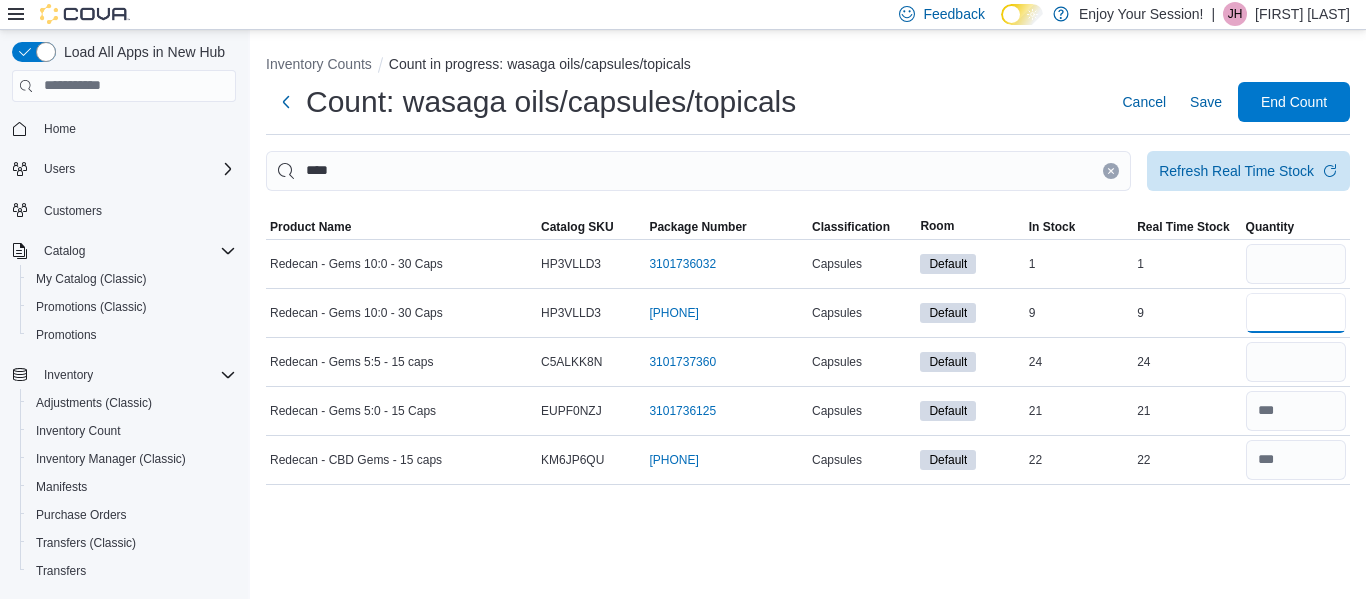 type on "*" 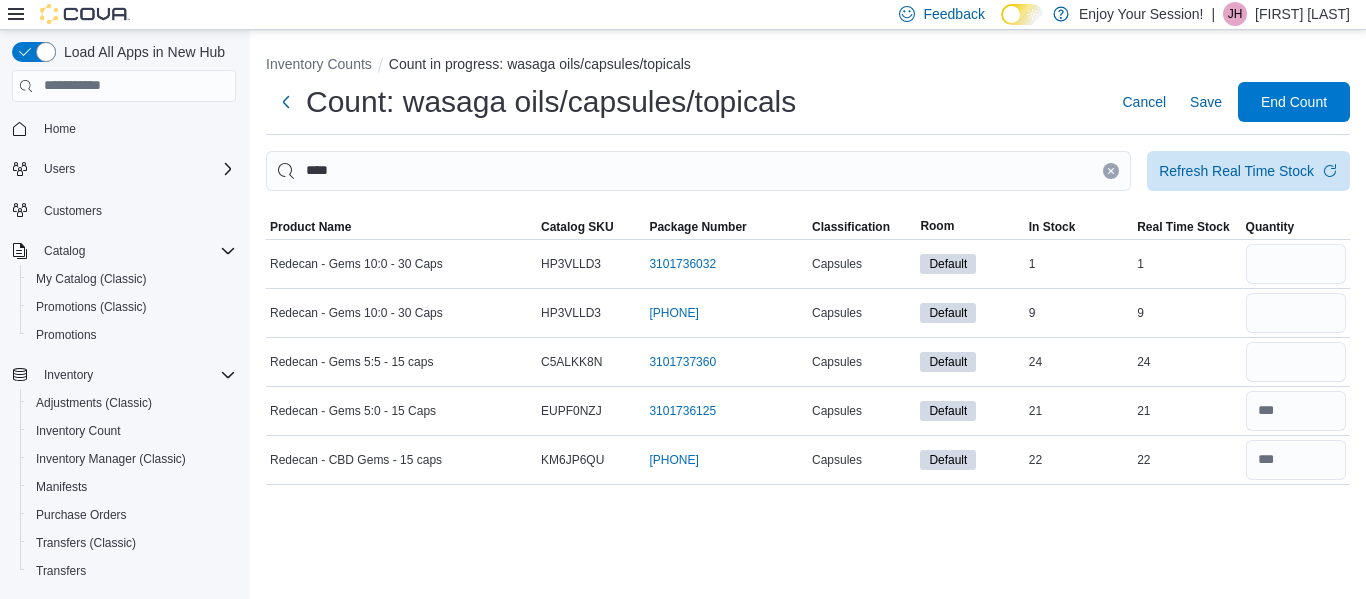 click 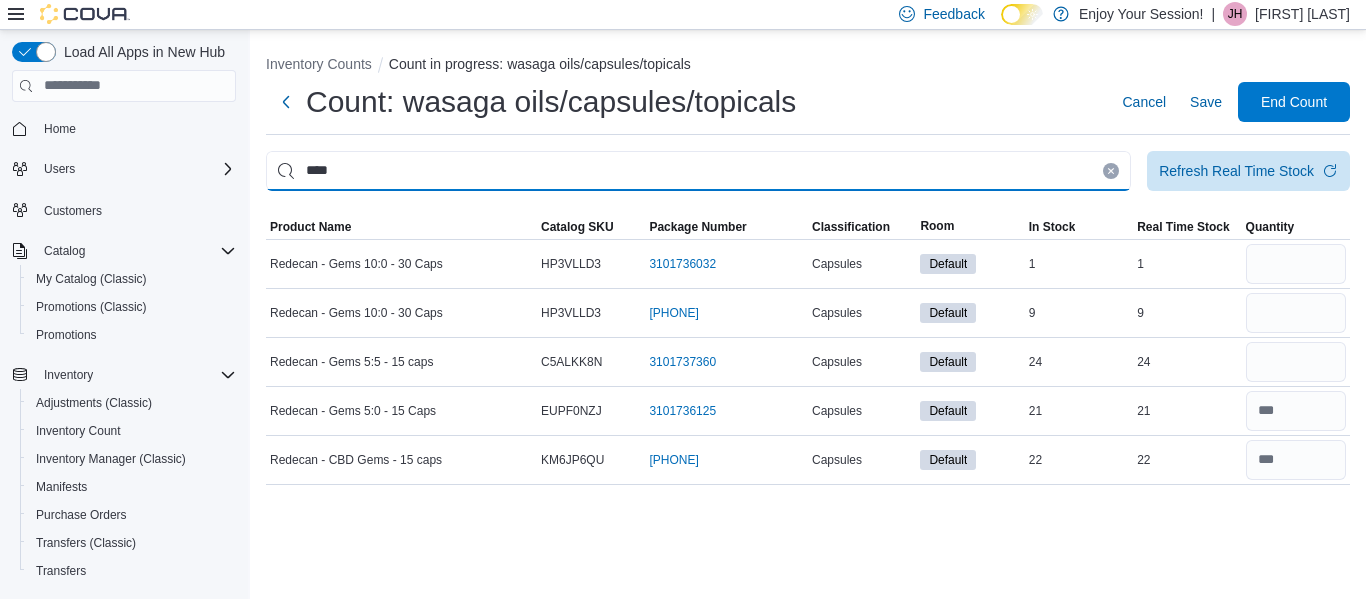 type 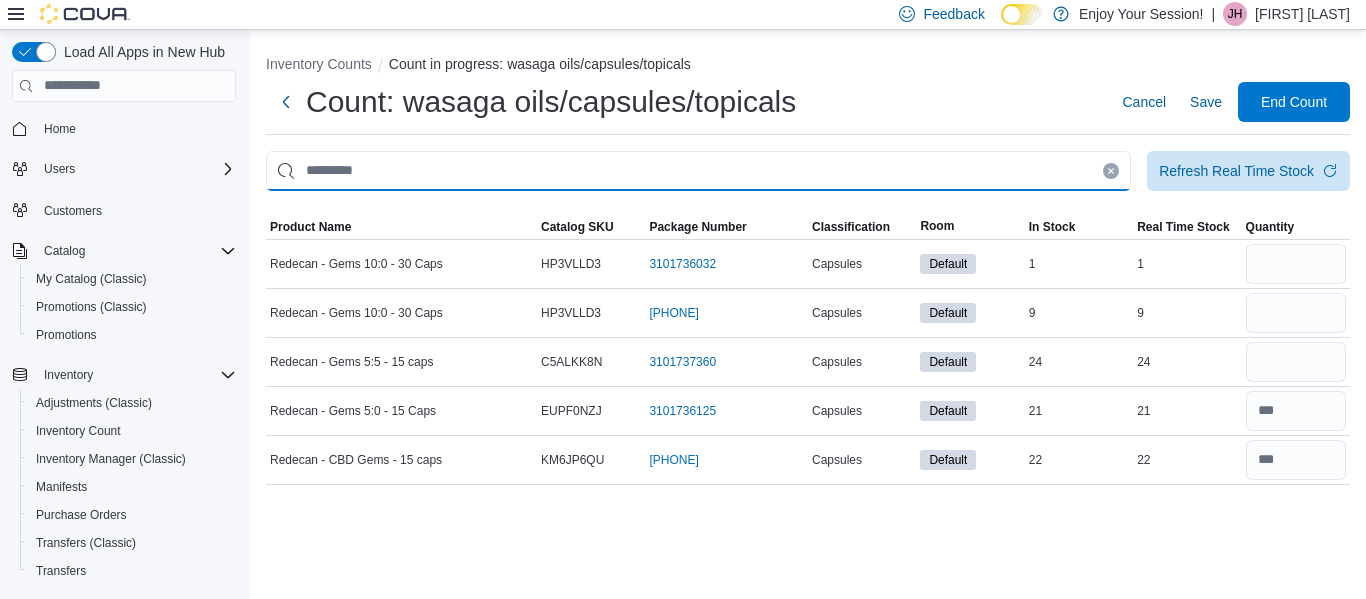 type 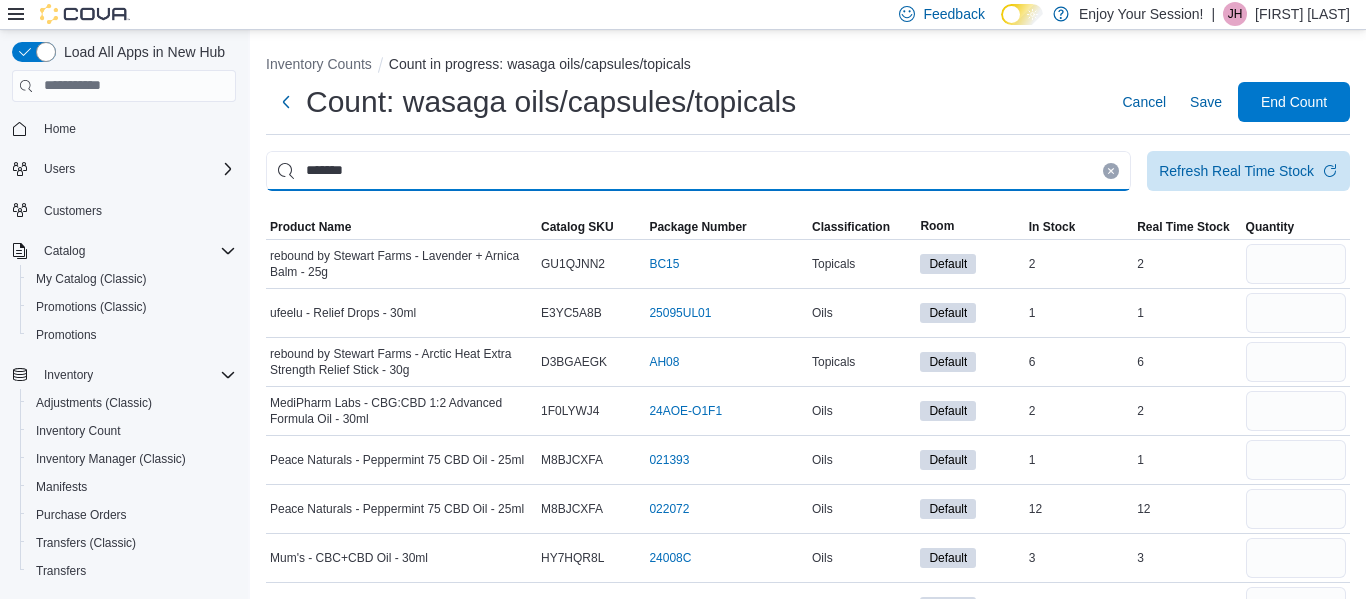 type on "*******" 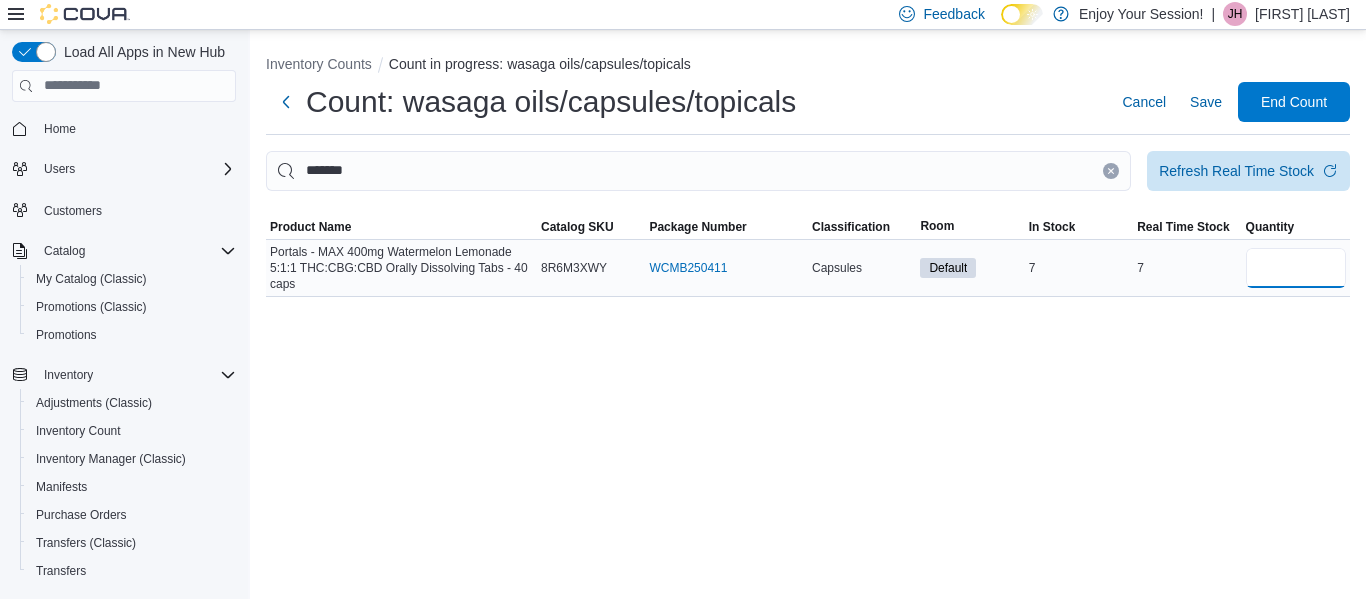 click at bounding box center [1296, 268] 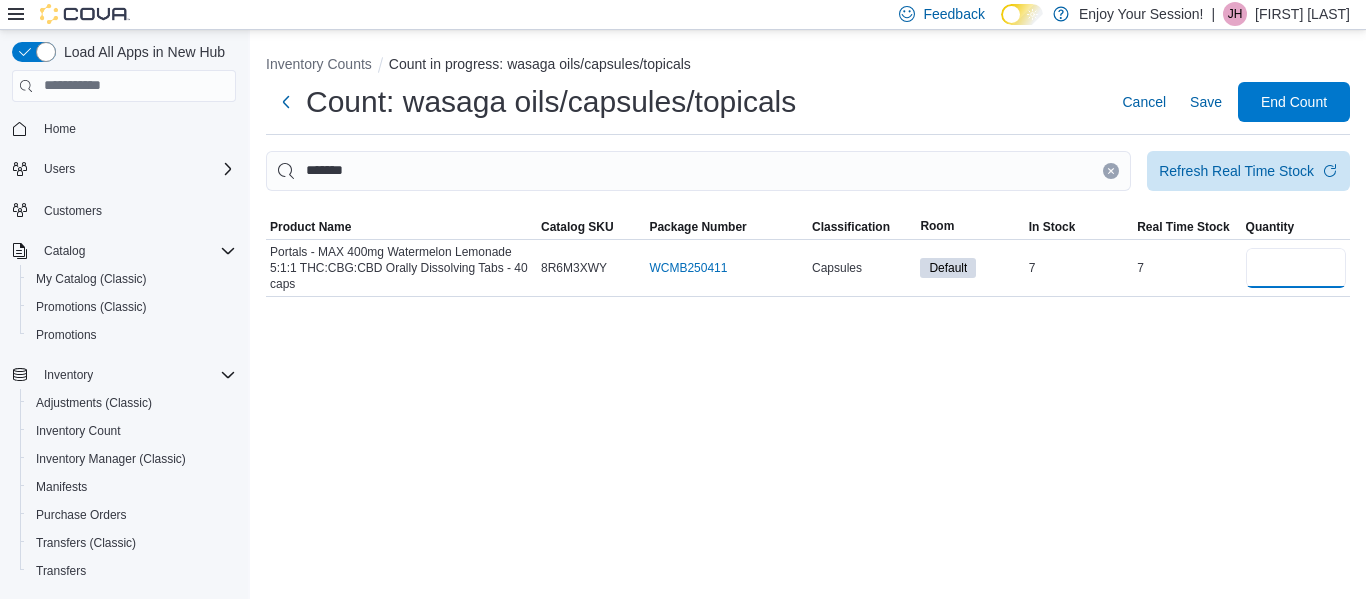 type on "*" 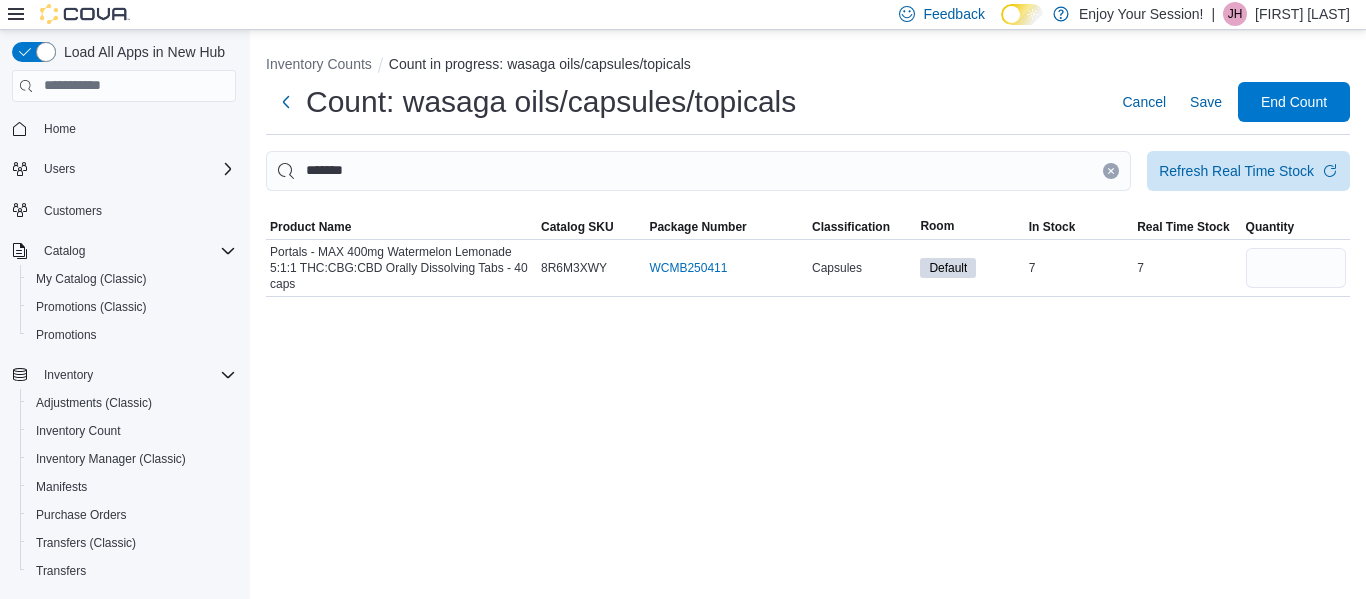 click 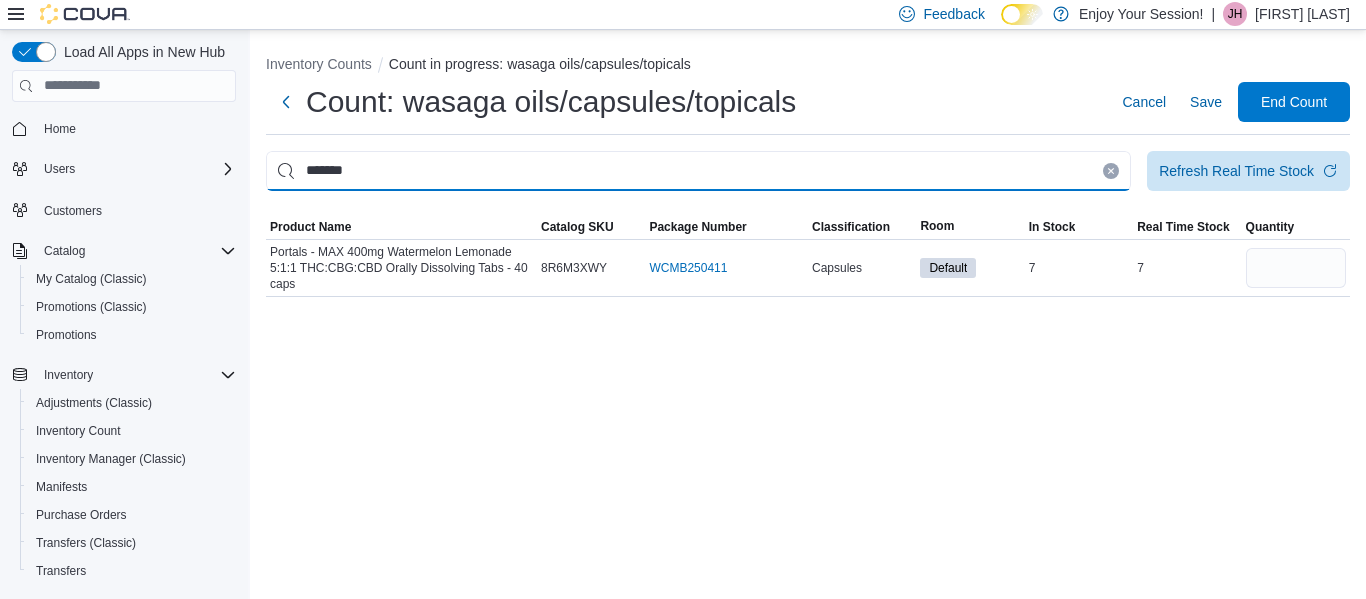 type 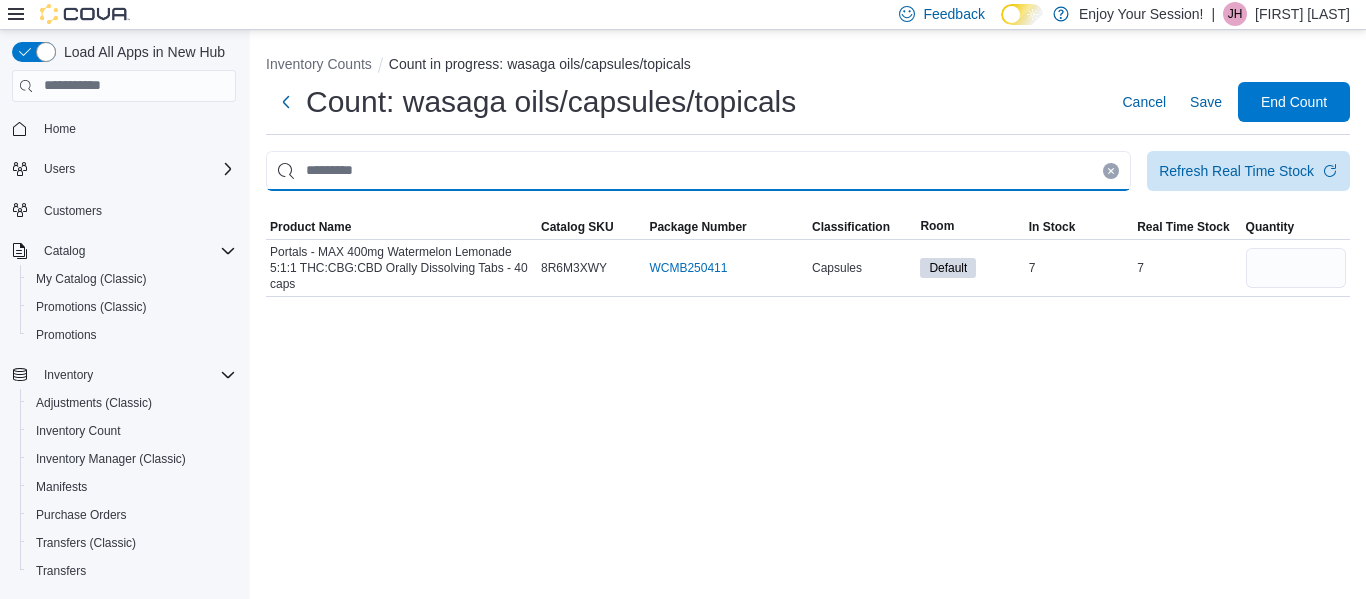 type 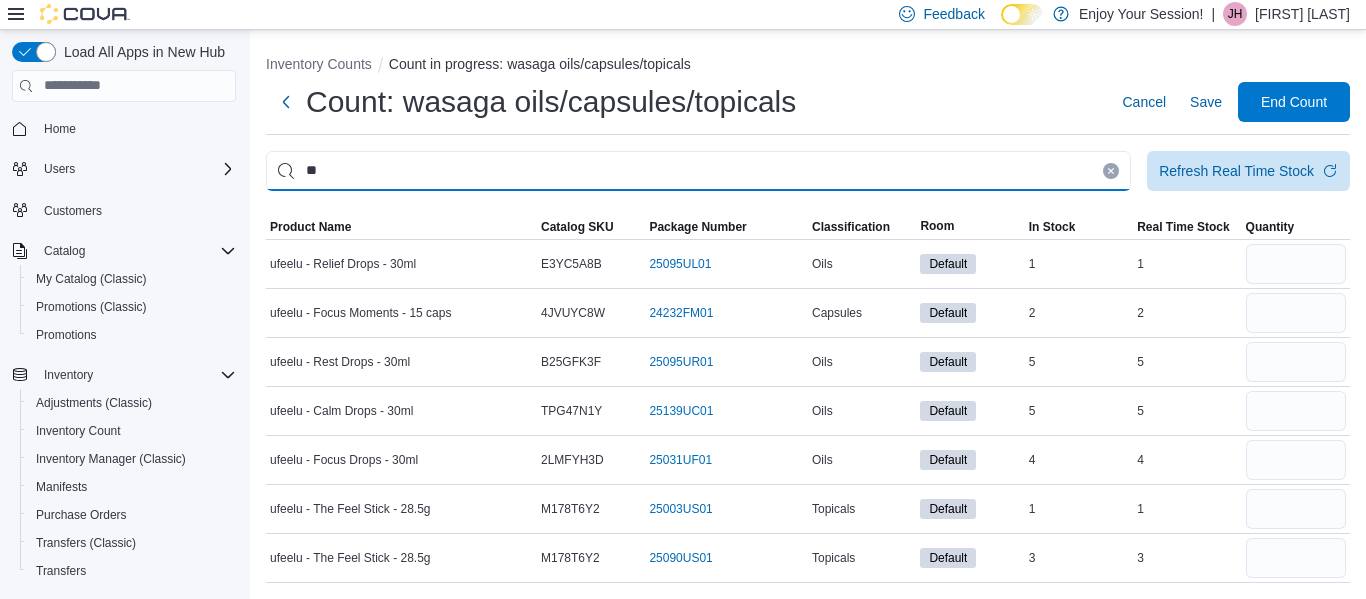 type on "*" 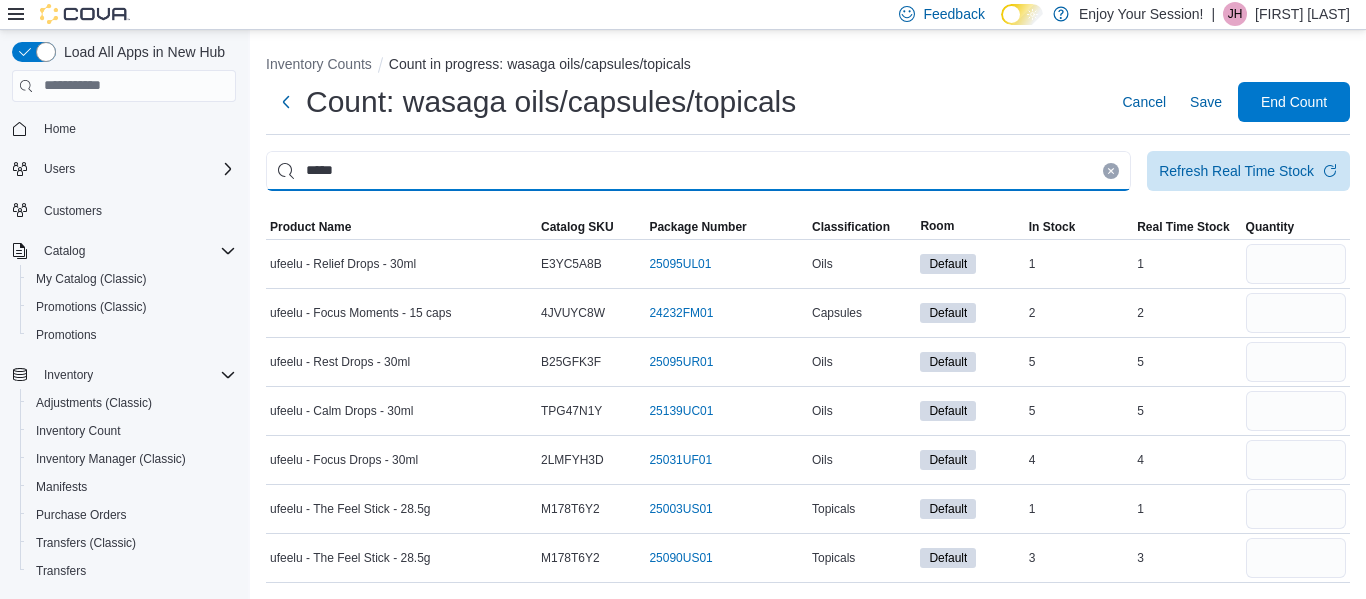 type on "*****" 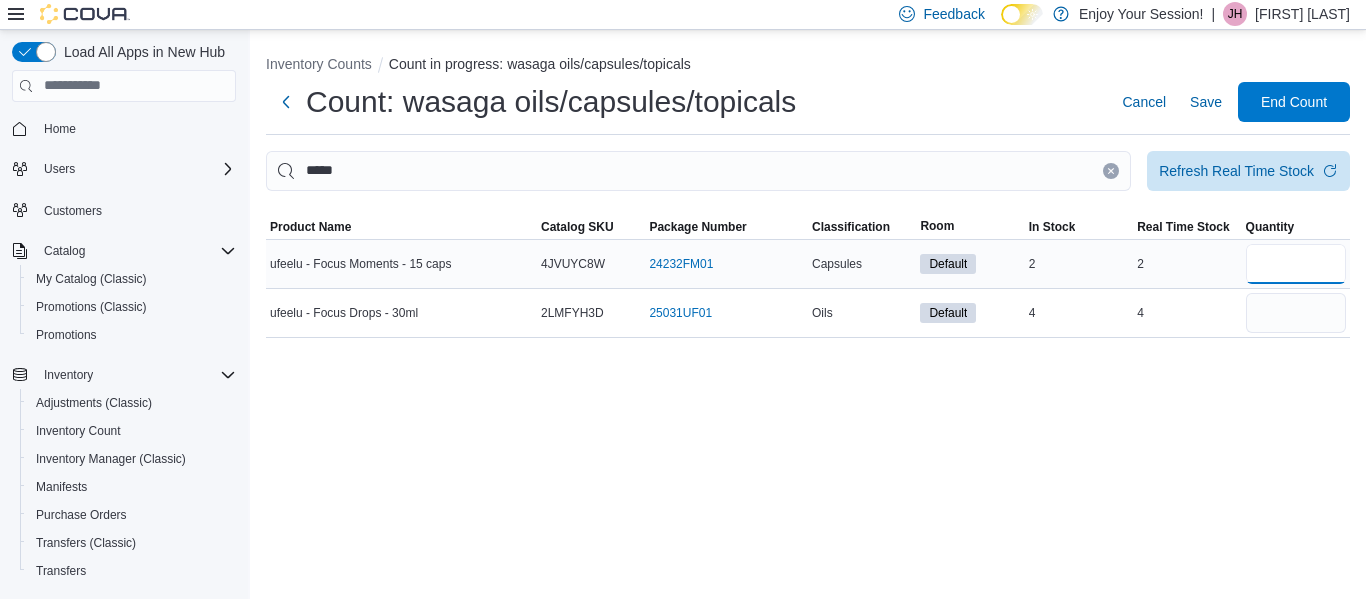 click at bounding box center [1296, 264] 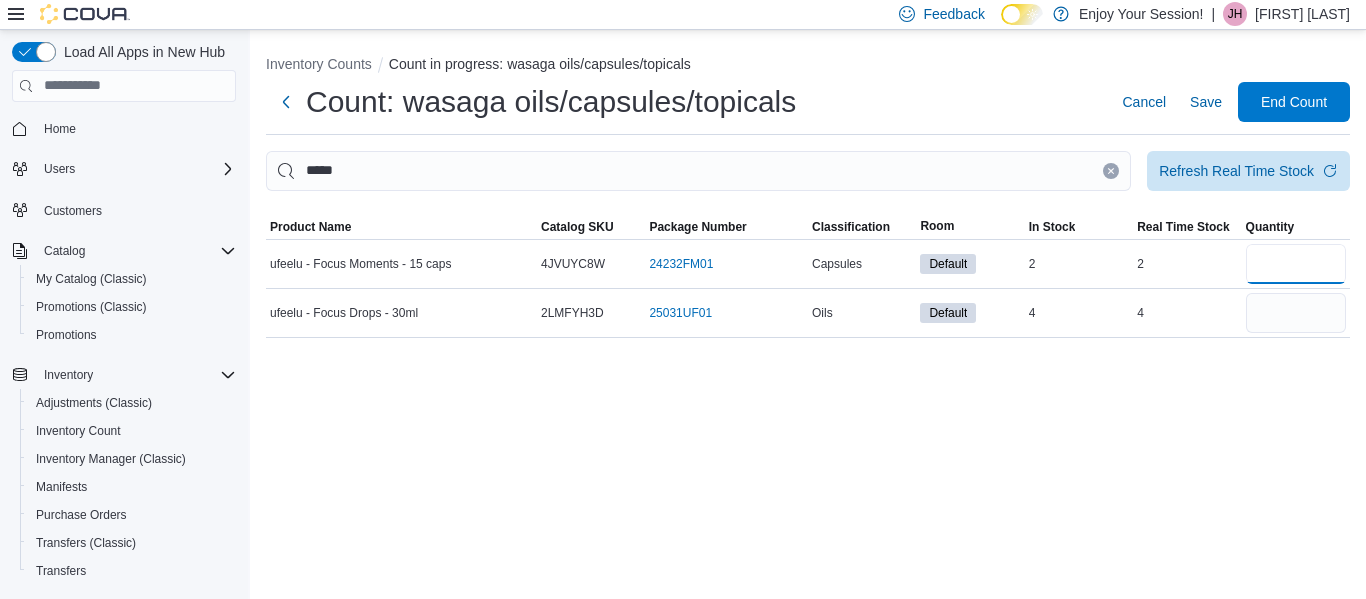 type on "*" 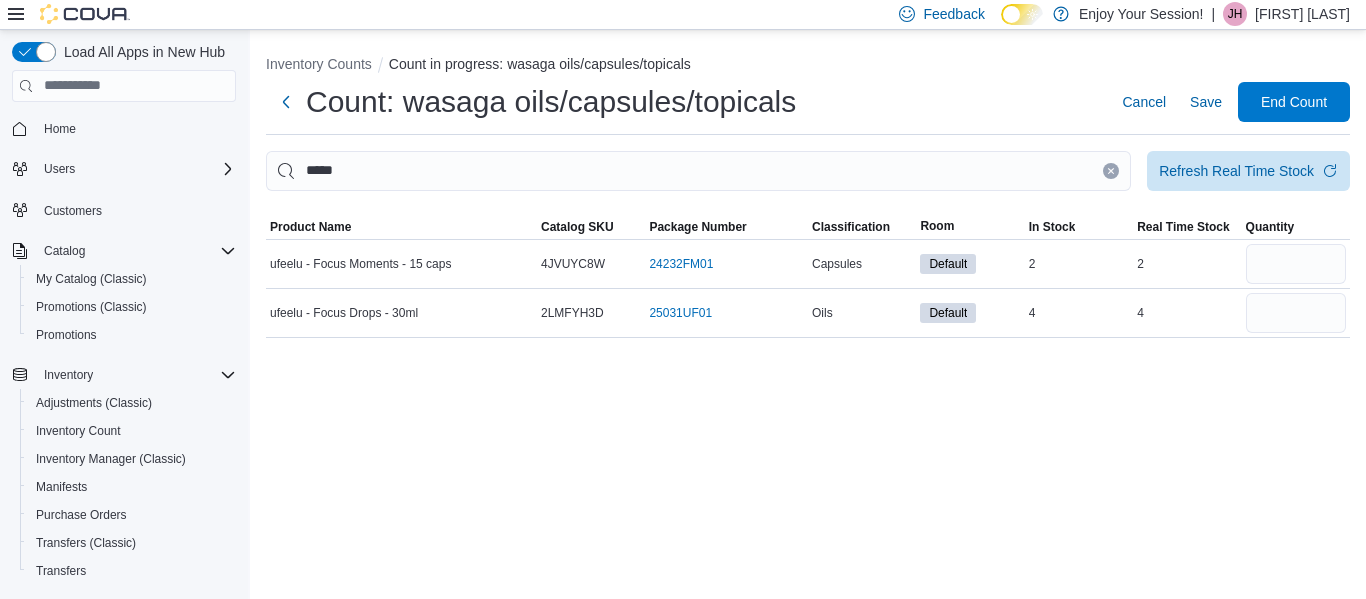 click 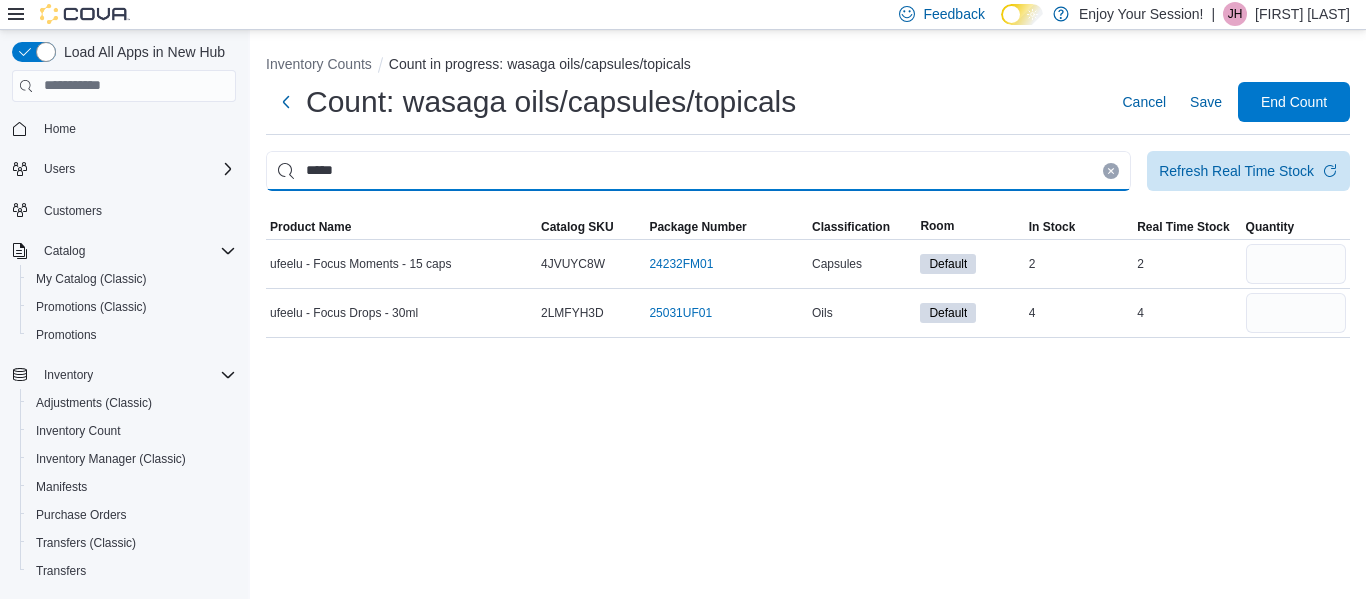 type 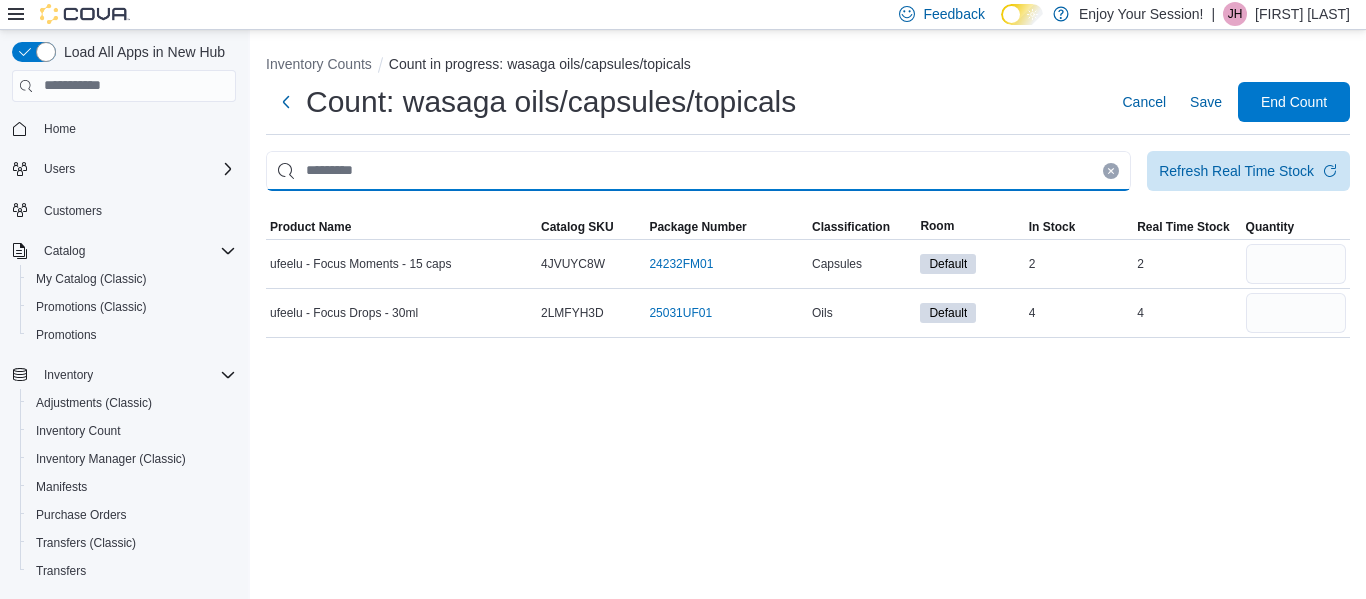 type 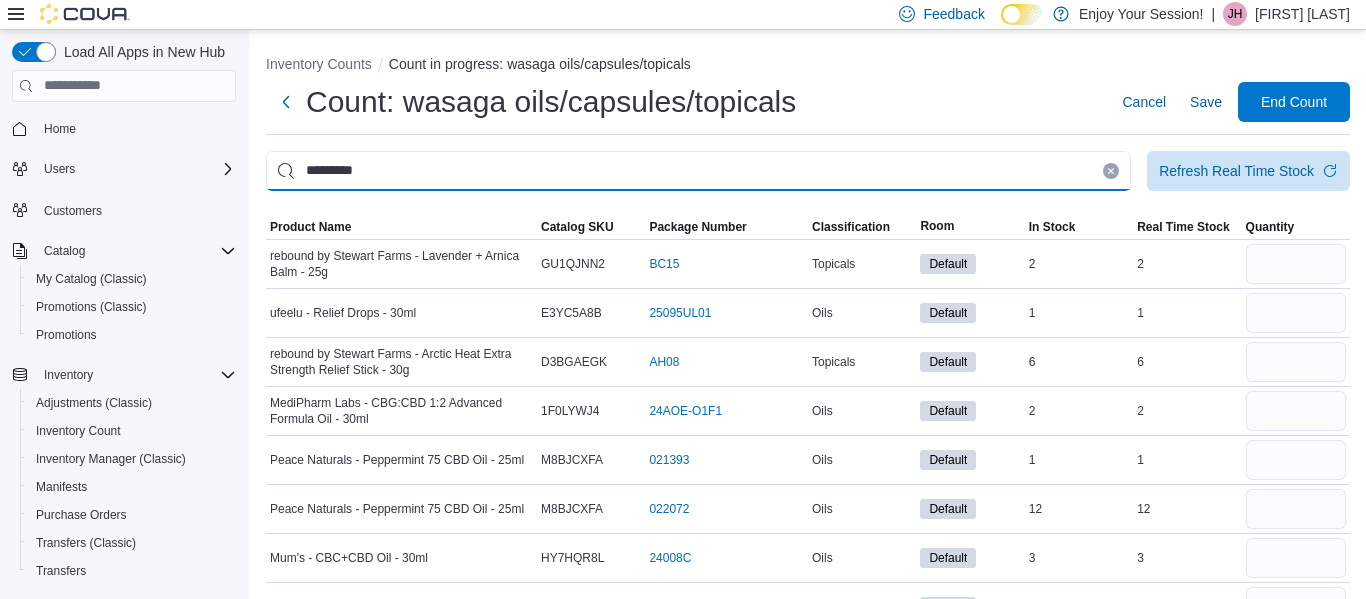 type on "*********" 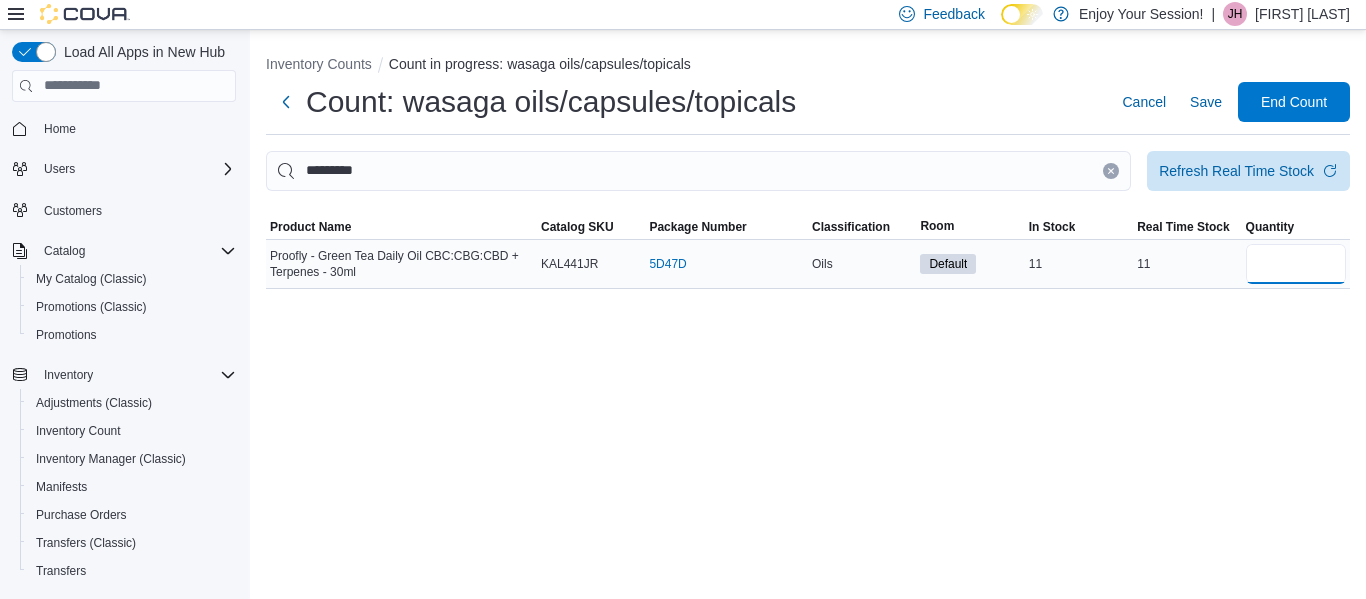 click at bounding box center [1296, 264] 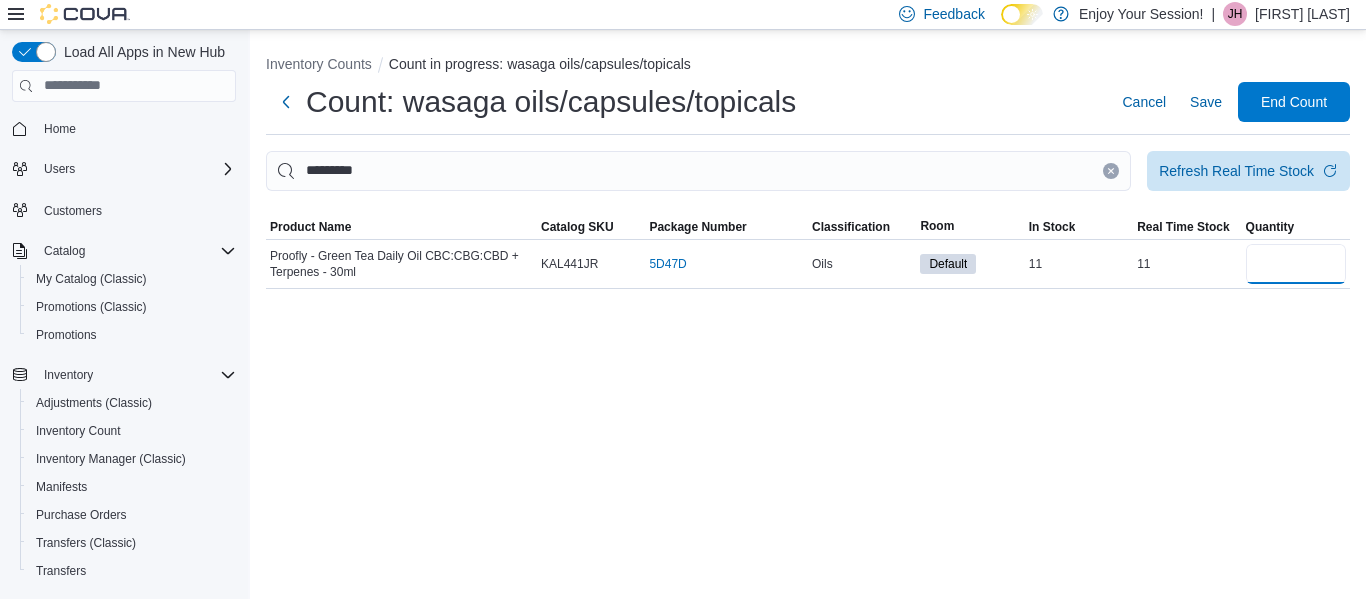 type on "**" 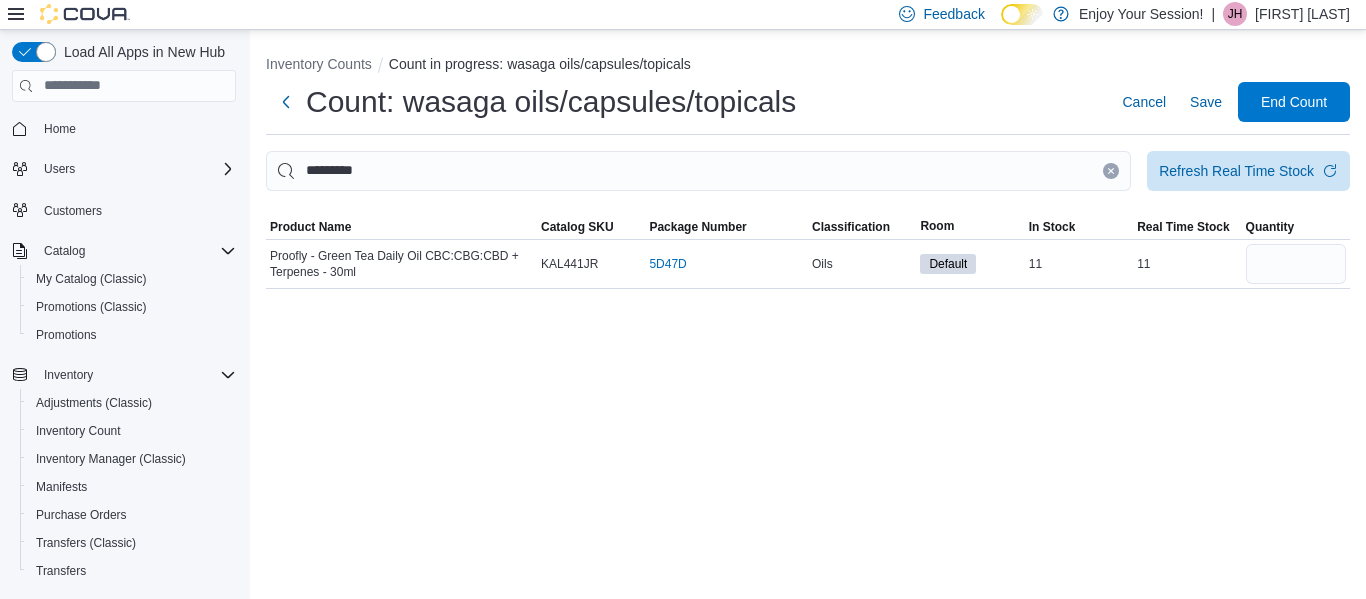 click at bounding box center [1111, 171] 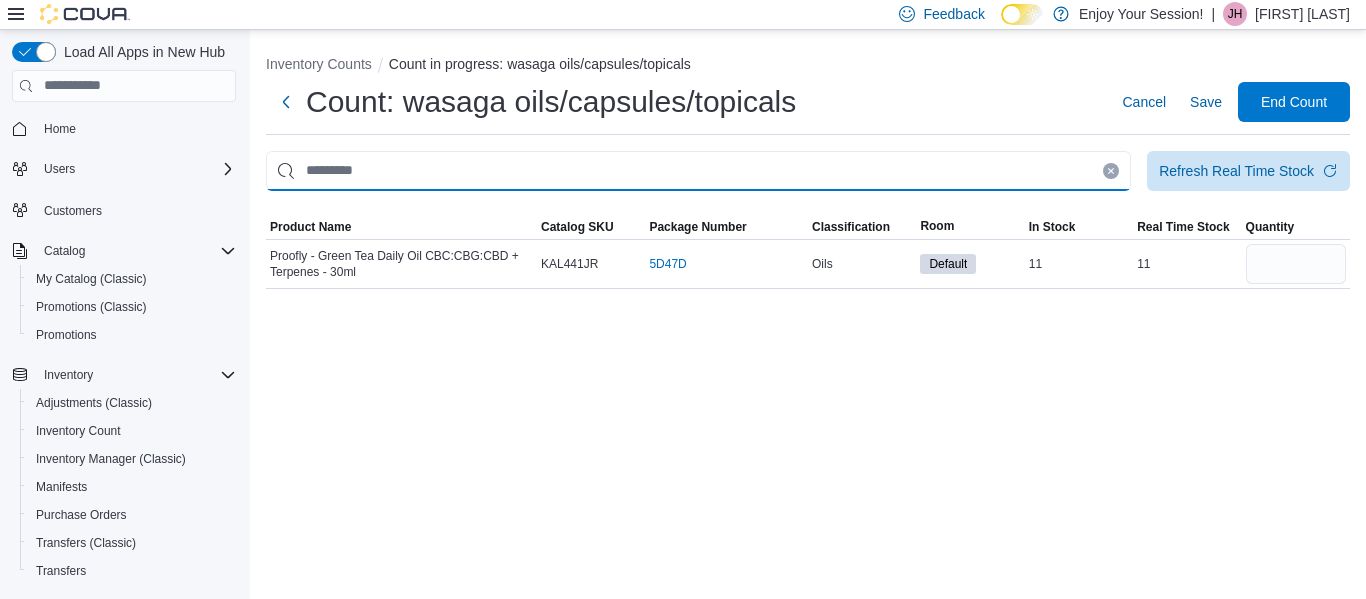 type 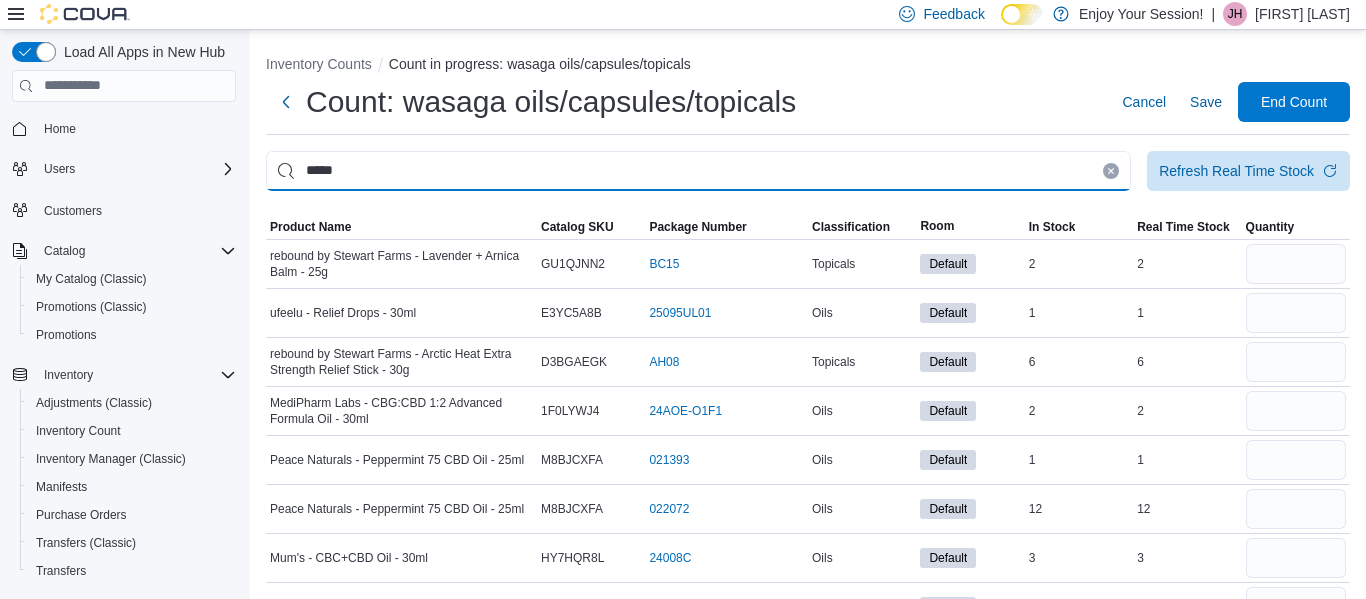 type on "*****" 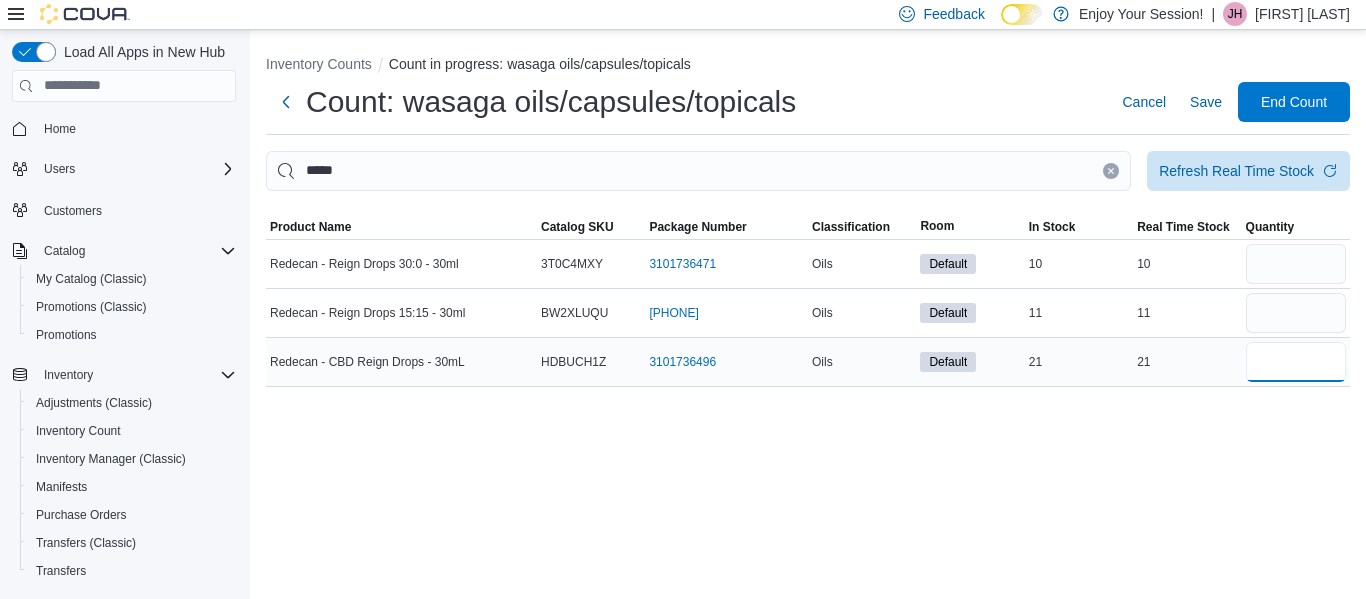 click at bounding box center (1296, 362) 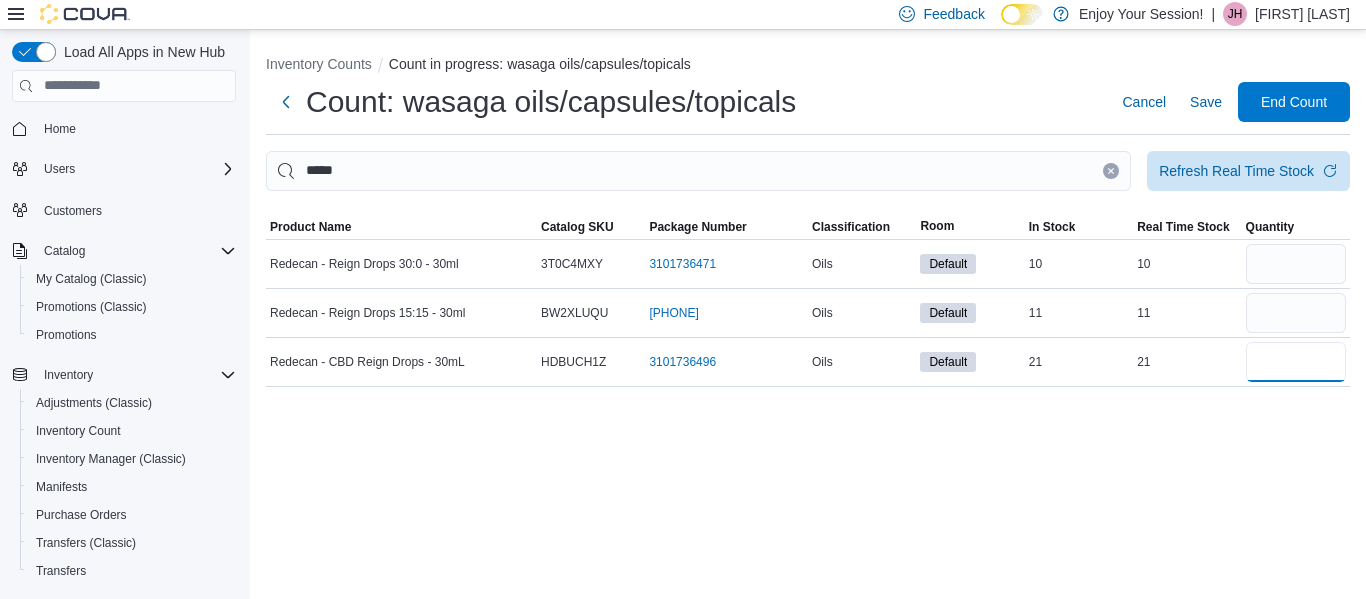 type on "**" 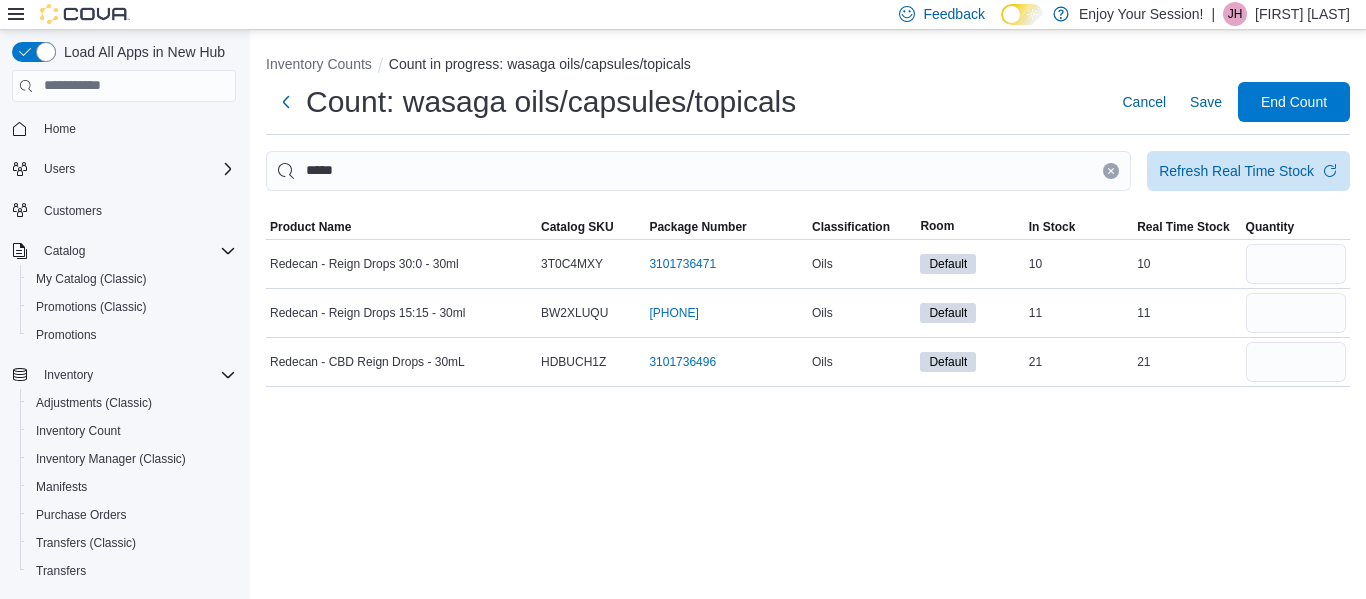 click 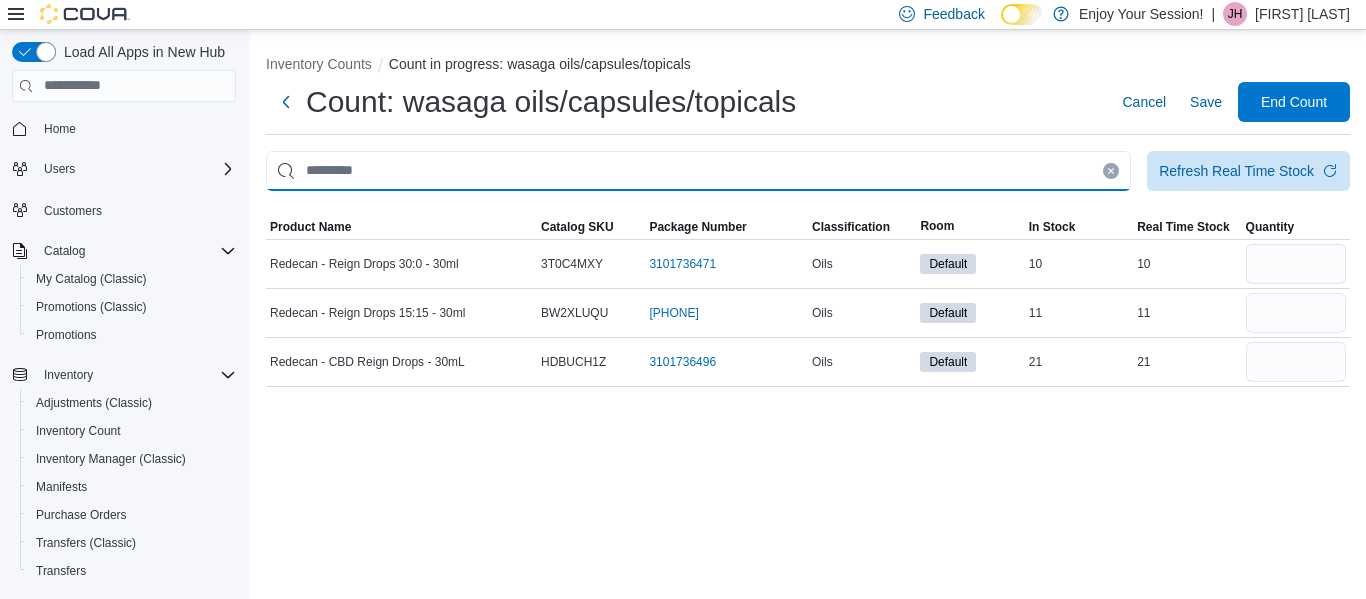 type 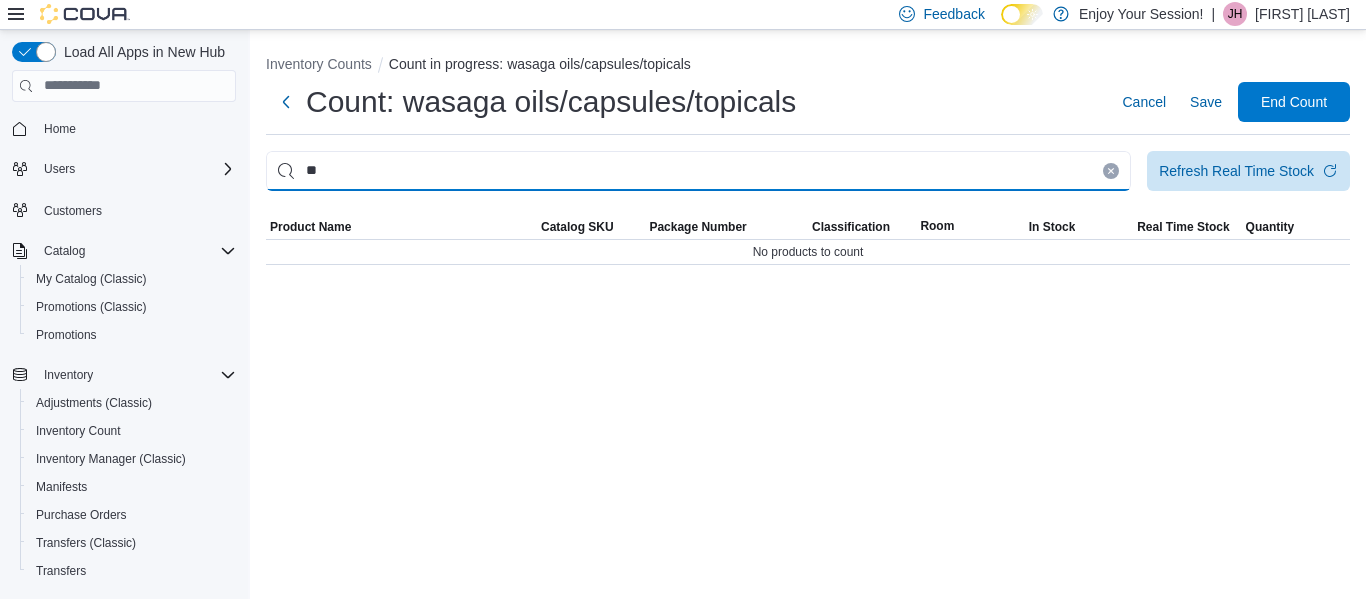 type on "*" 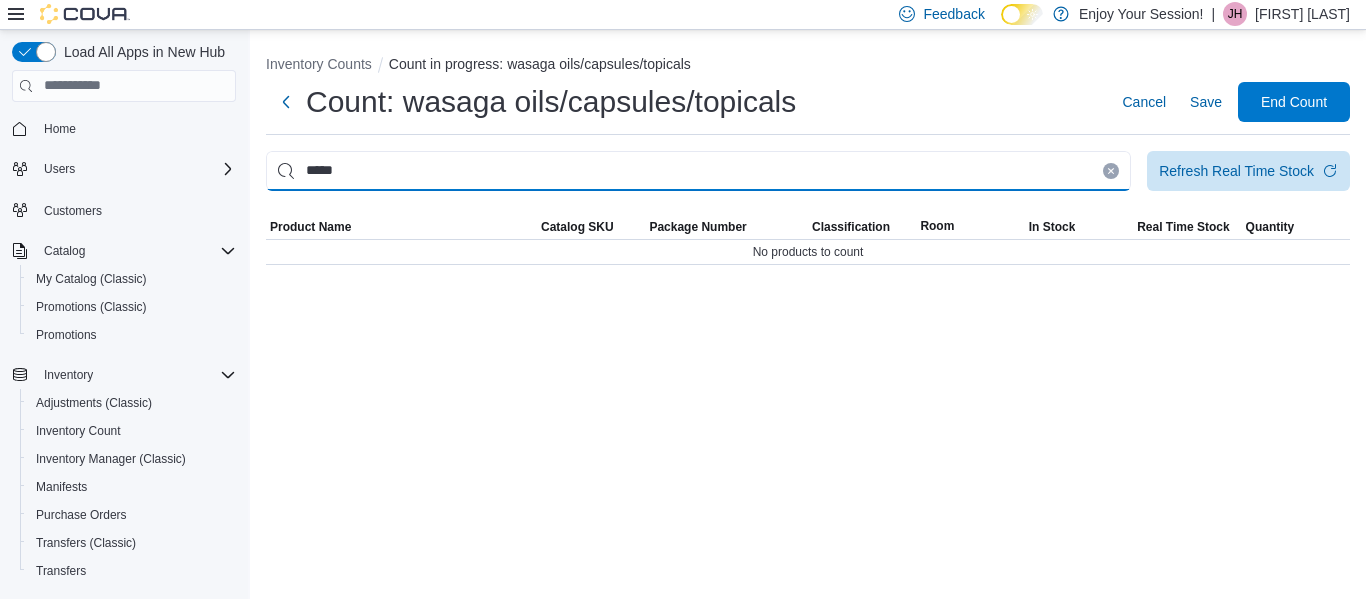 type on "*****" 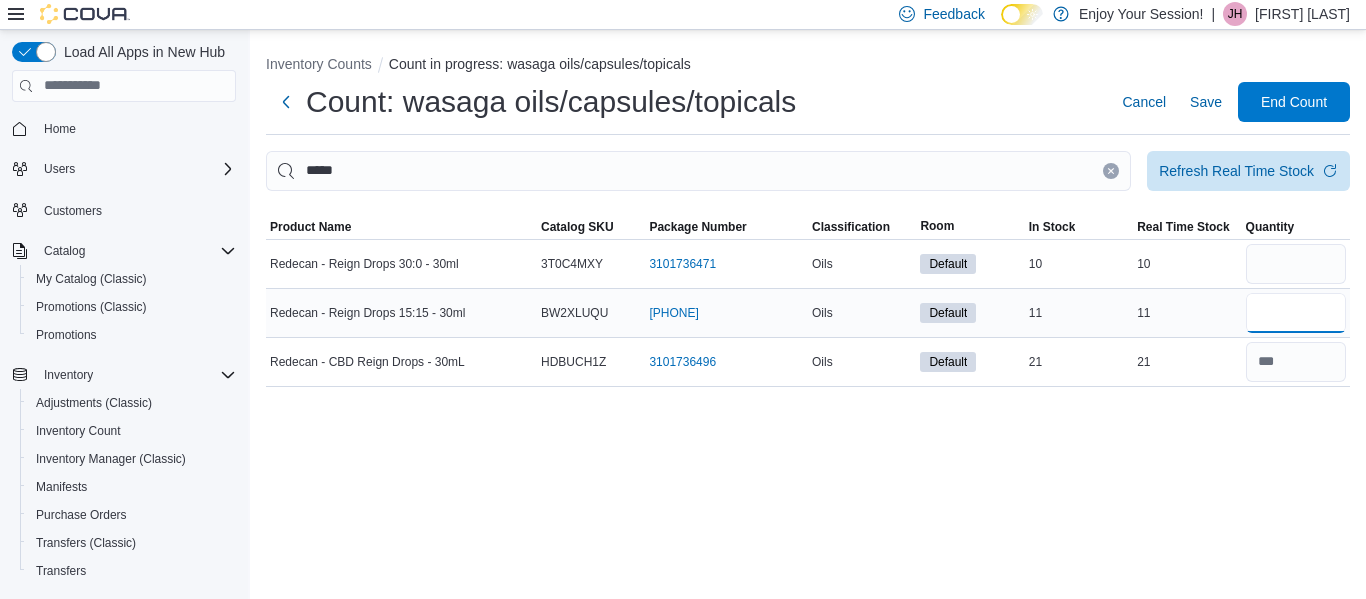 click at bounding box center [1296, 313] 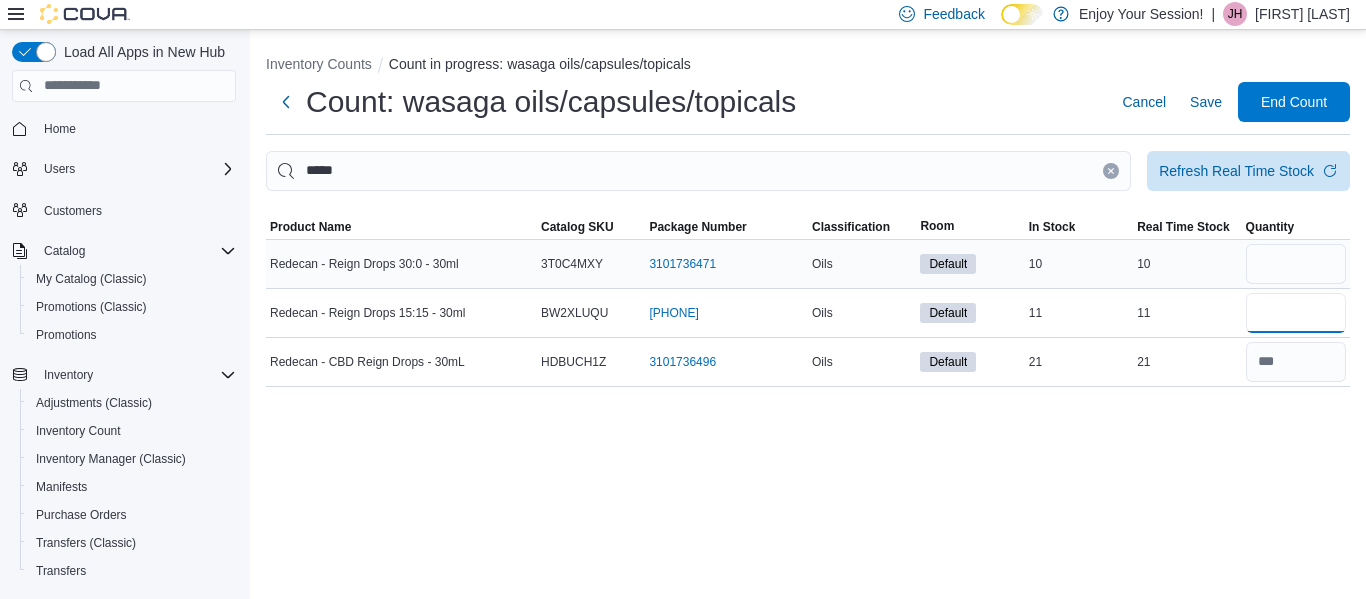 type on "**" 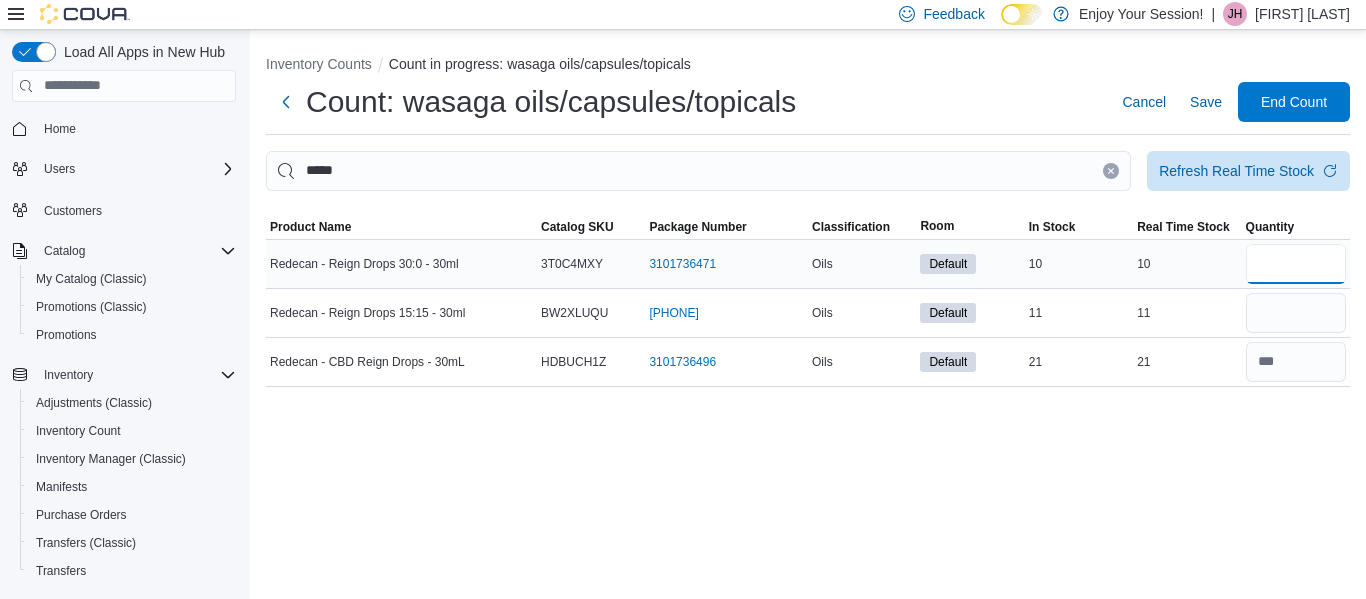click at bounding box center [1296, 264] 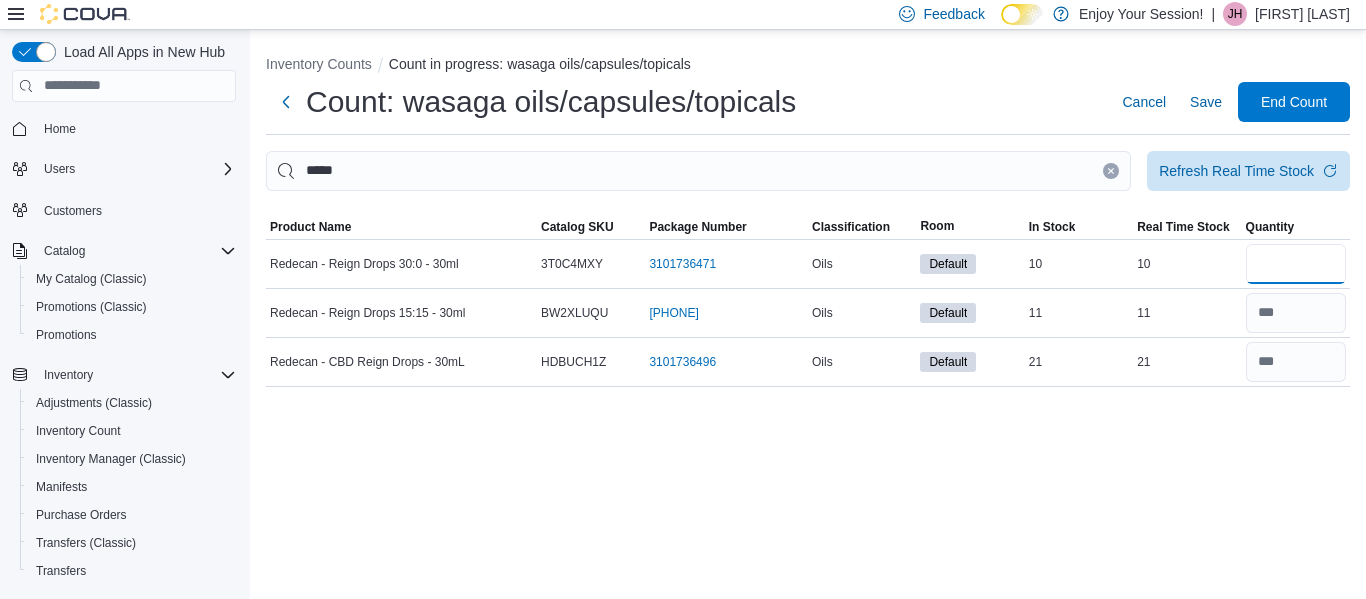 type on "**" 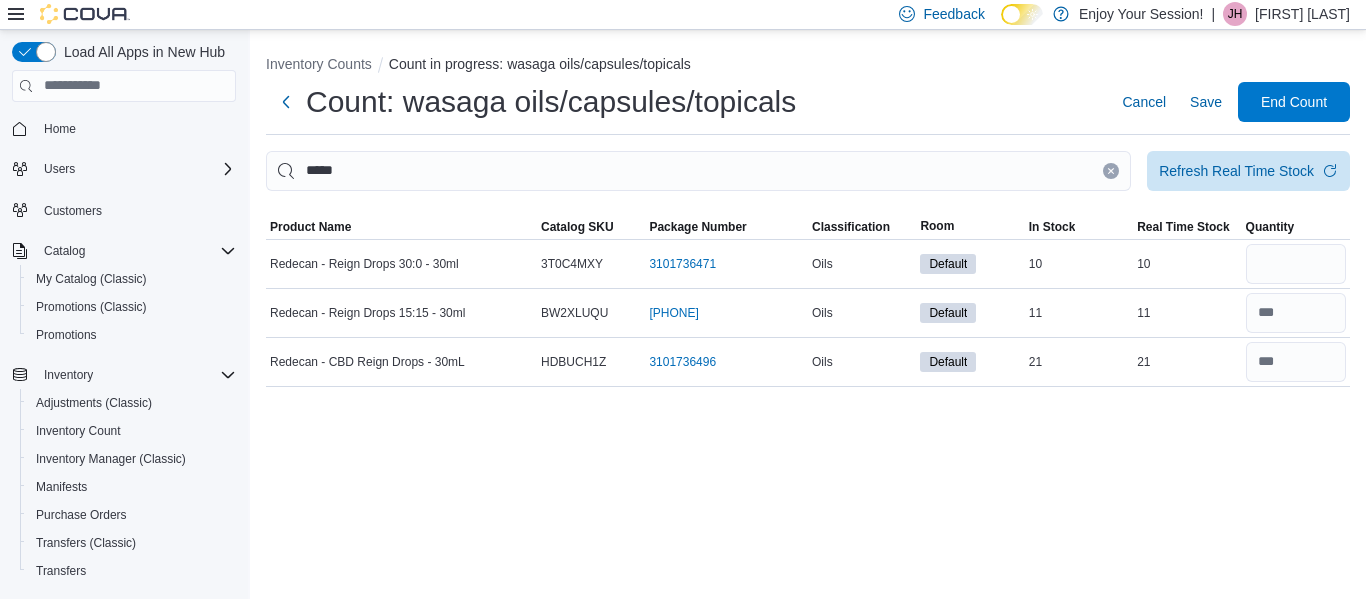 click 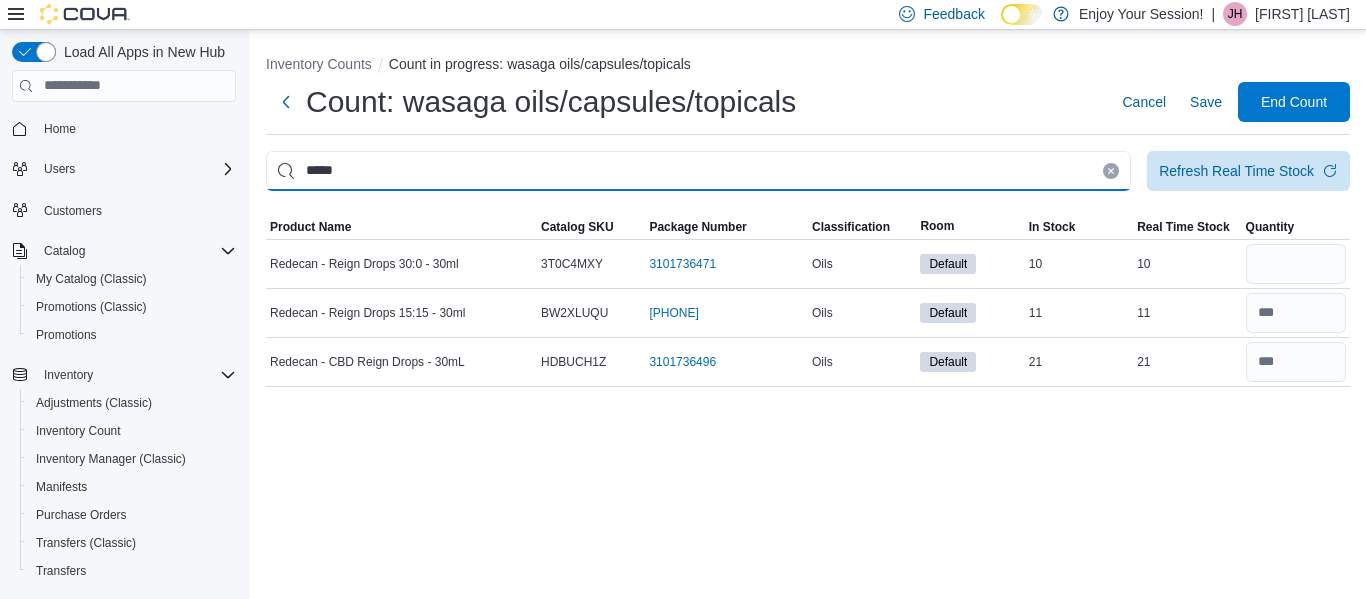 type 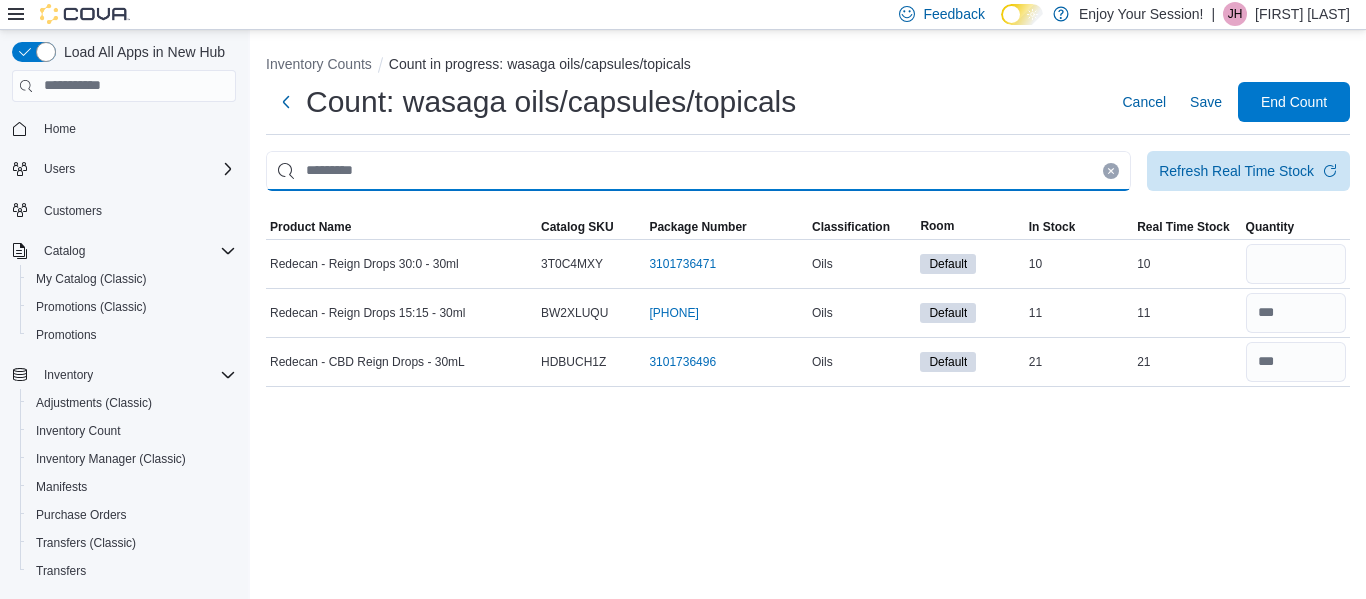 type 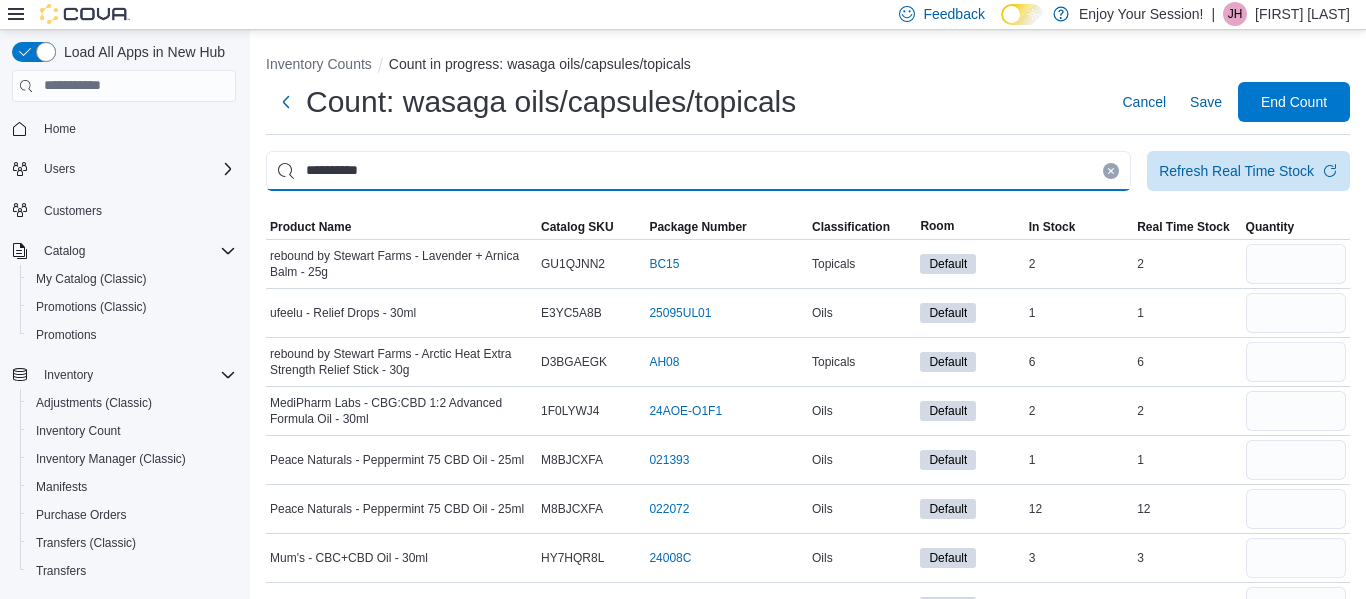 type on "**********" 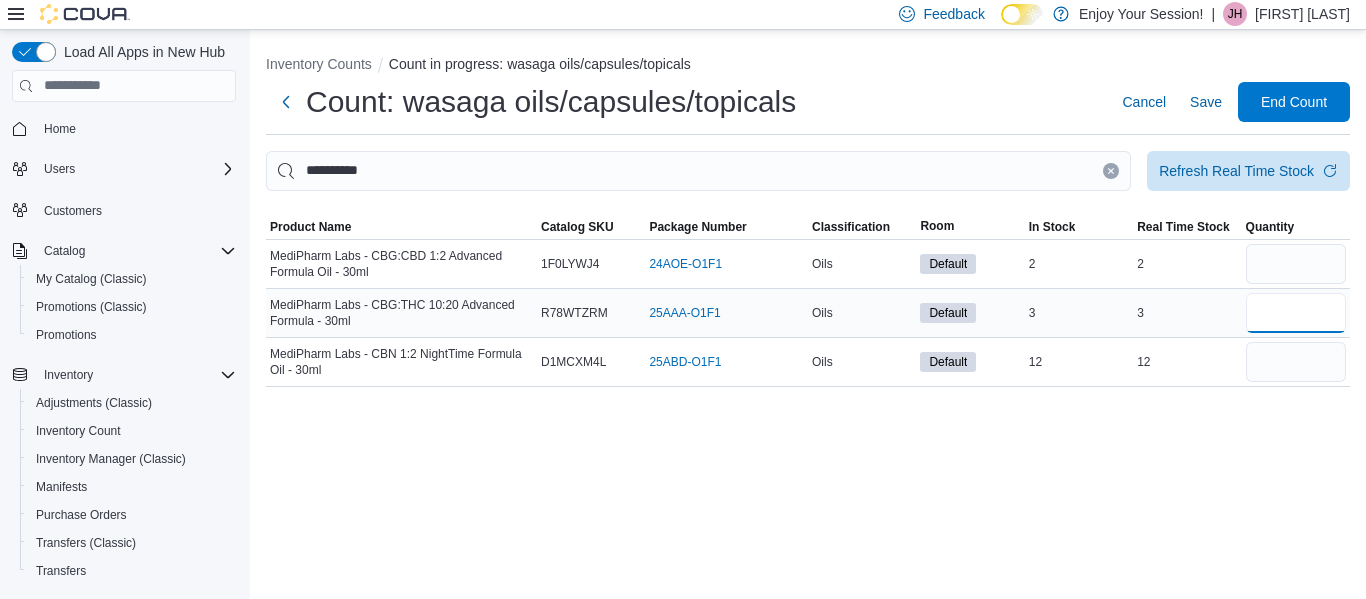 click at bounding box center [1296, 313] 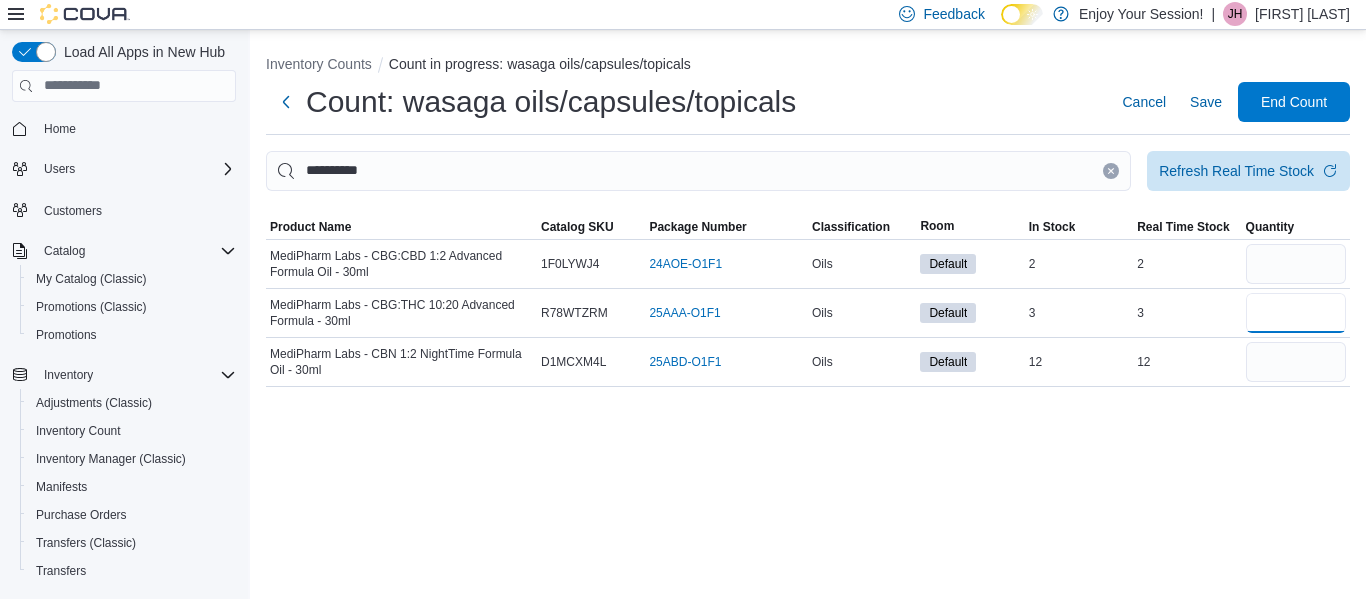 type on "*" 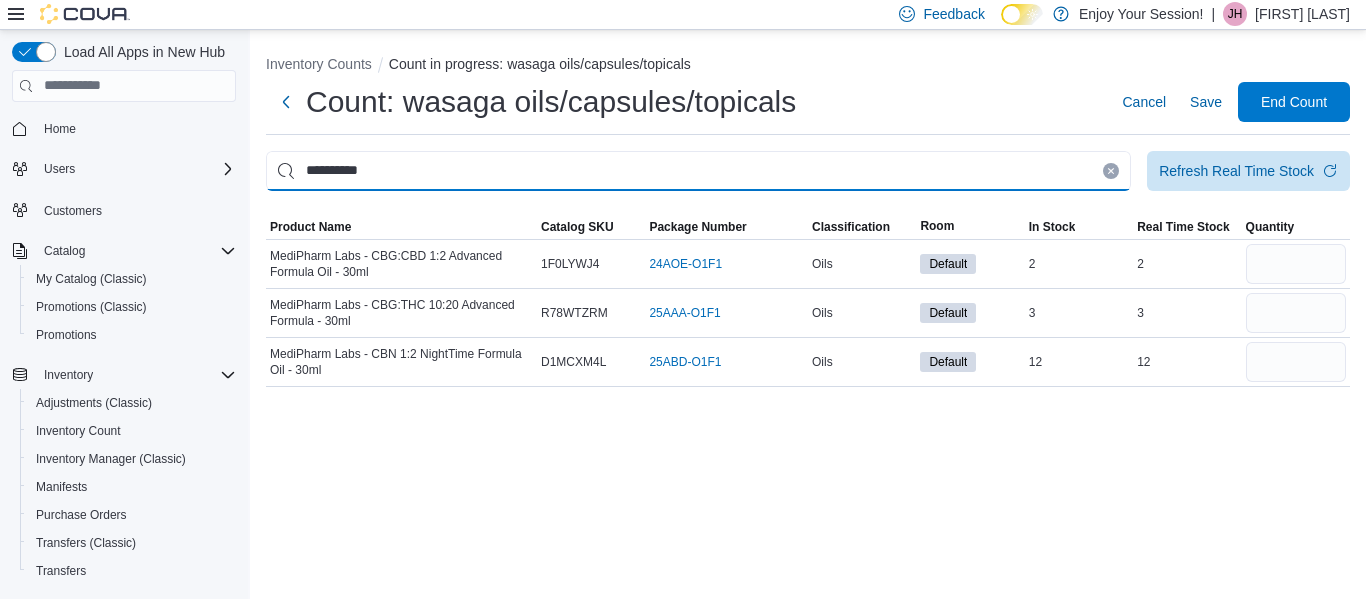 click on "**********" at bounding box center [698, 171] 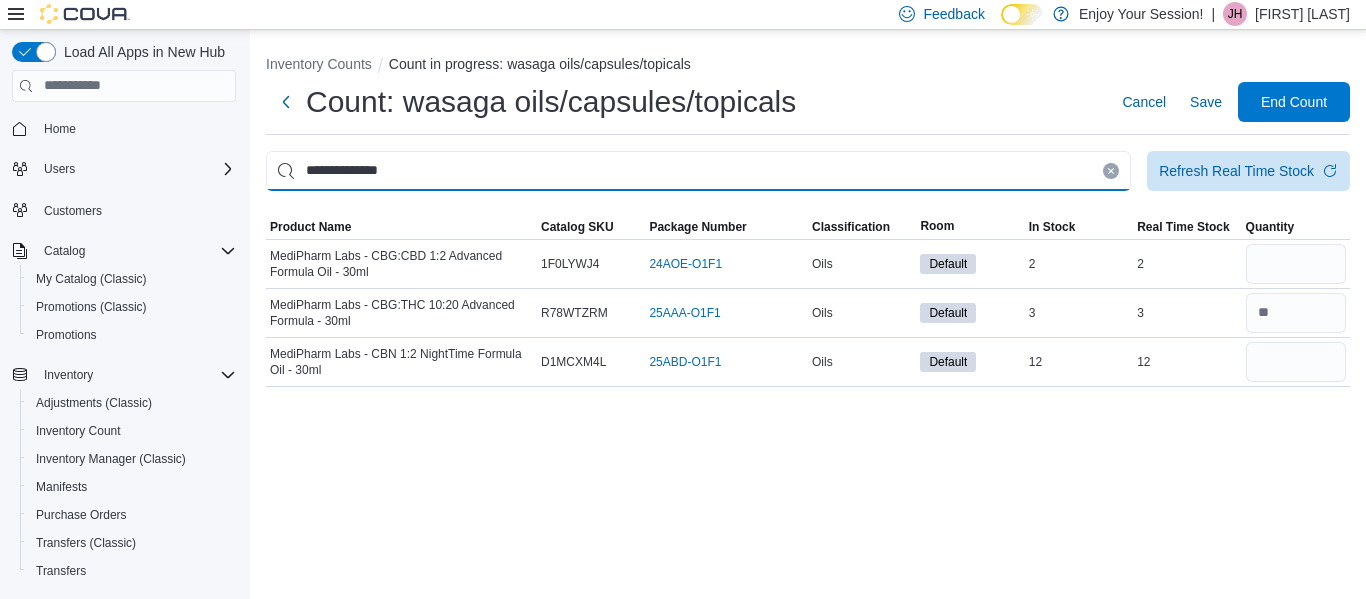 type on "**********" 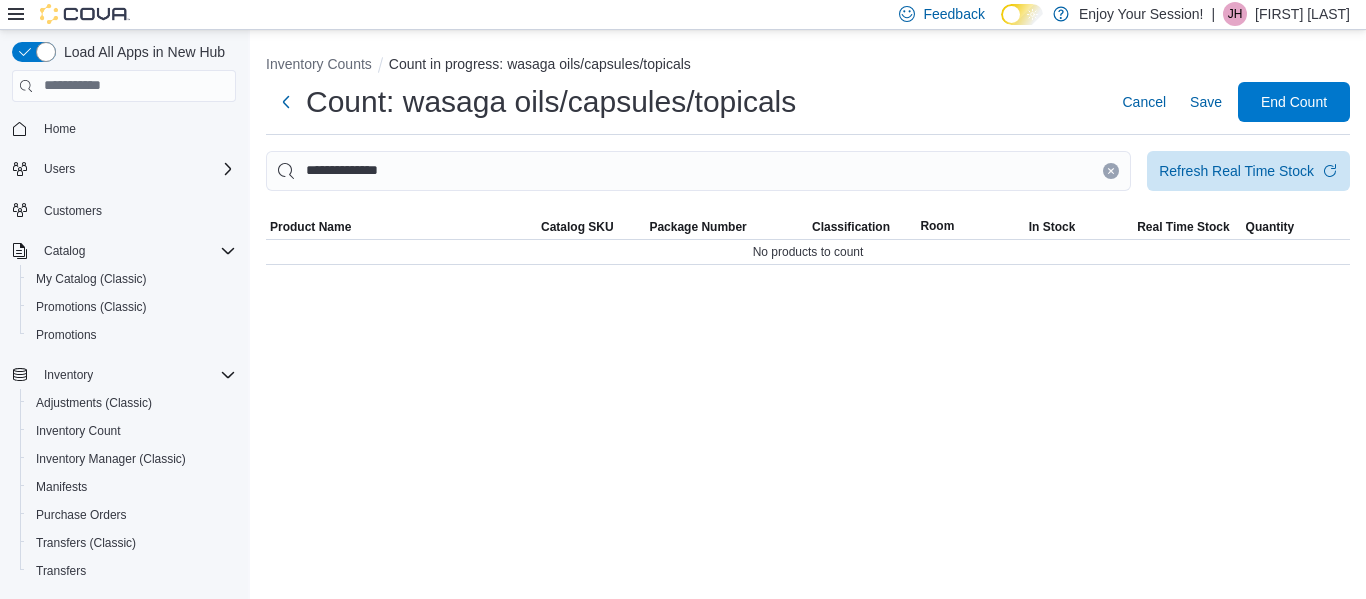 click at bounding box center (1111, 171) 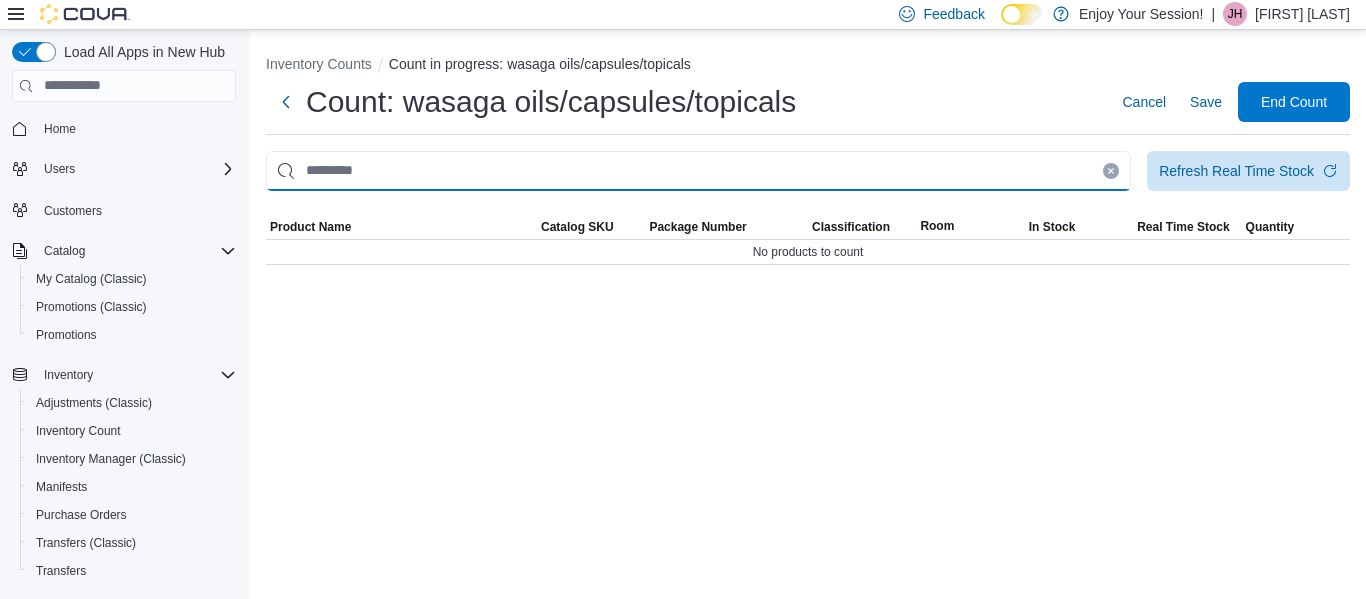 click at bounding box center (698, 171) 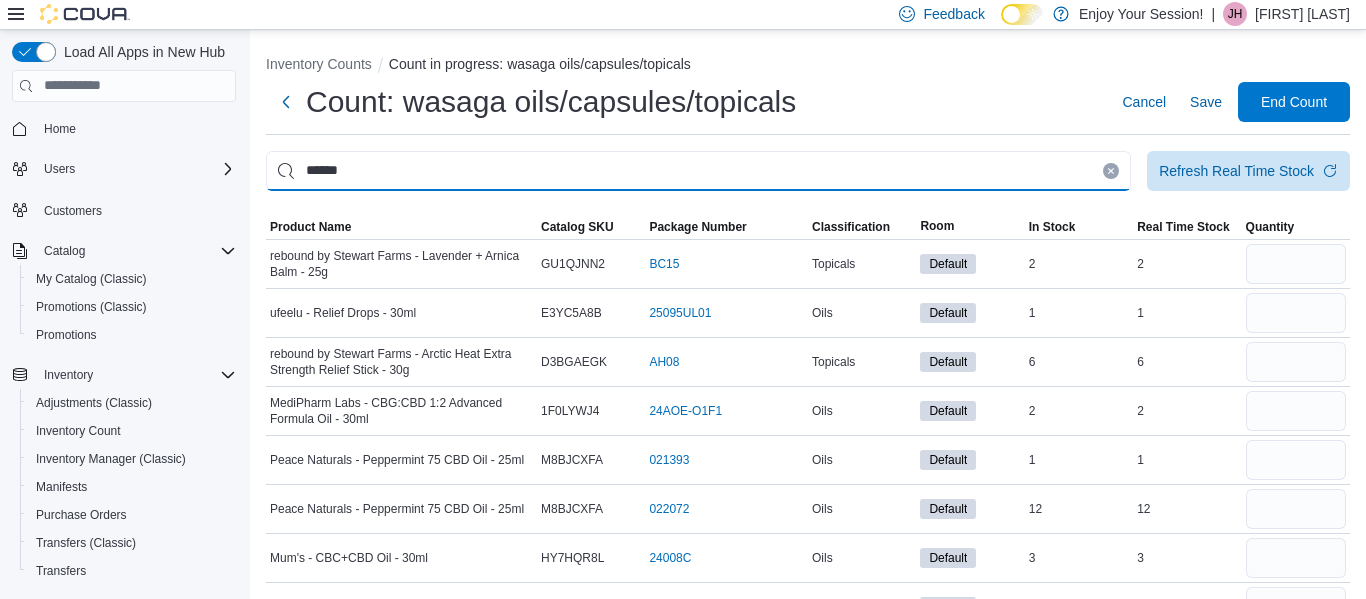 type on "******" 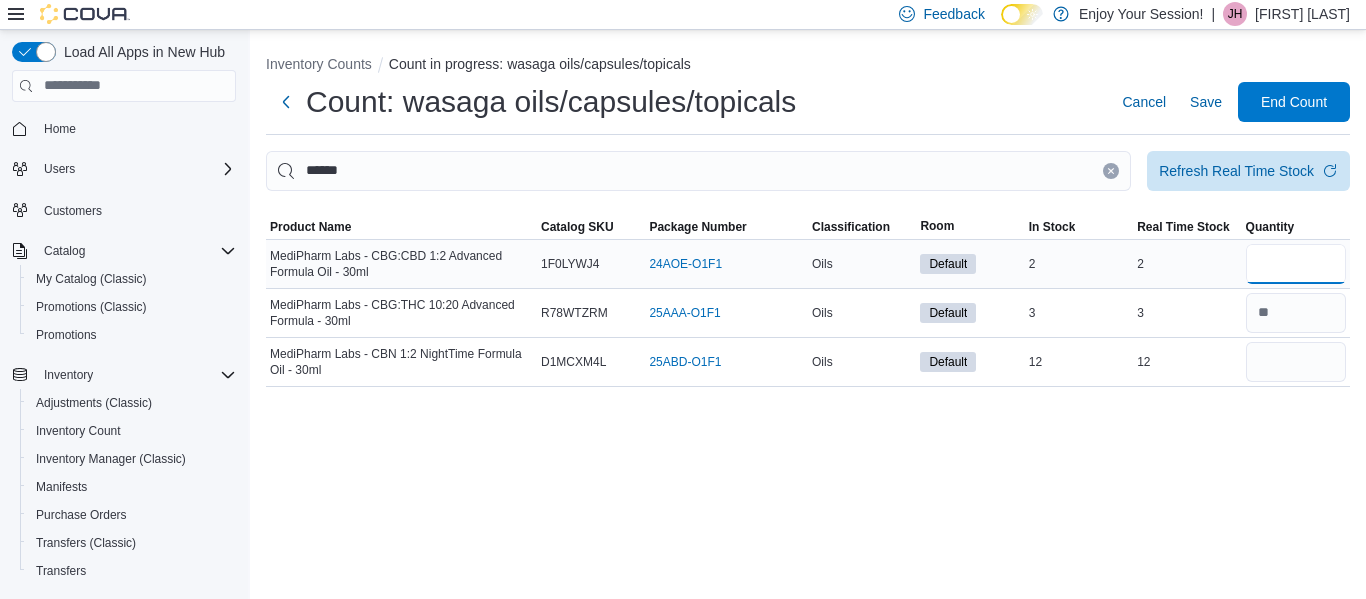 click at bounding box center (1296, 264) 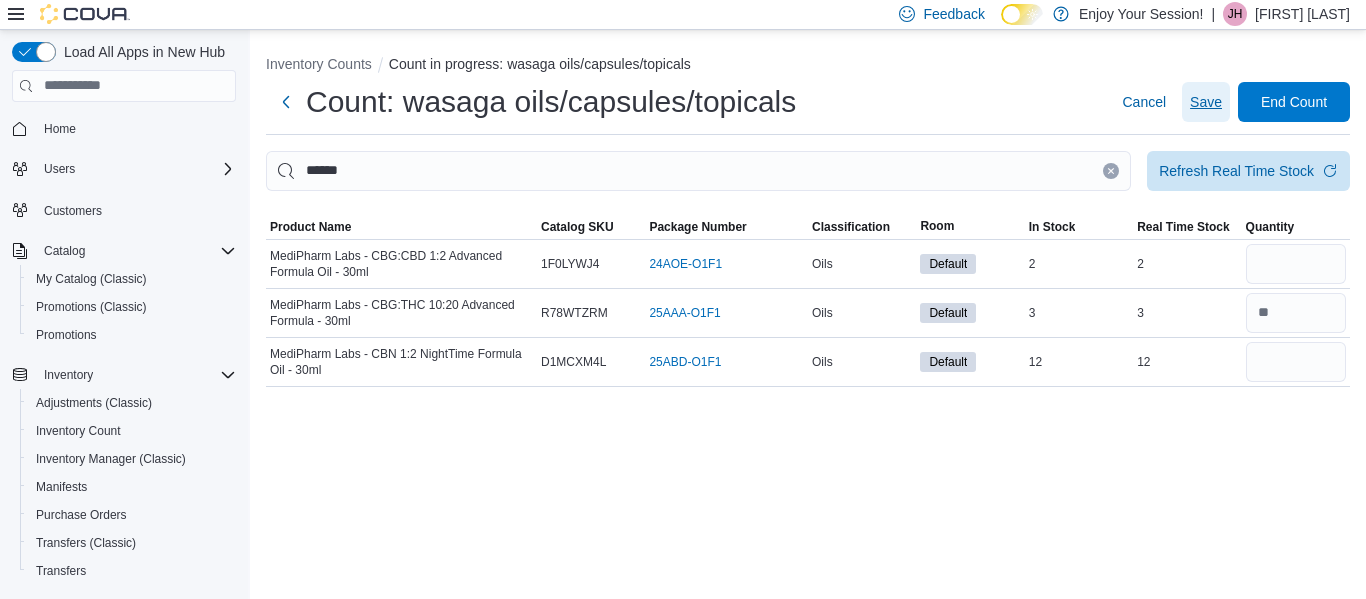 click on "Save" at bounding box center [1206, 102] 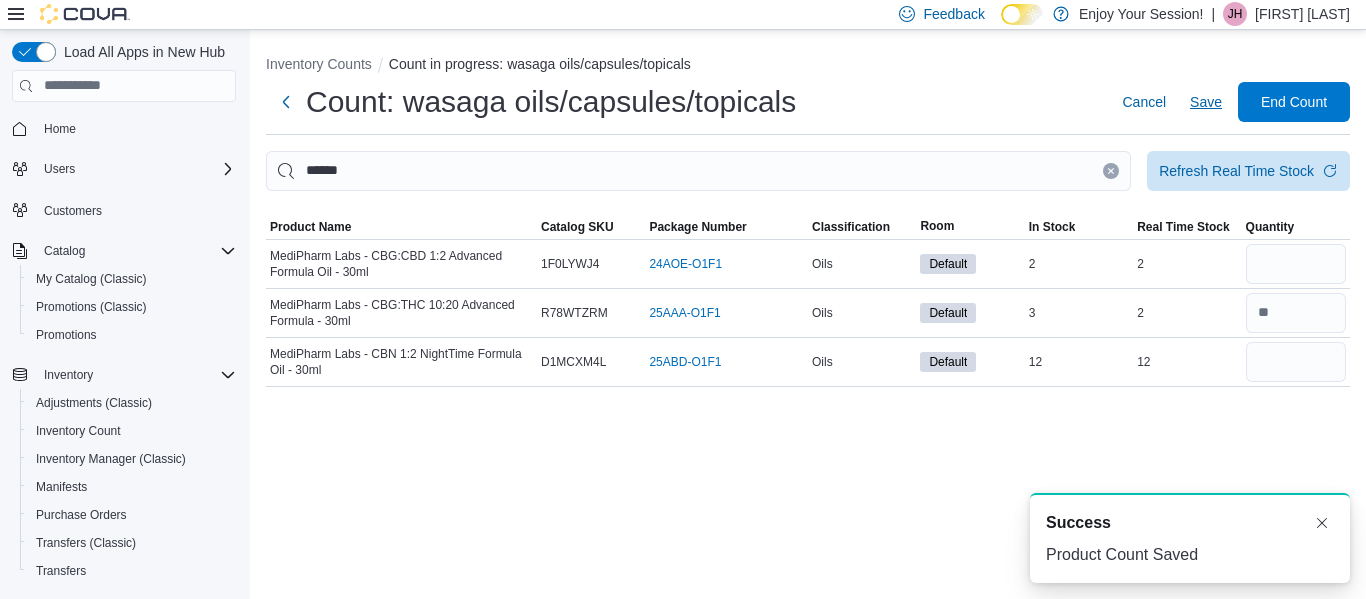 scroll, scrollTop: 0, scrollLeft: 0, axis: both 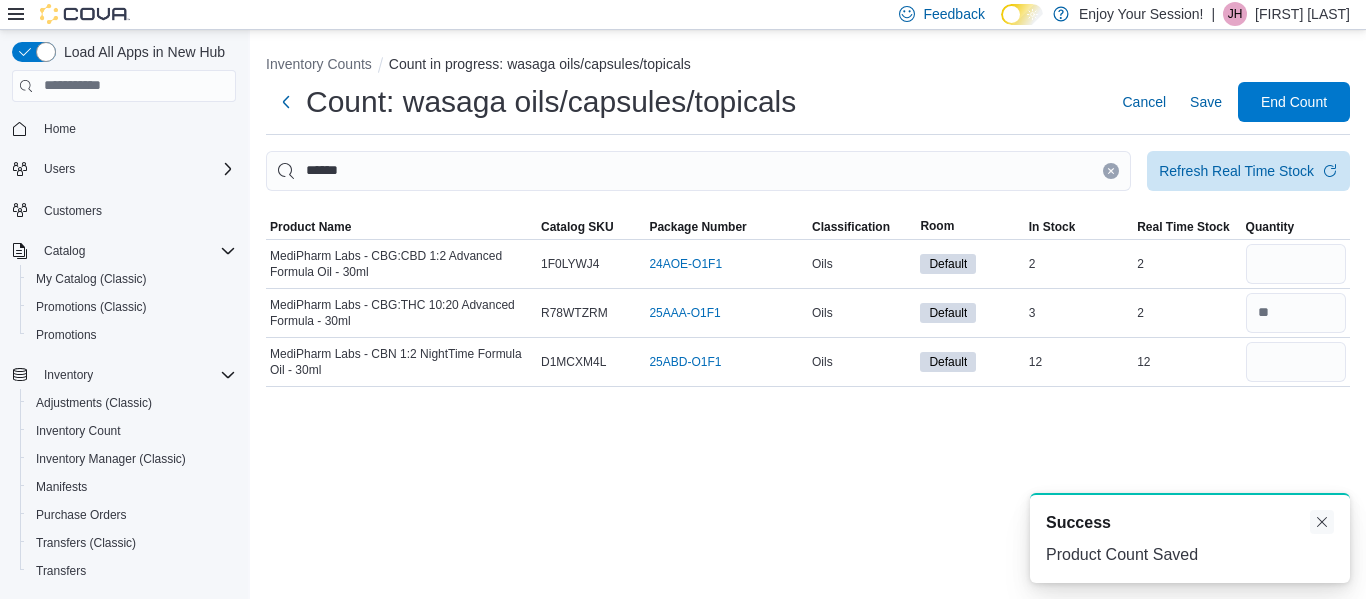 click at bounding box center [1322, 522] 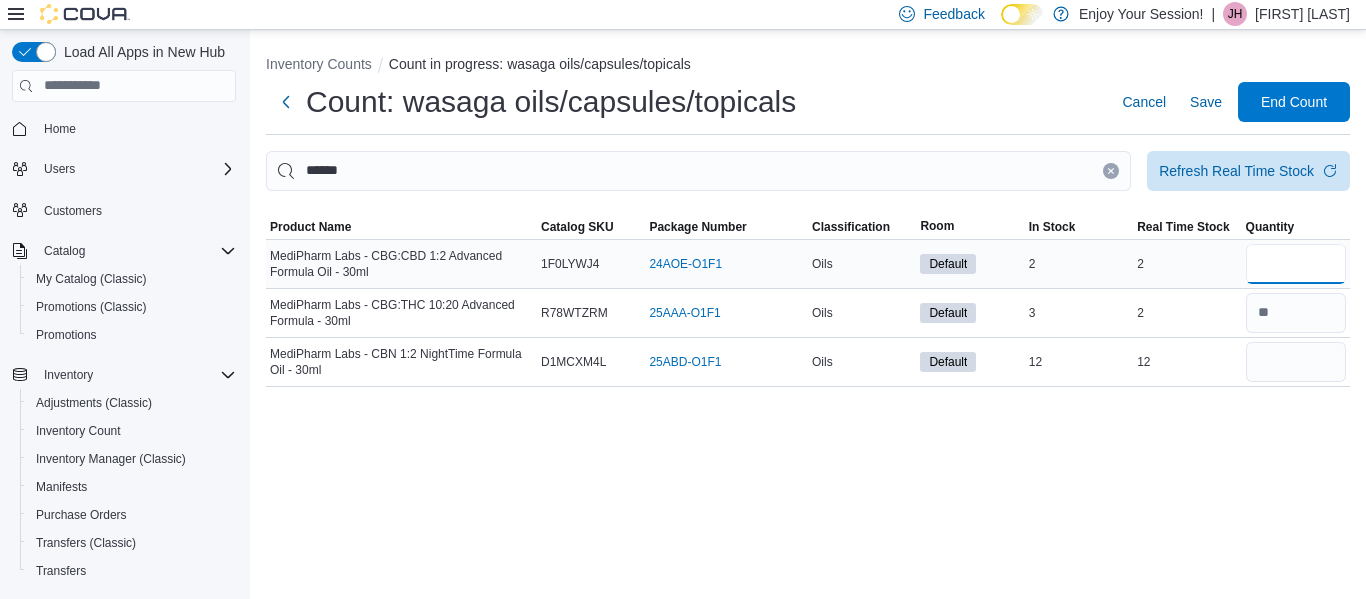 click at bounding box center (1296, 264) 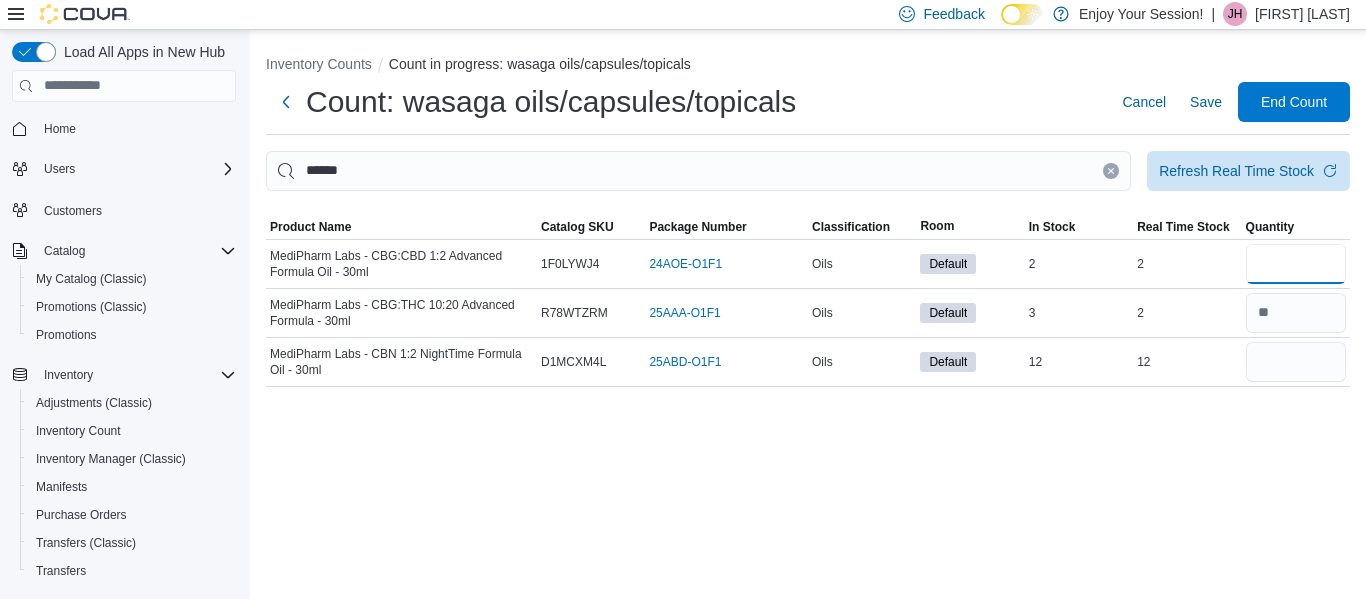 type on "*" 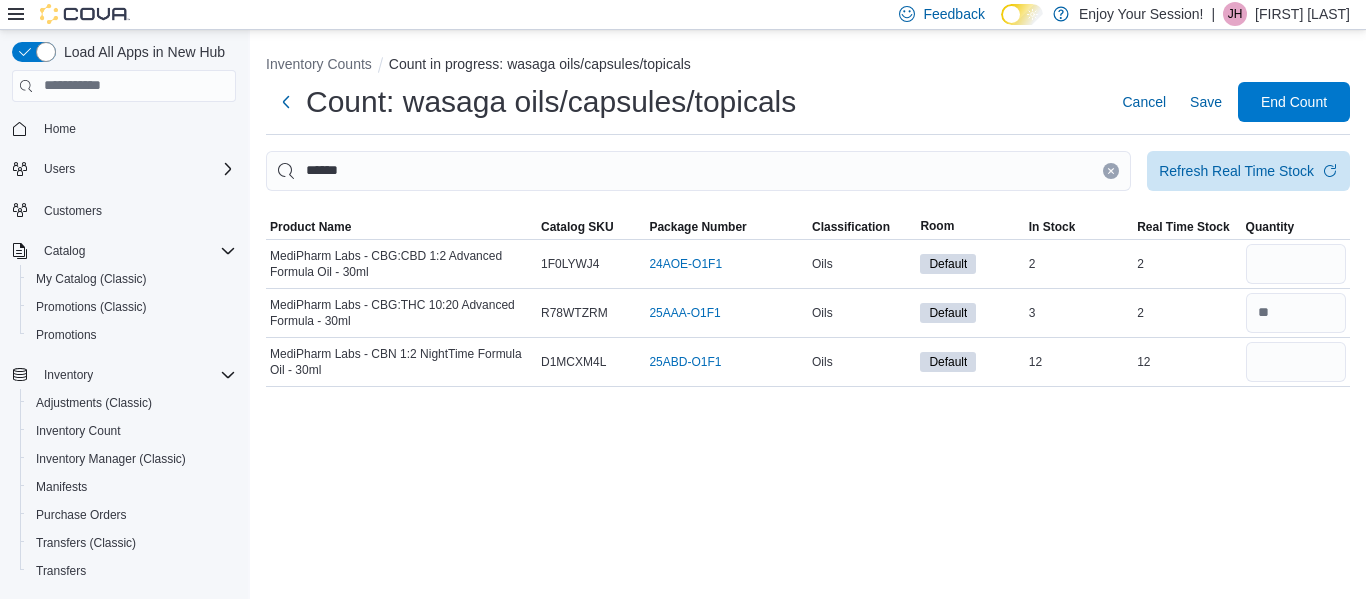 click 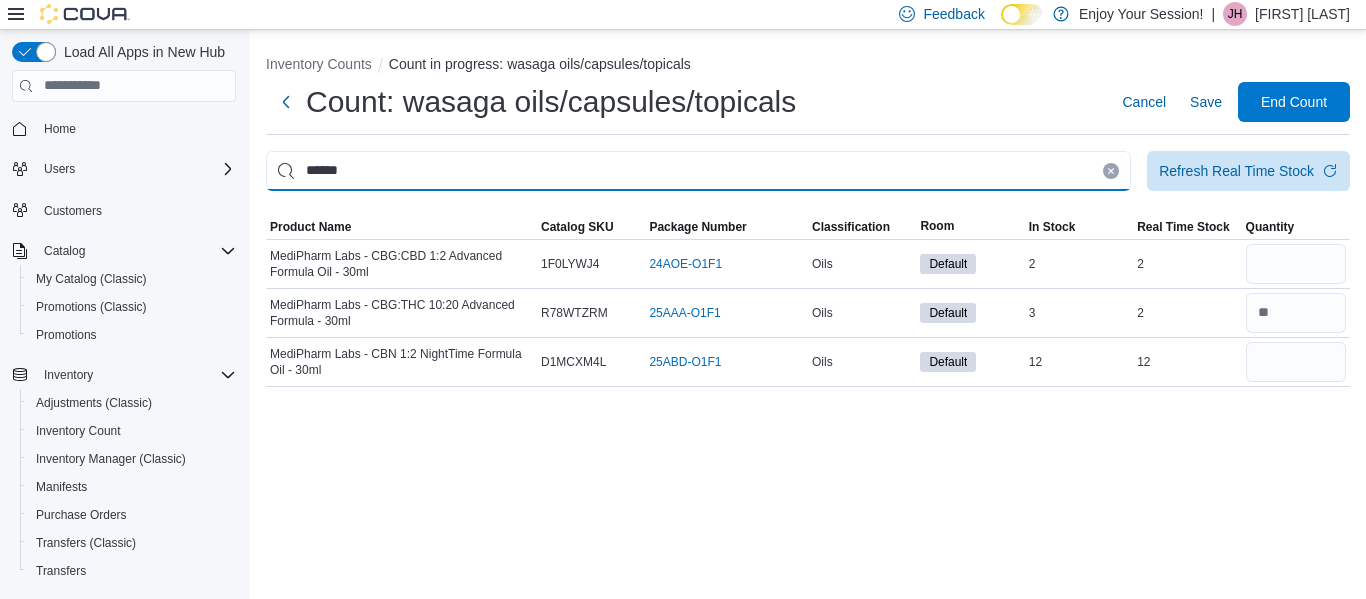 type 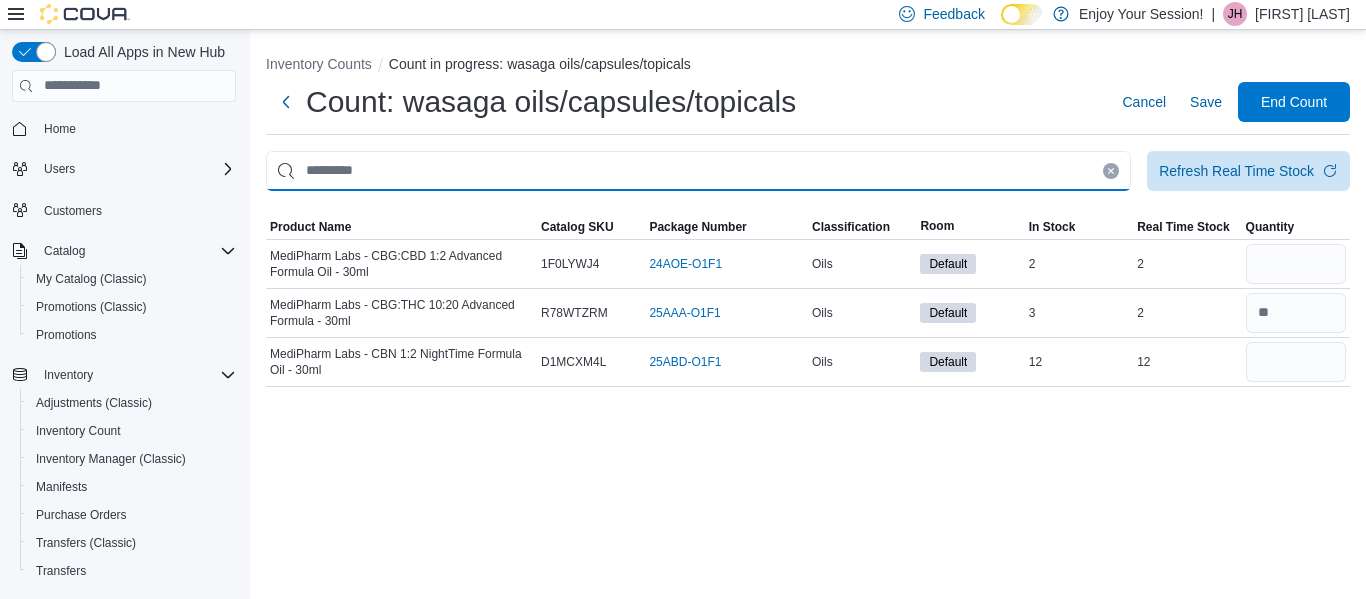 type 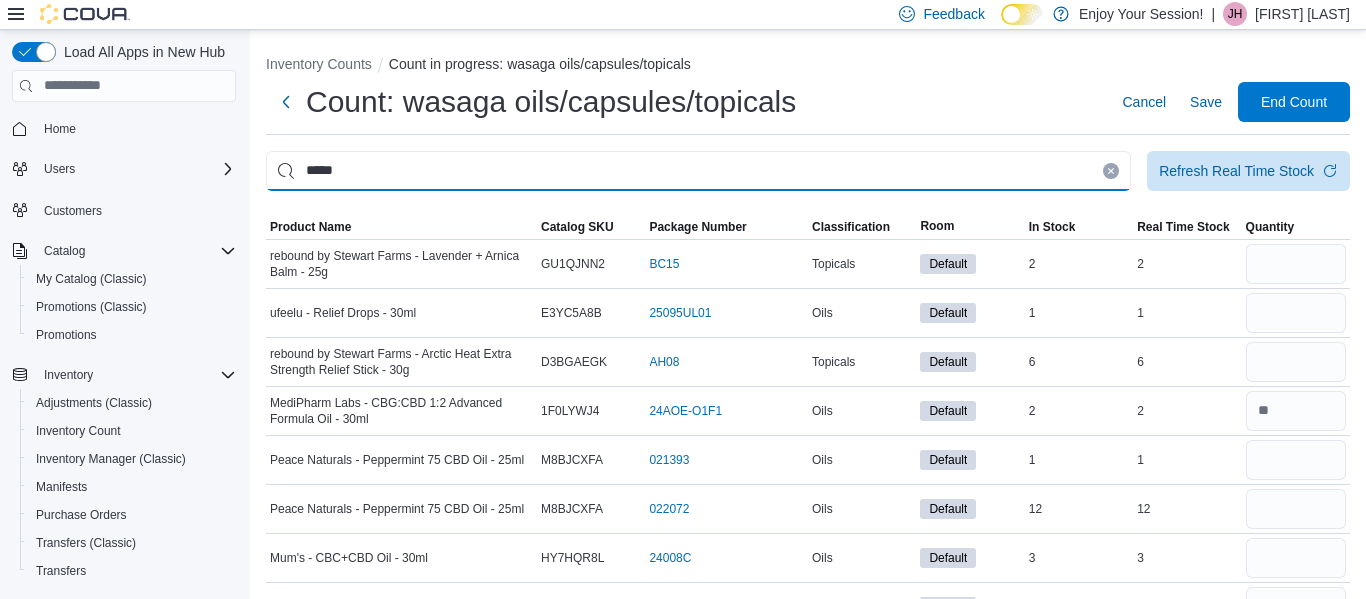 type on "*****" 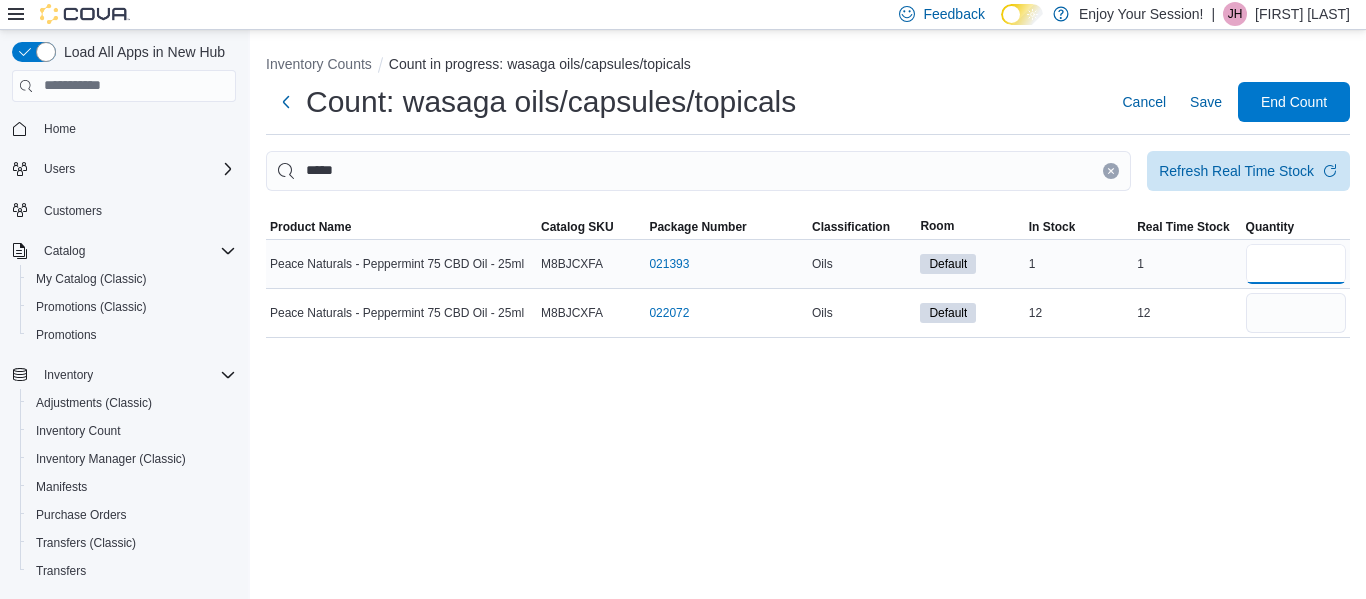 click at bounding box center [1296, 264] 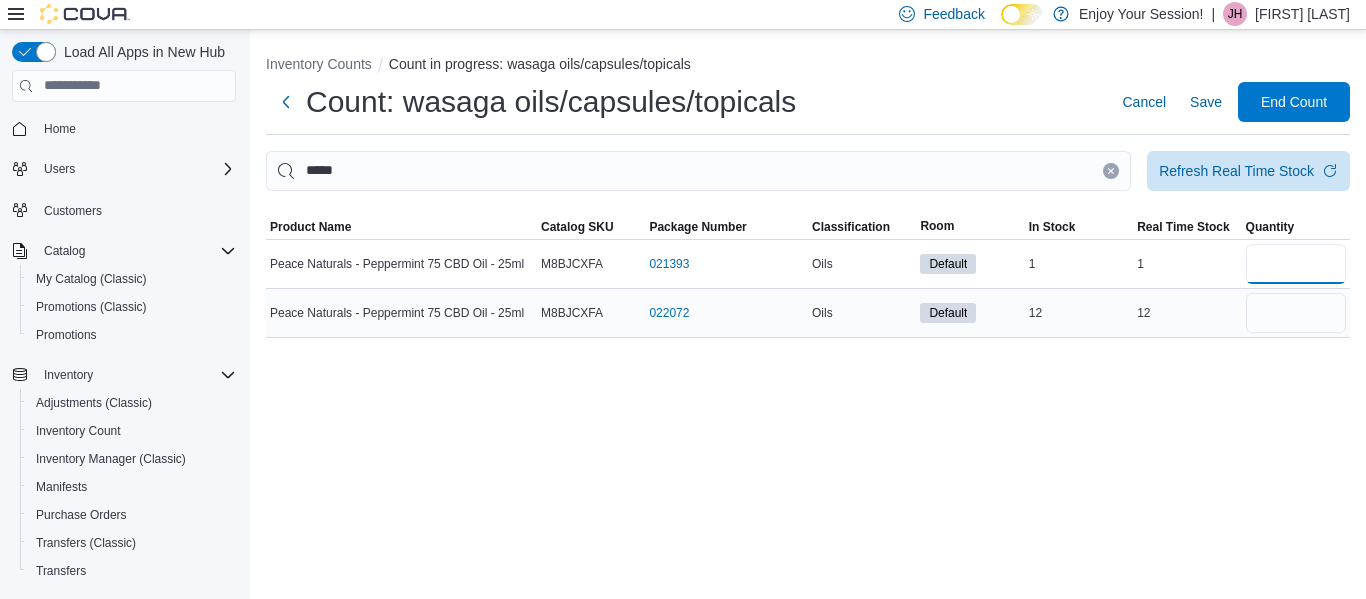 type on "*" 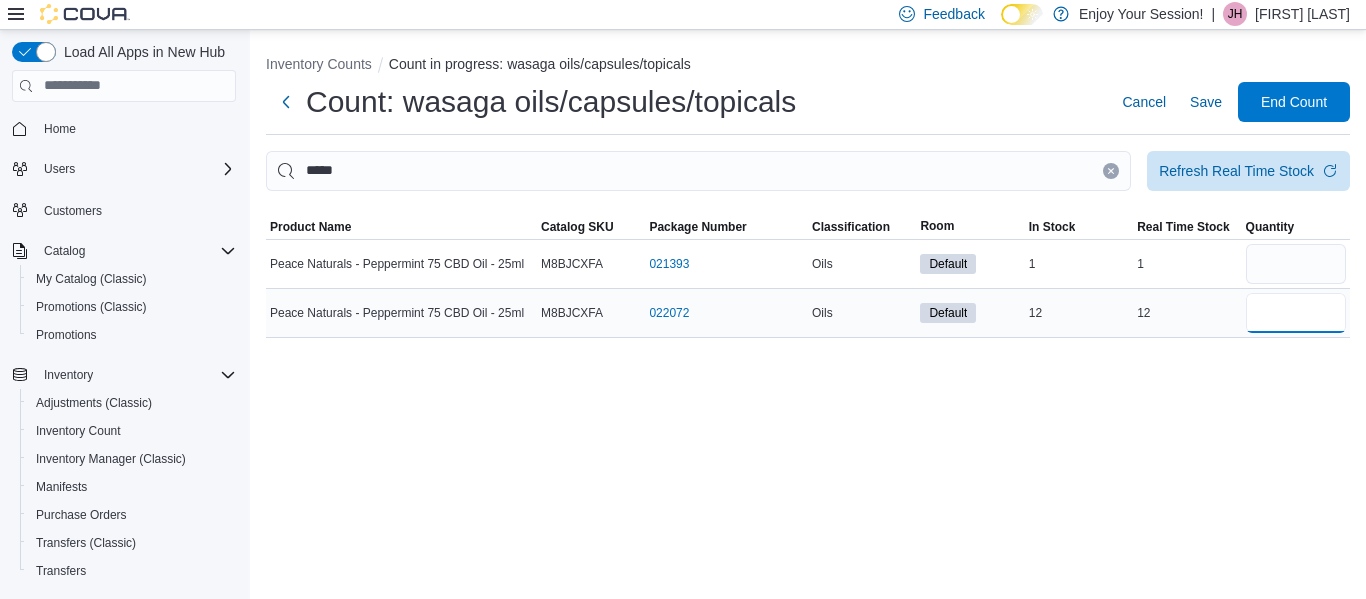 click at bounding box center [1296, 313] 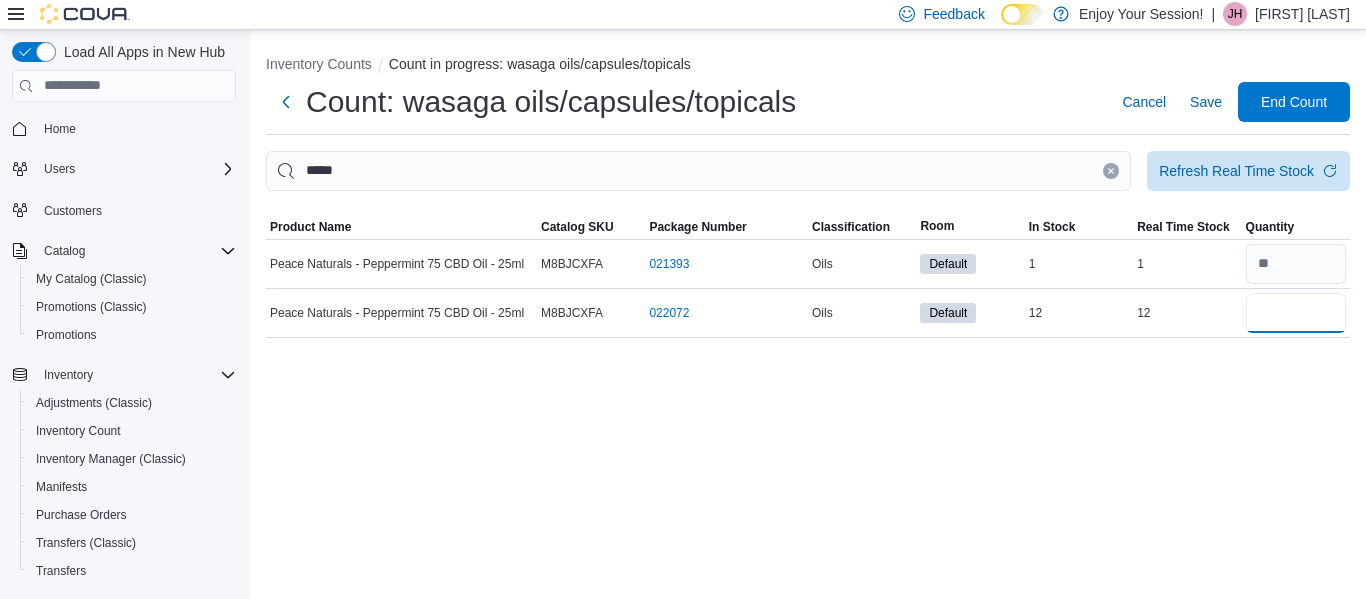 type on "**" 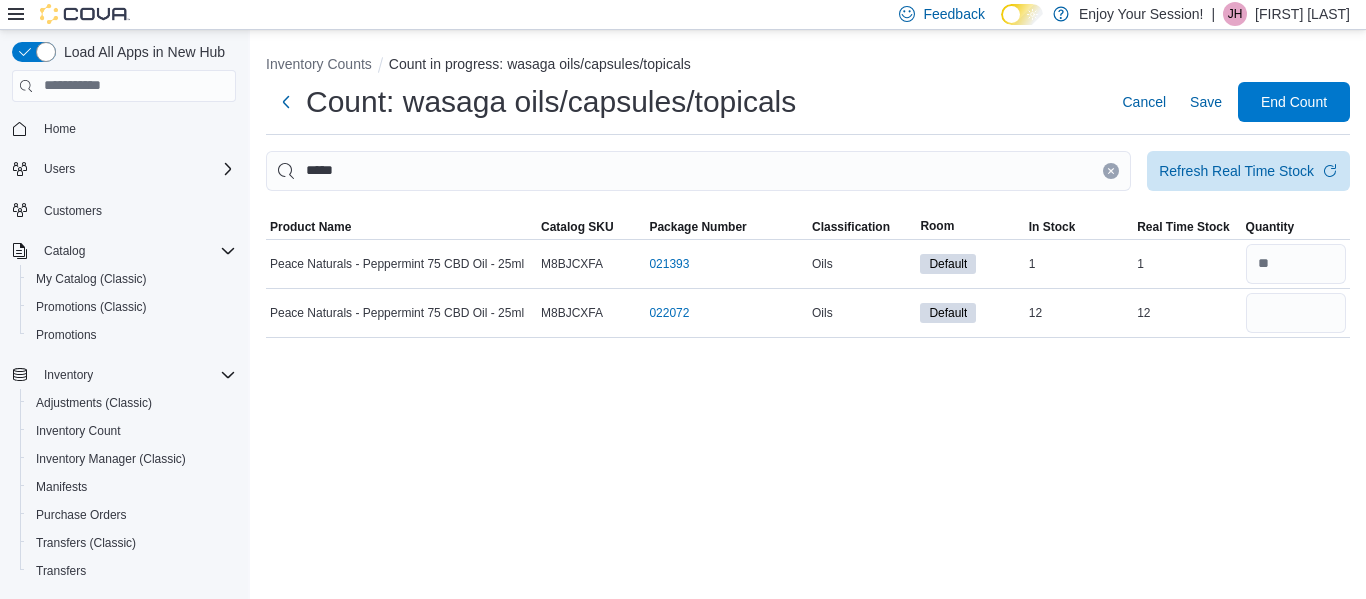click at bounding box center [1111, 171] 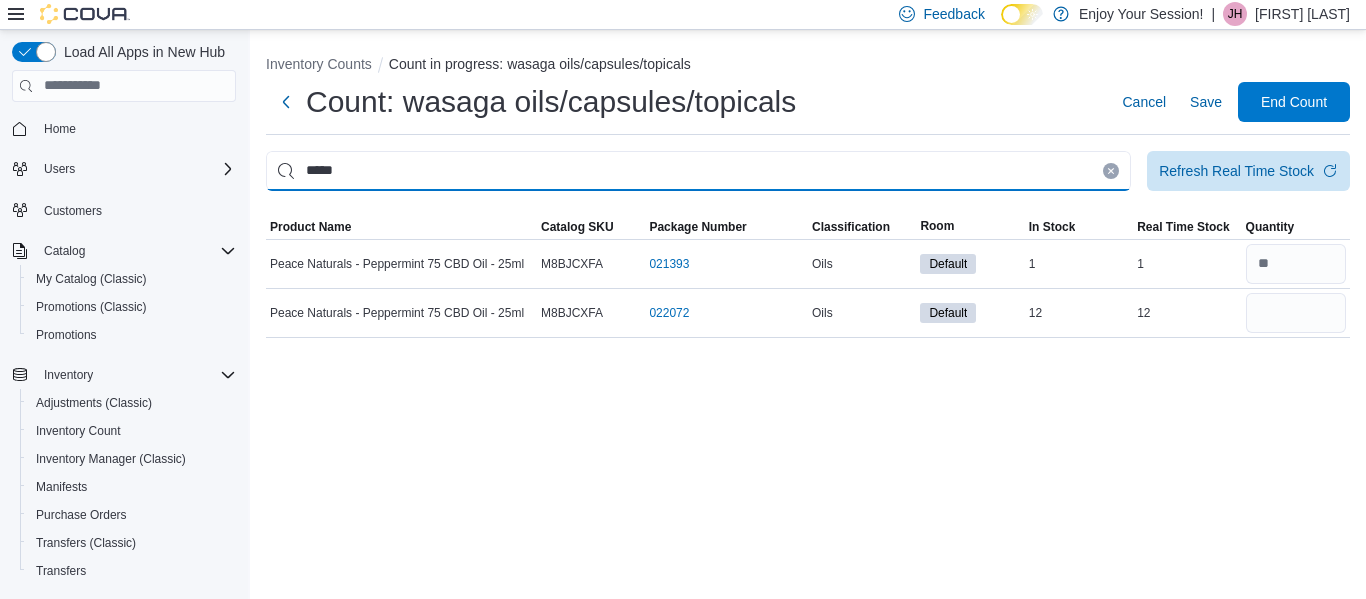 type 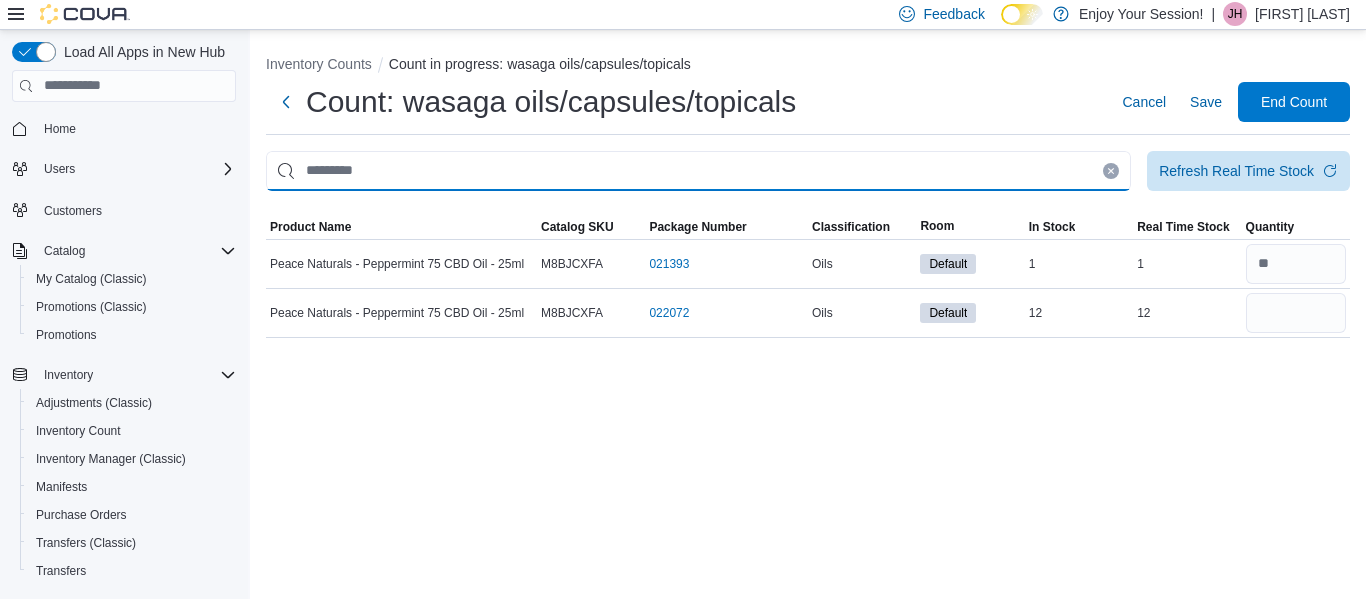 type 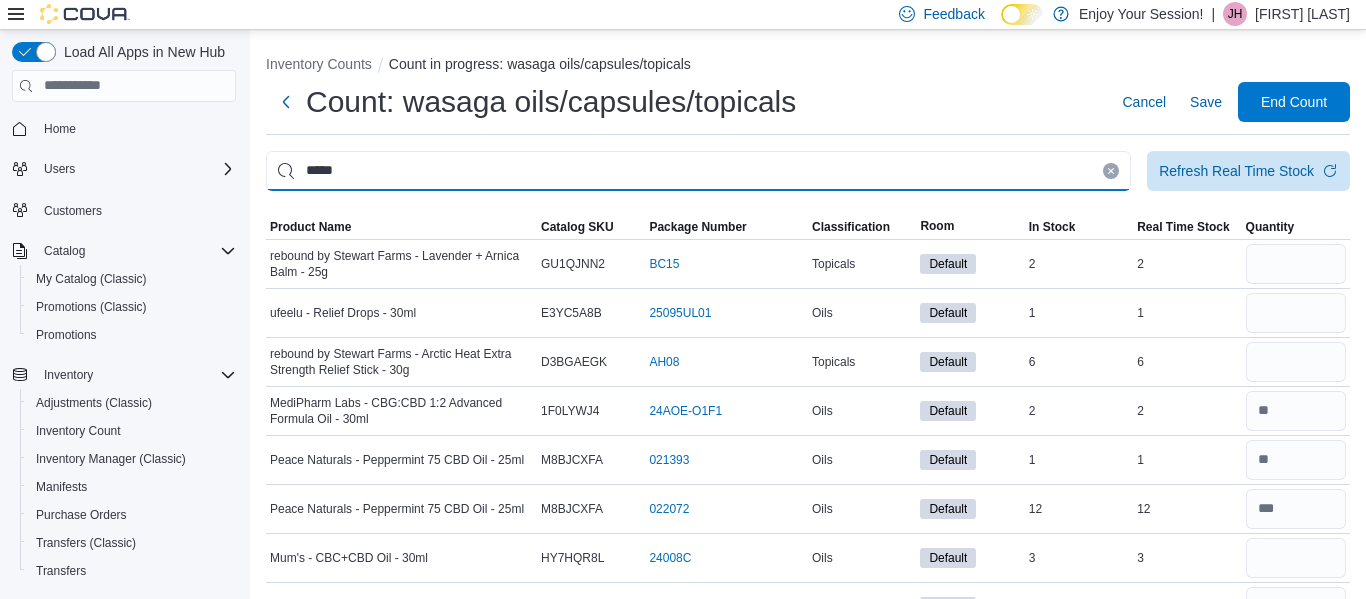 type on "*****" 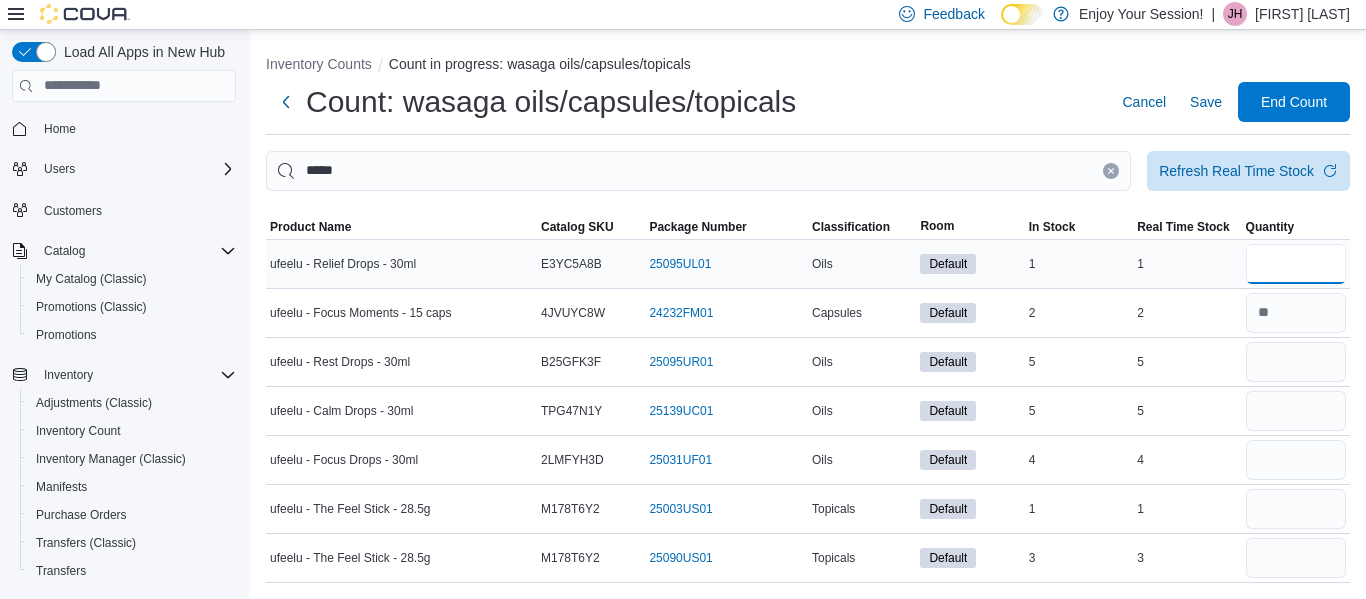 click at bounding box center (1296, 264) 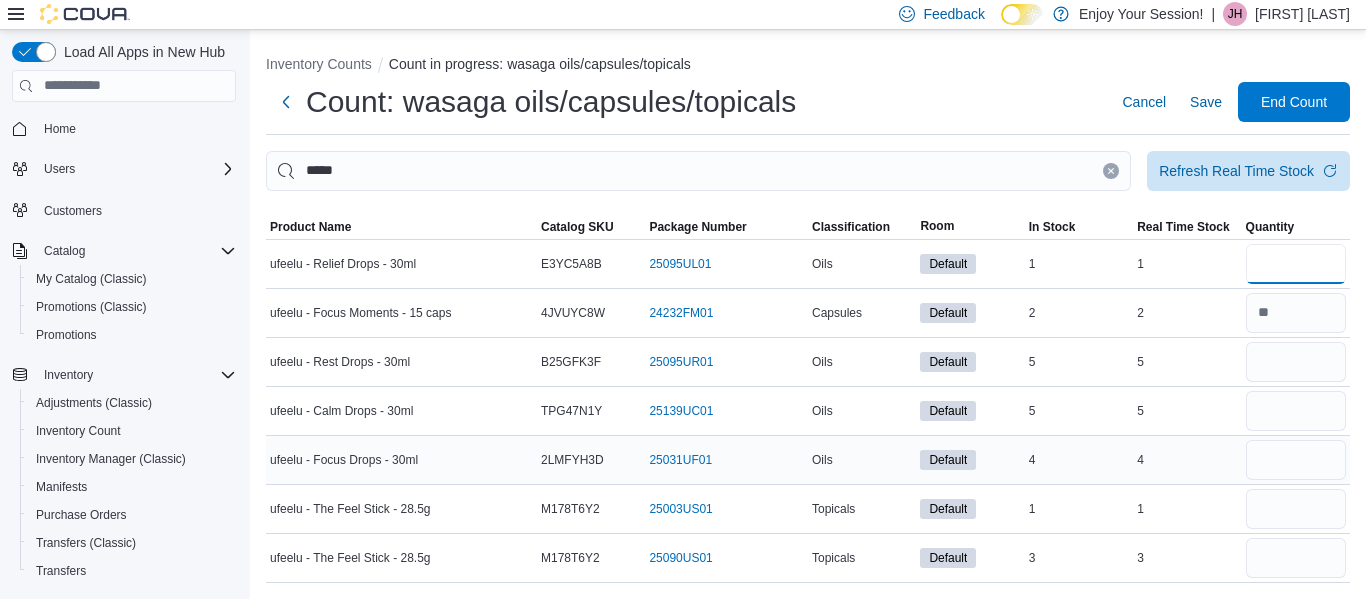 type on "*" 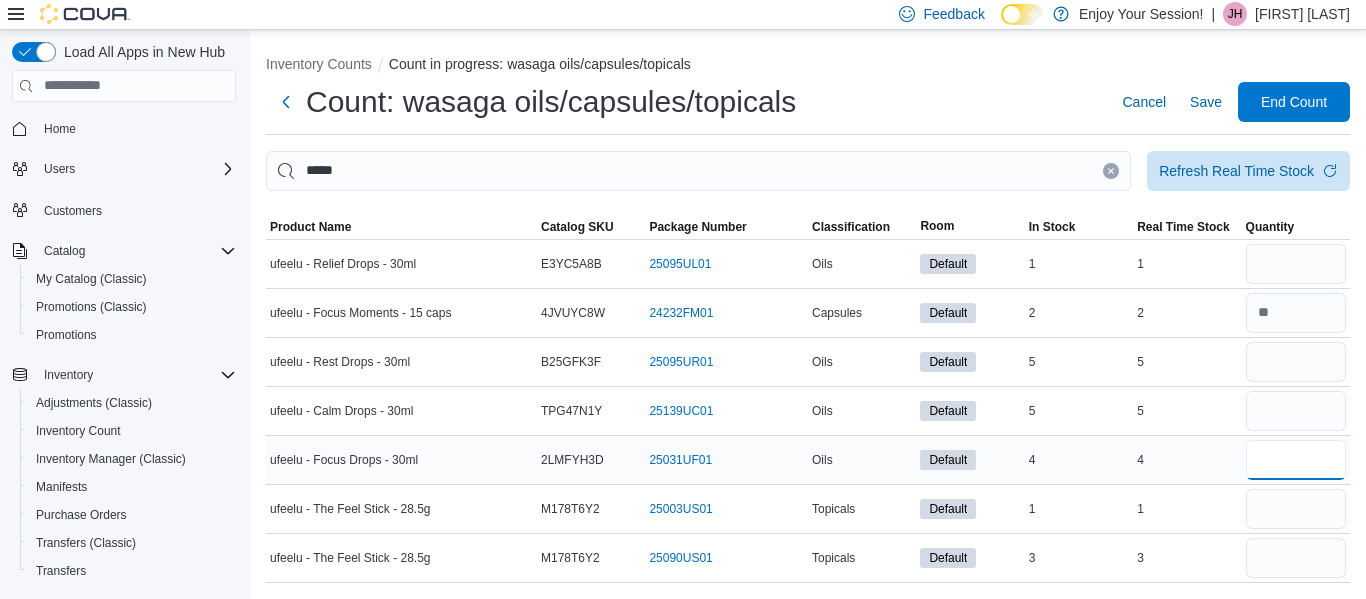 click at bounding box center [1296, 460] 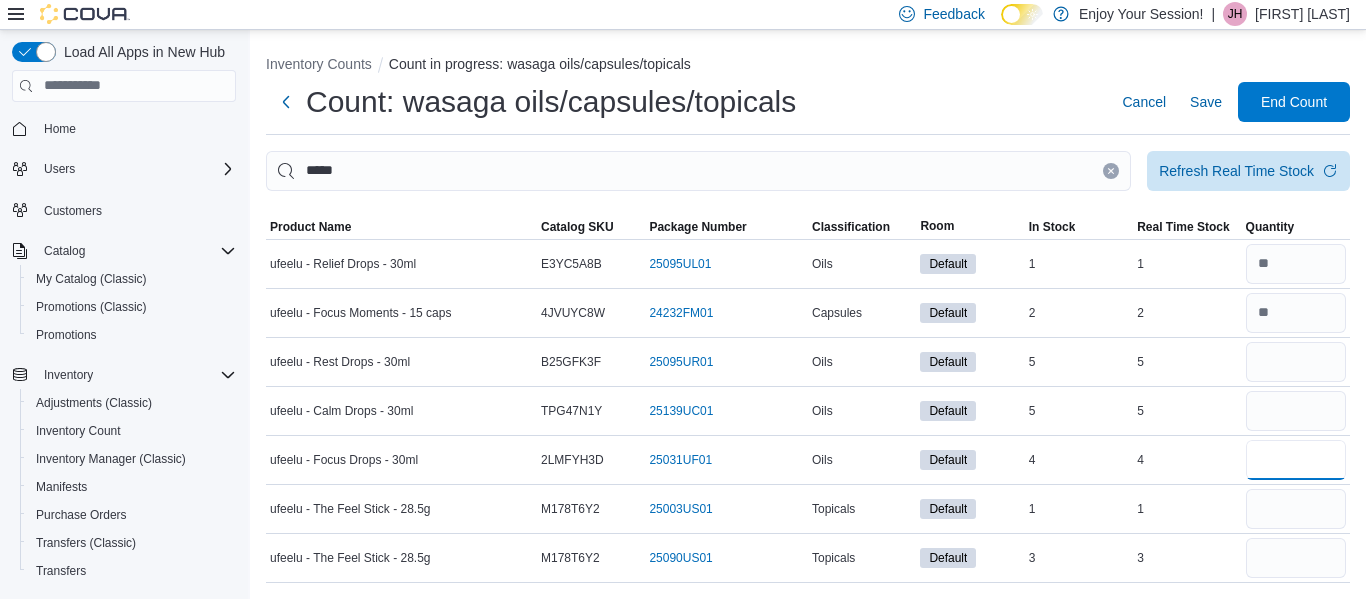 type on "*" 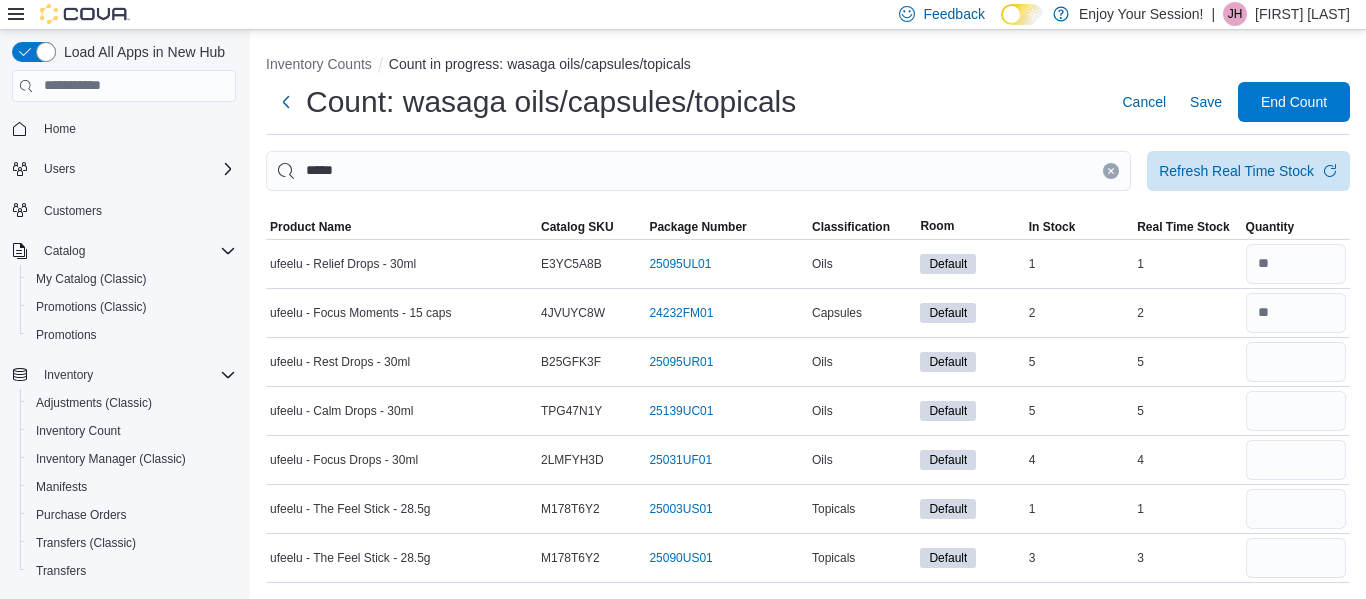 click 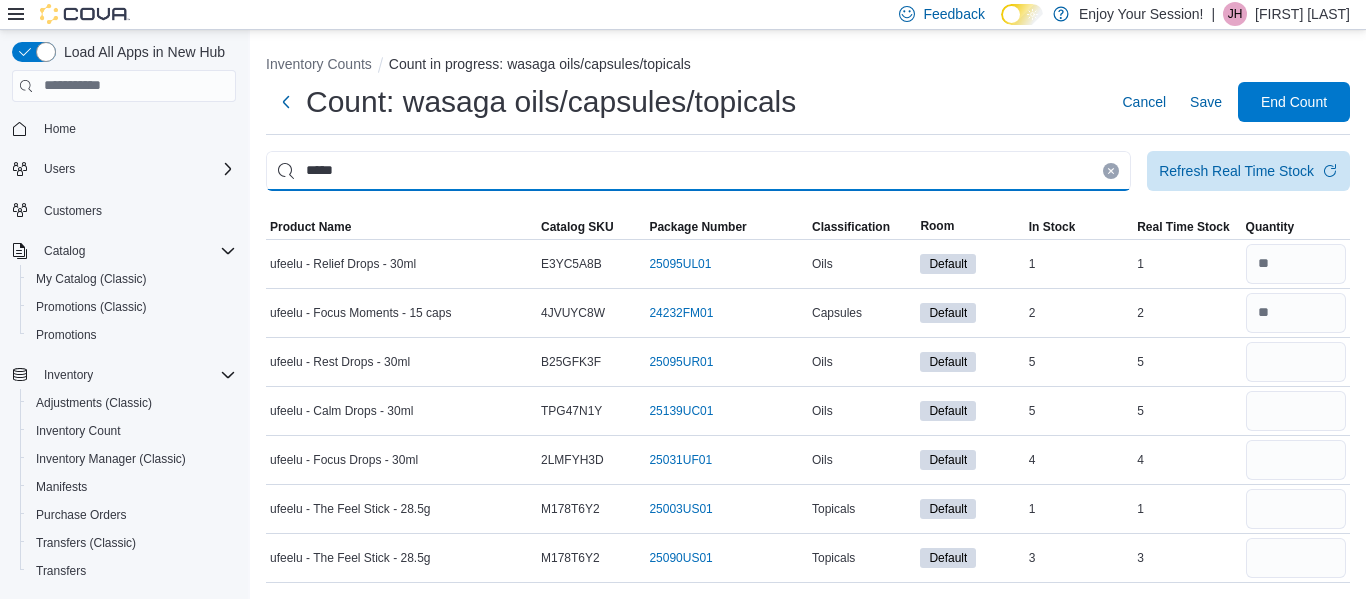 type 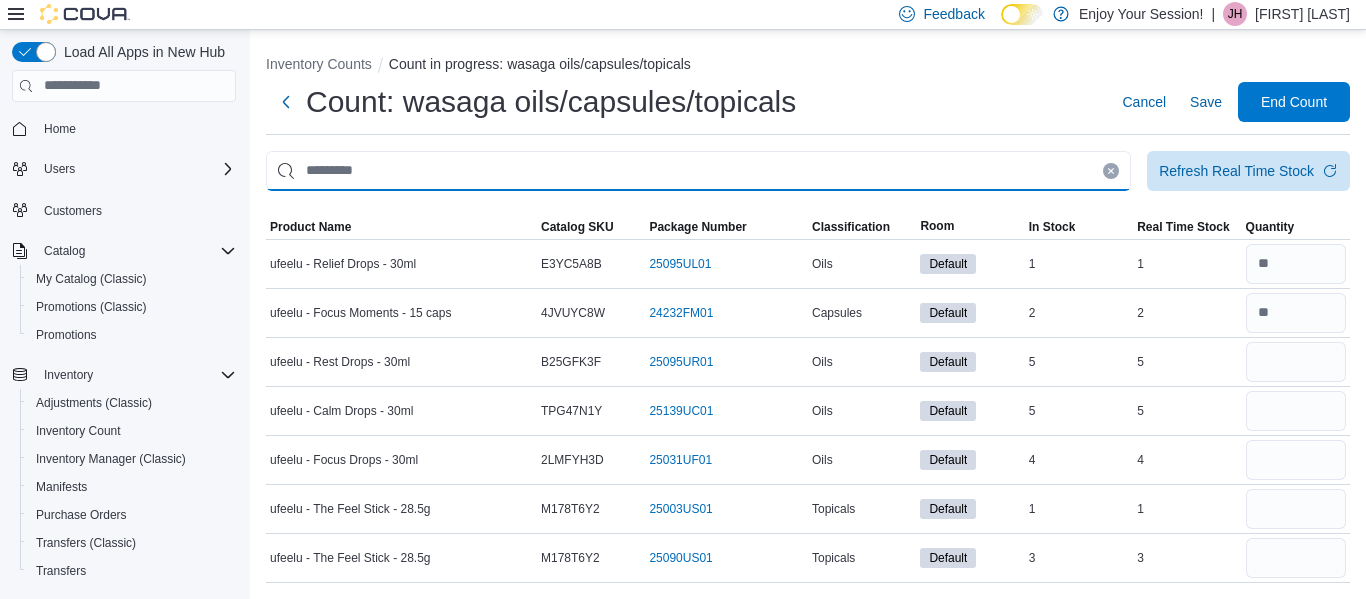 type 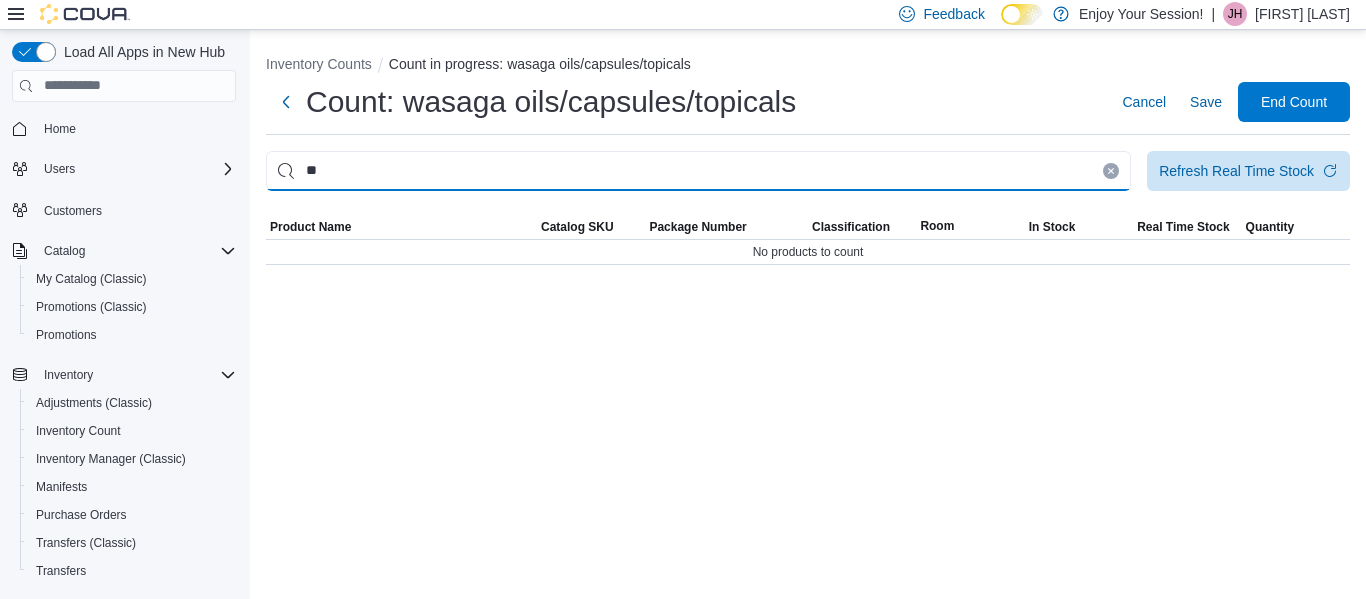 type on "*" 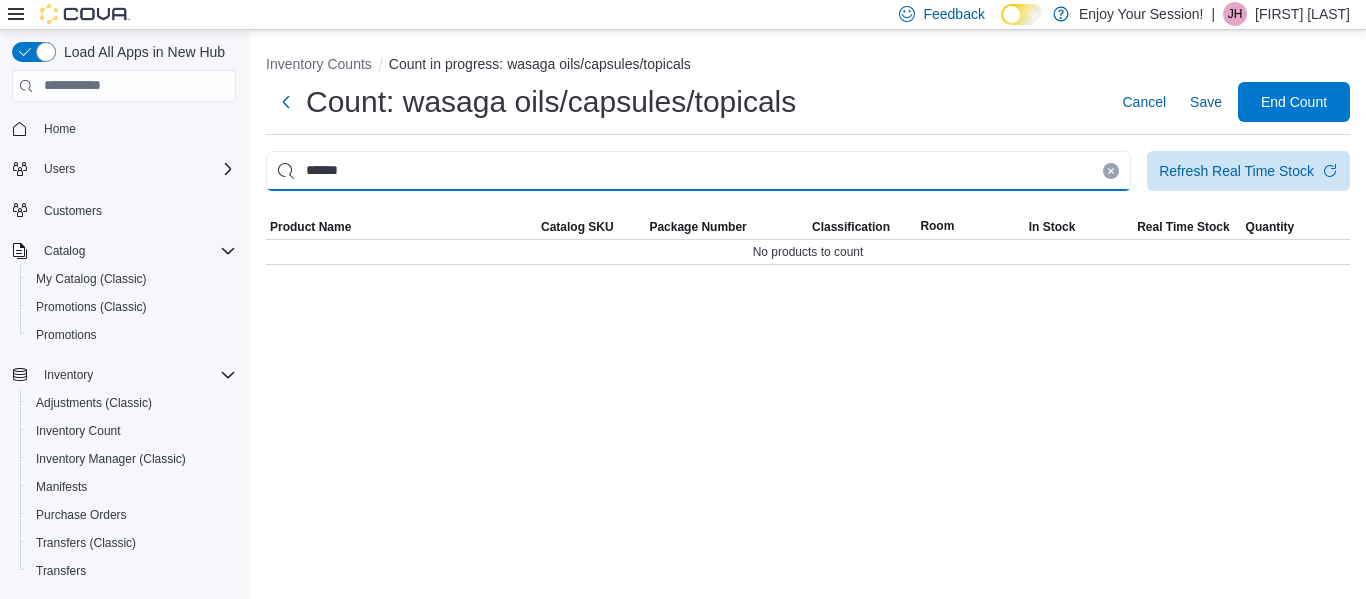 type on "******" 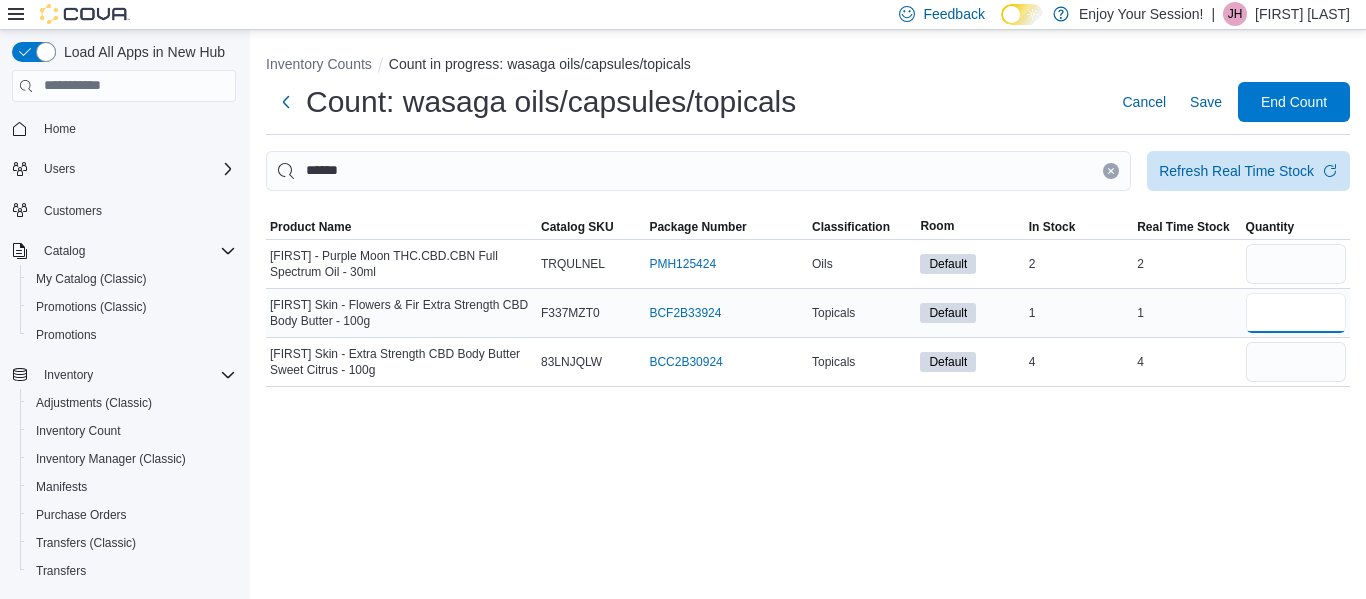 click at bounding box center (1296, 313) 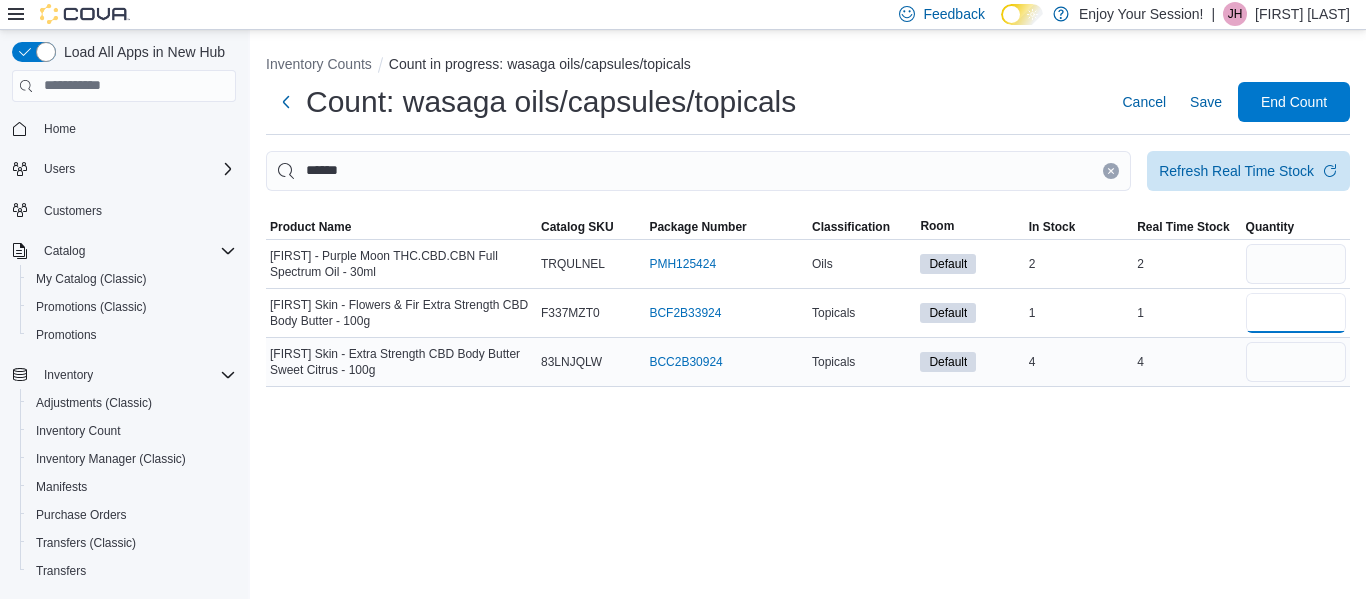 type on "*" 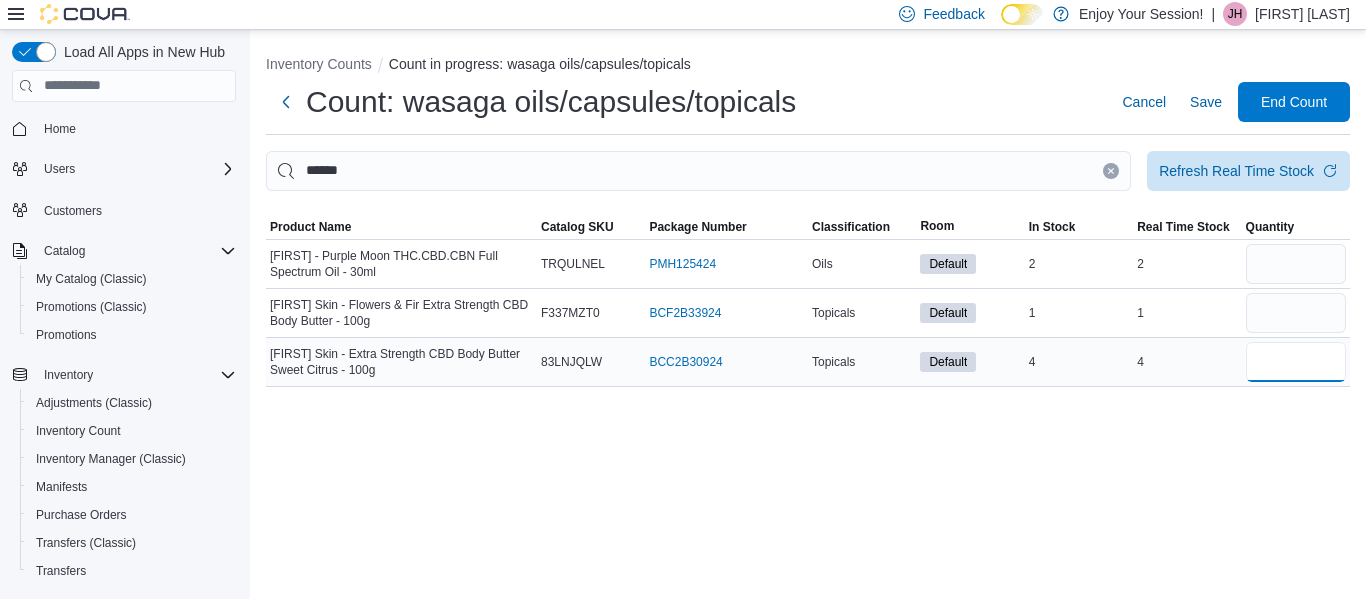 click at bounding box center (1296, 362) 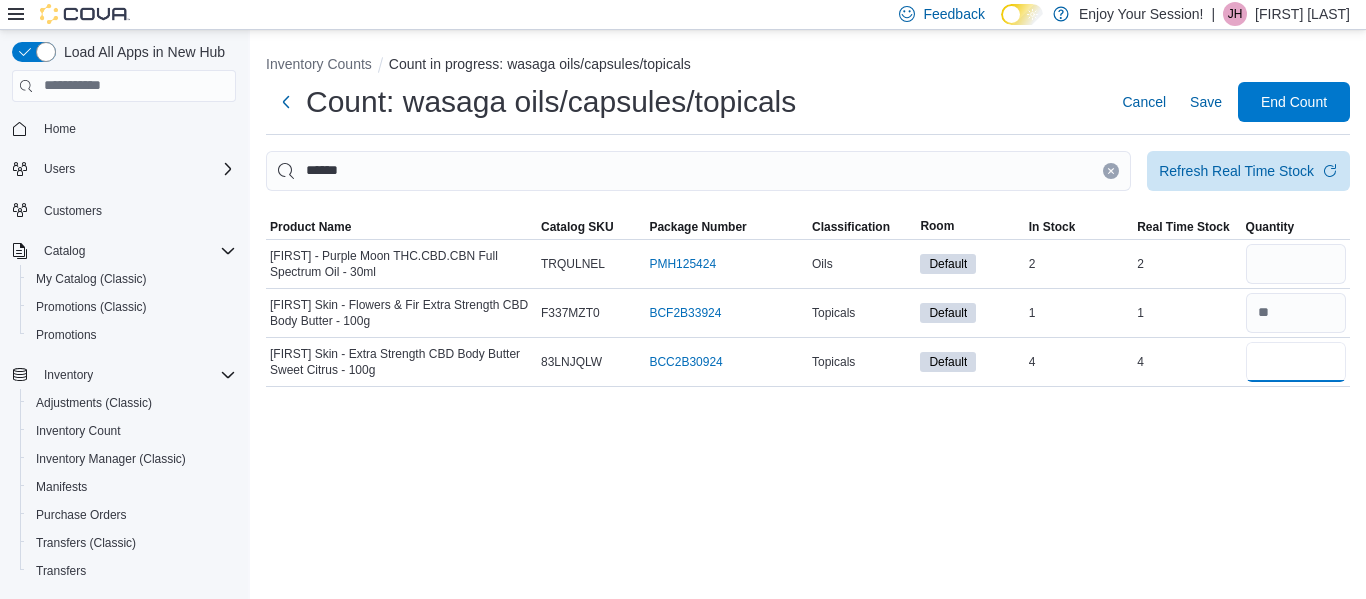 type on "*" 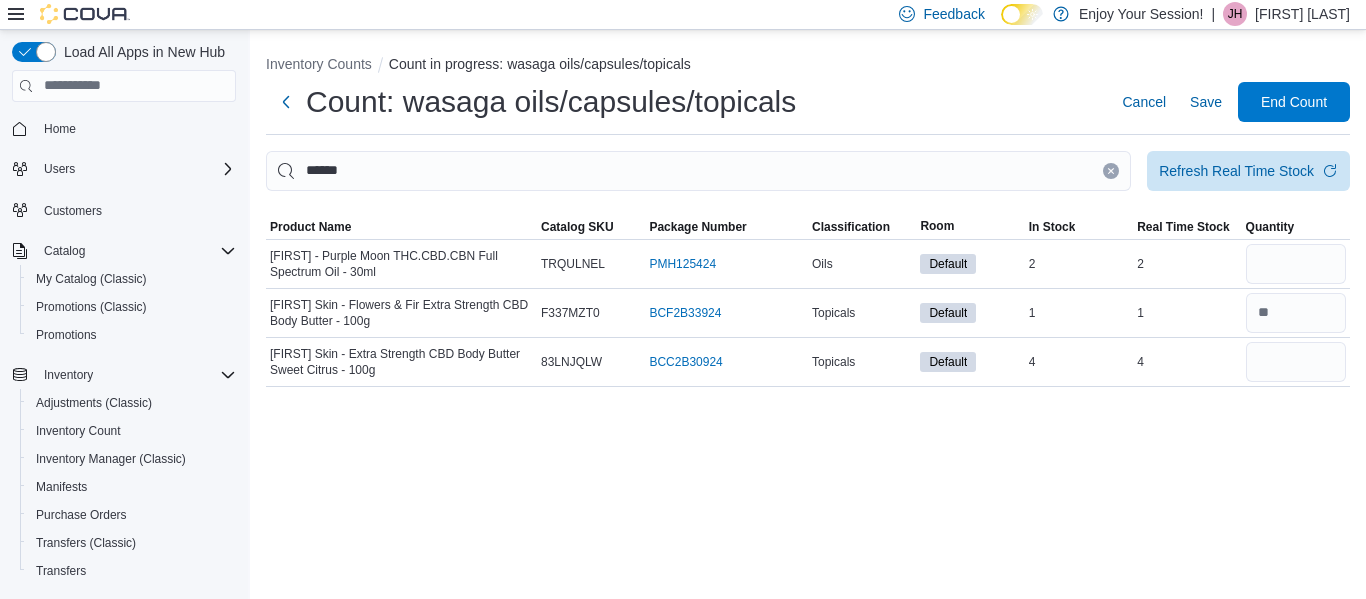 click 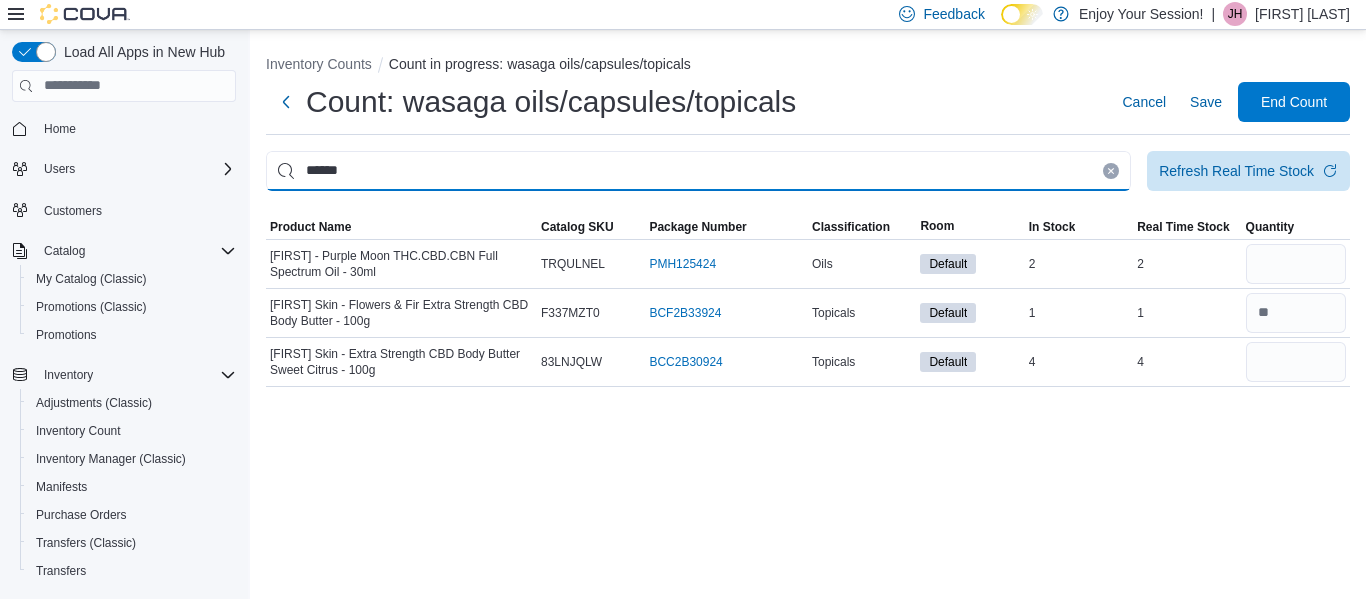 type 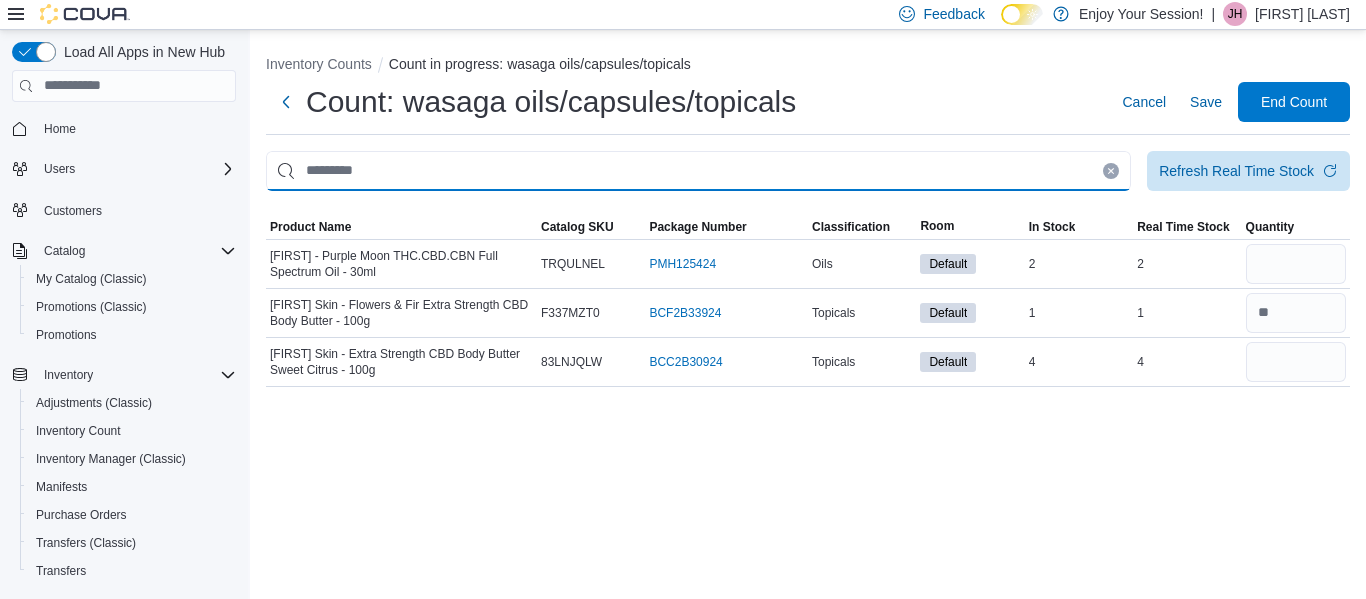 type 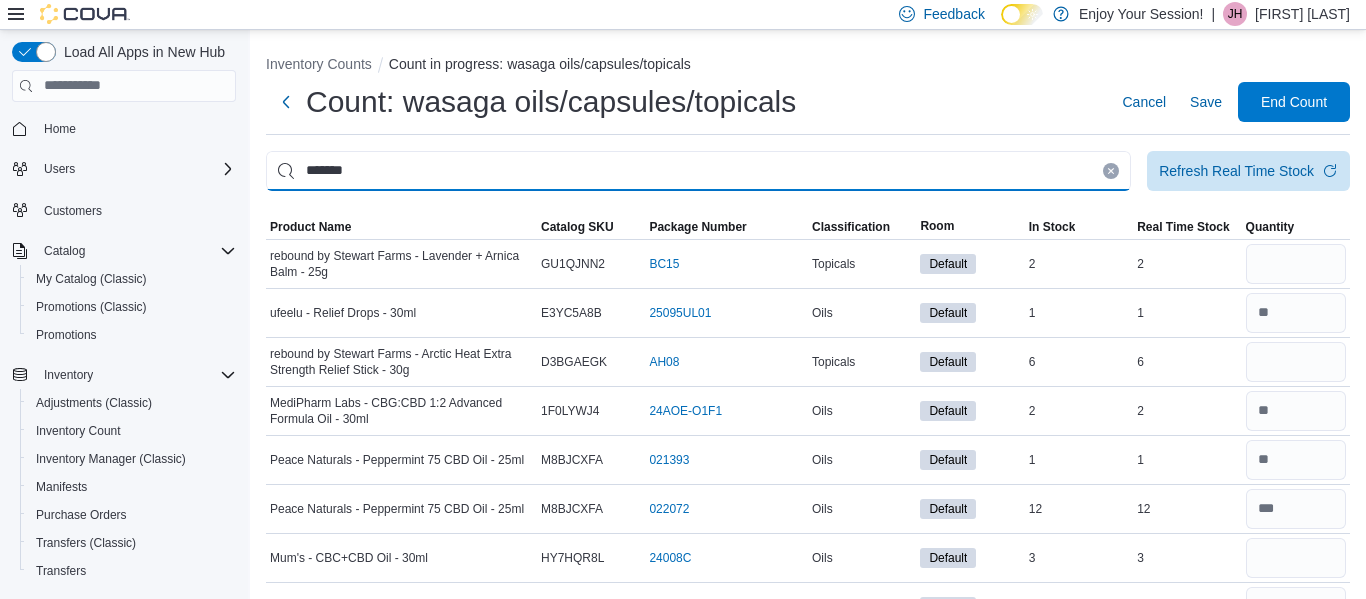 type on "*******" 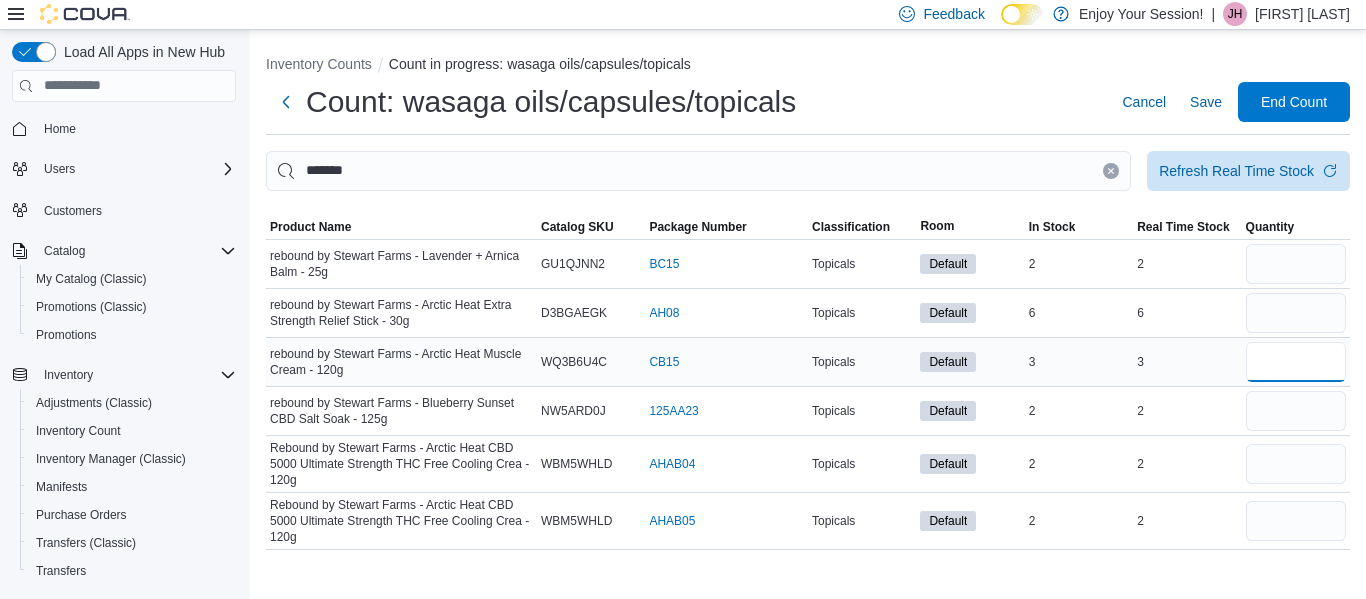 click at bounding box center (1296, 362) 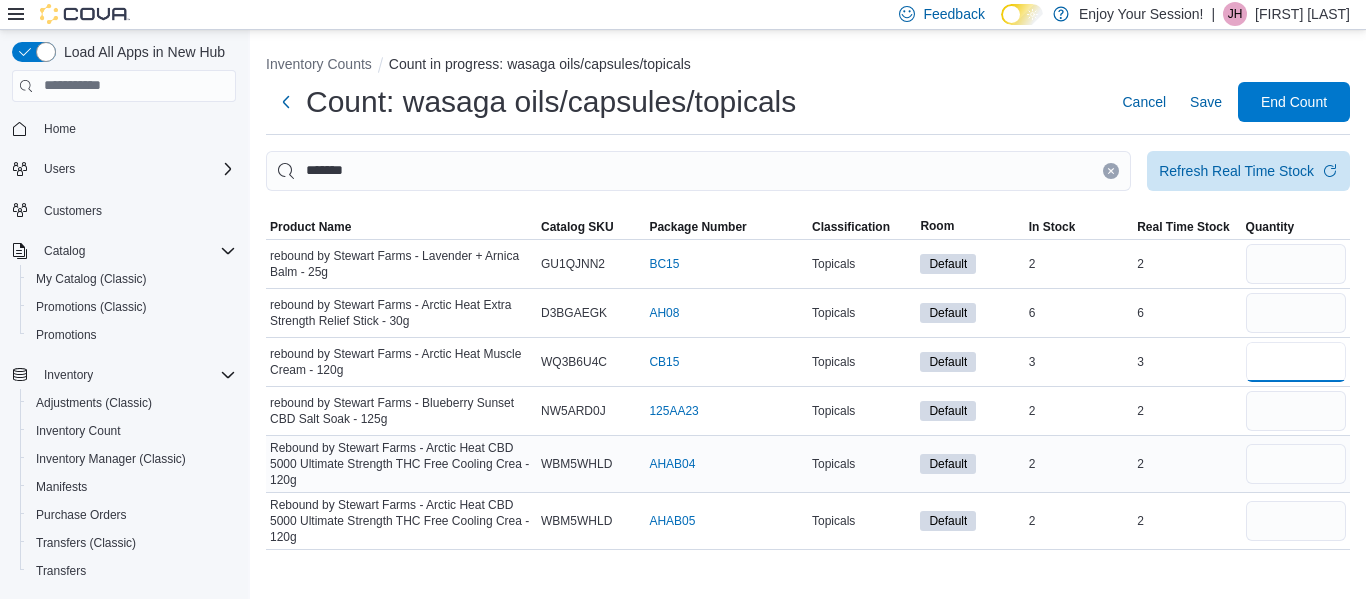 type on "*" 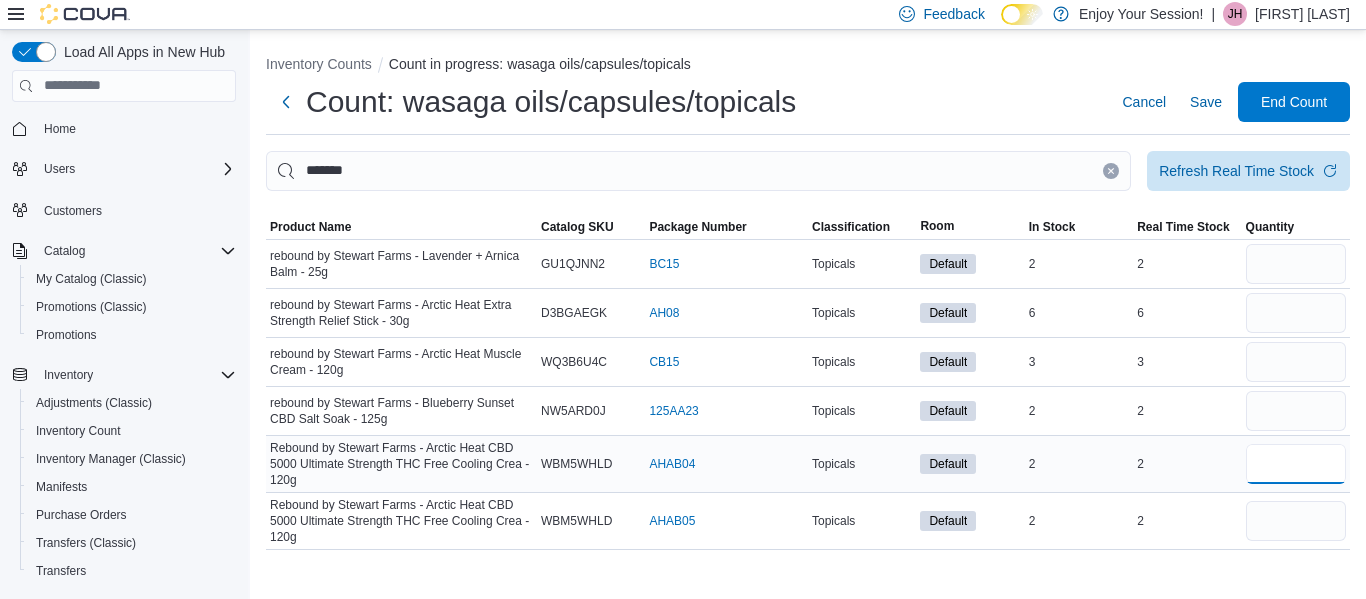 click at bounding box center [1296, 464] 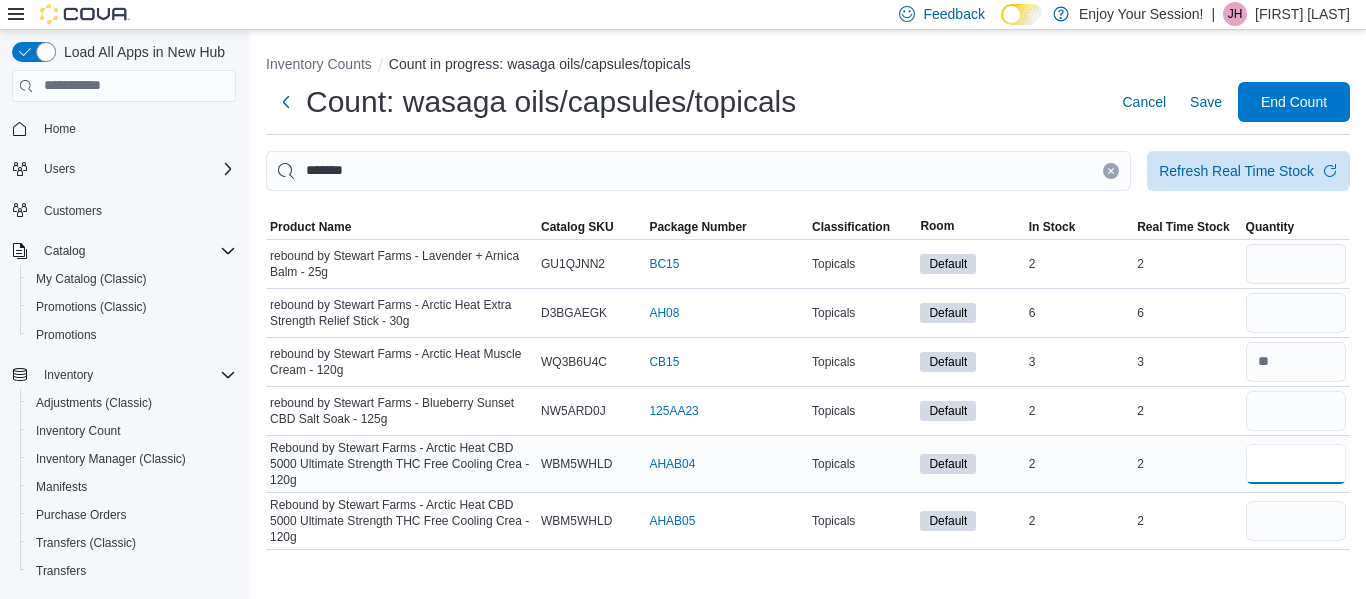 type on "*" 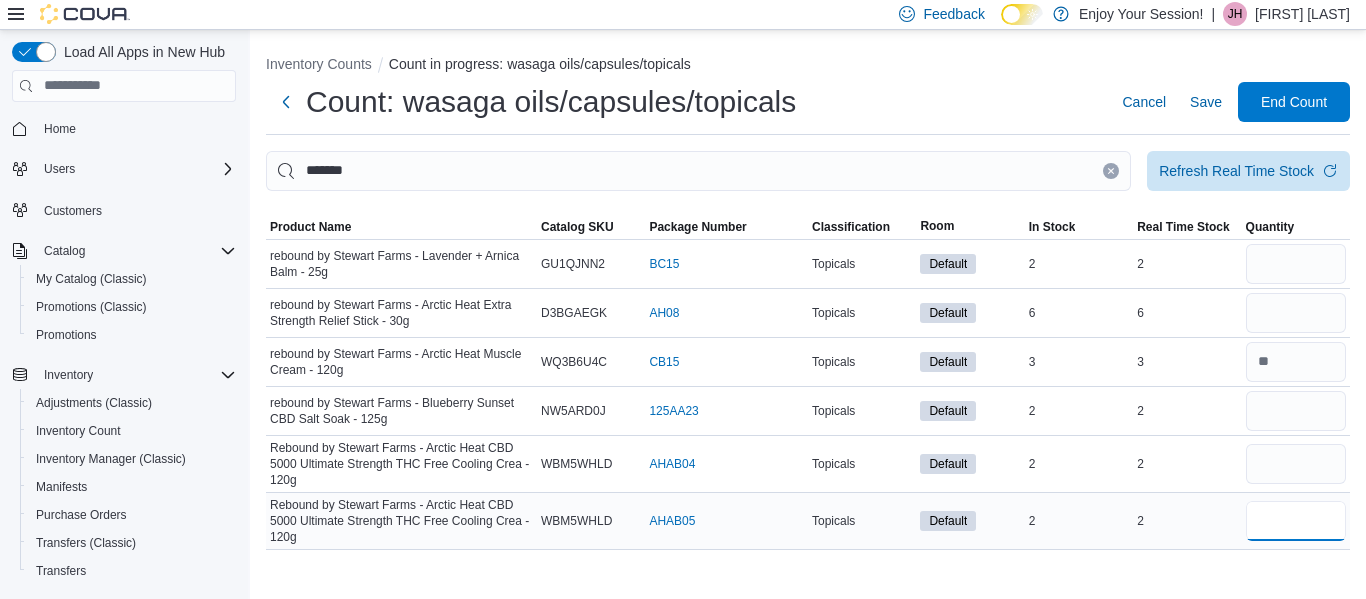 click at bounding box center [1296, 521] 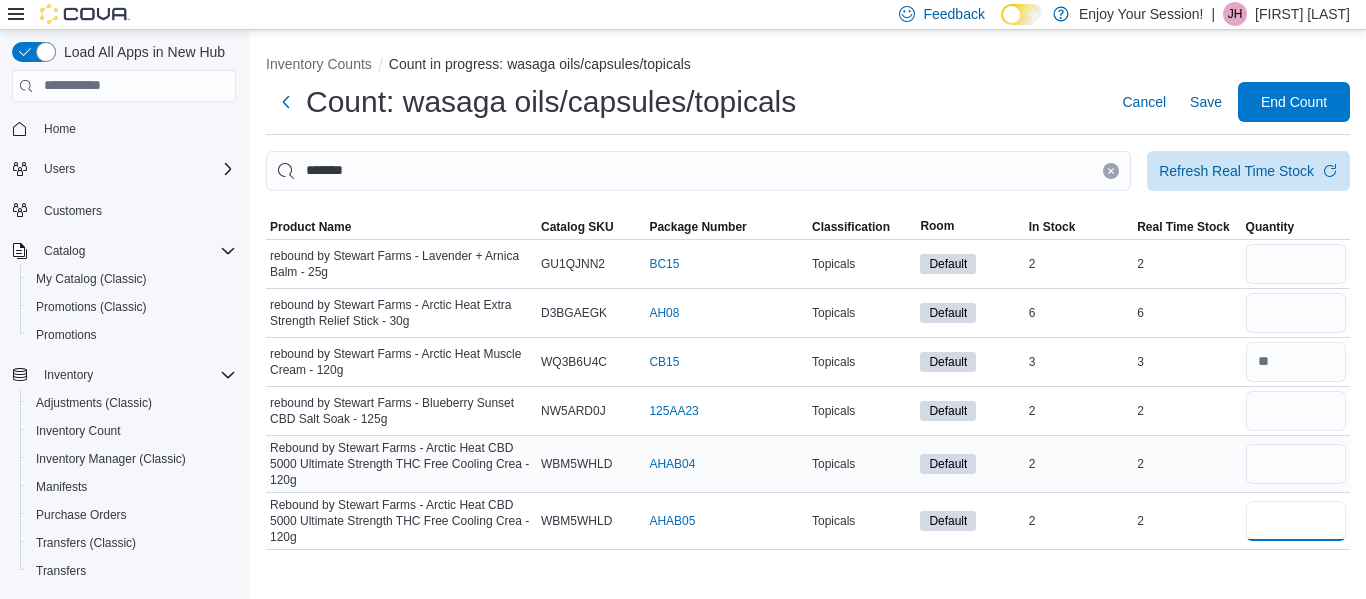 type on "*" 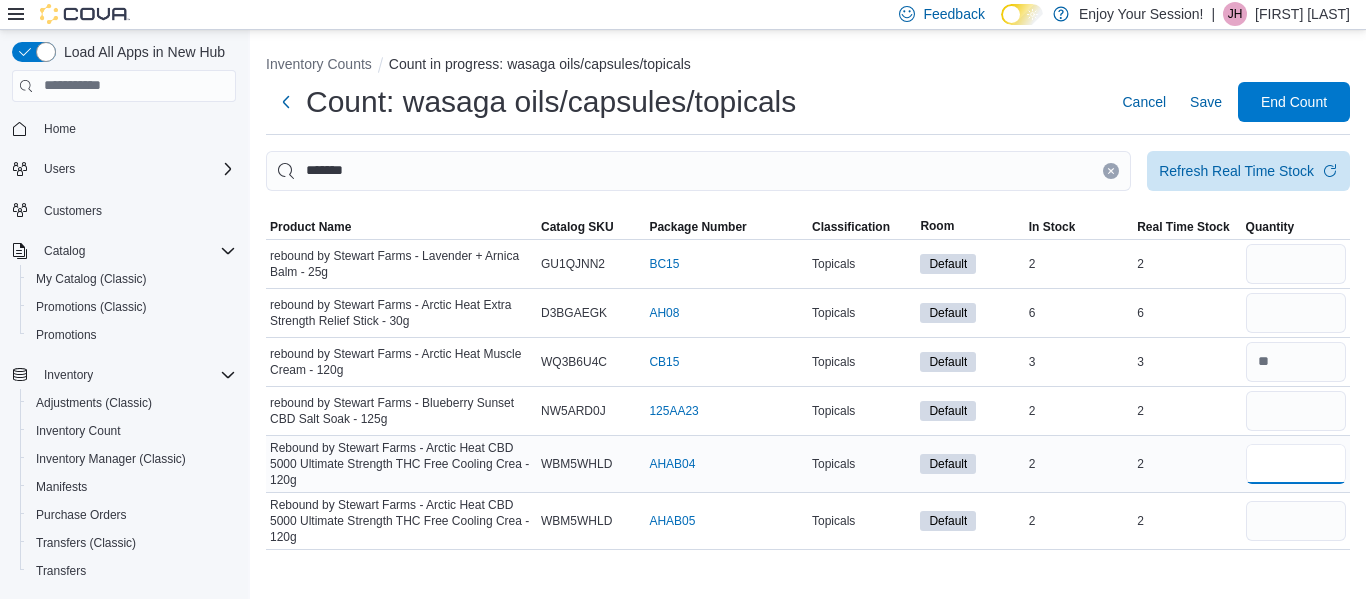 click at bounding box center (1296, 464) 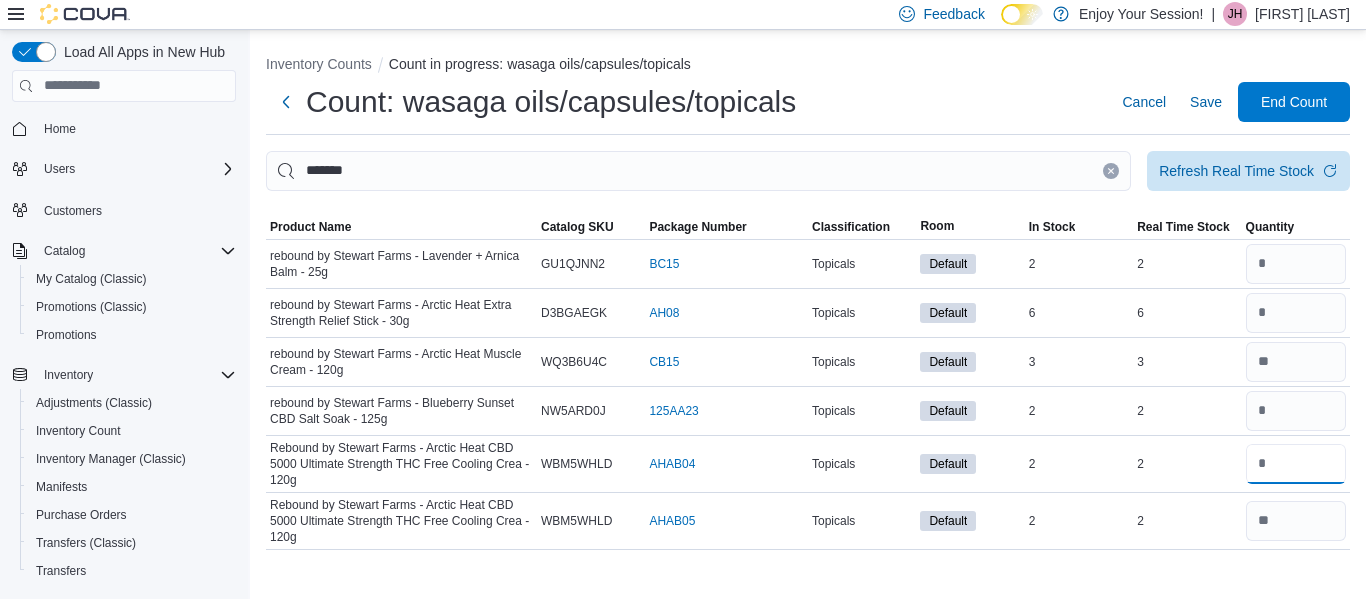 type on "*" 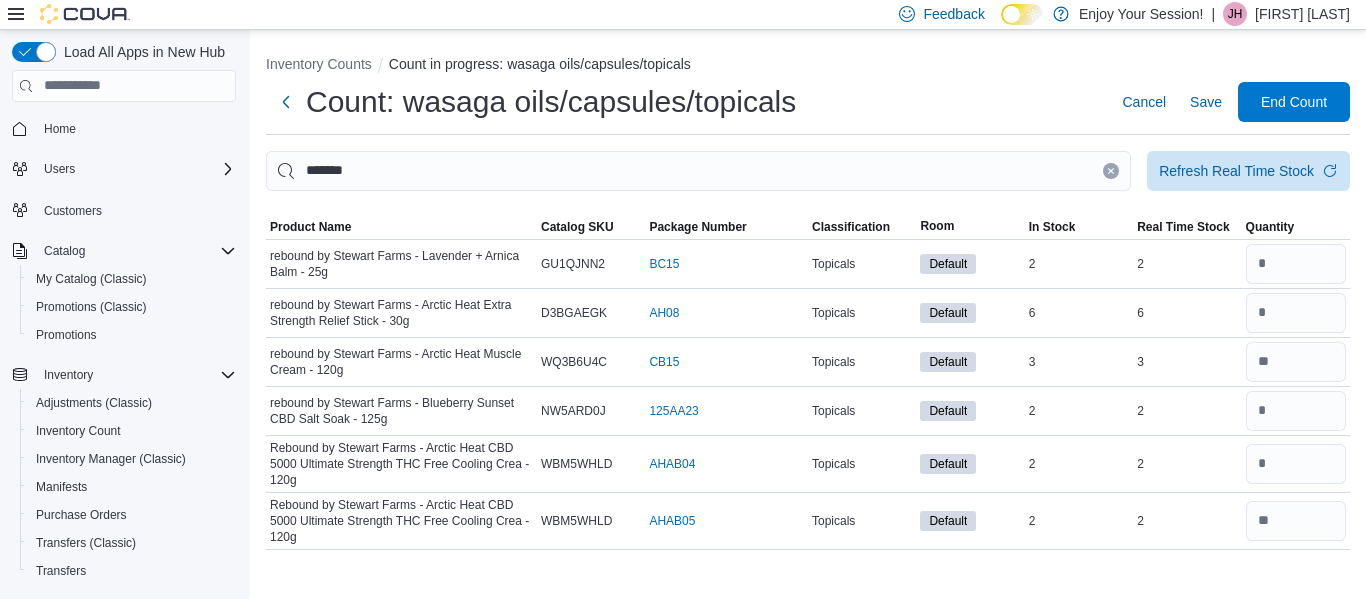 click at bounding box center (1111, 171) 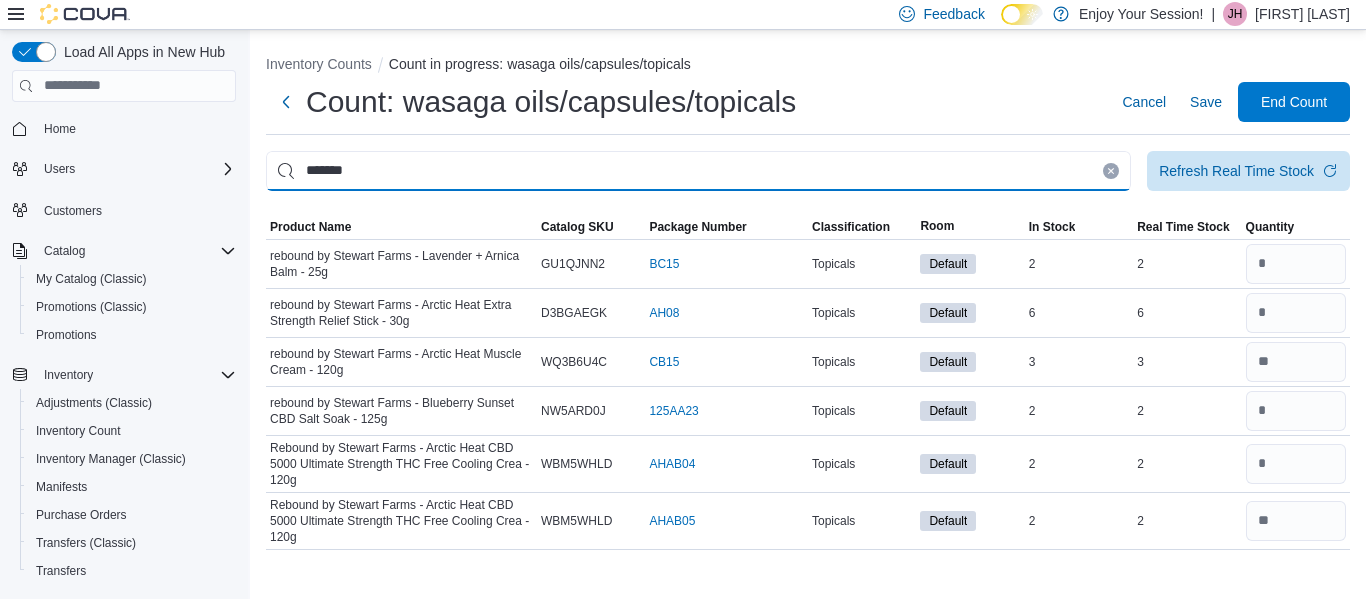 type 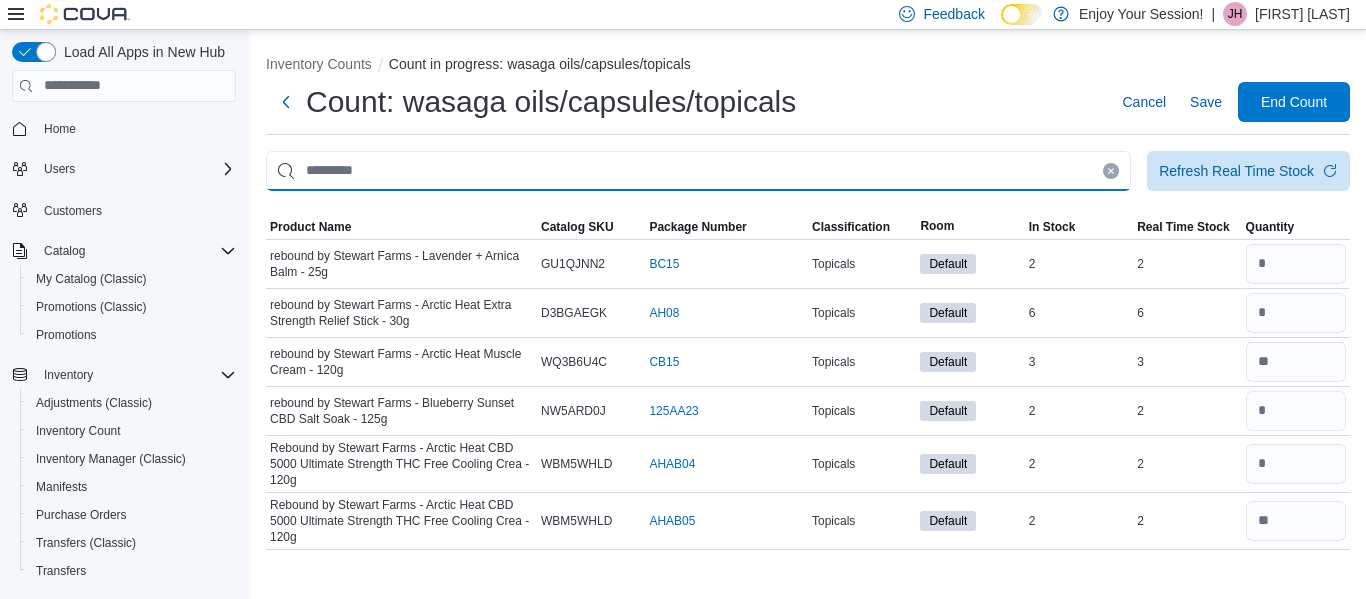 click at bounding box center (698, 171) 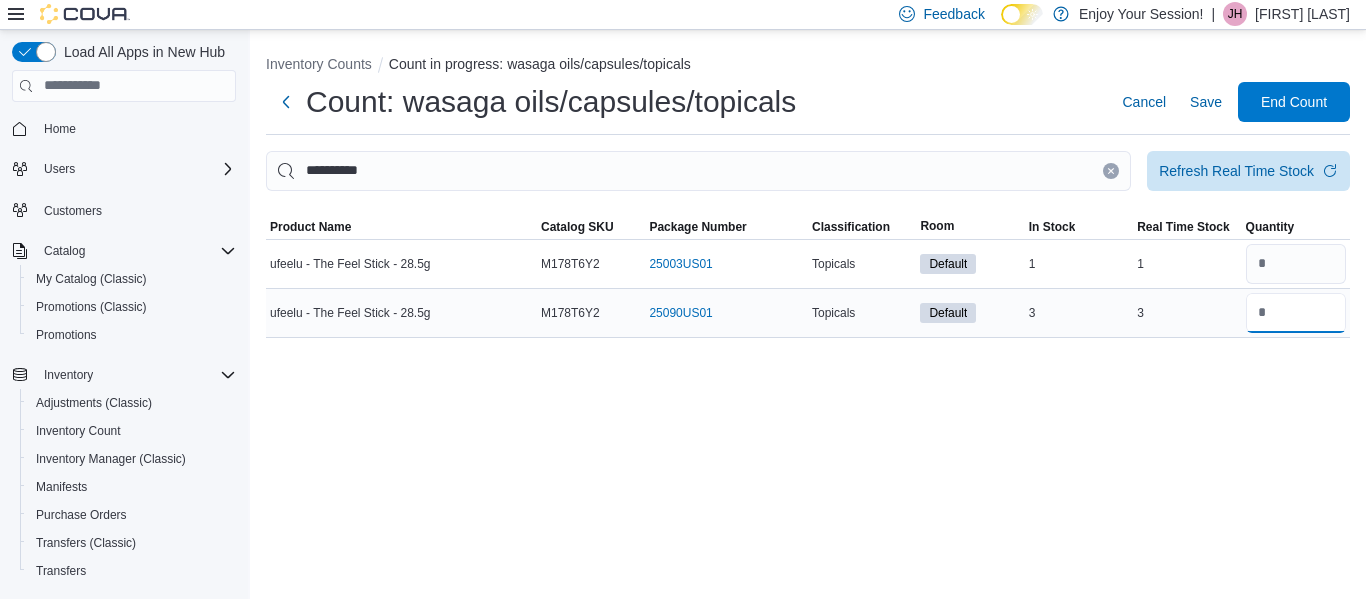 click at bounding box center [1296, 313] 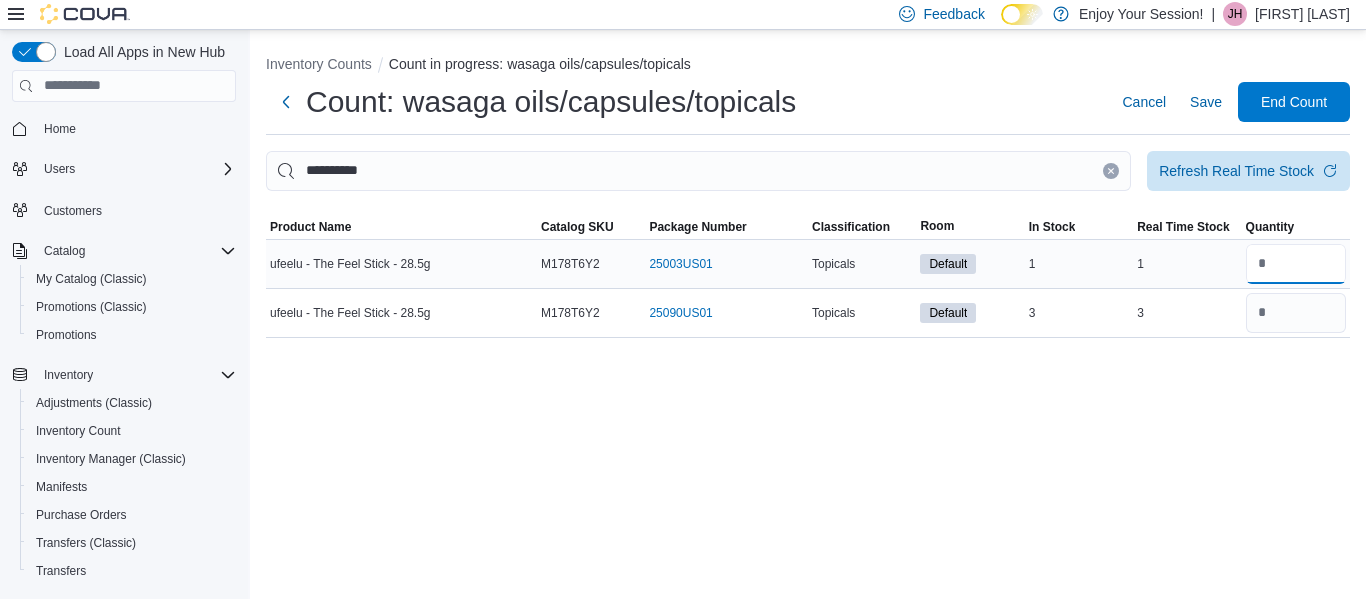 click at bounding box center (1296, 264) 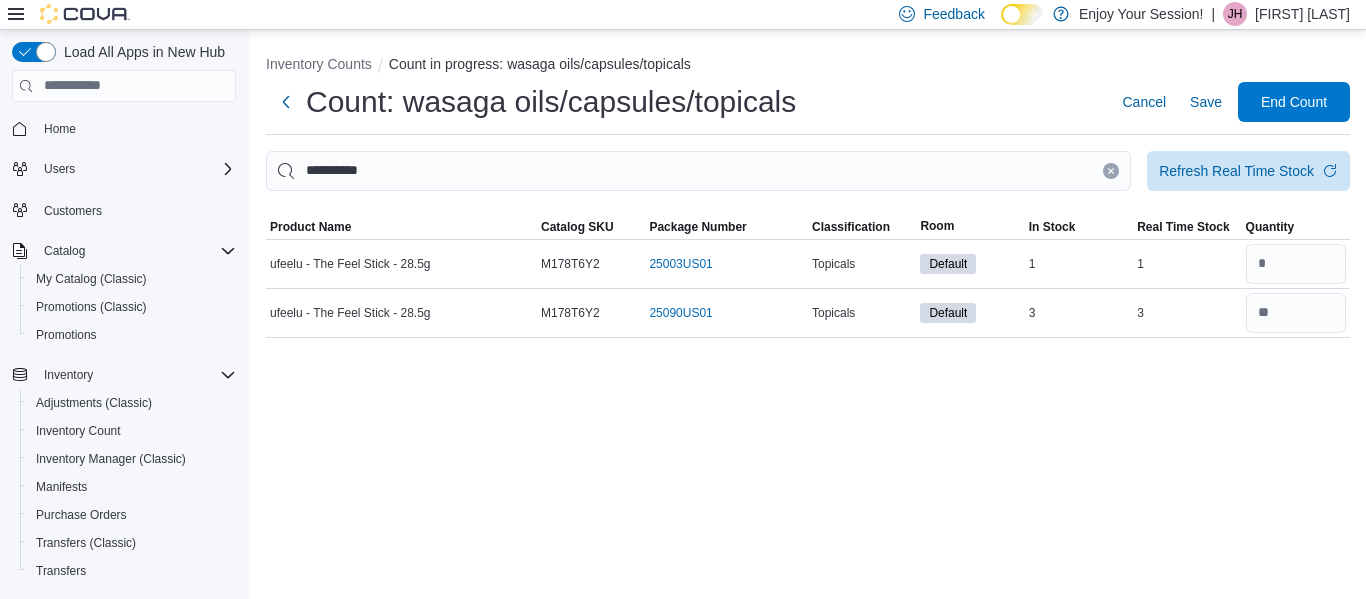 click 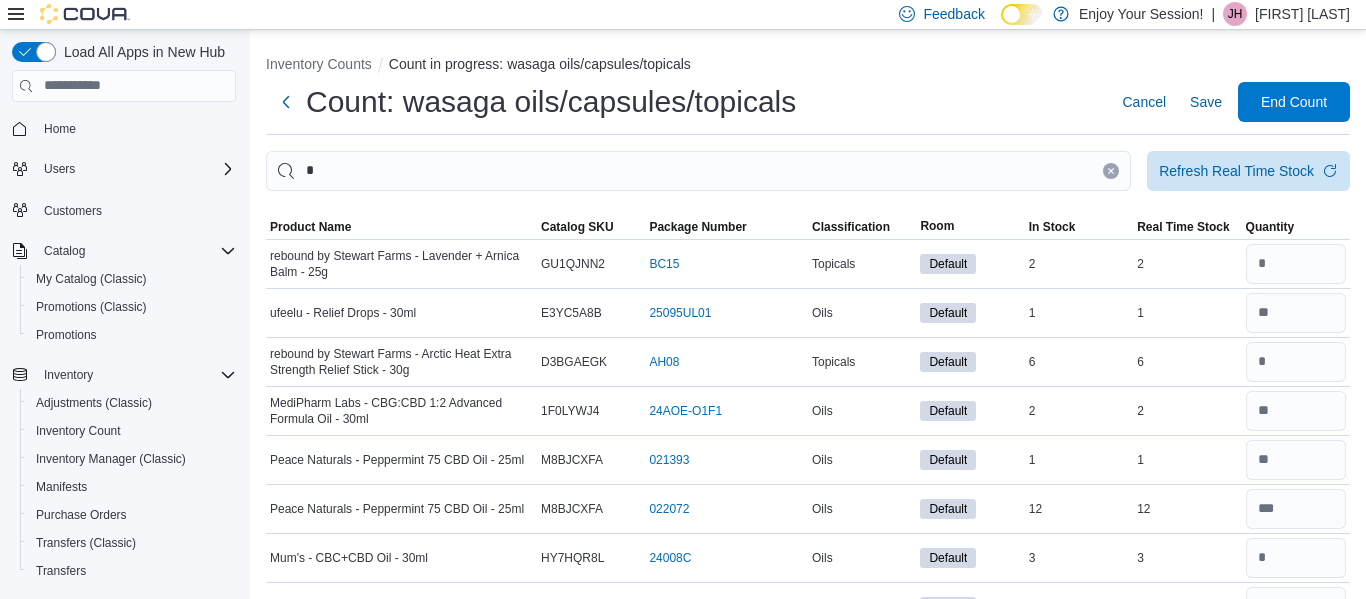 click 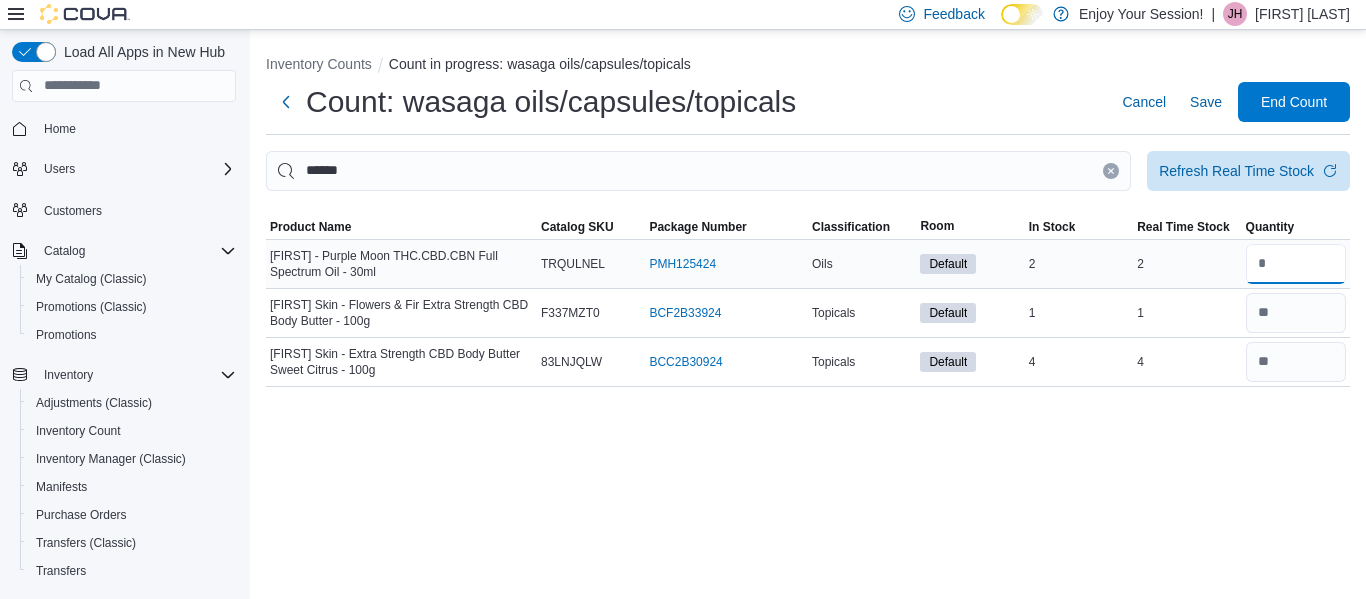 click at bounding box center [1296, 264] 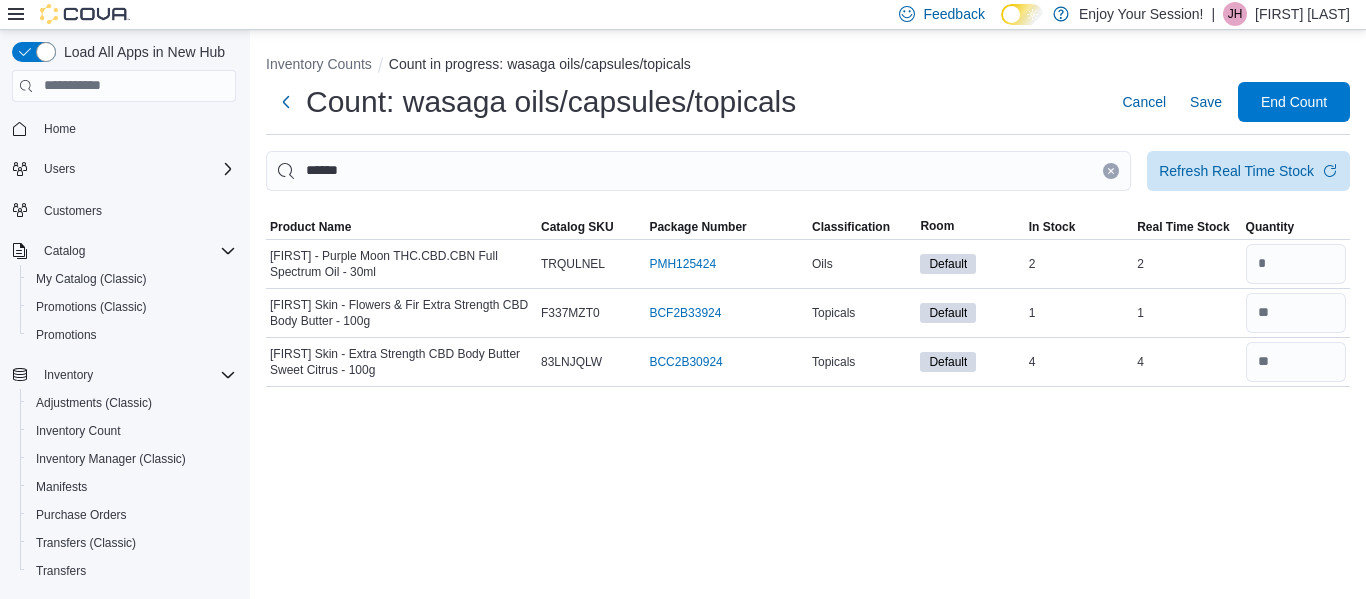 click at bounding box center (1111, 171) 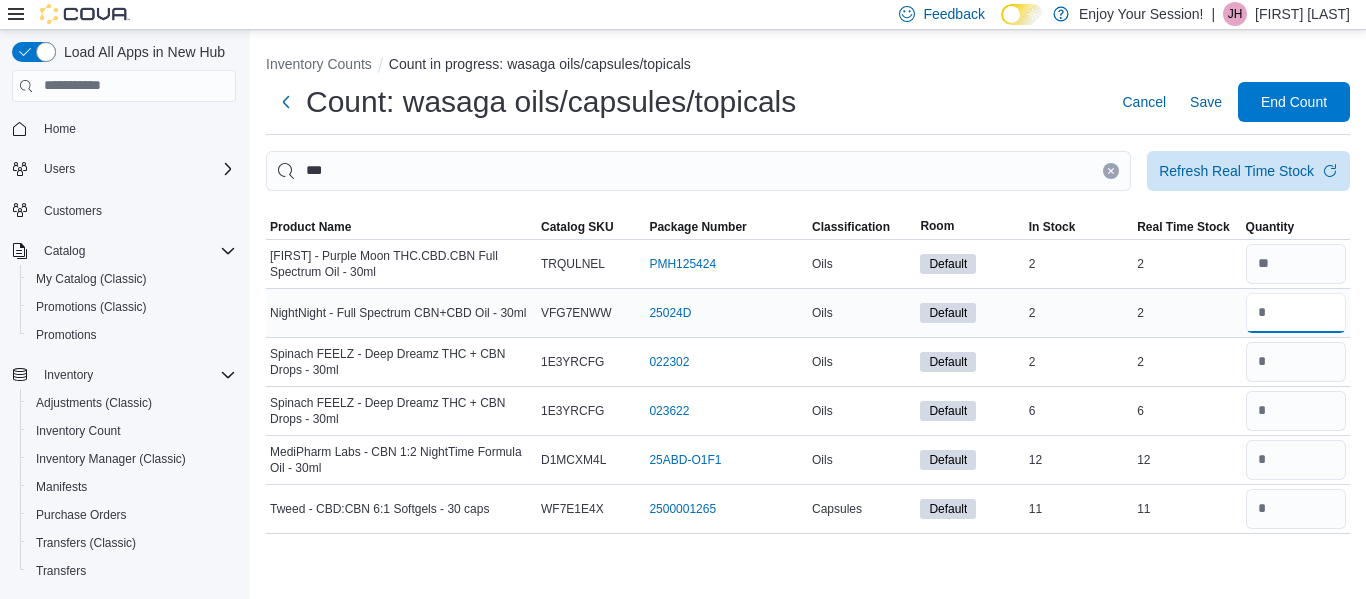 click at bounding box center [1296, 313] 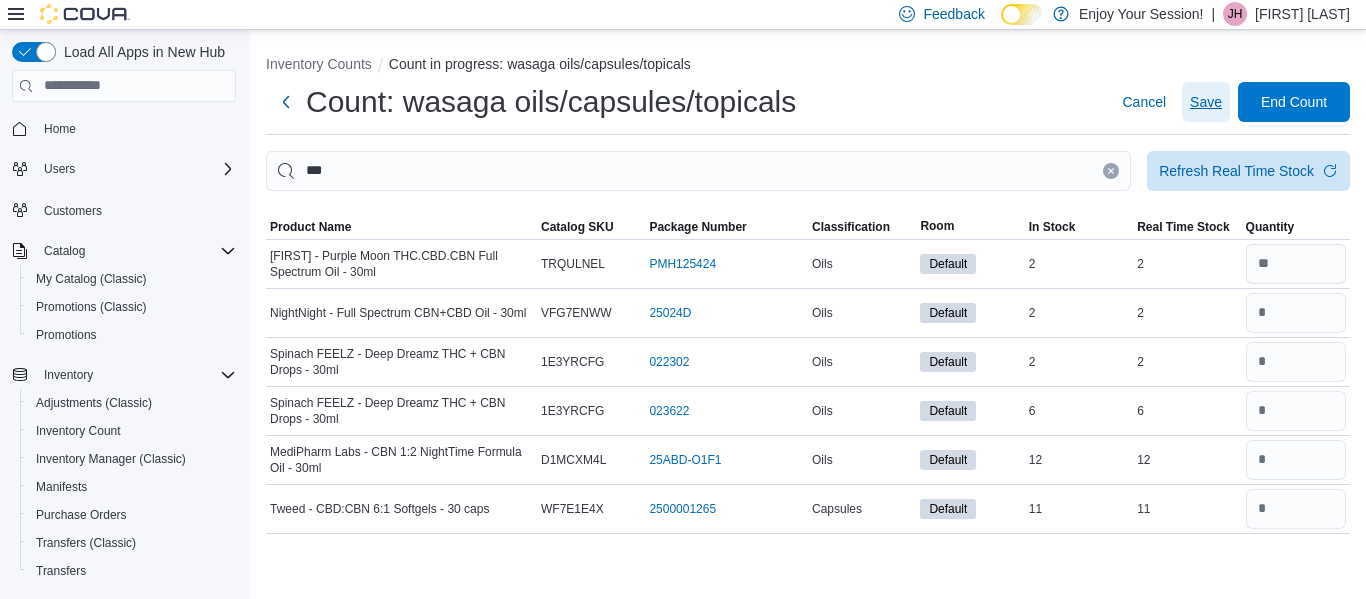 click on "Save" at bounding box center [1206, 102] 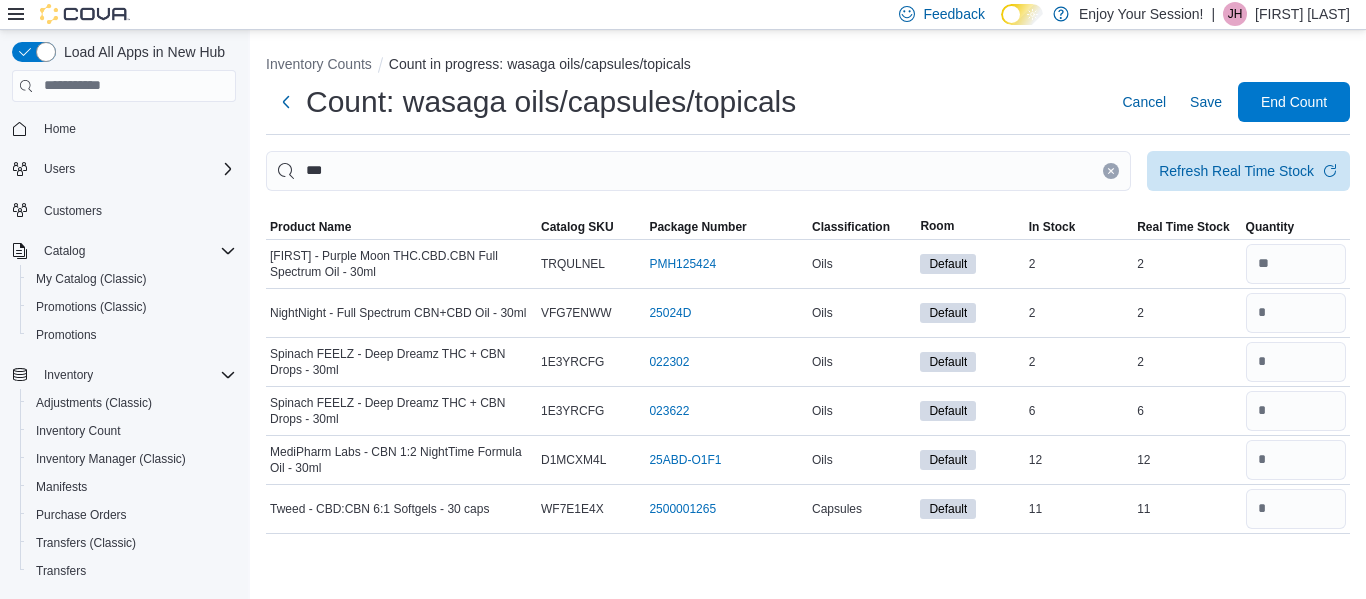 click 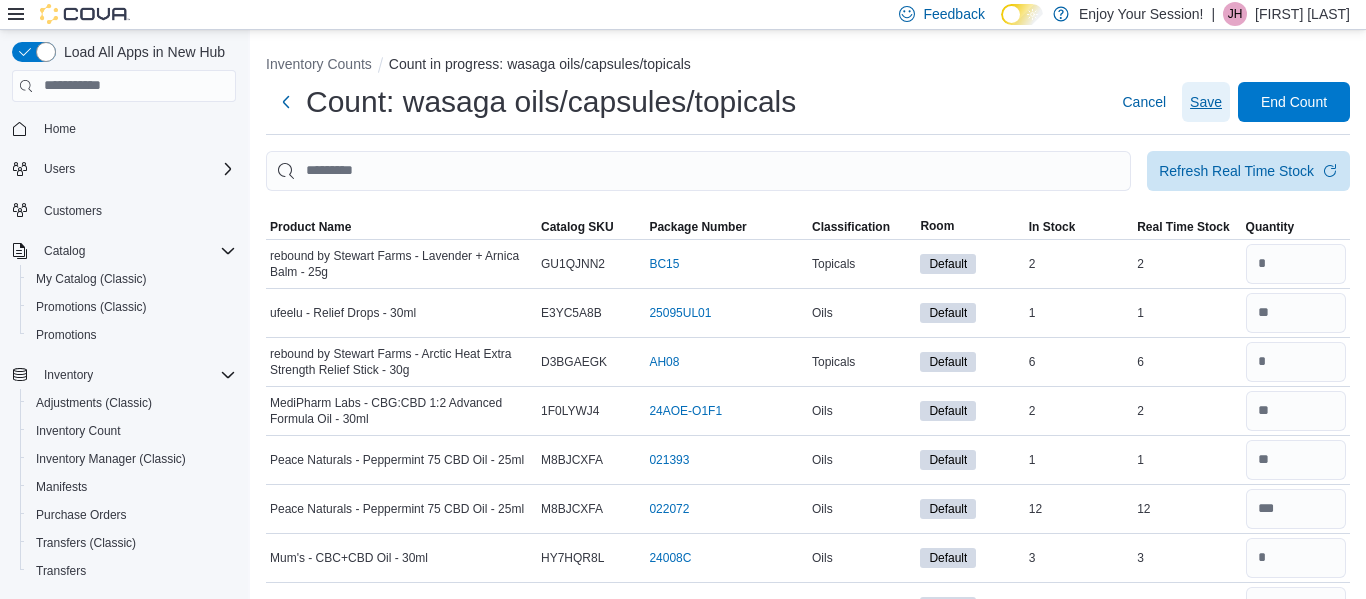 click on "Save" at bounding box center [1206, 102] 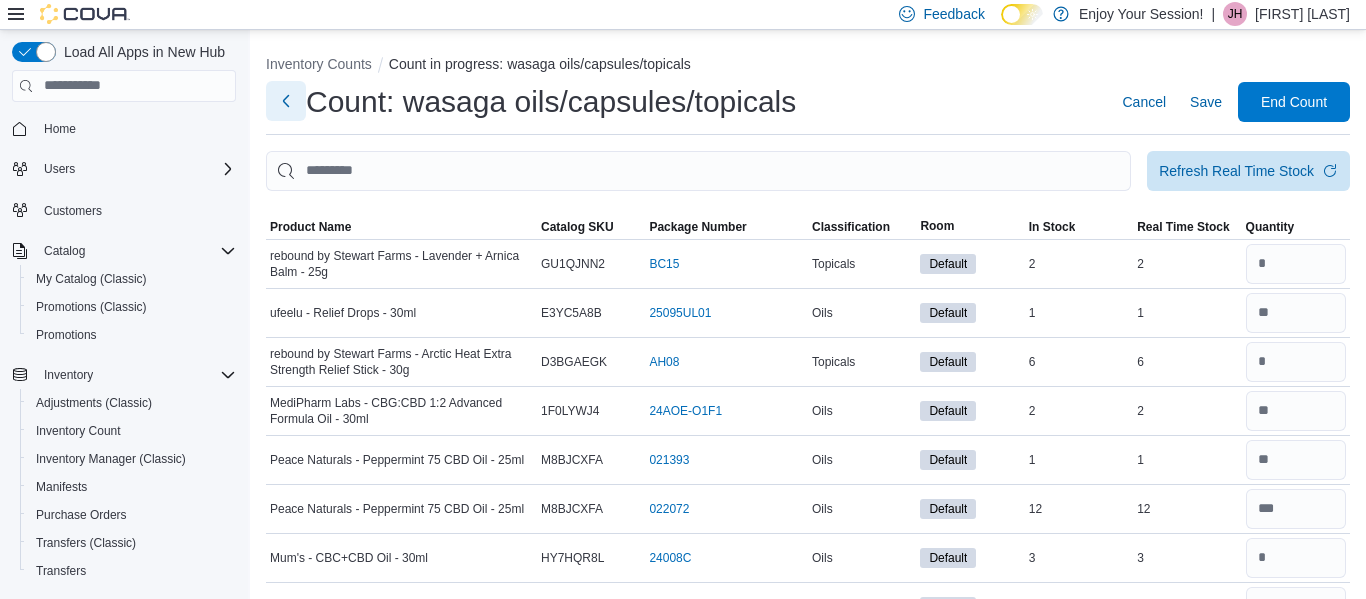 click at bounding box center (286, 101) 